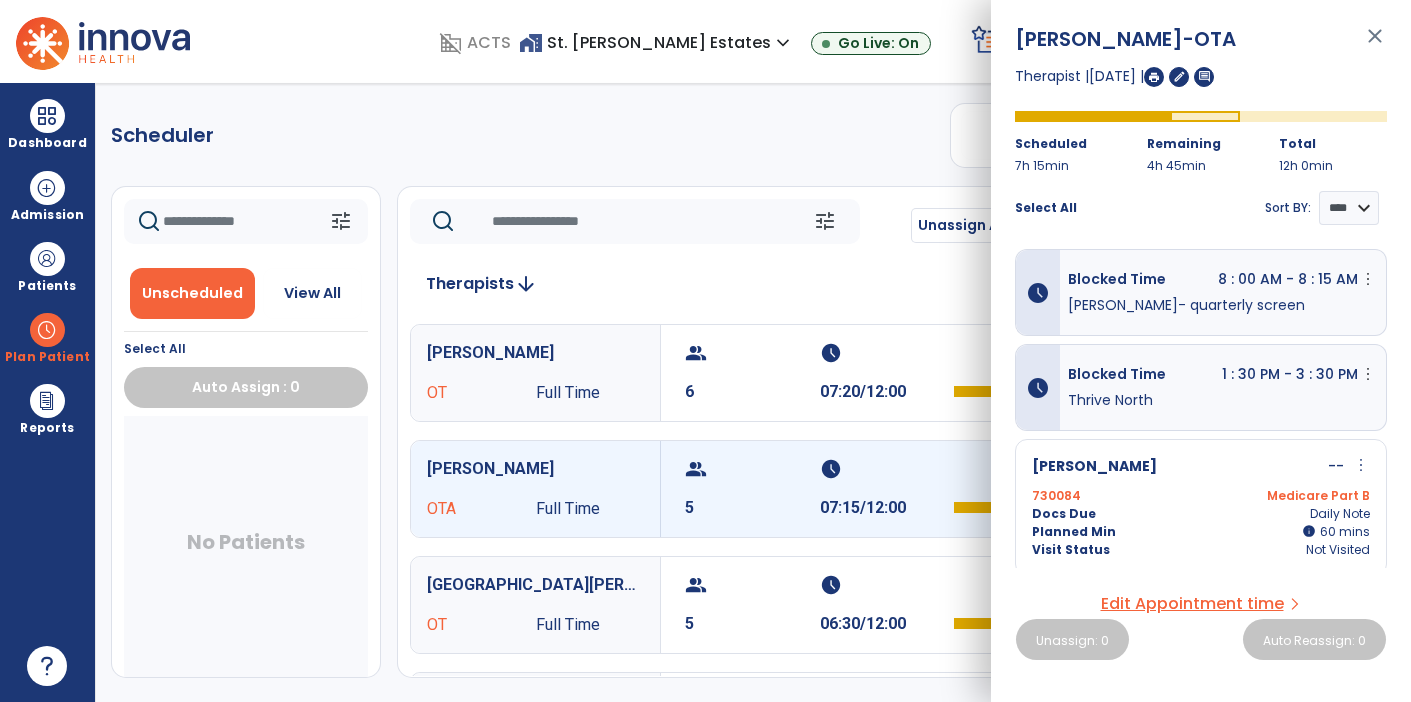 select on "*******" 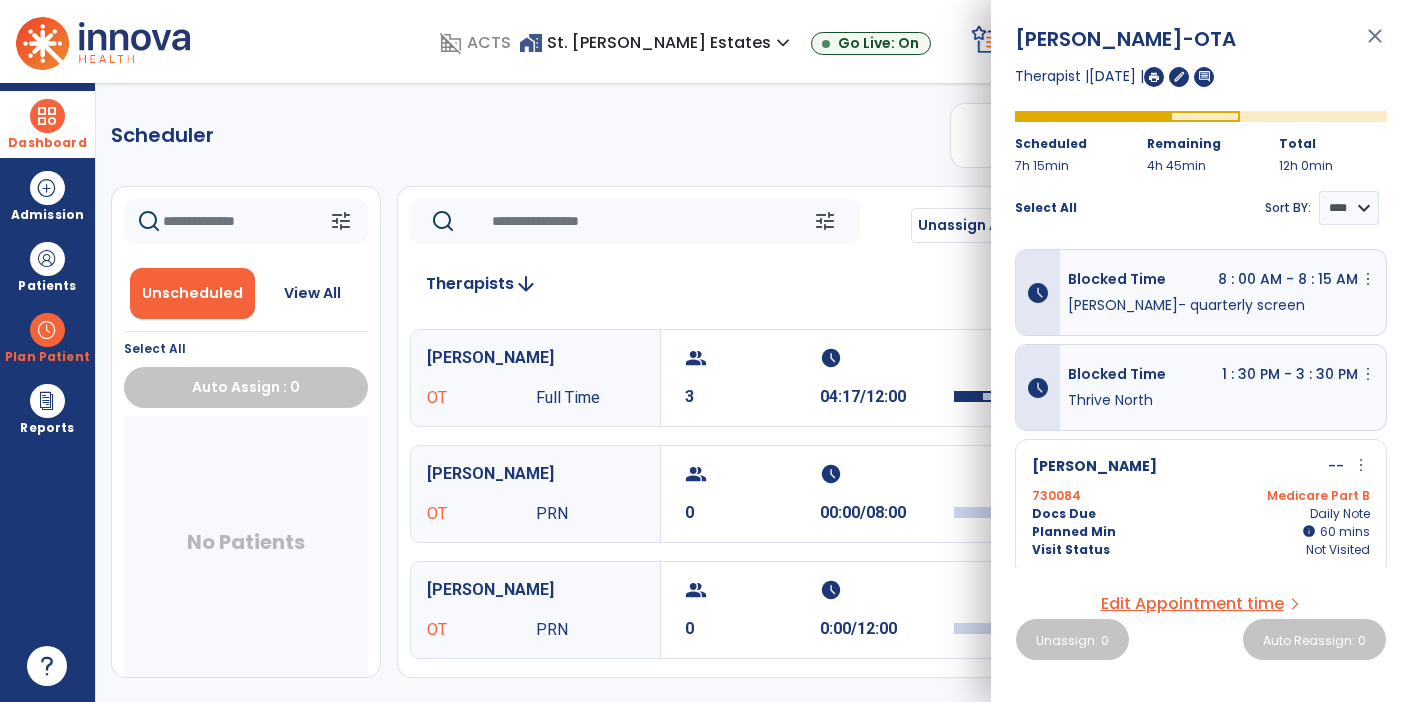 click on "Dashboard" at bounding box center (47, 143) 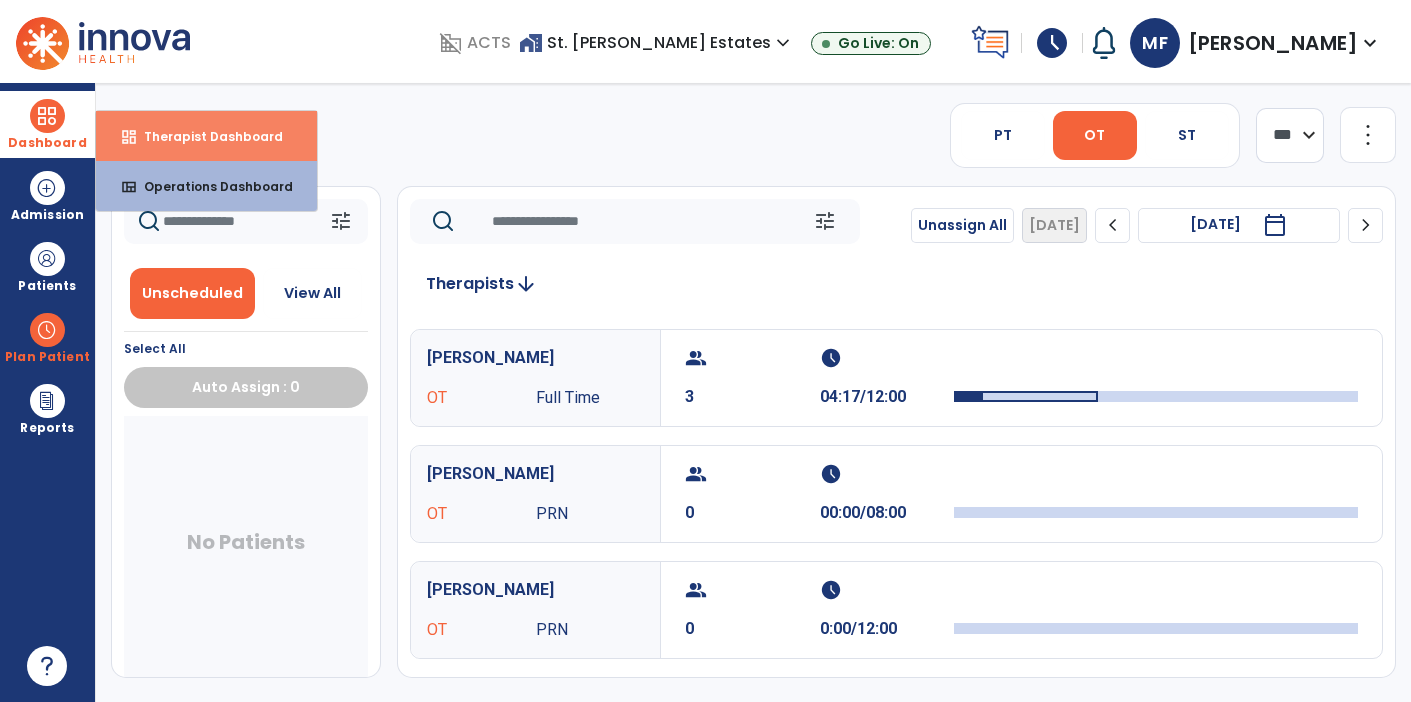 click on "dashboard  Therapist Dashboard" at bounding box center (206, 136) 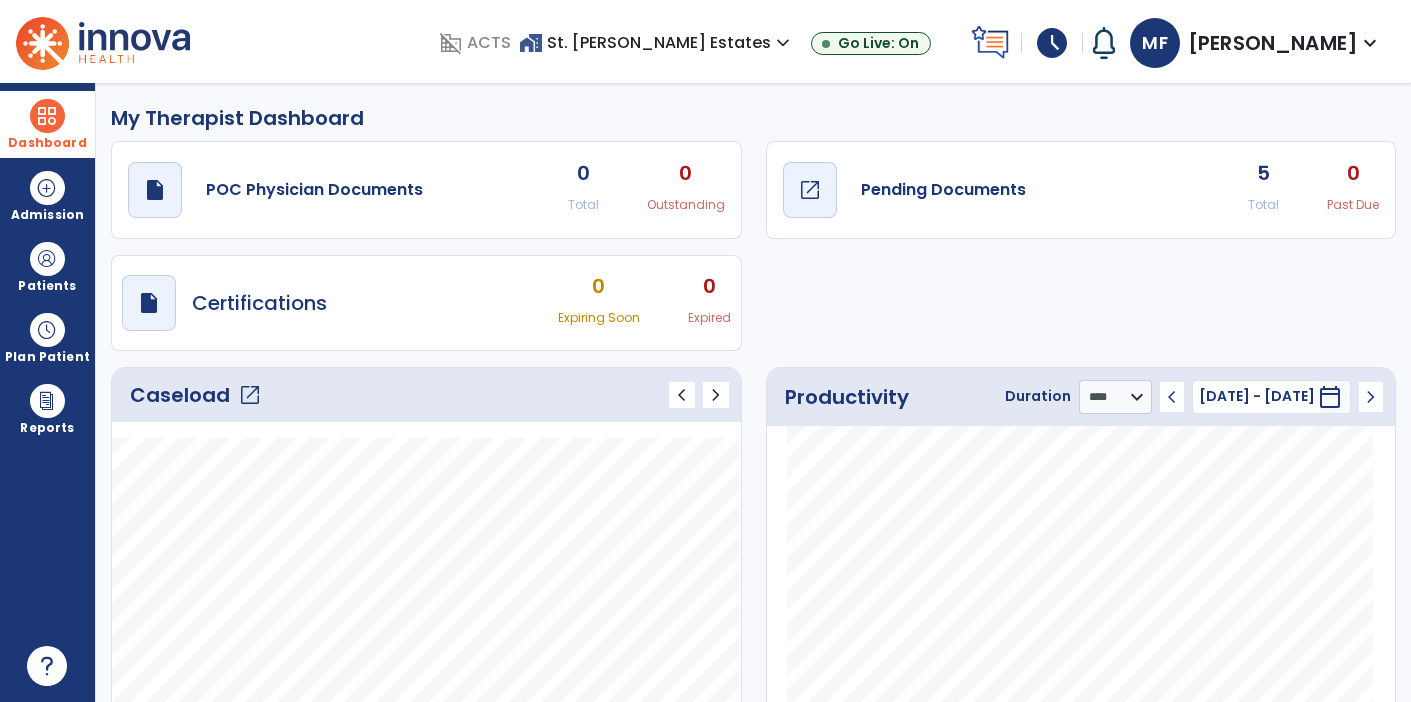 click on "draft   open_in_new  Pending Documents" 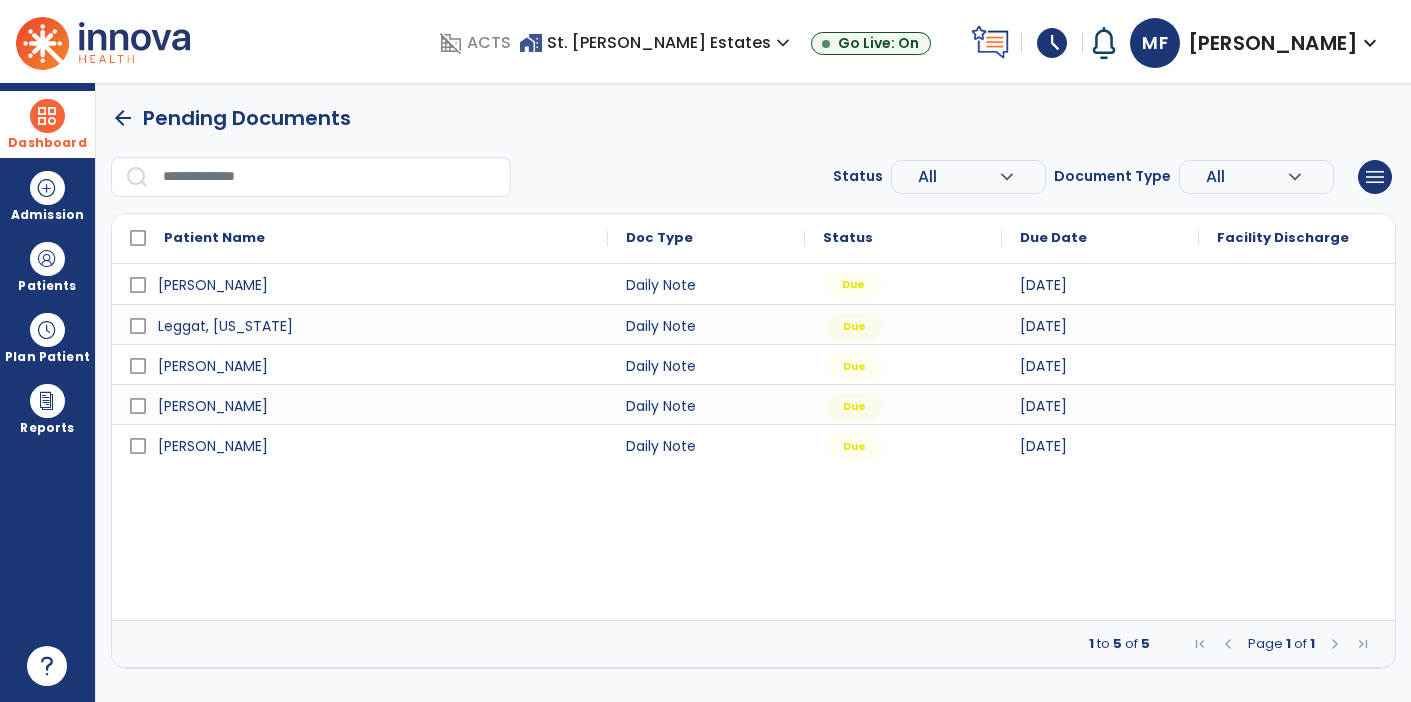 click on "Due" at bounding box center [853, 285] 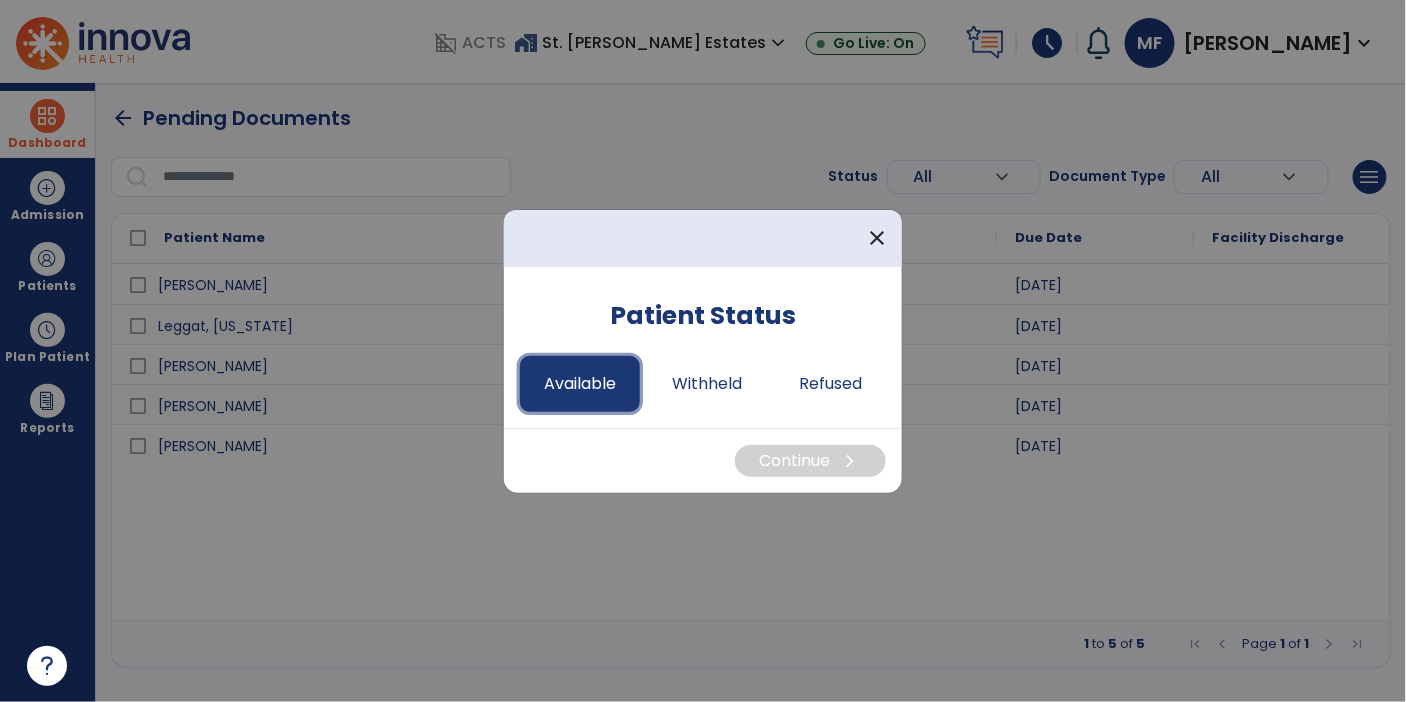 click on "Available" at bounding box center [580, 384] 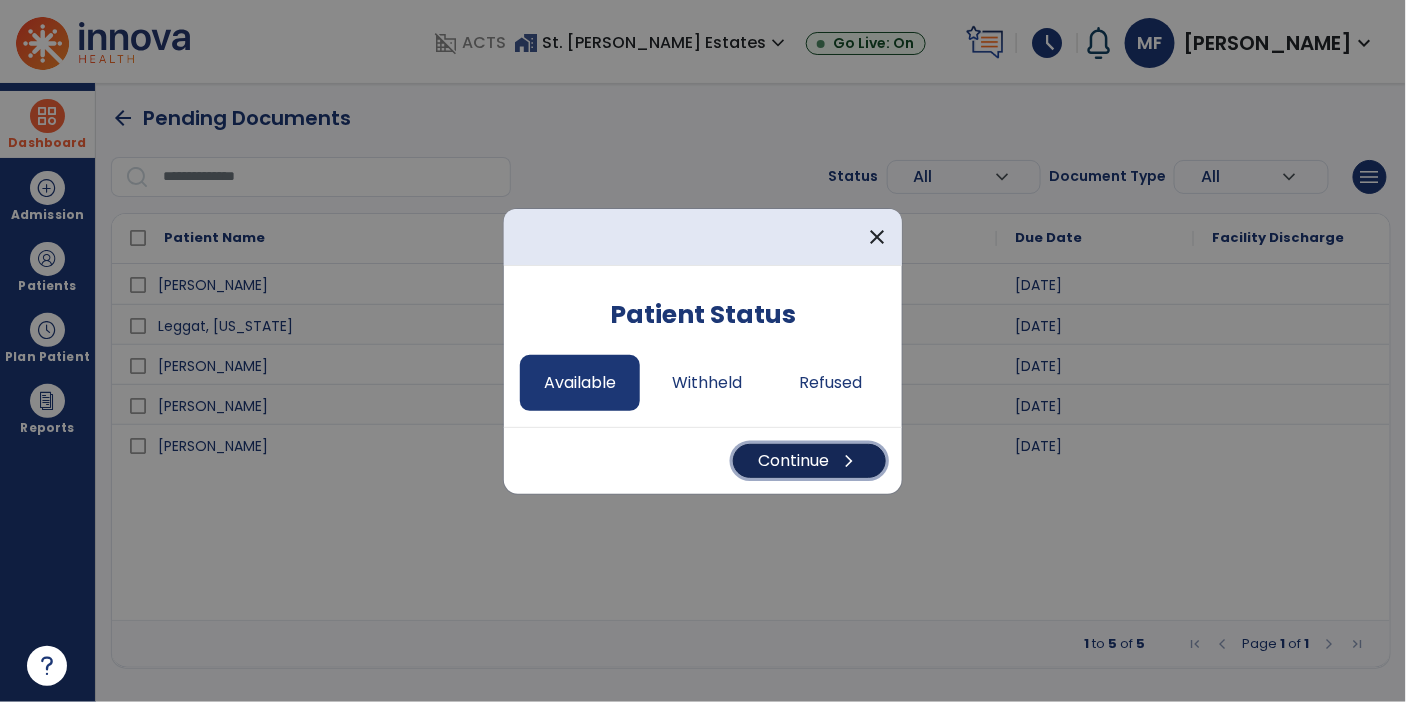 click on "Continue   chevron_right" at bounding box center (809, 461) 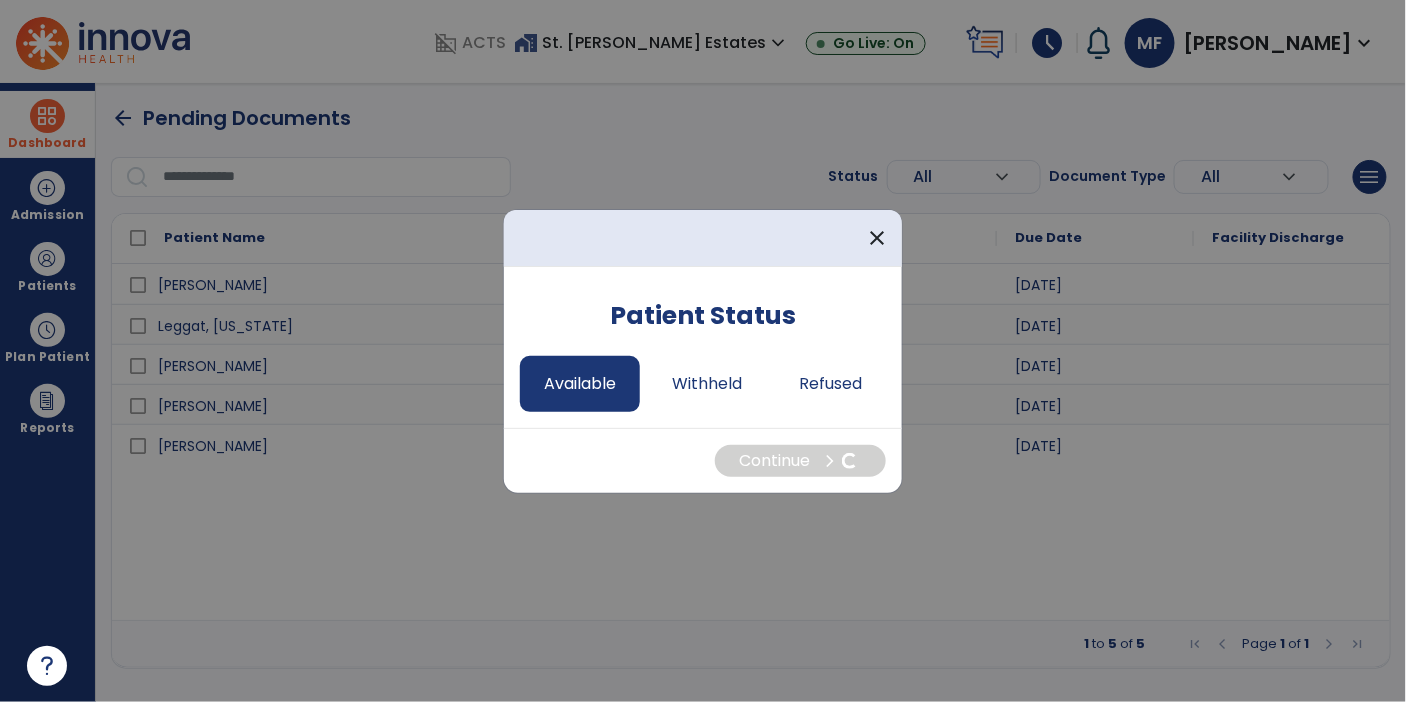 select on "*" 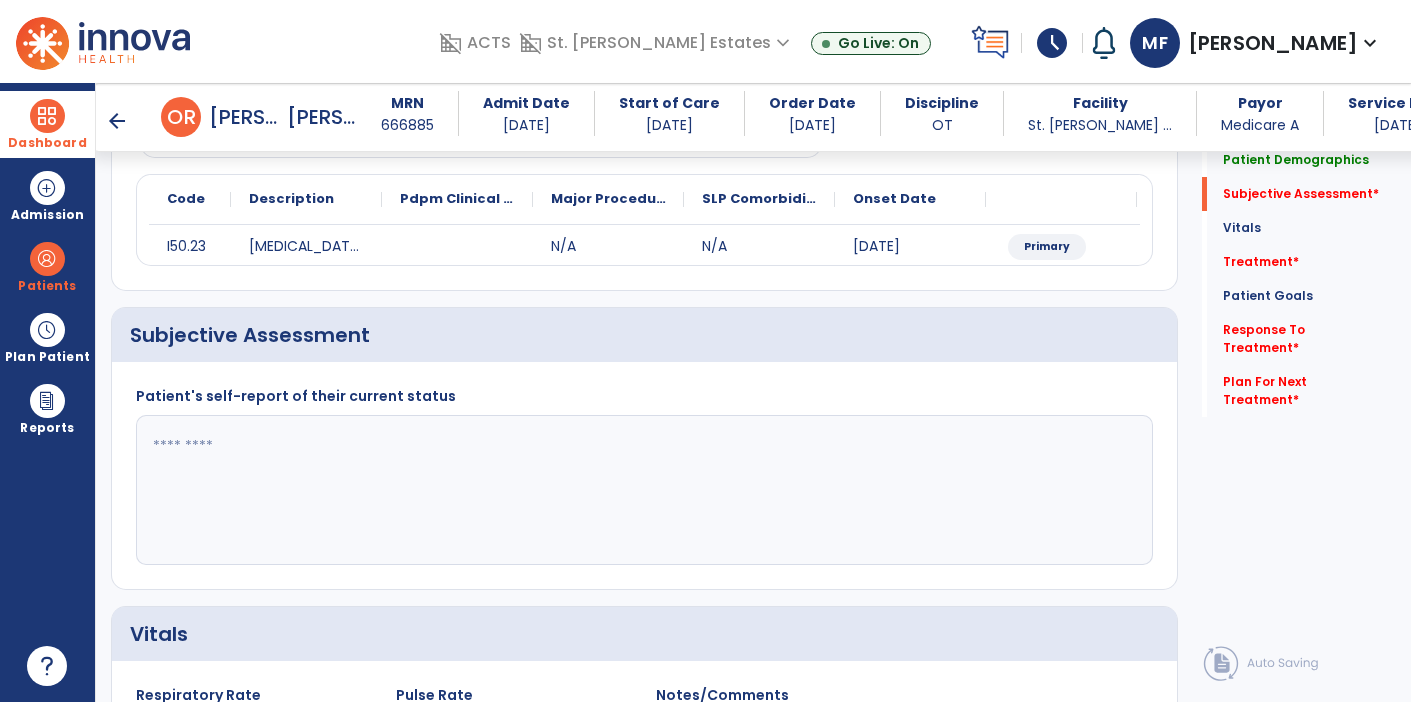 scroll, scrollTop: 234, scrollLeft: 0, axis: vertical 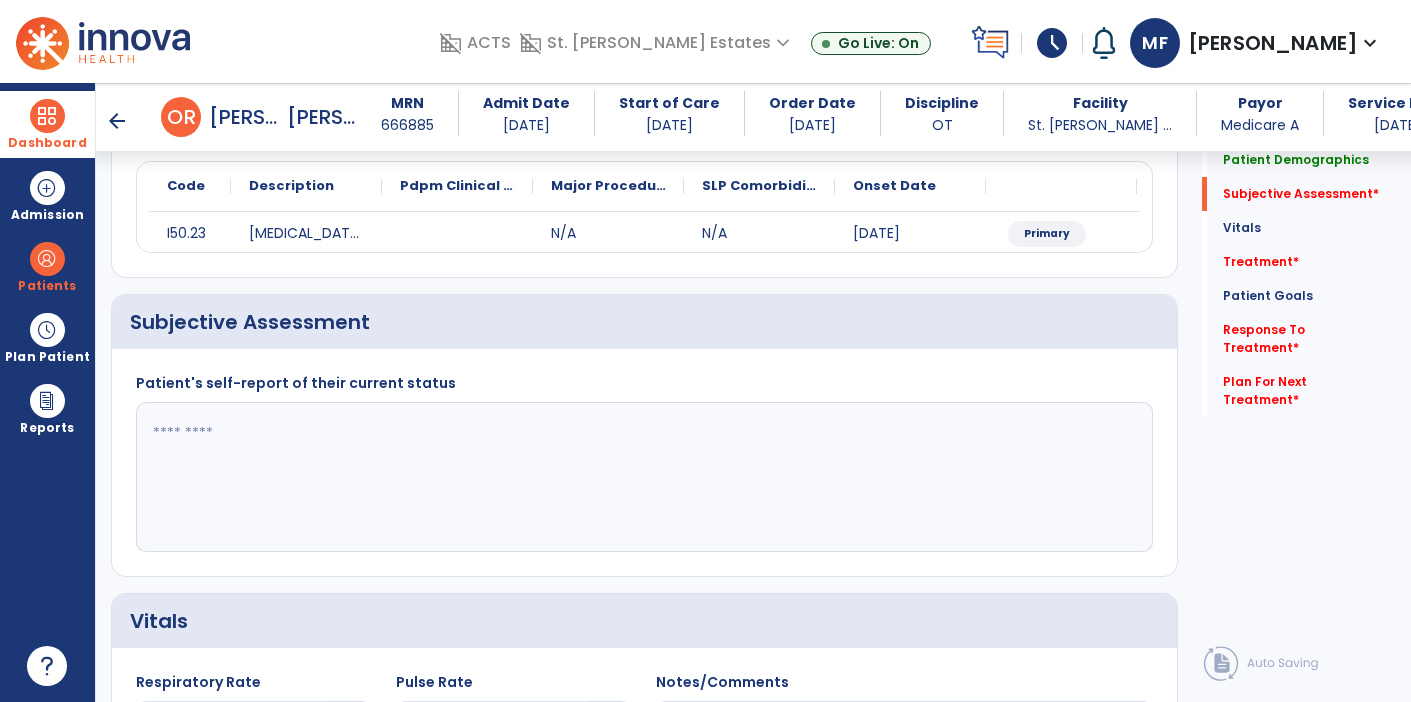 click 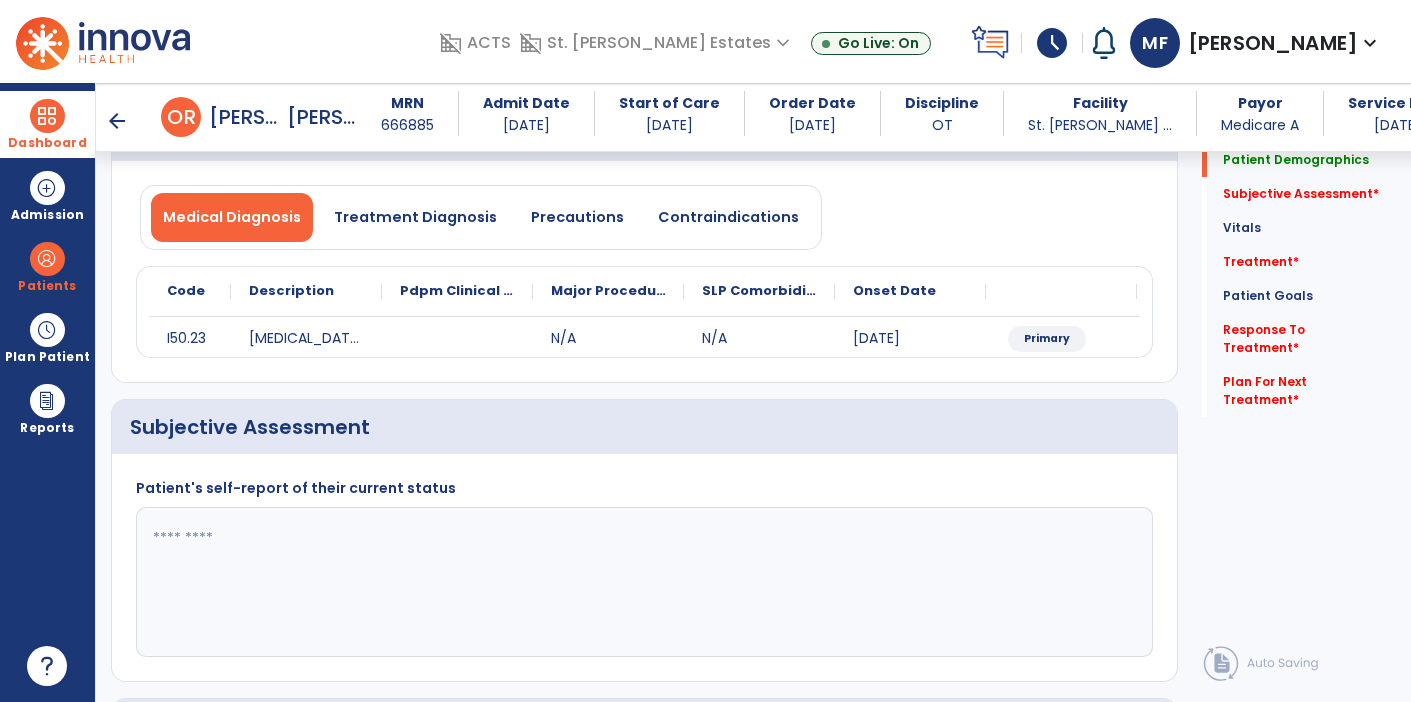scroll, scrollTop: 146, scrollLeft: 0, axis: vertical 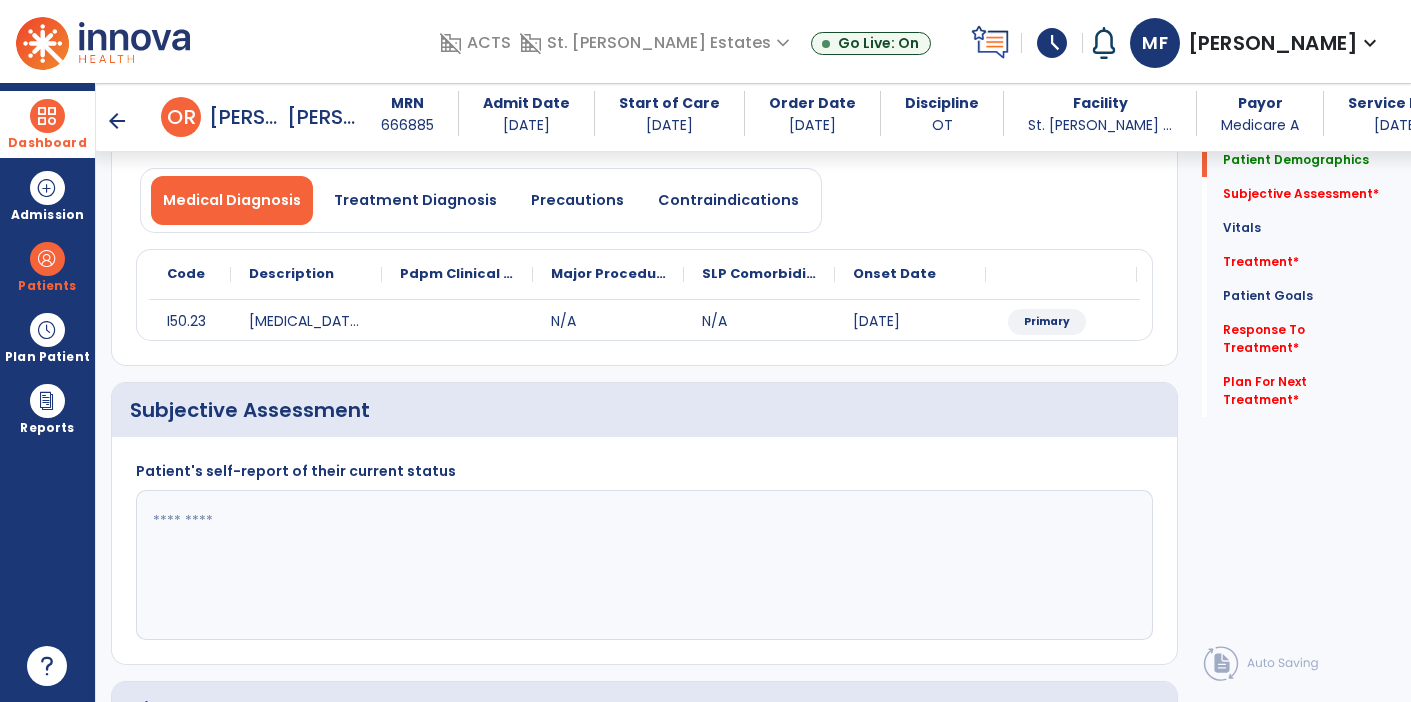 click 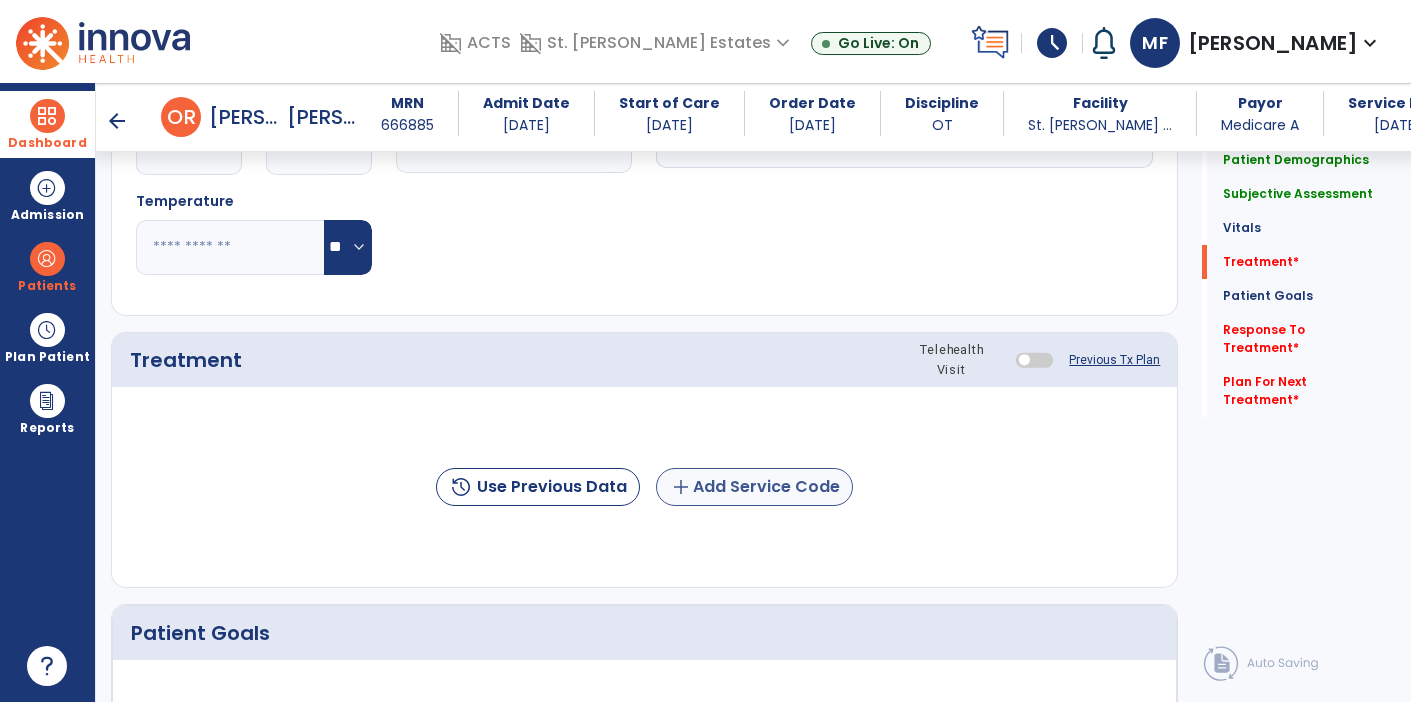 type on "**********" 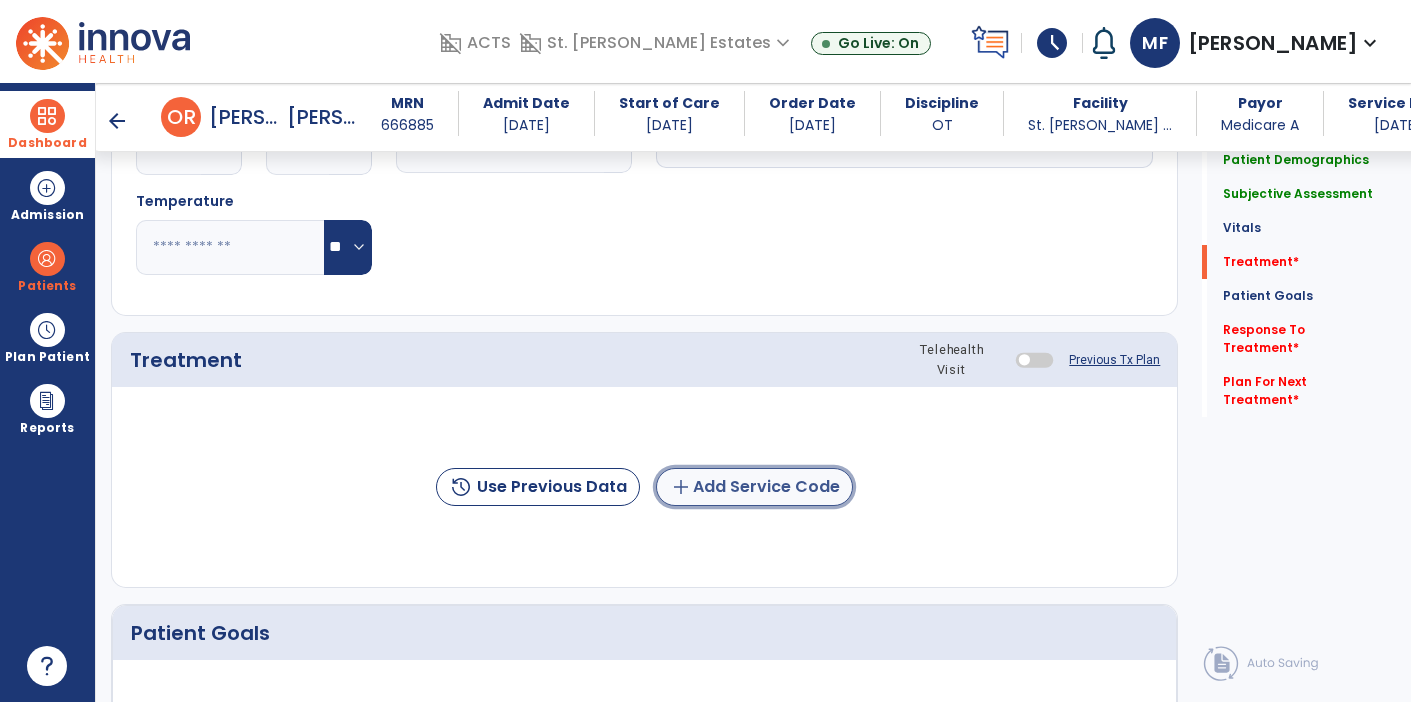 click on "add  Add Service Code" 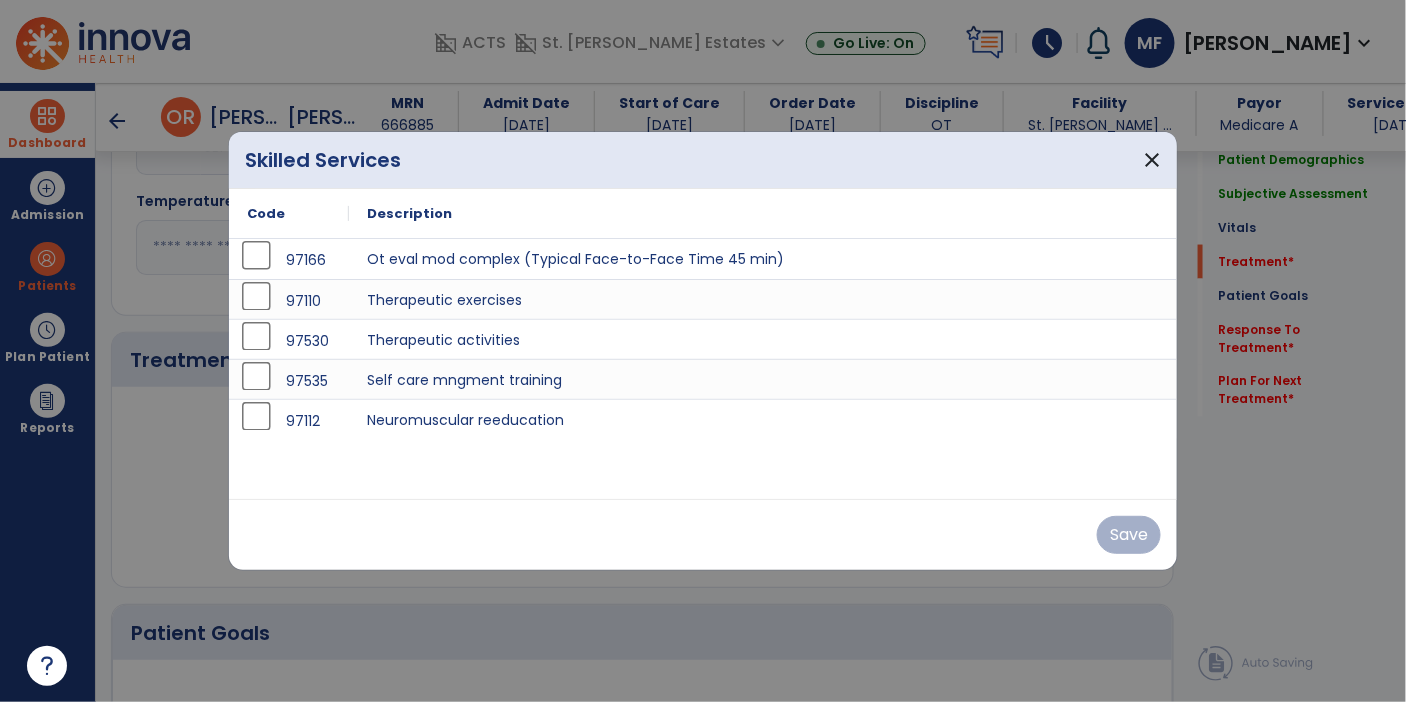scroll, scrollTop: 917, scrollLeft: 0, axis: vertical 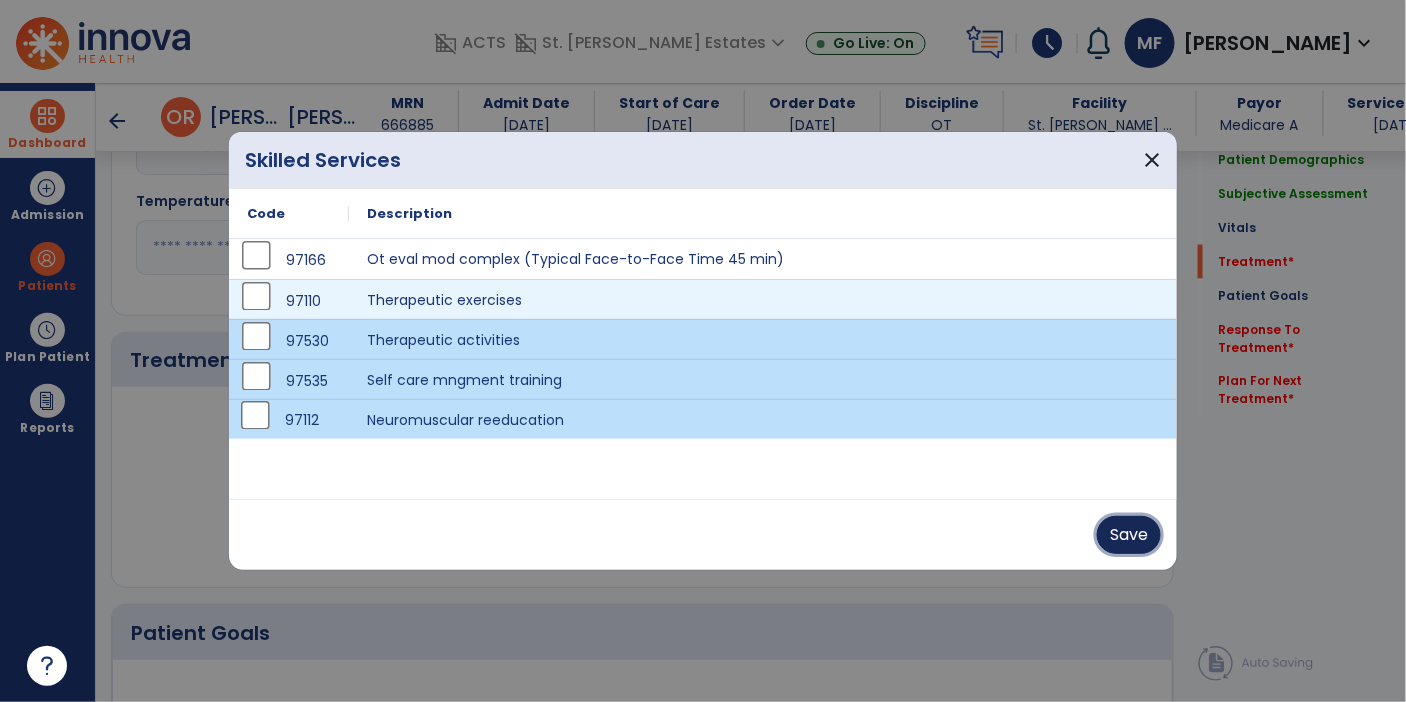 click on "Save" at bounding box center (1129, 535) 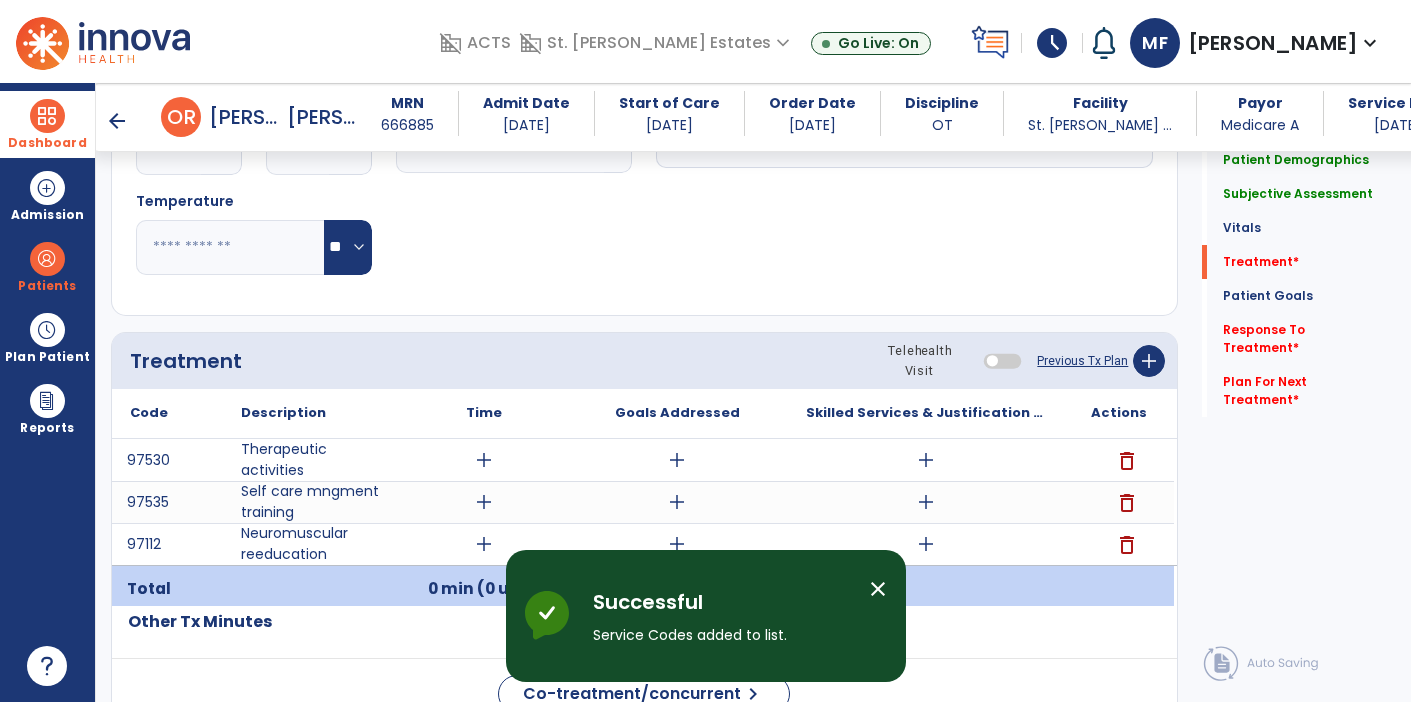 click on "add" at bounding box center [677, 460] 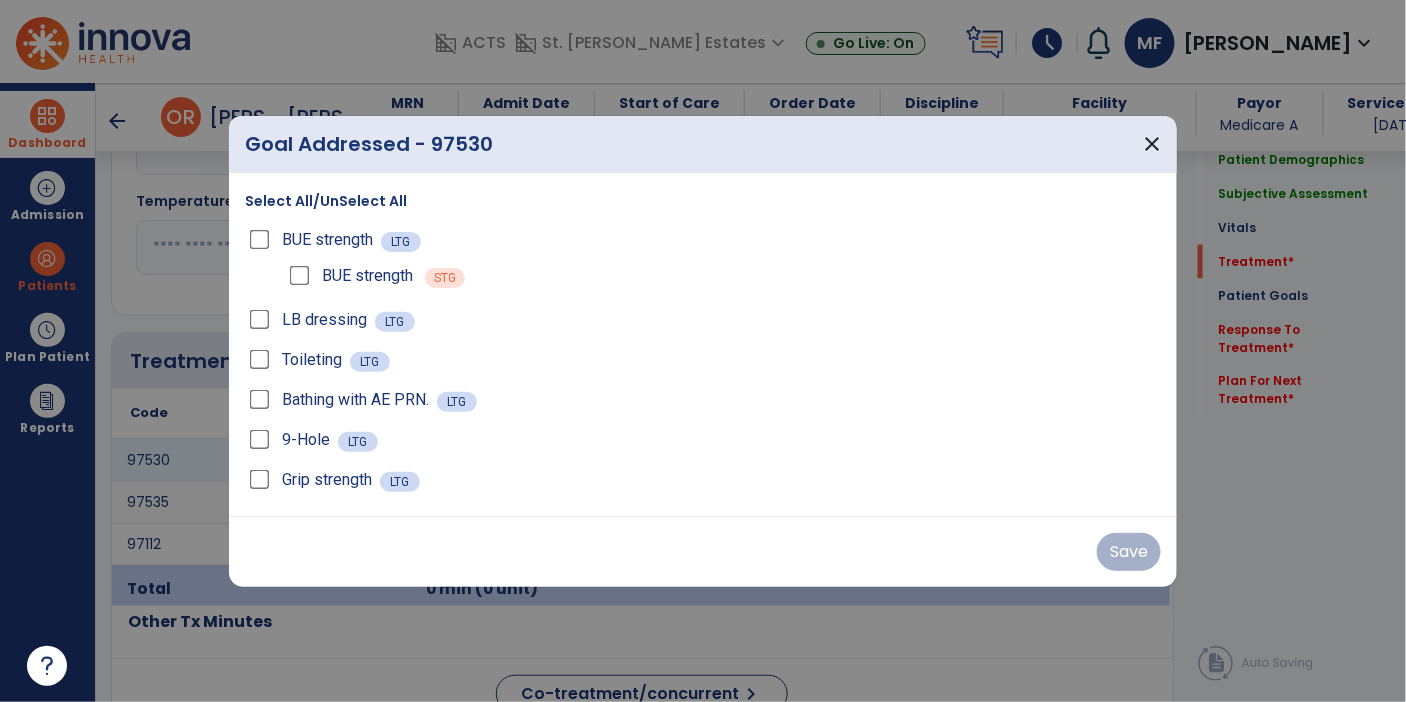 scroll, scrollTop: 917, scrollLeft: 0, axis: vertical 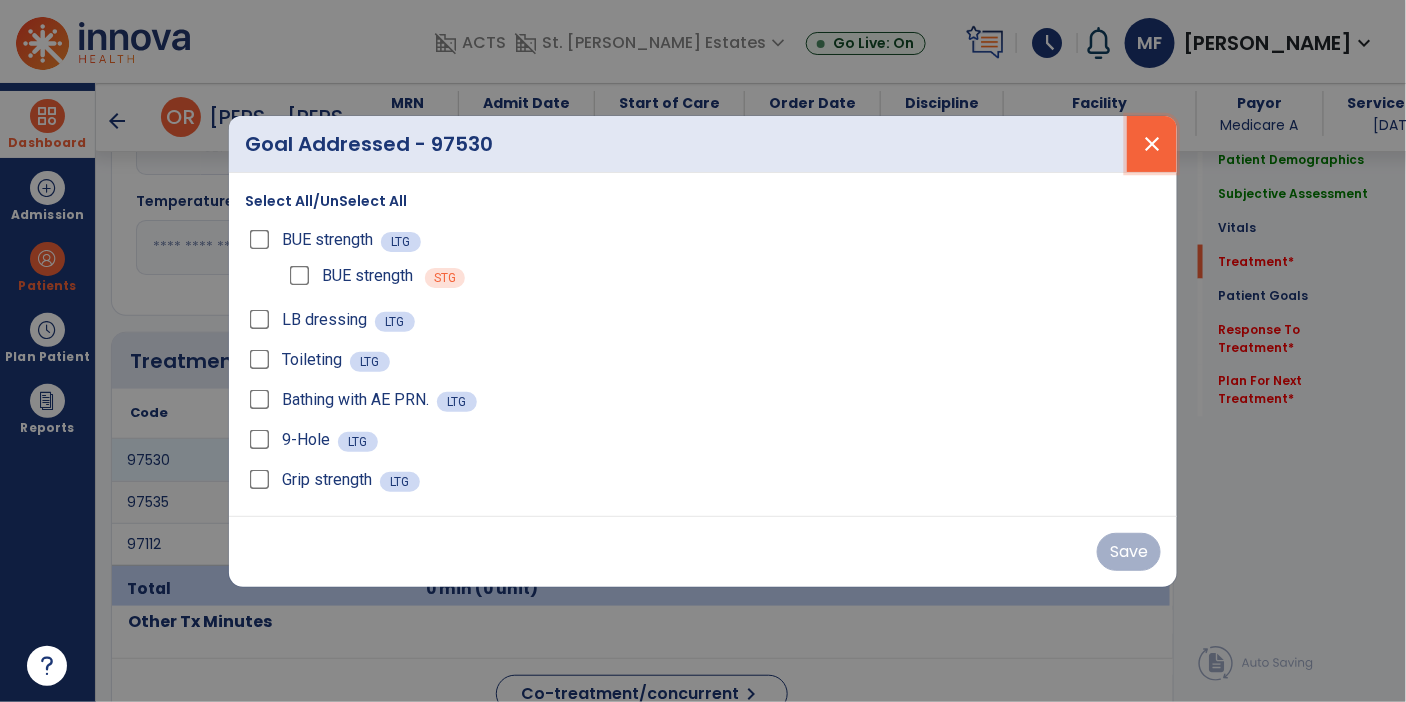 click on "close" at bounding box center (1152, 144) 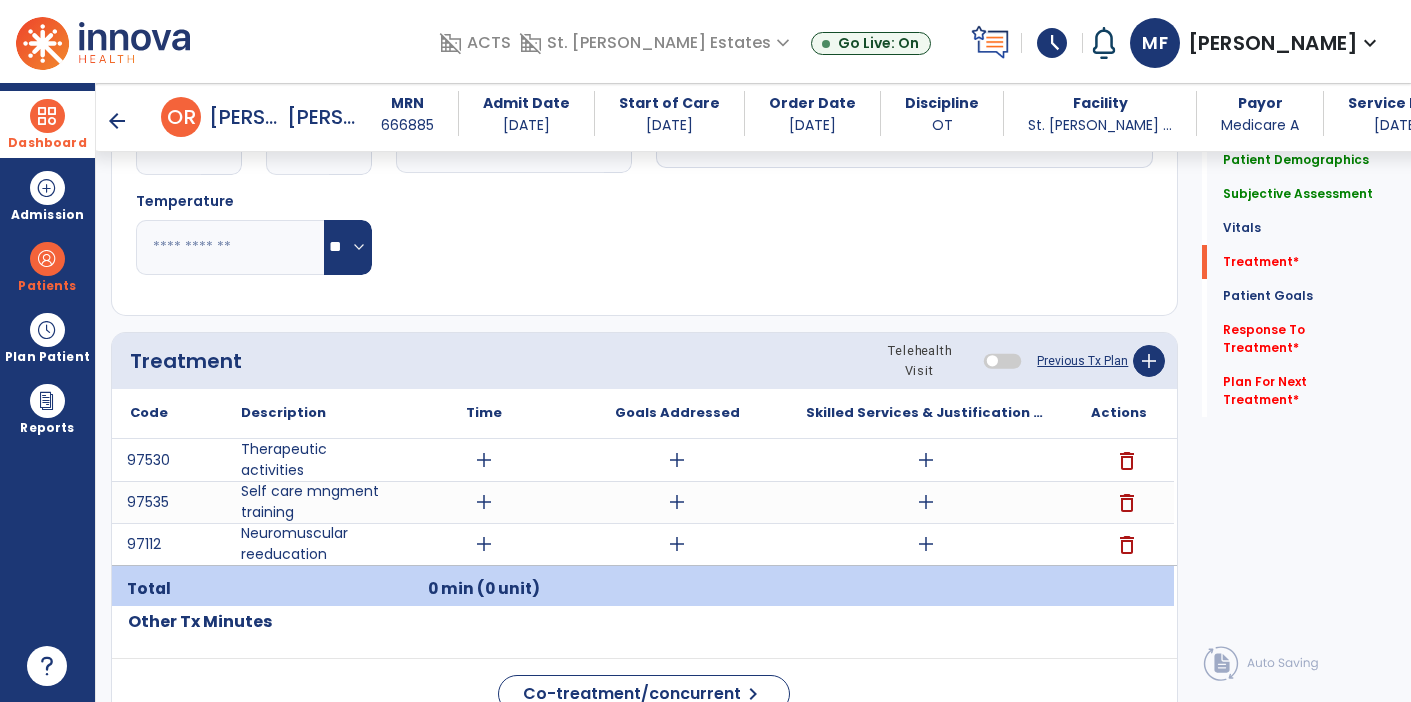 click on "add" at bounding box center [677, 460] 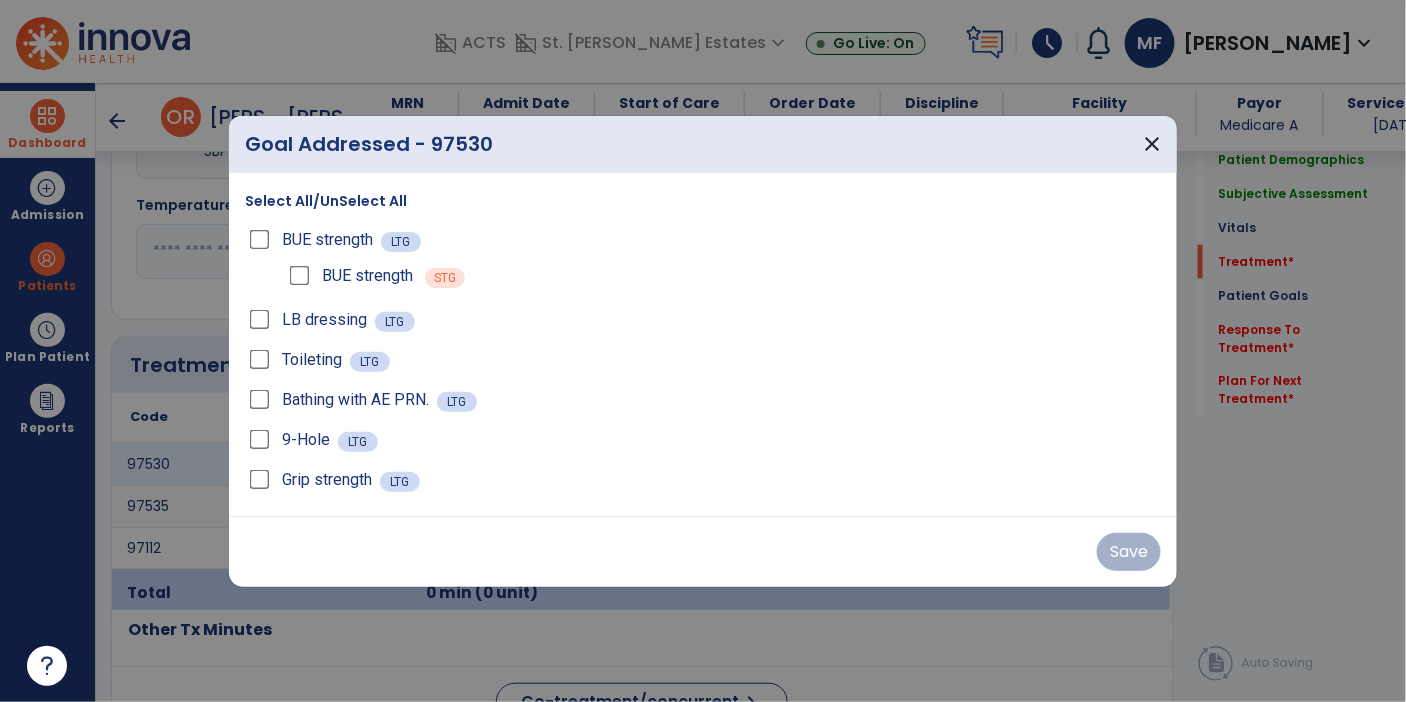 scroll, scrollTop: 917, scrollLeft: 0, axis: vertical 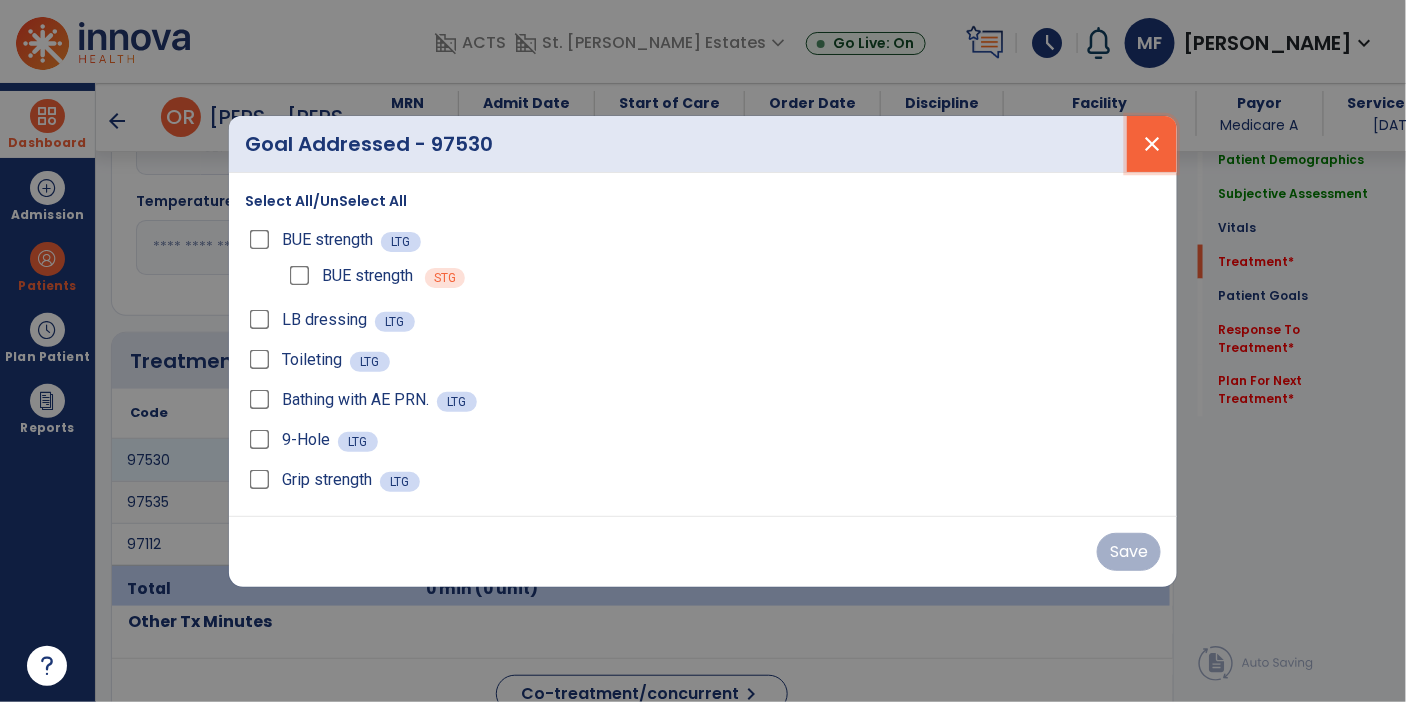 click on "close" at bounding box center [1152, 144] 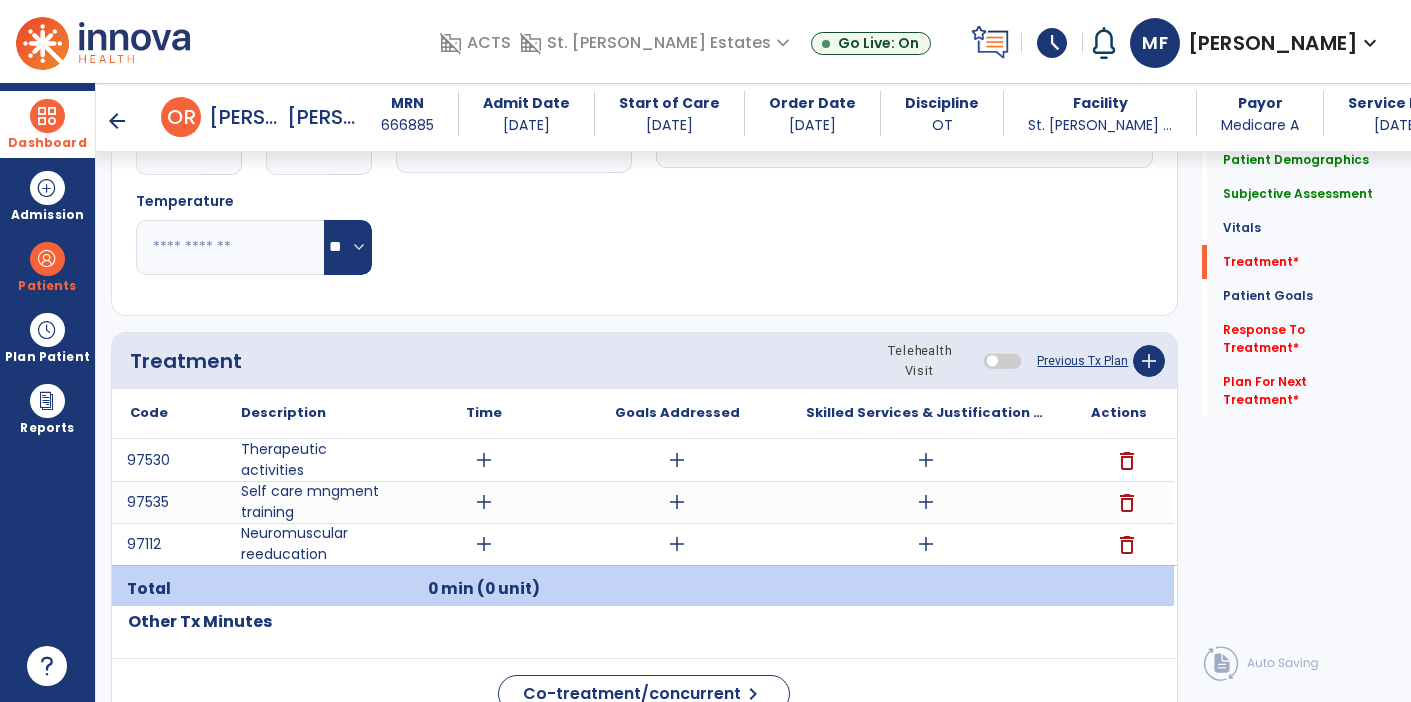 click on "add" at bounding box center (926, 460) 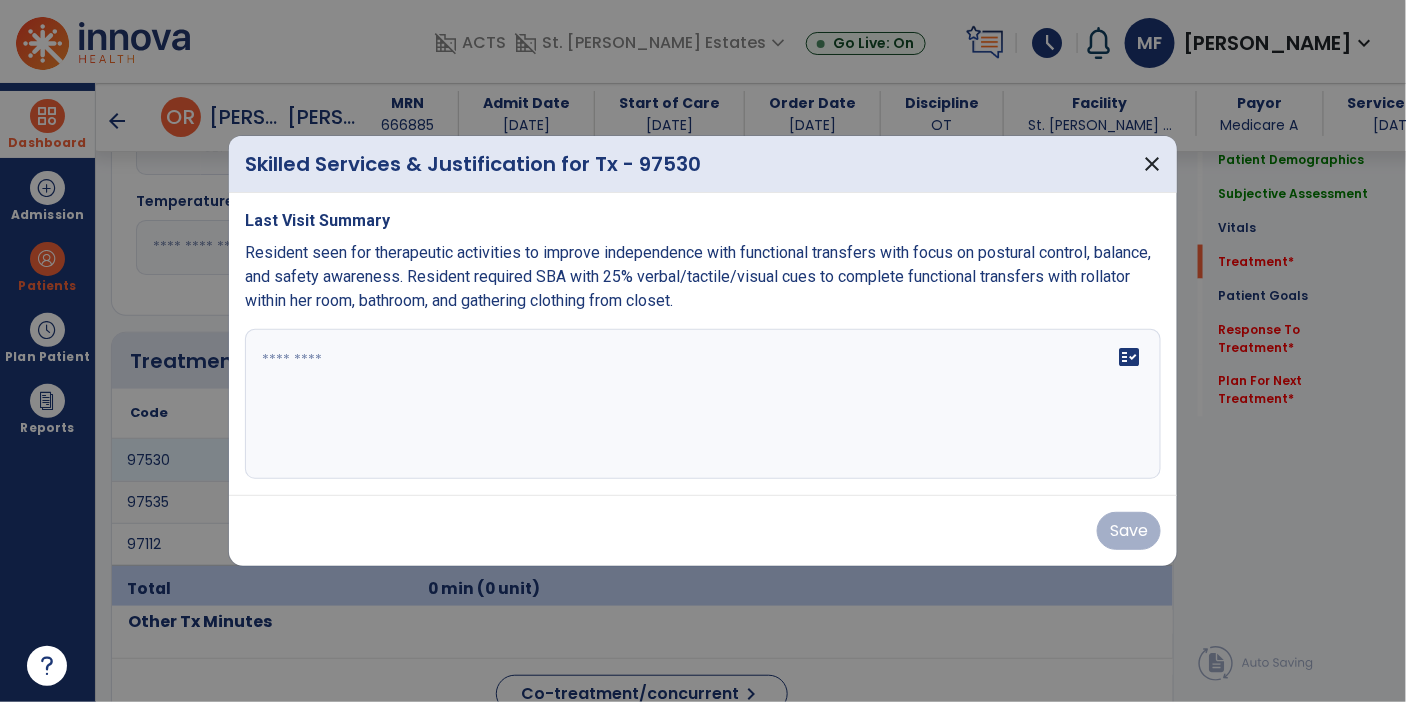 scroll, scrollTop: 917, scrollLeft: 0, axis: vertical 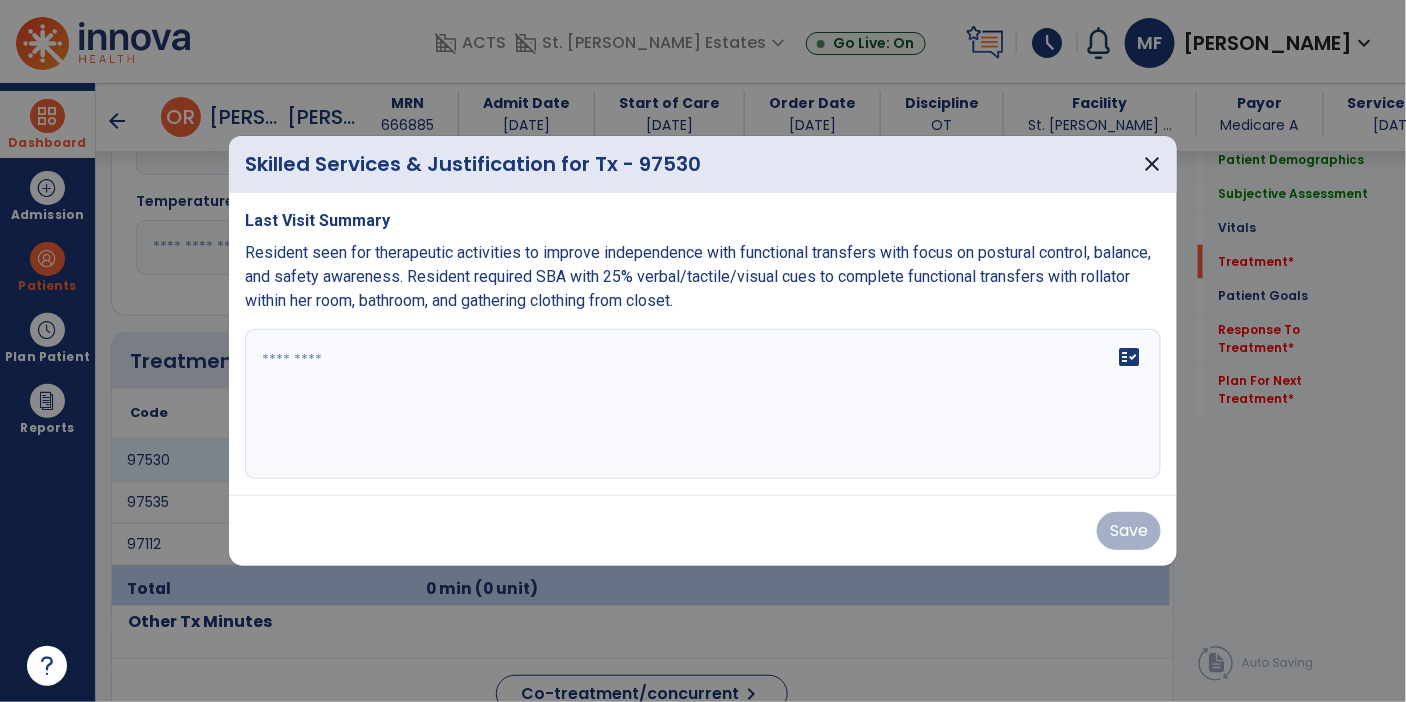click on "fact_check" at bounding box center [703, 404] 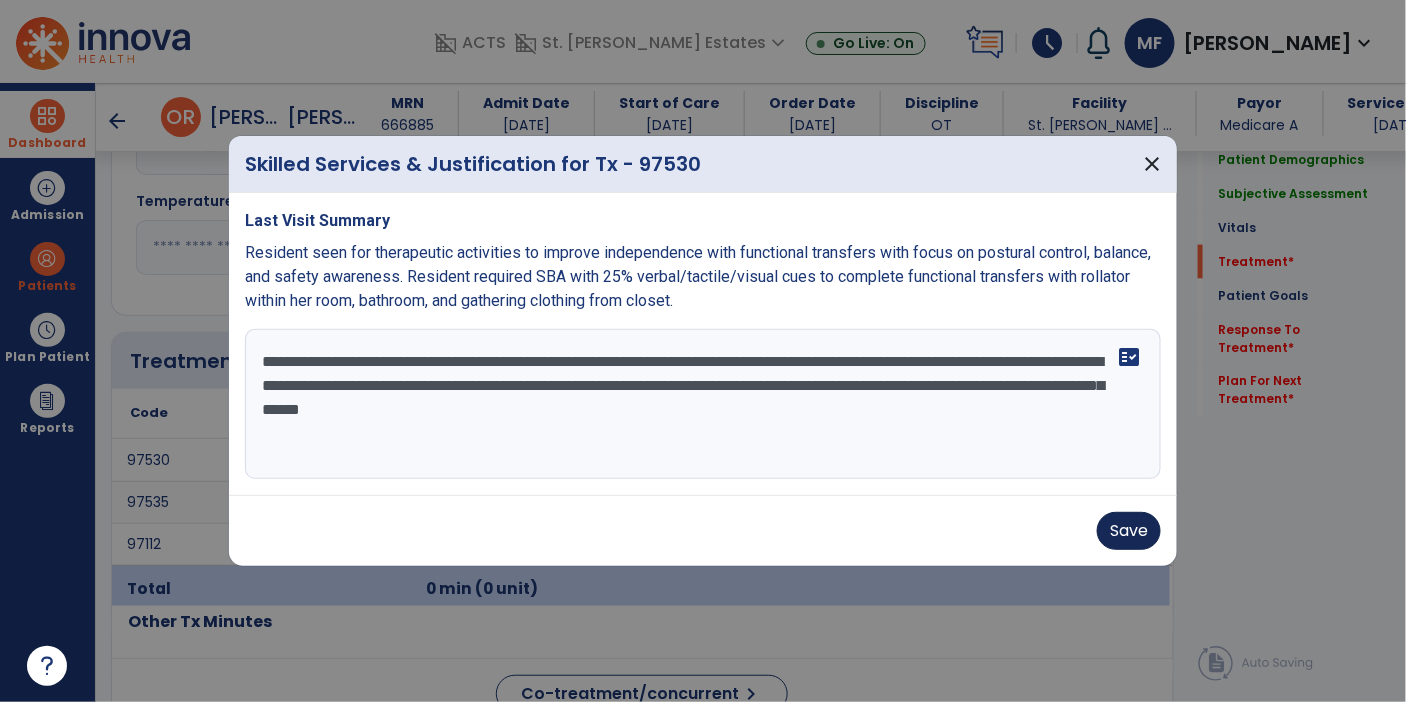 type on "**********" 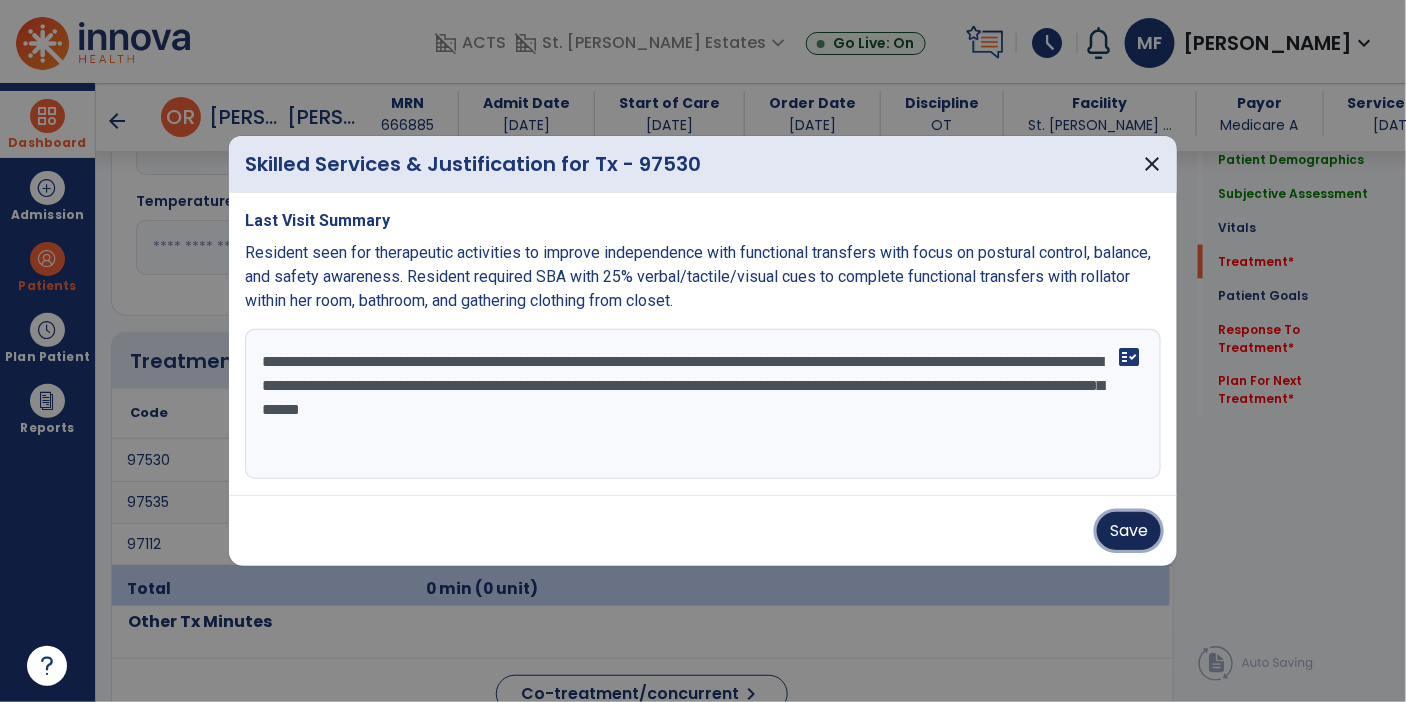 click on "Save" at bounding box center (1129, 531) 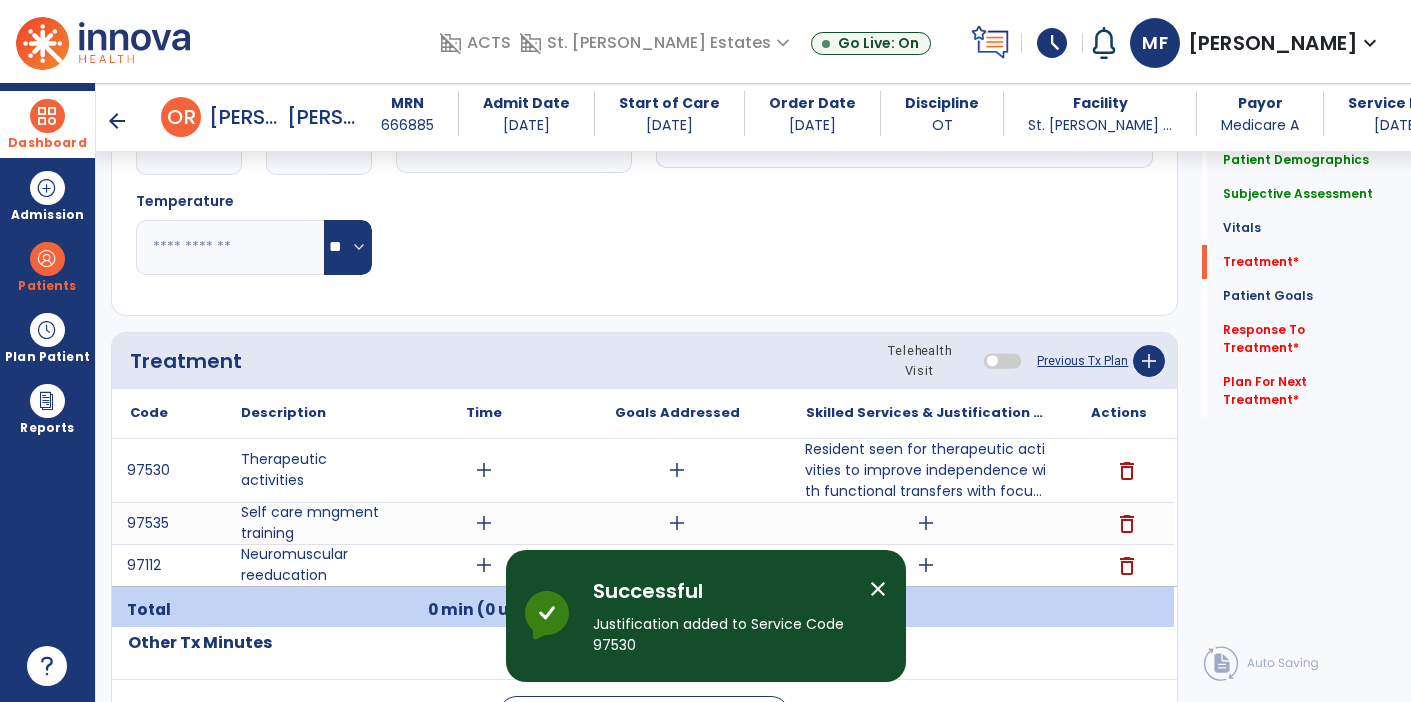 click on "add" at bounding box center (484, 470) 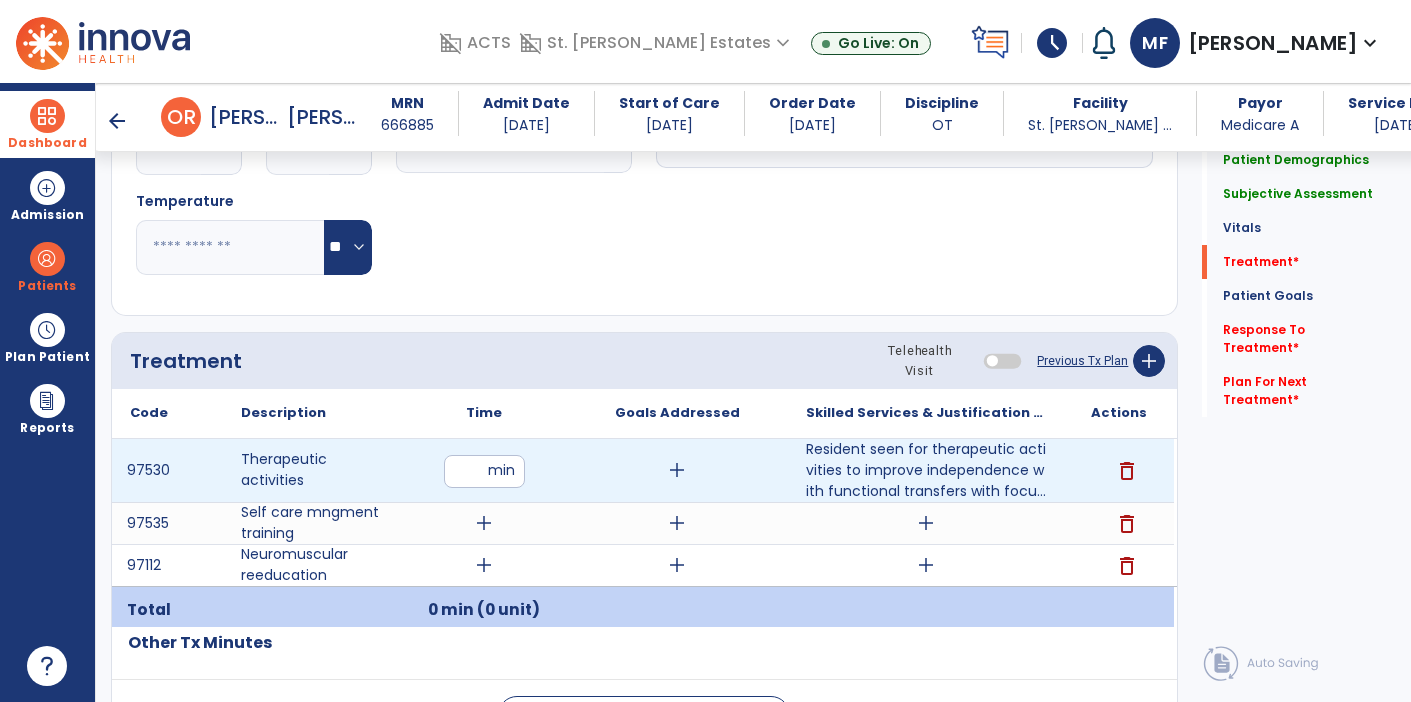 type on "**" 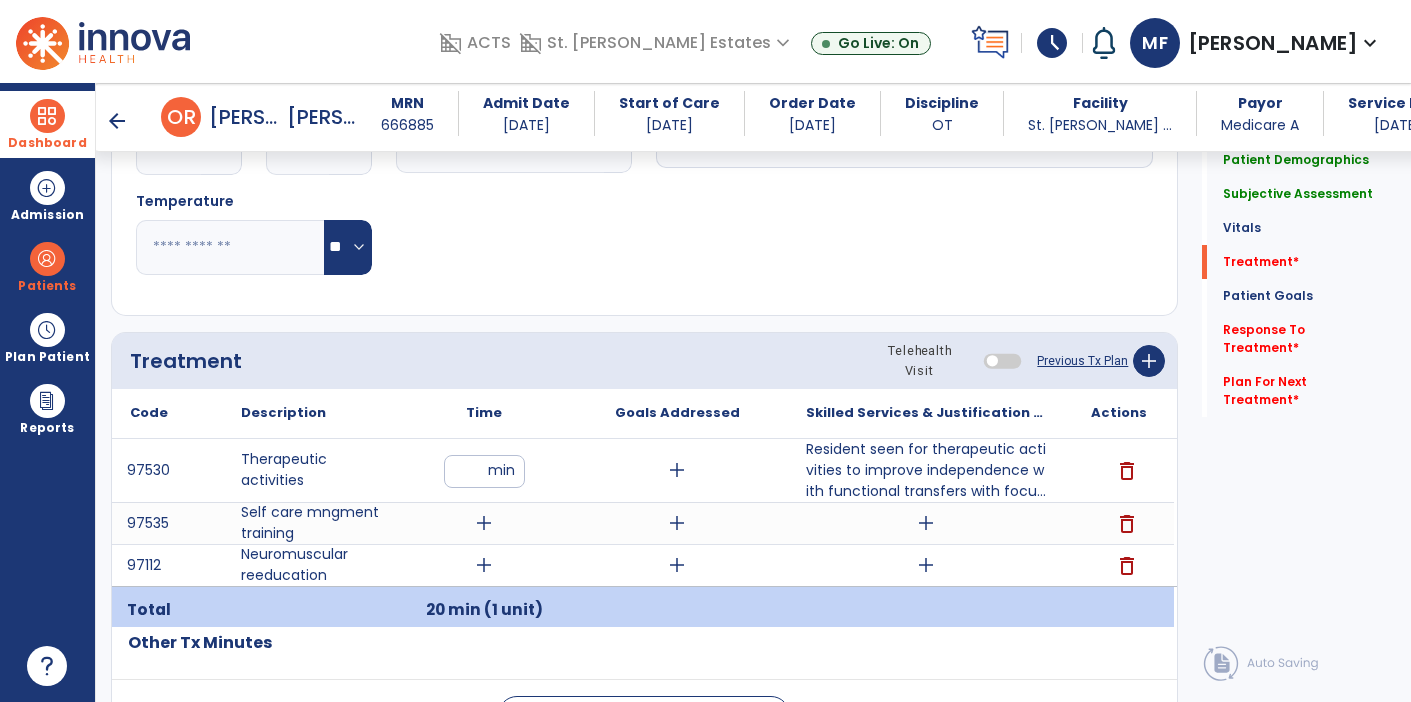 click on "add" at bounding box center (484, 523) 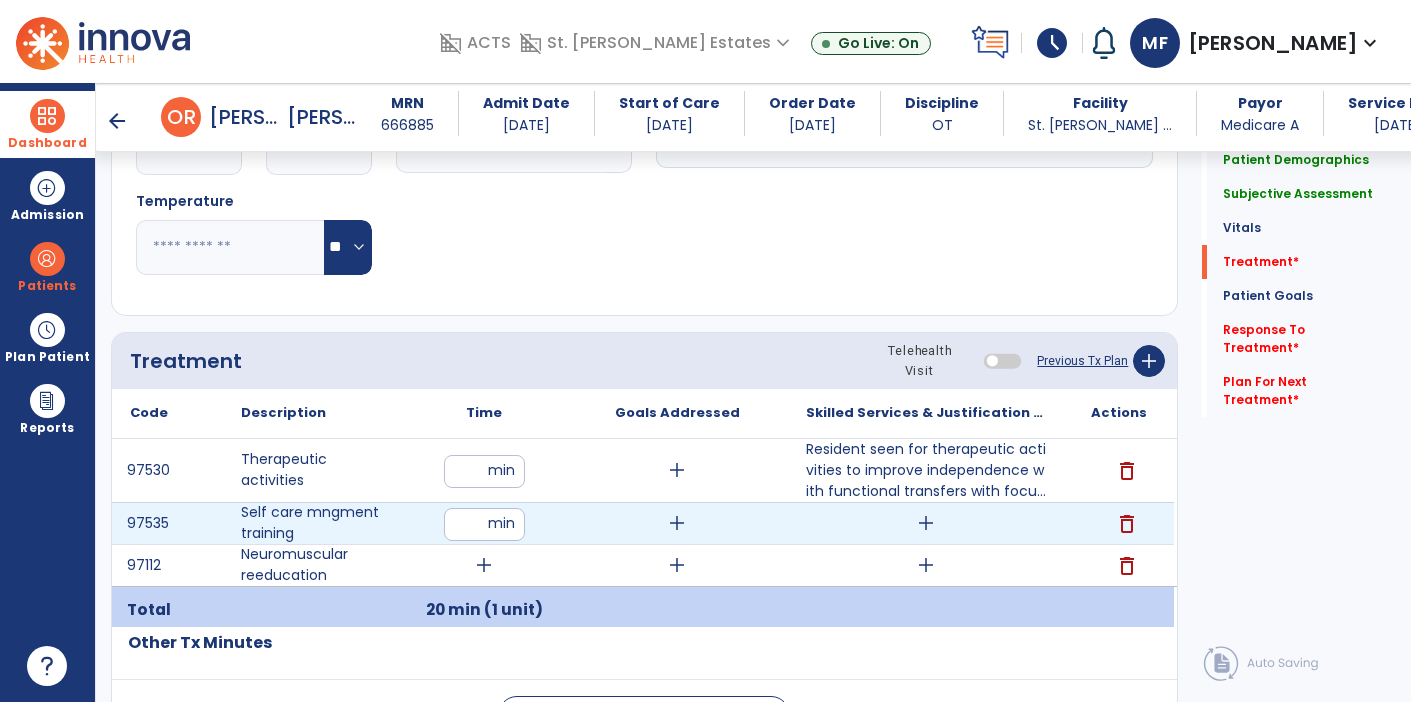 type on "**" 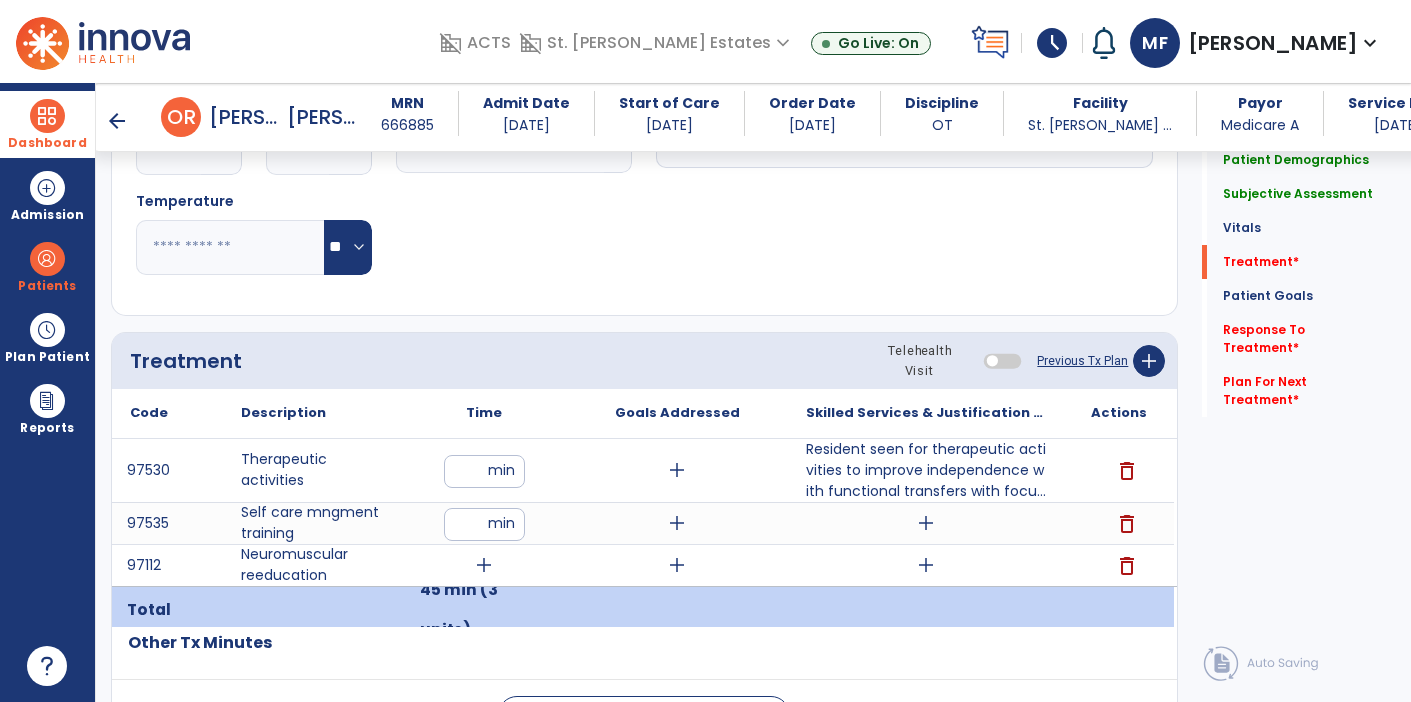 click on "add" at bounding box center (677, 523) 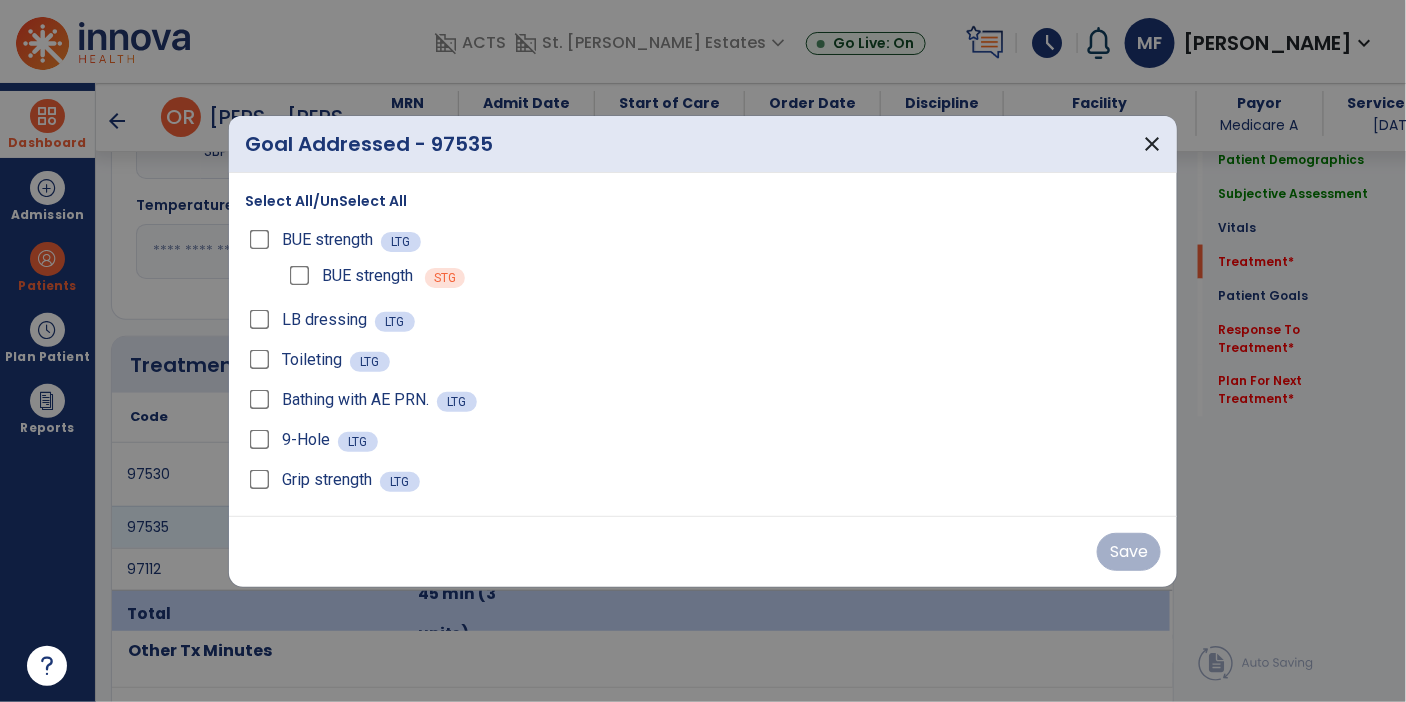 scroll, scrollTop: 917, scrollLeft: 0, axis: vertical 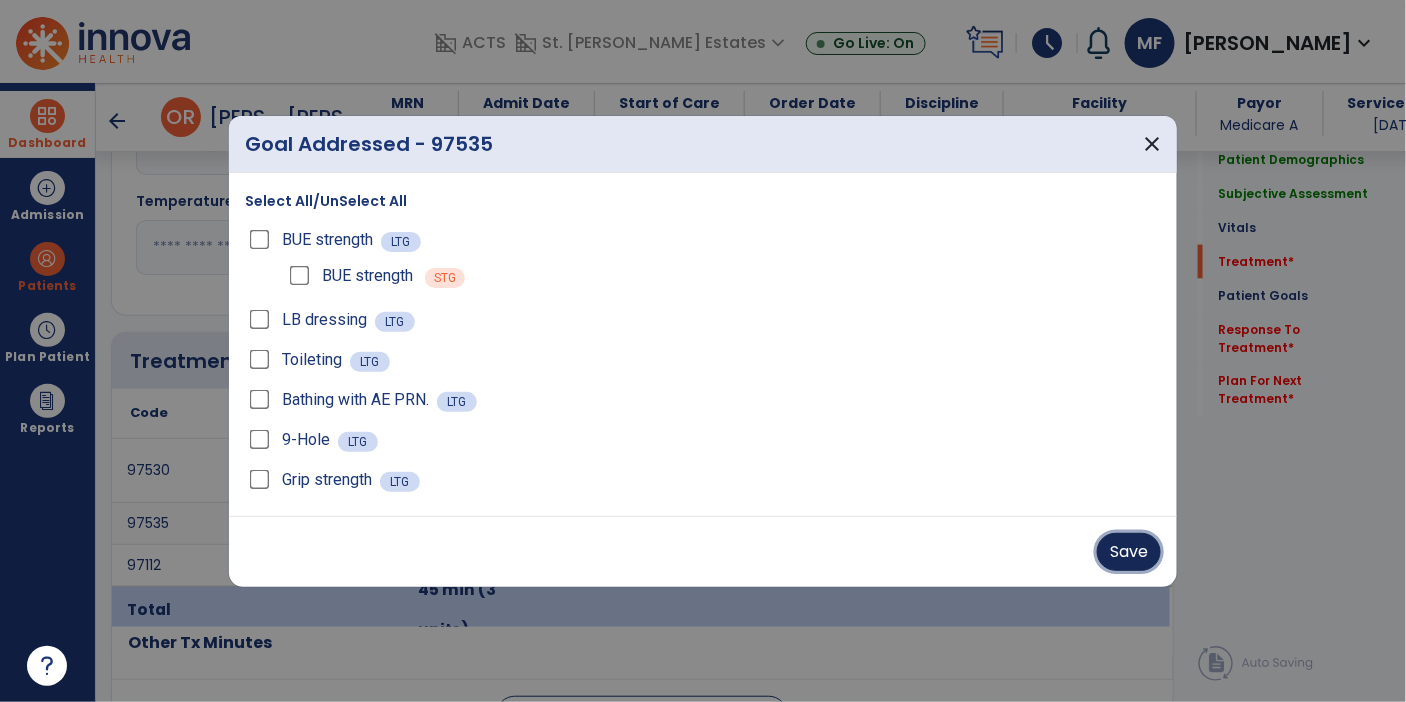 click on "Save" at bounding box center [1129, 552] 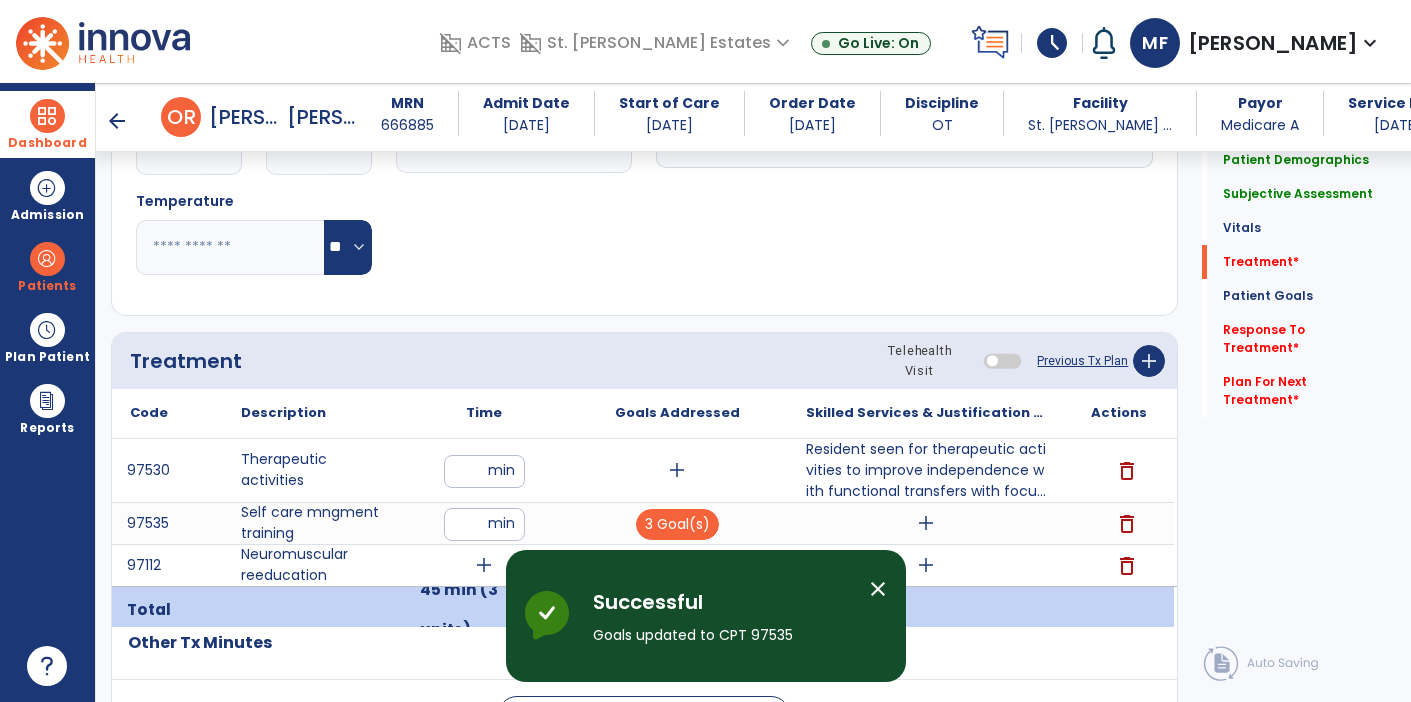 click on "add" at bounding box center [926, 523] 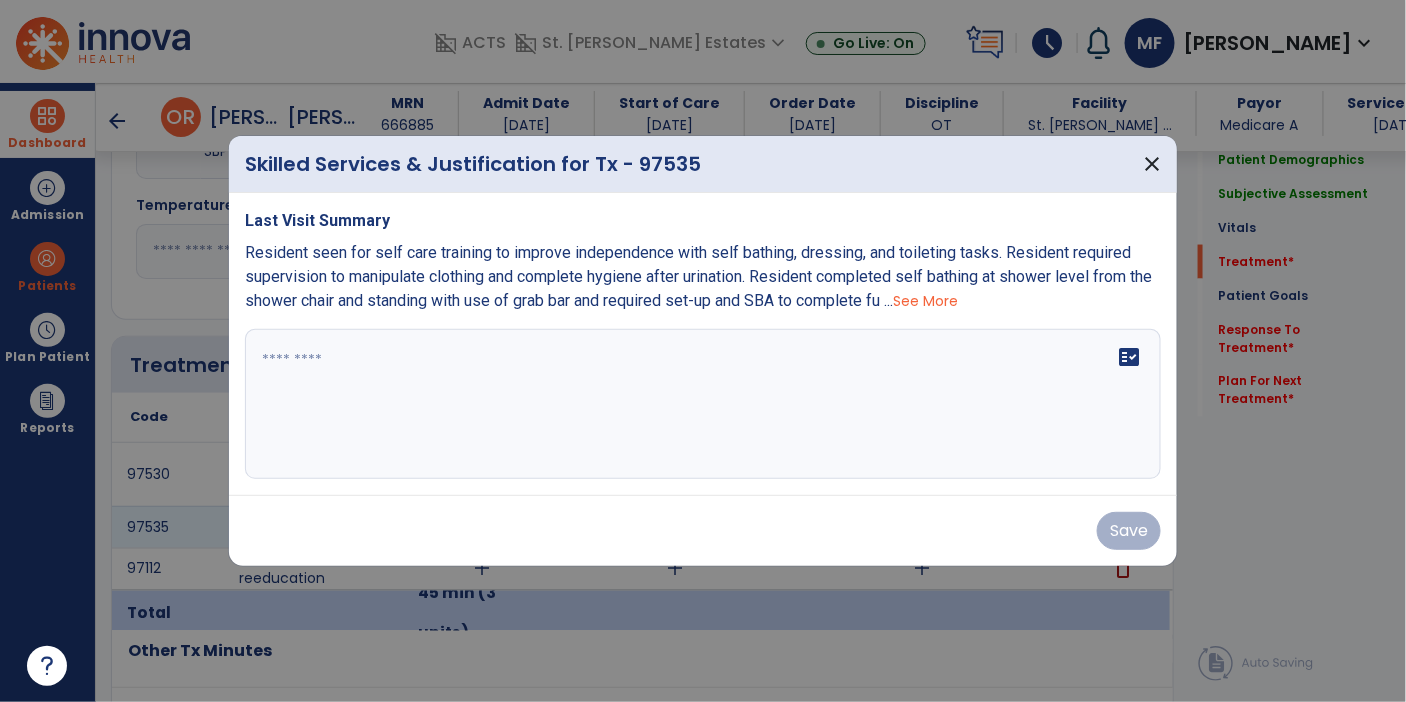 scroll, scrollTop: 917, scrollLeft: 0, axis: vertical 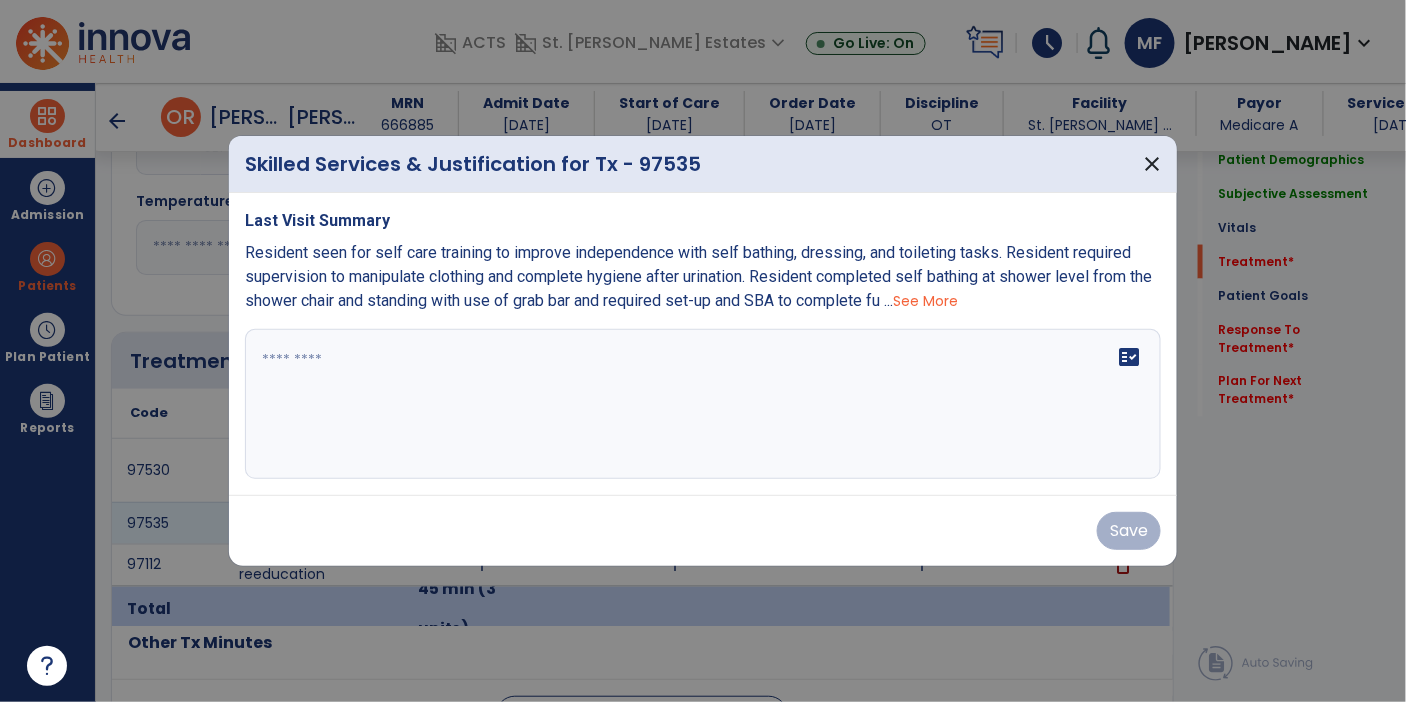 click on "fact_check" at bounding box center (703, 404) 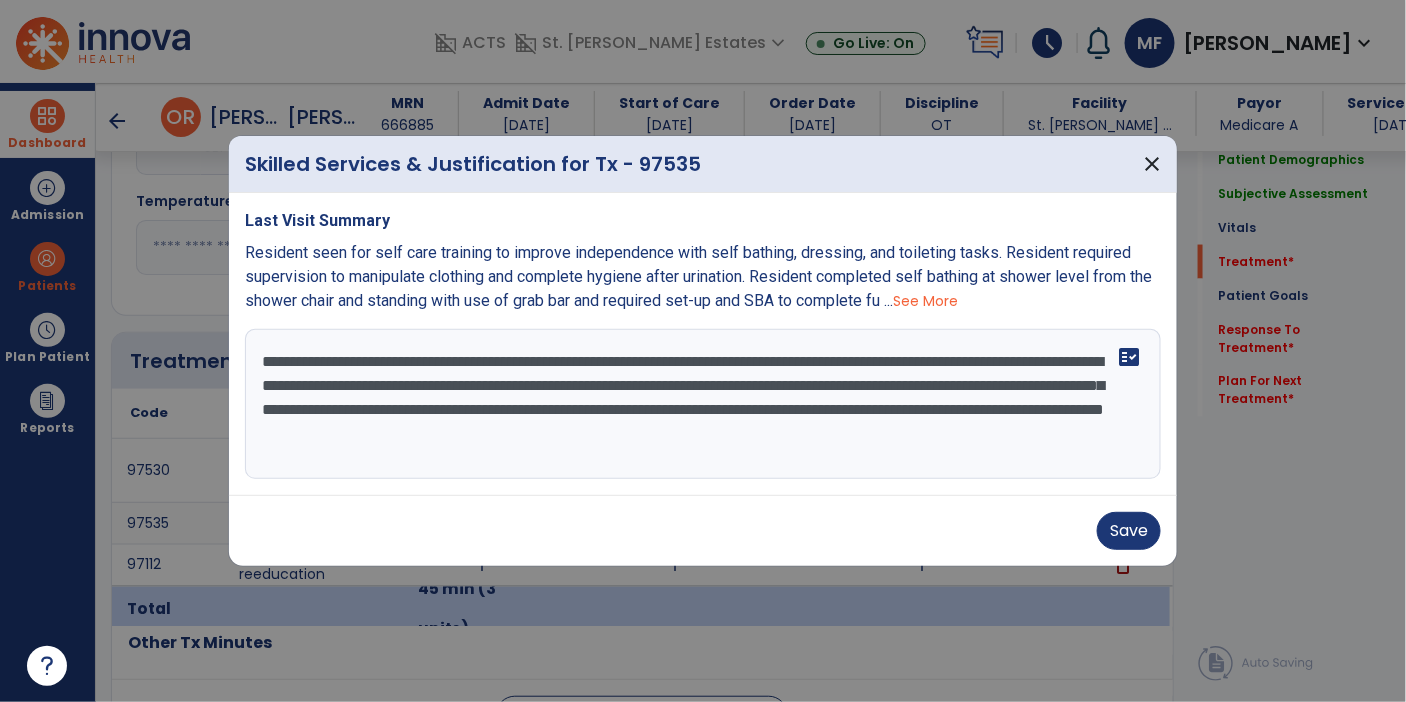click on "**********" at bounding box center (703, 404) 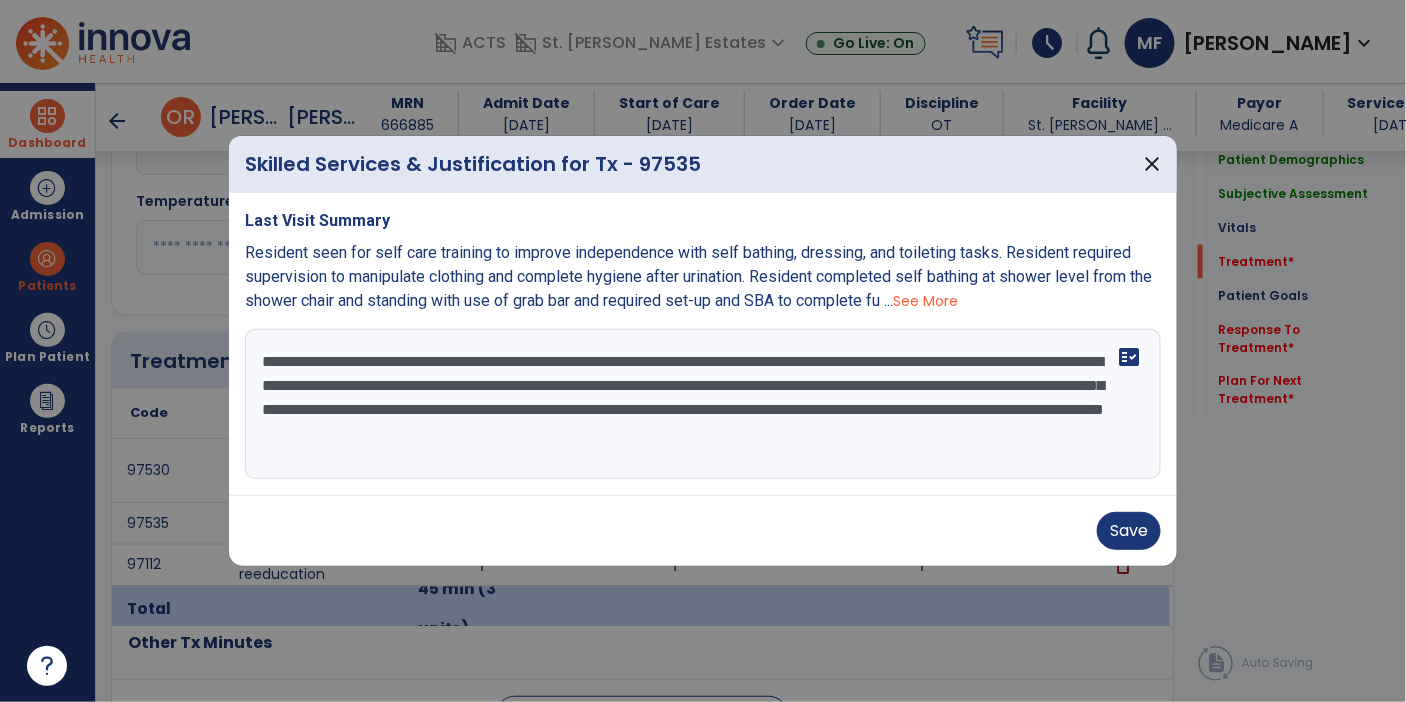 click on "**********" at bounding box center [703, 404] 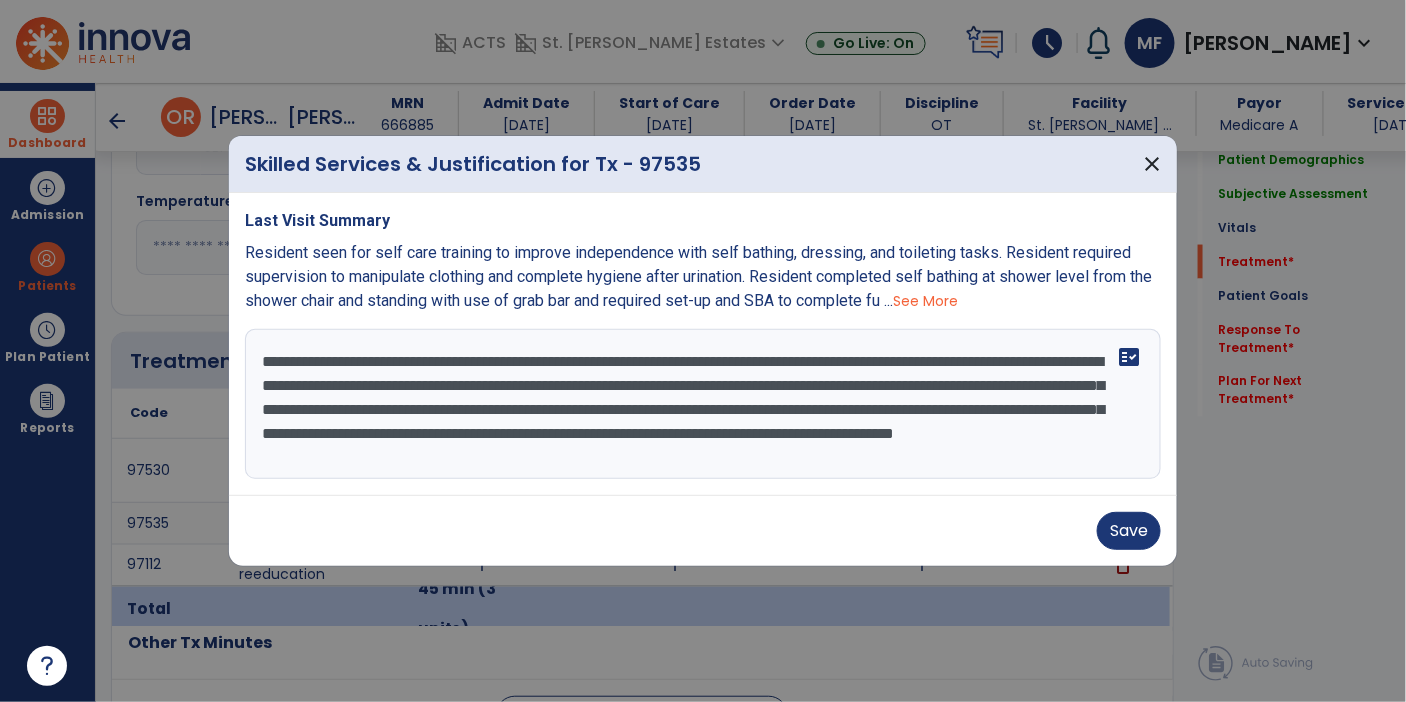scroll, scrollTop: 15, scrollLeft: 0, axis: vertical 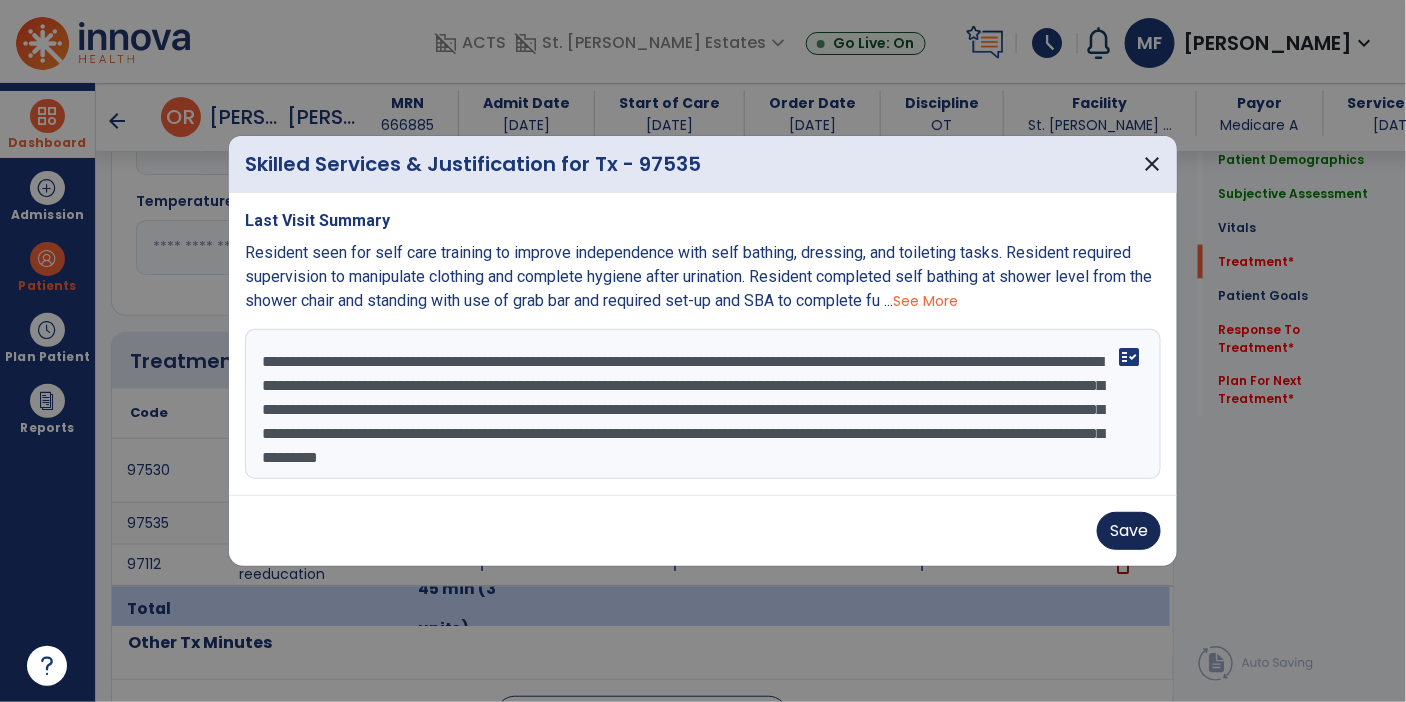 type on "**********" 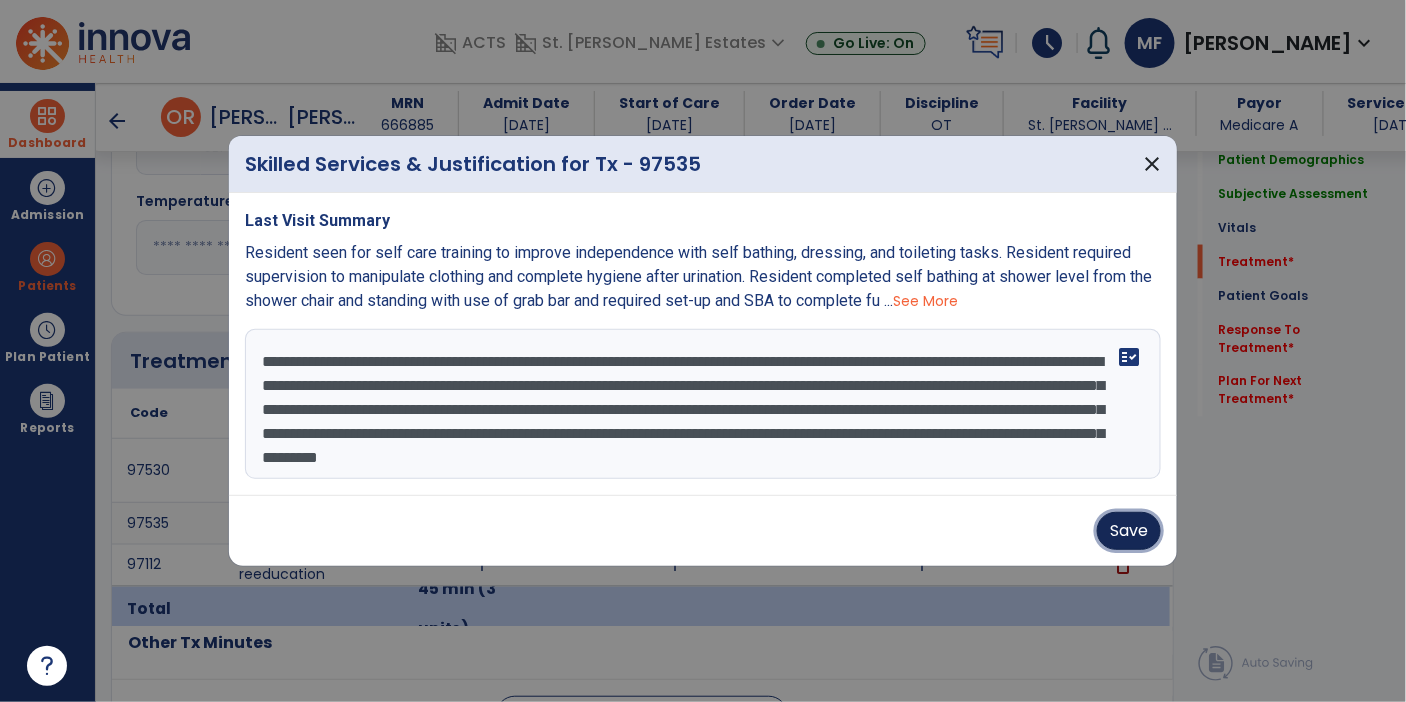 click on "Save" at bounding box center [1129, 531] 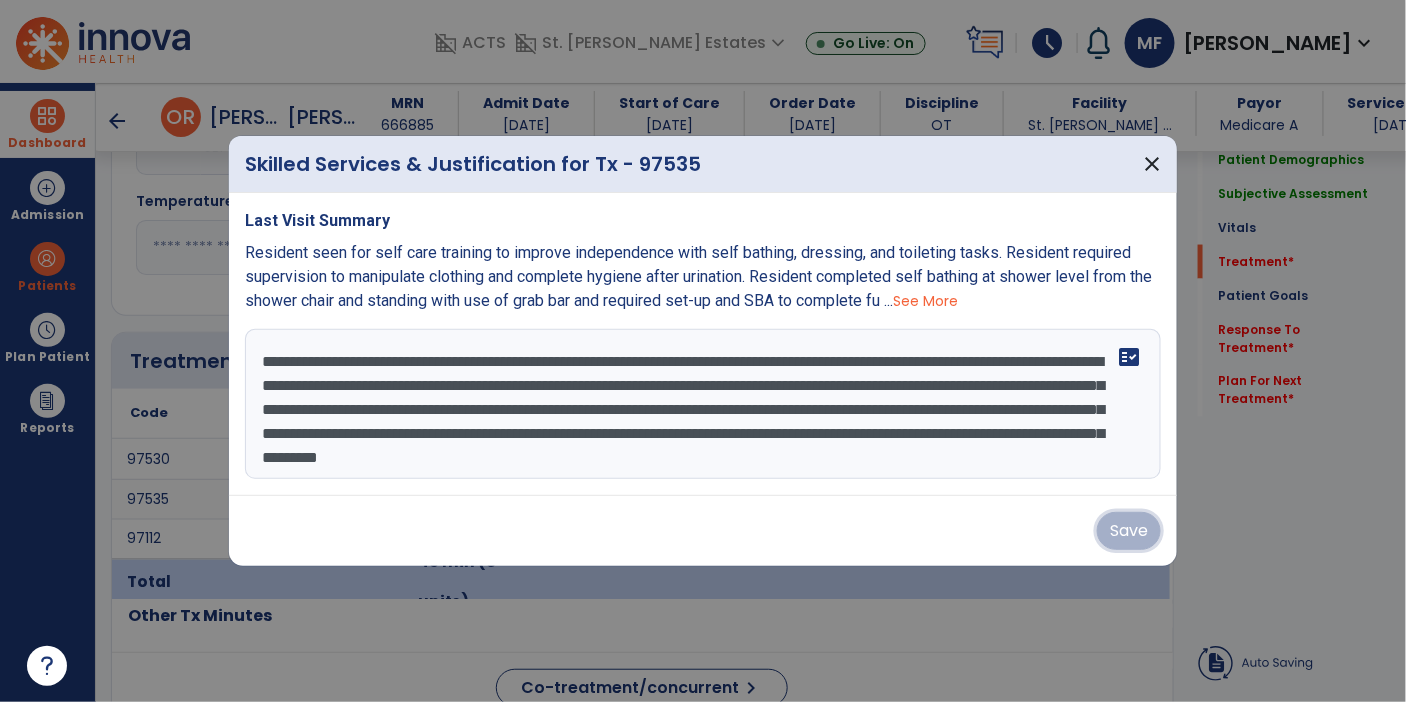 click on "Save" at bounding box center (1129, 531) 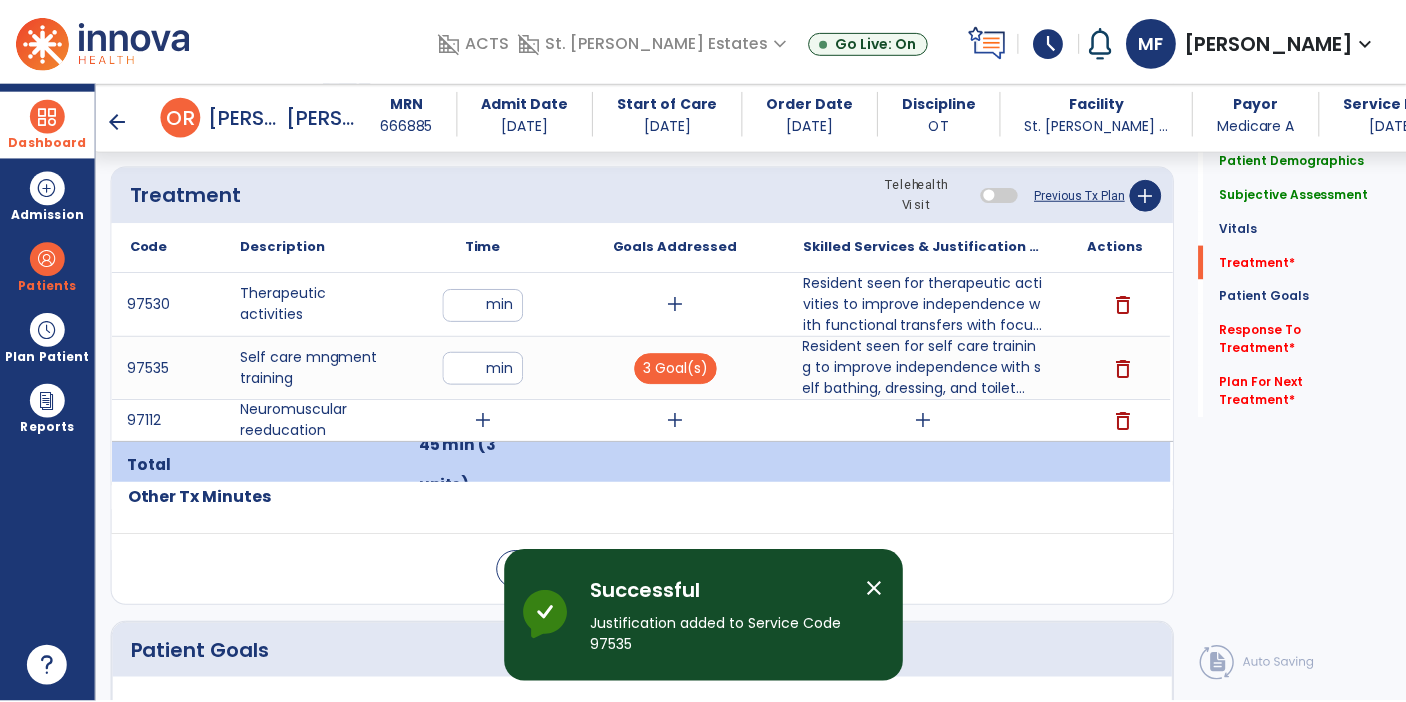 scroll, scrollTop: 1081, scrollLeft: 0, axis: vertical 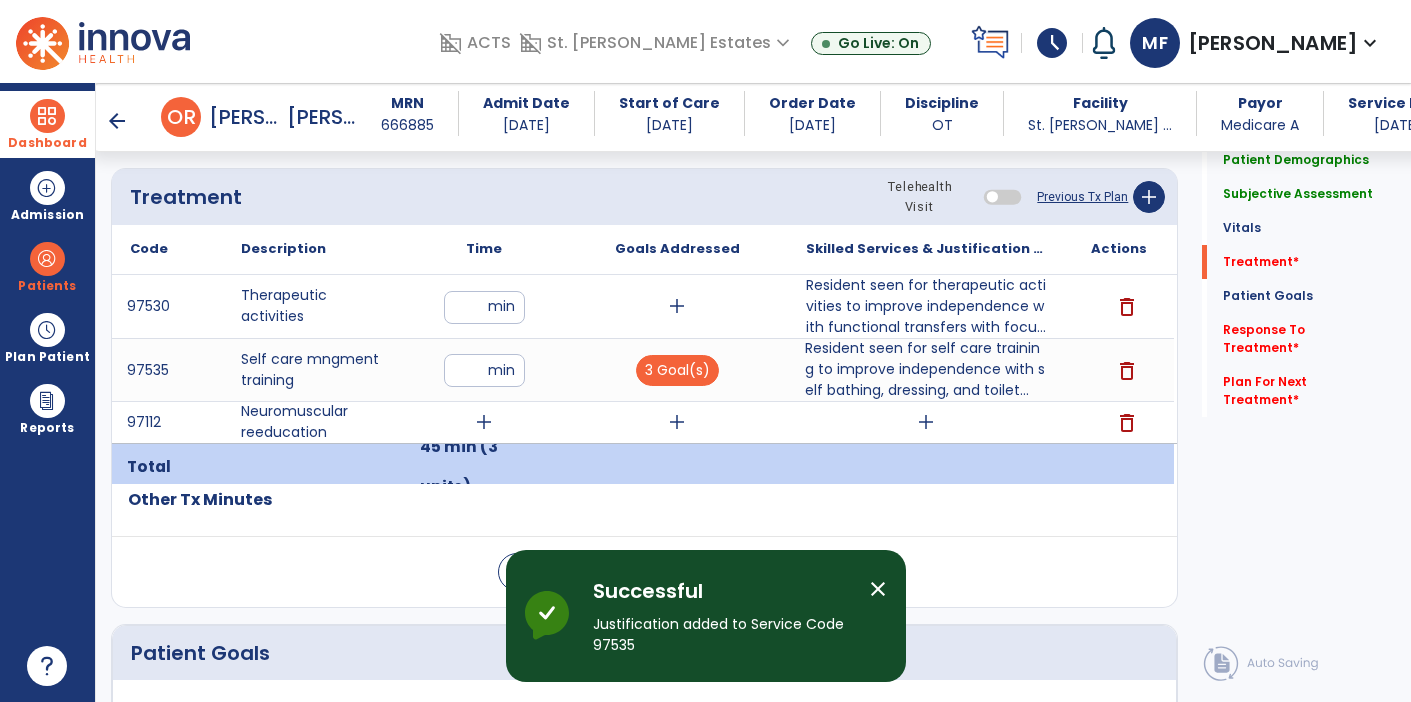 click on "add" at bounding box center (484, 422) 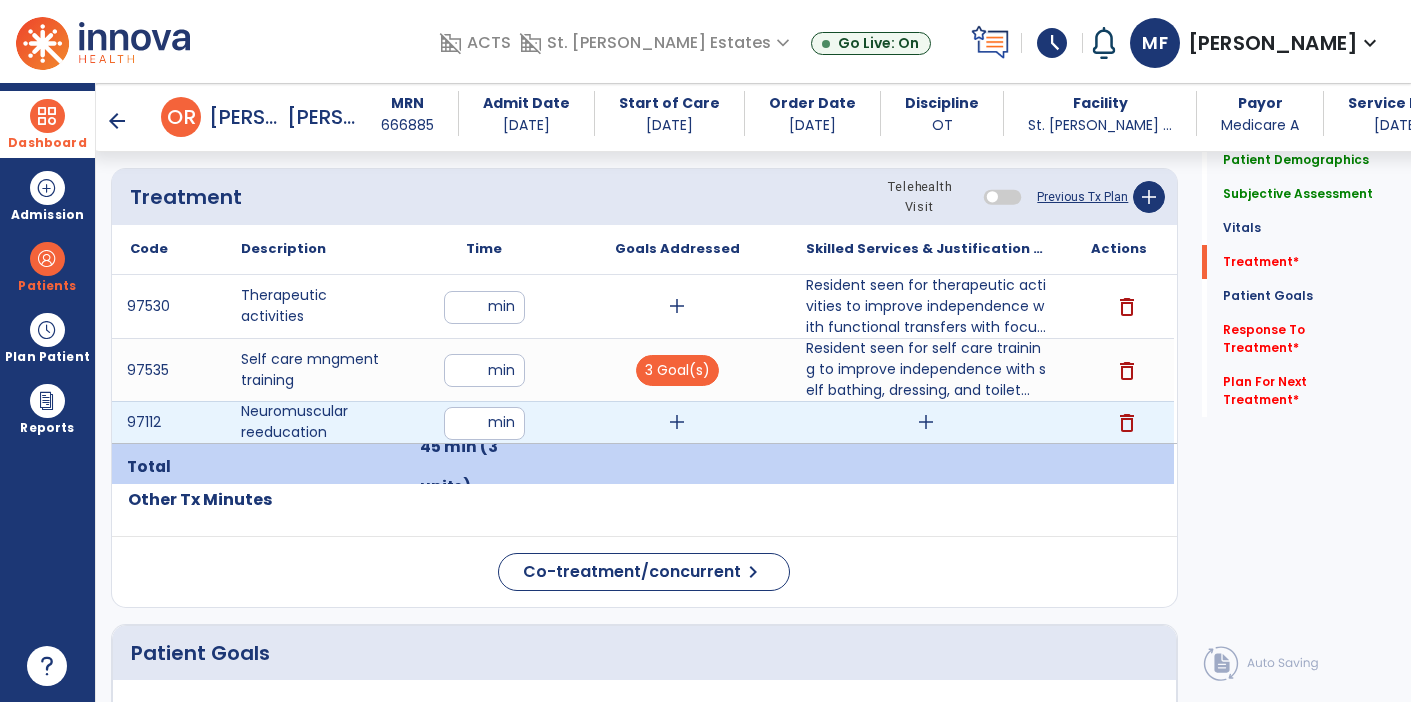 type on "**" 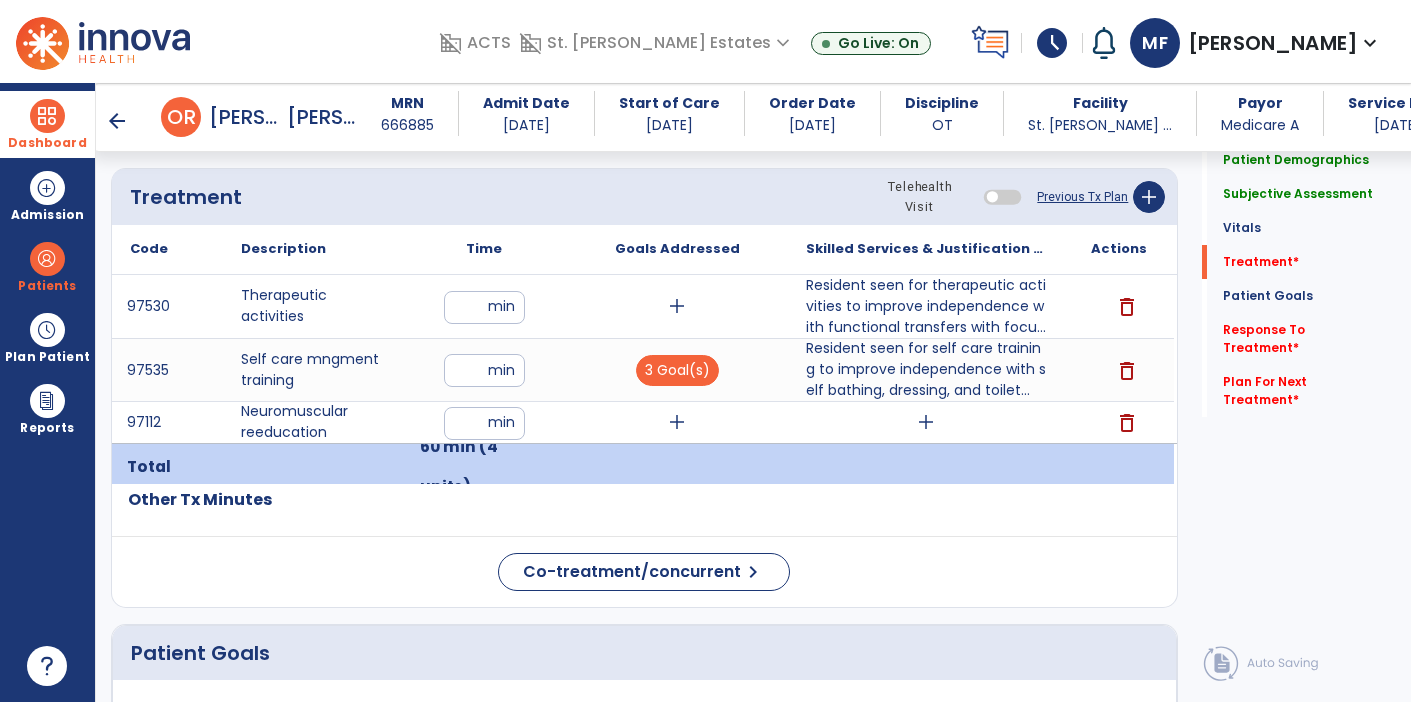 click on "add" at bounding box center [677, 422] 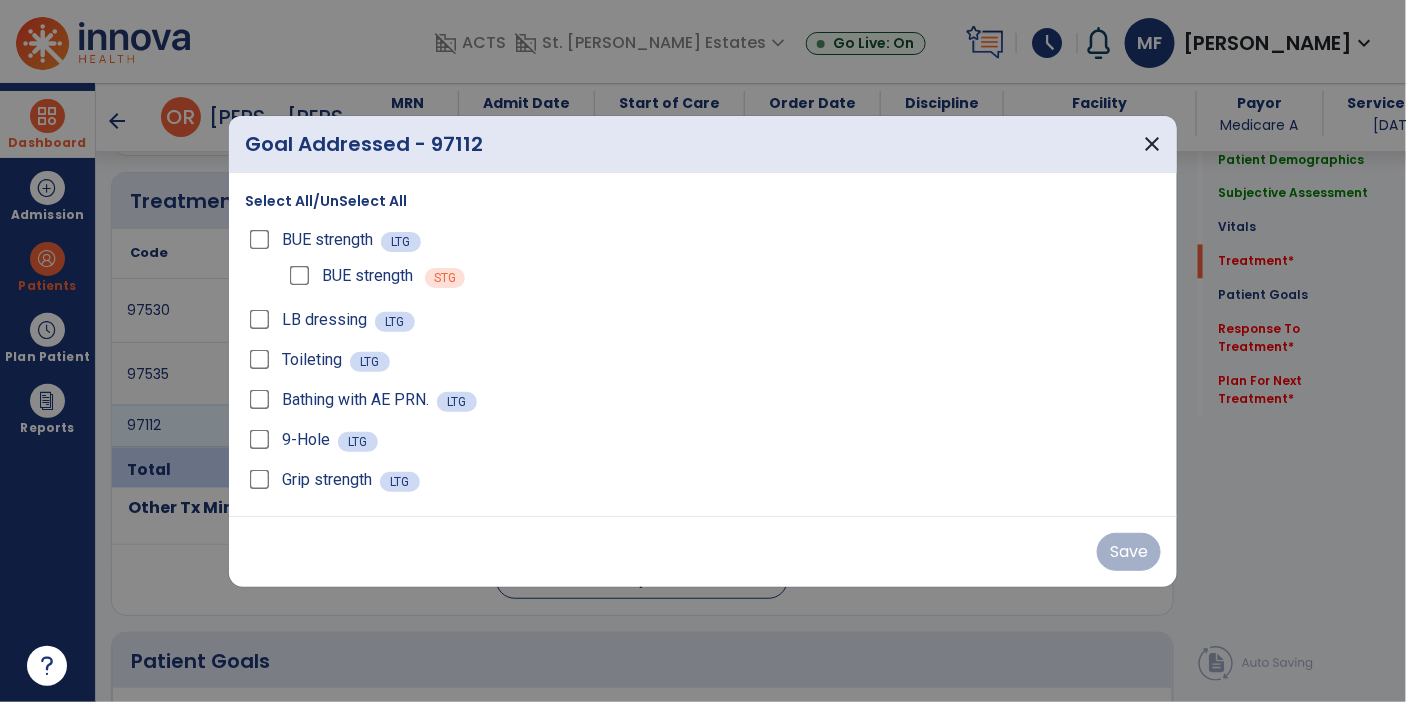 scroll, scrollTop: 1081, scrollLeft: 0, axis: vertical 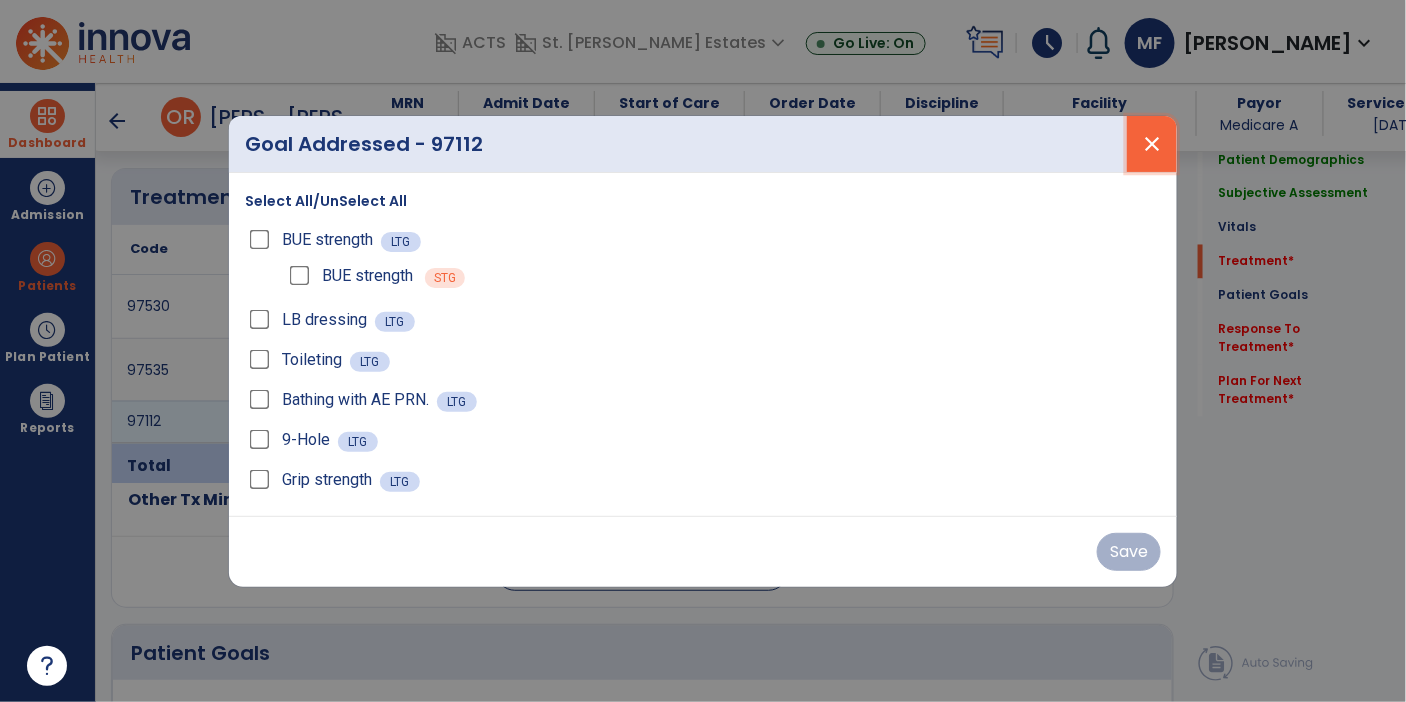 click on "close" at bounding box center [1152, 144] 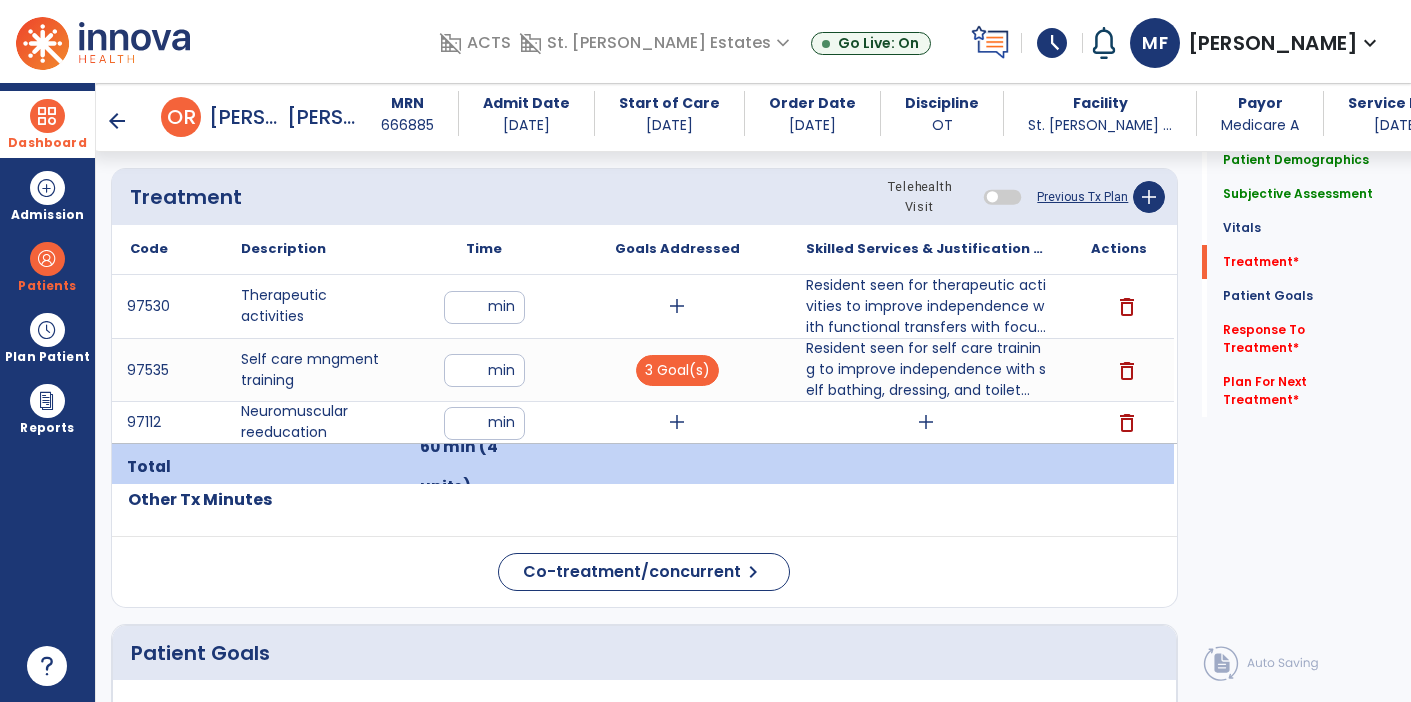 click on "add" at bounding box center (926, 422) 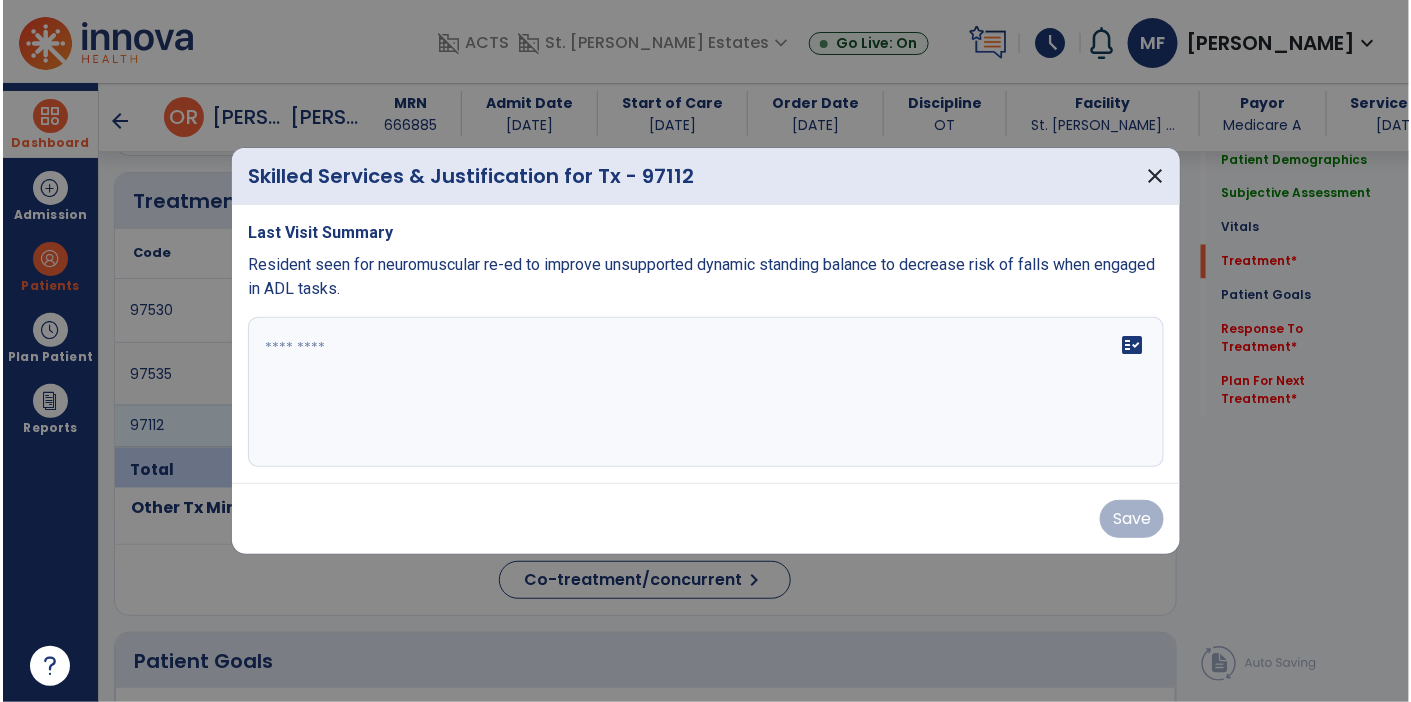 scroll, scrollTop: 1081, scrollLeft: 0, axis: vertical 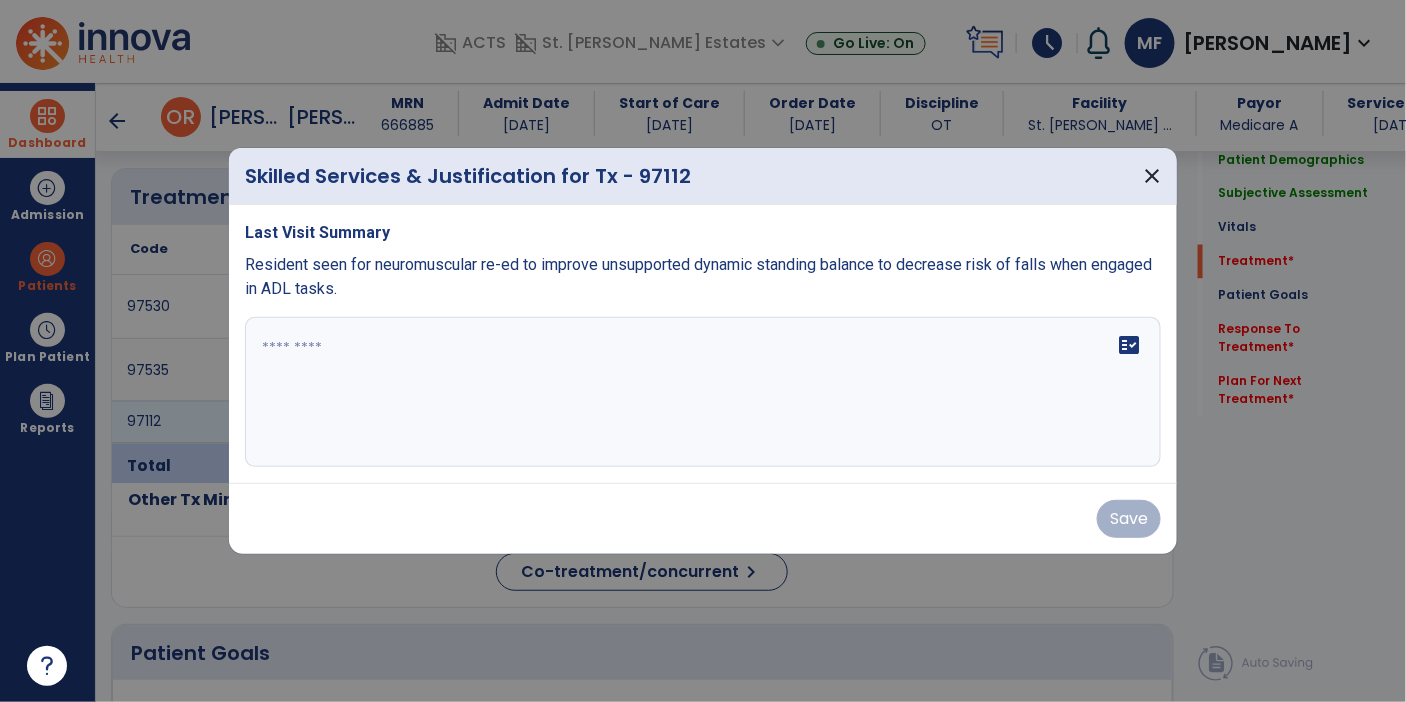 click on "fact_check" at bounding box center (703, 392) 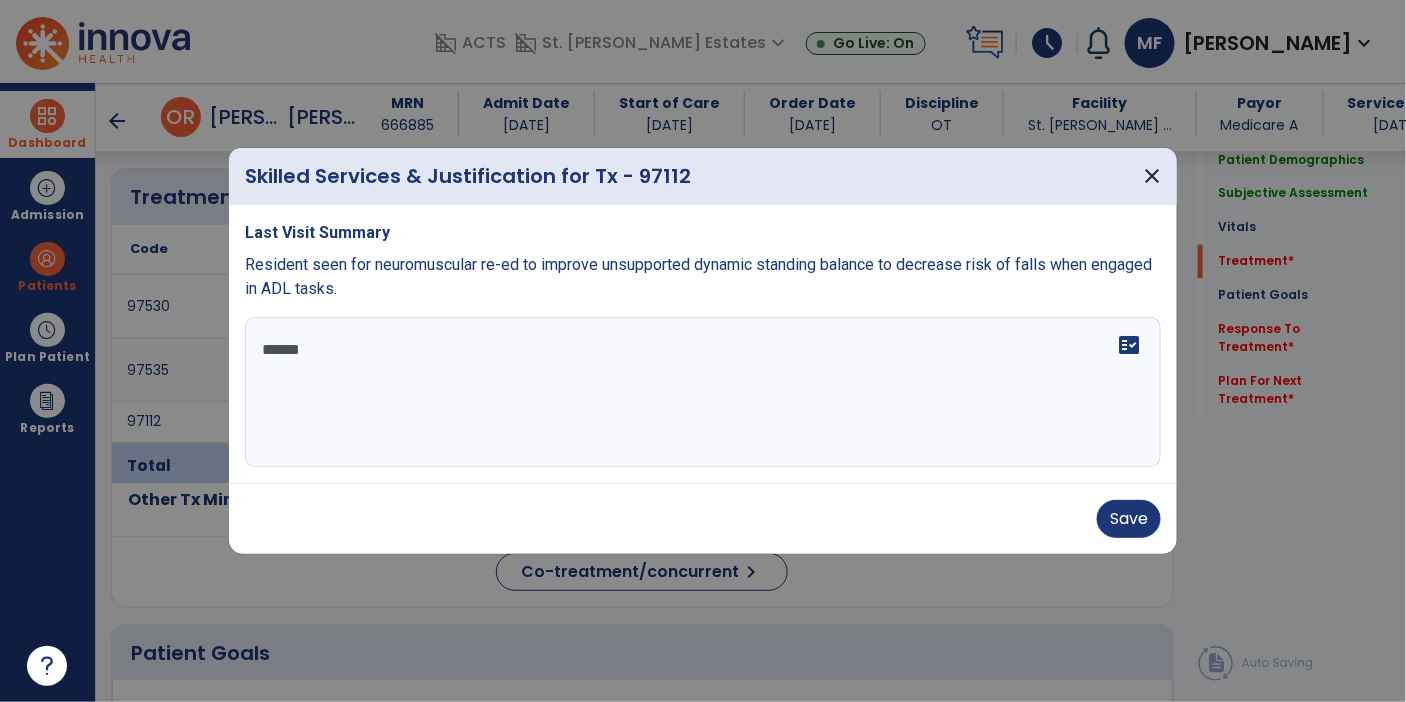type on "*******" 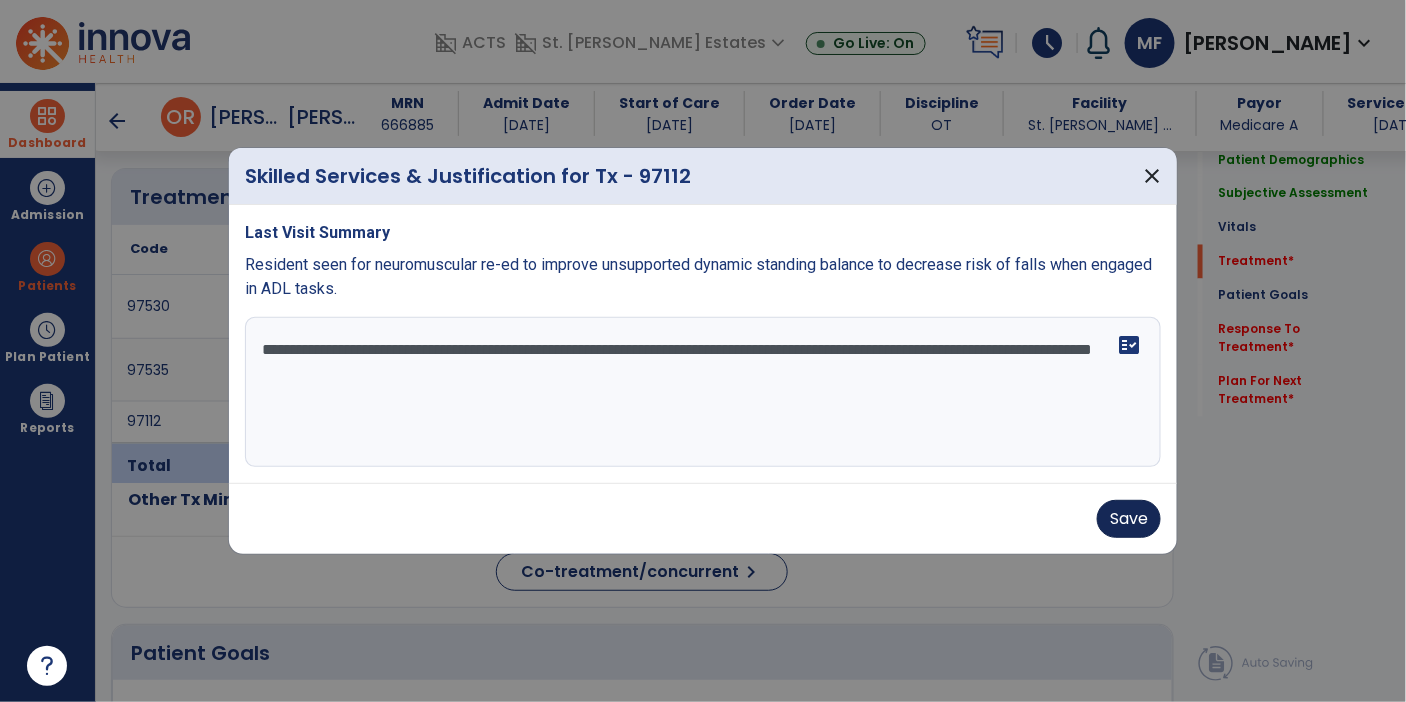 type on "**********" 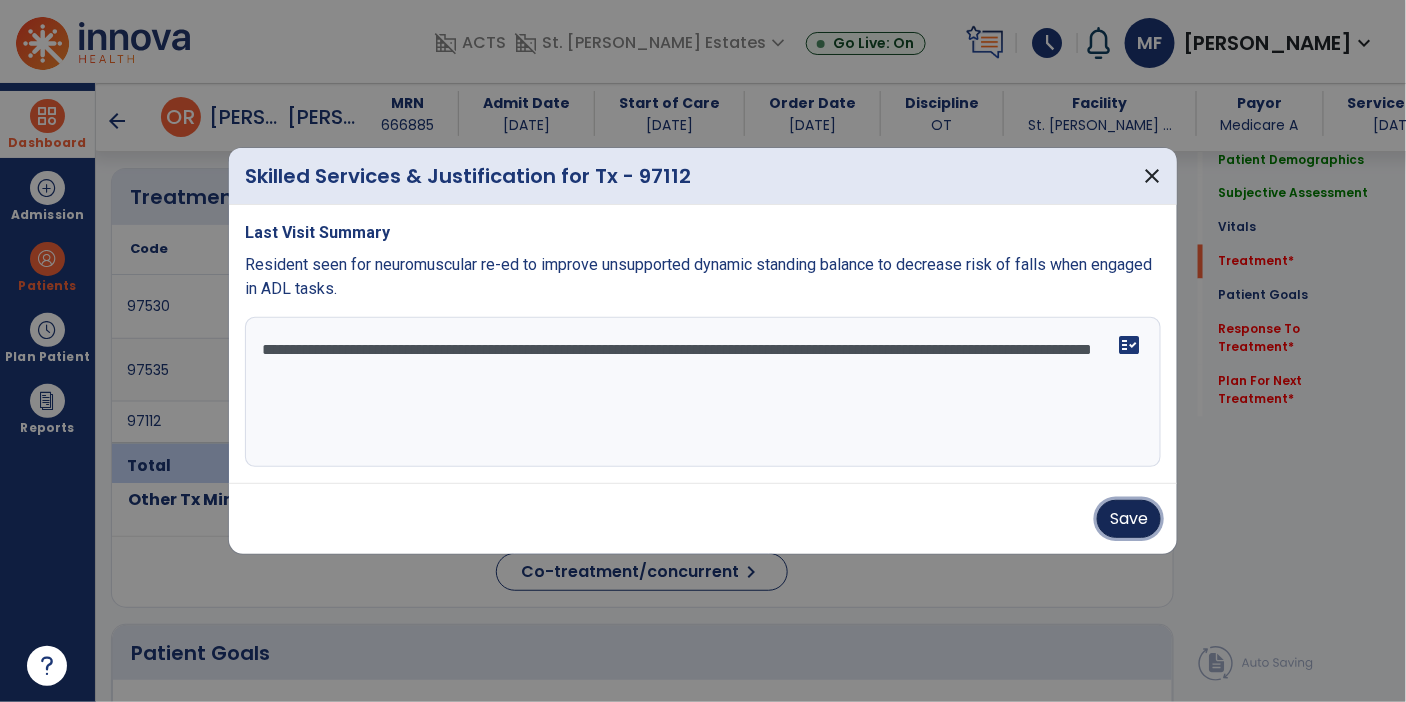 click on "Save" at bounding box center [1129, 519] 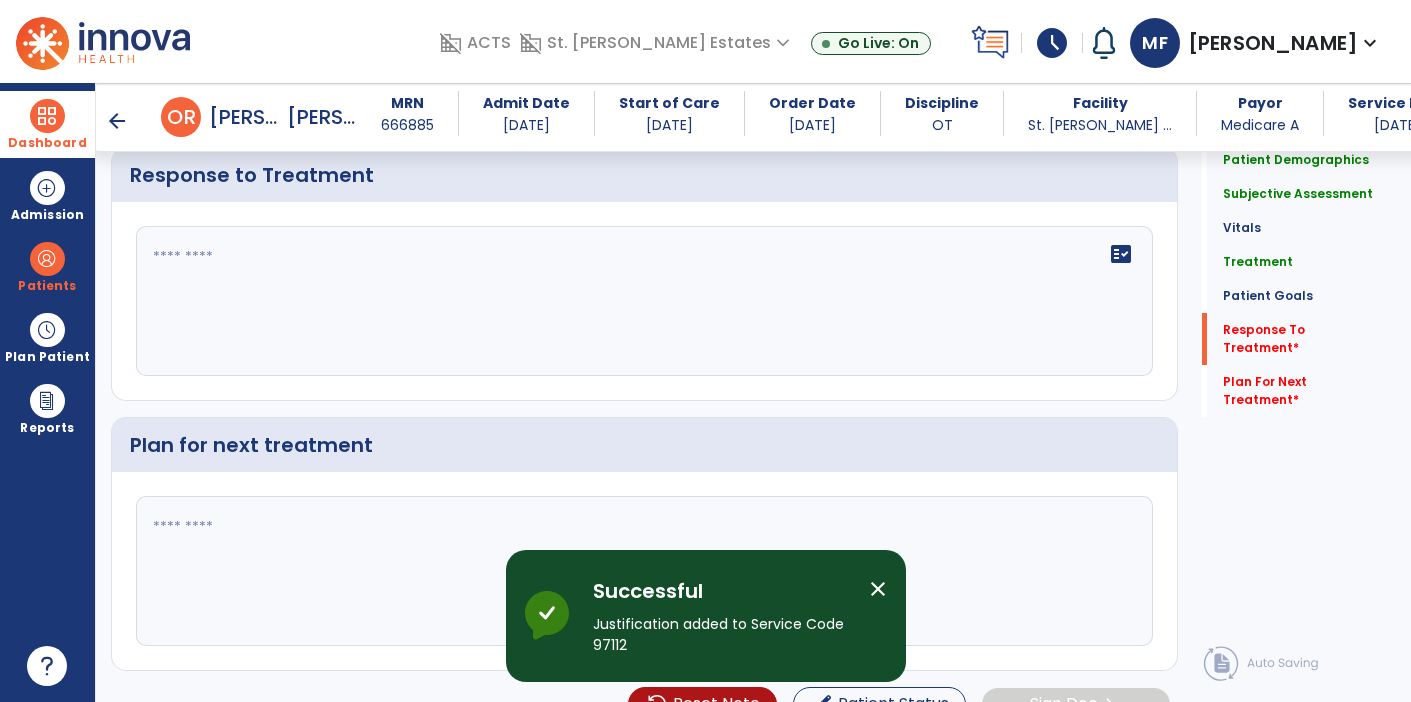 scroll, scrollTop: 3172, scrollLeft: 0, axis: vertical 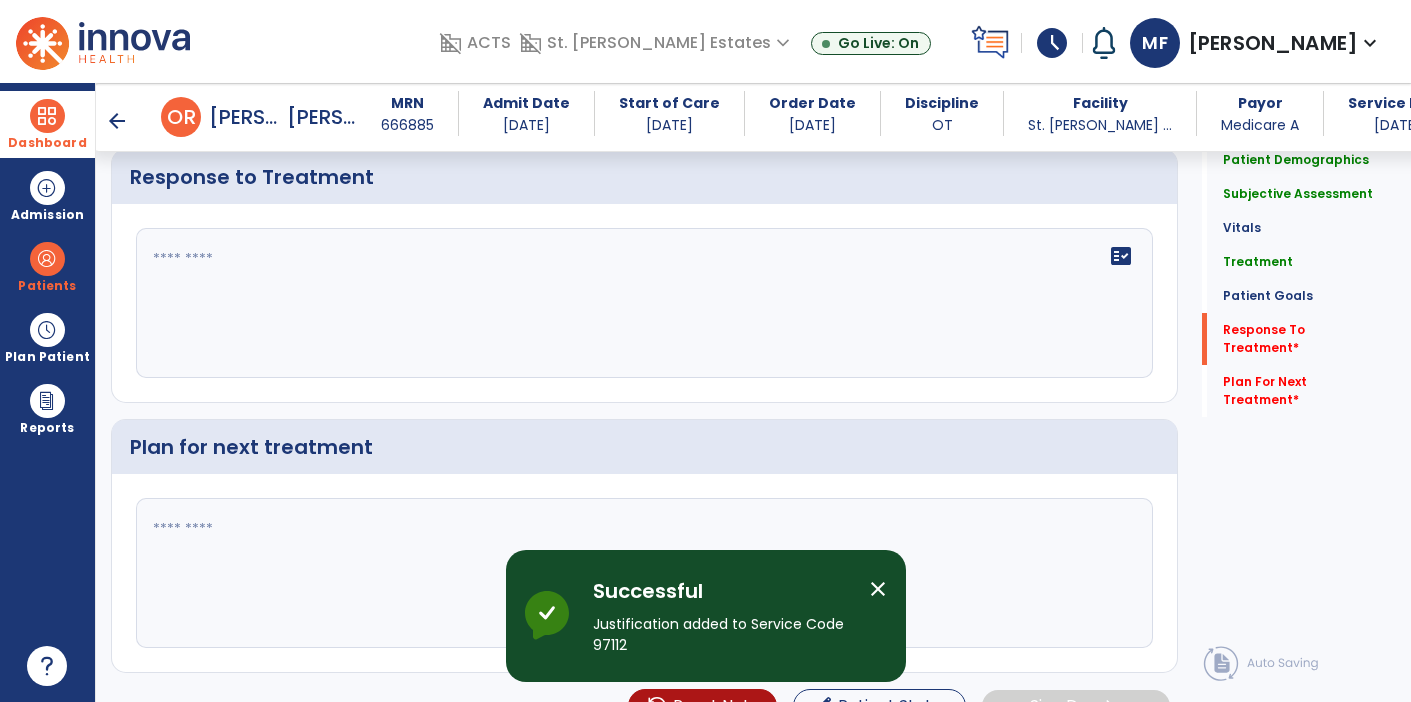 click on "fact_check" 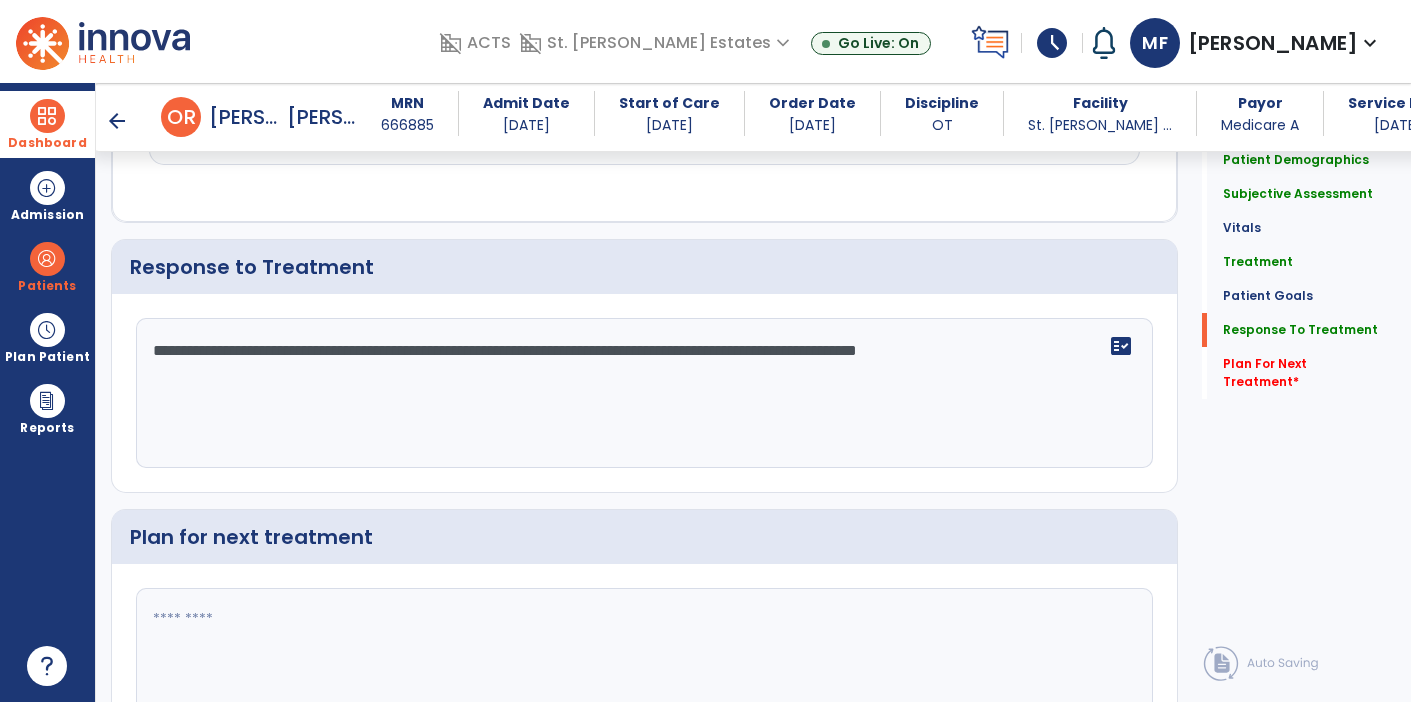 scroll, scrollTop: 3172, scrollLeft: 0, axis: vertical 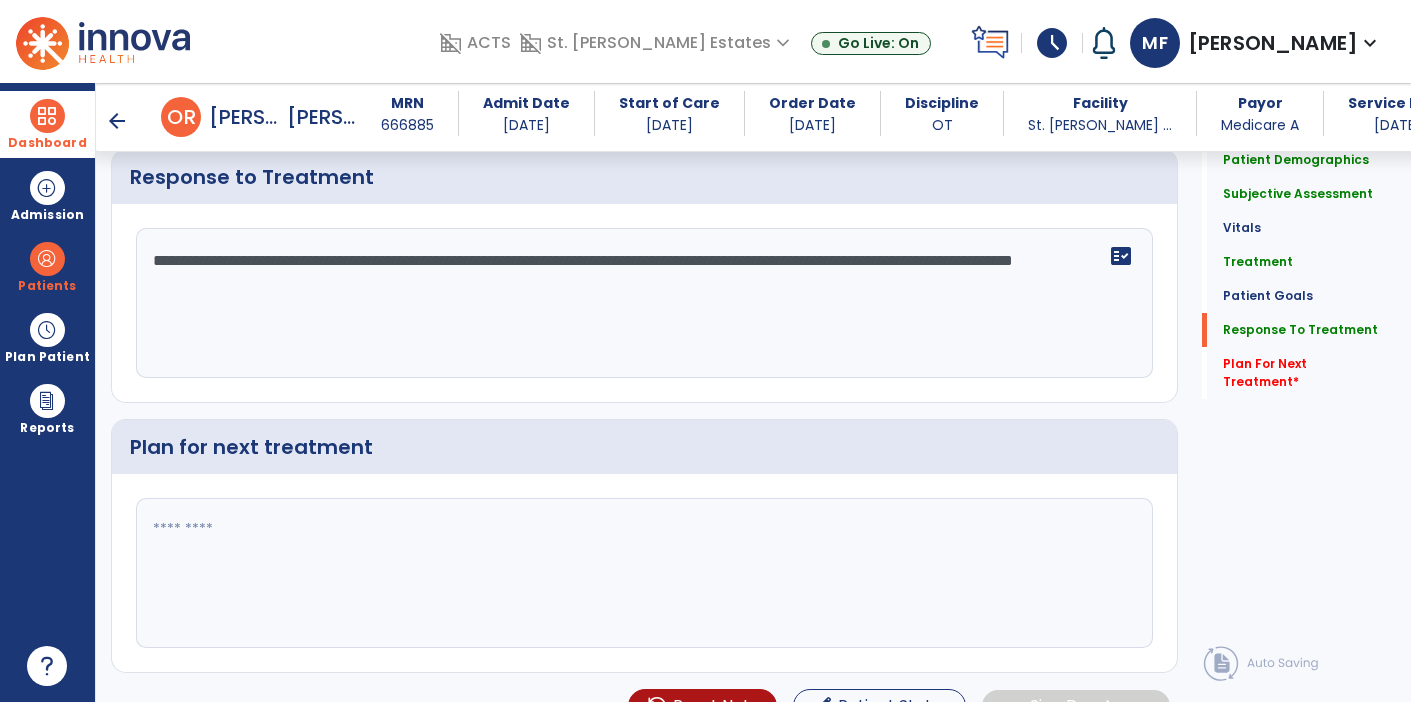 type on "**********" 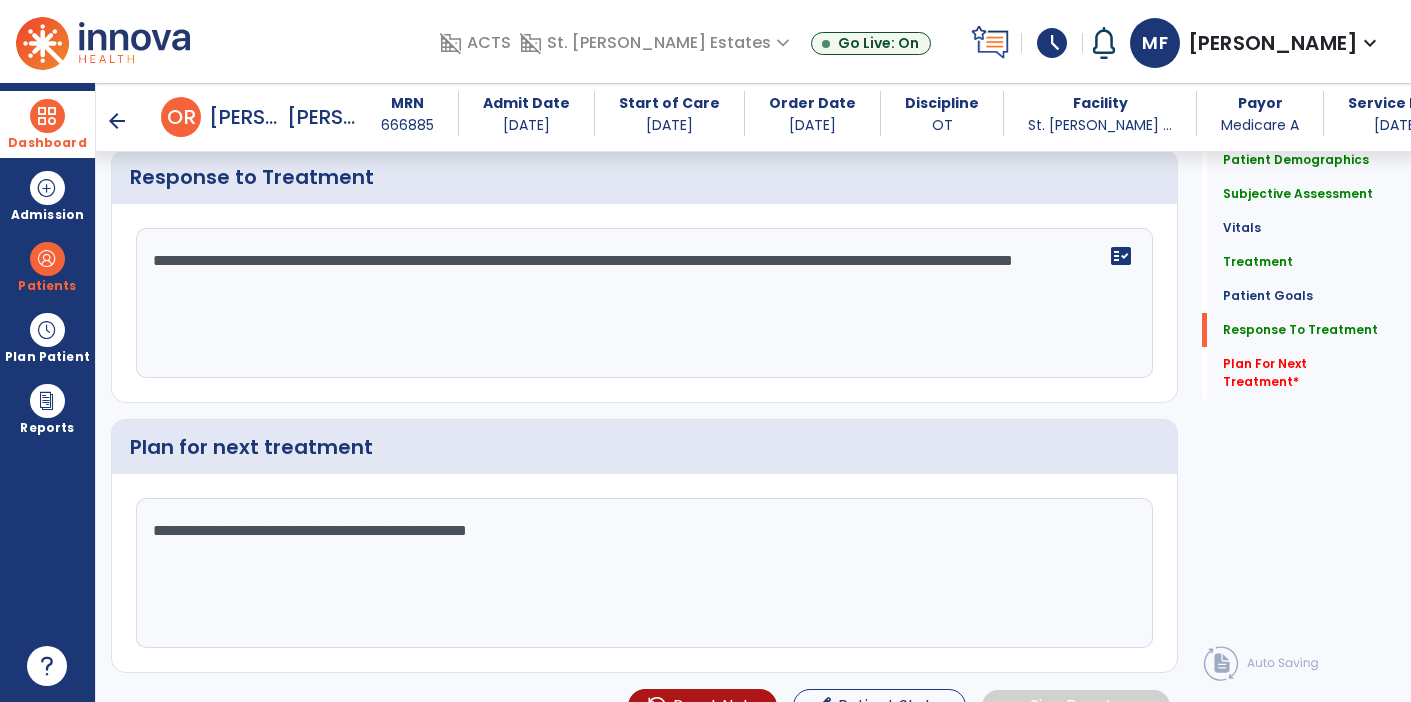 scroll, scrollTop: 3196, scrollLeft: 0, axis: vertical 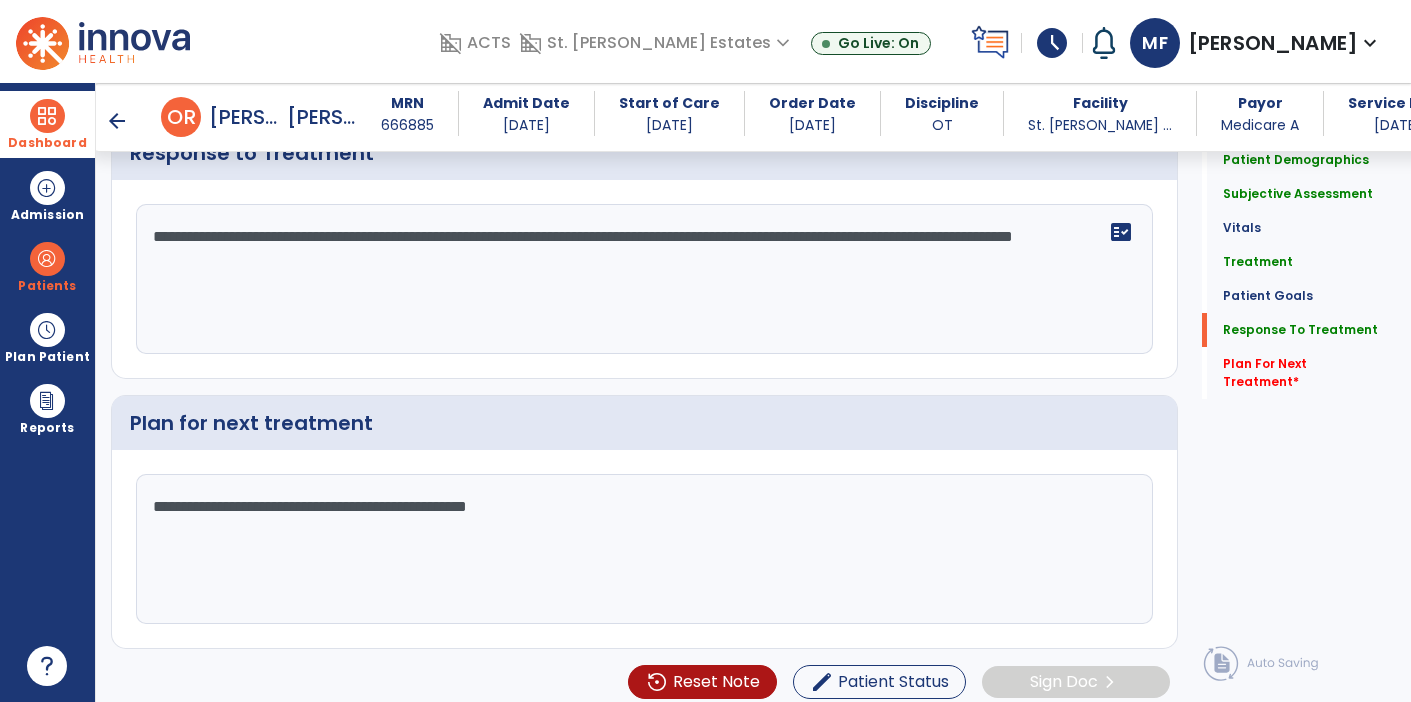 click on "**********" 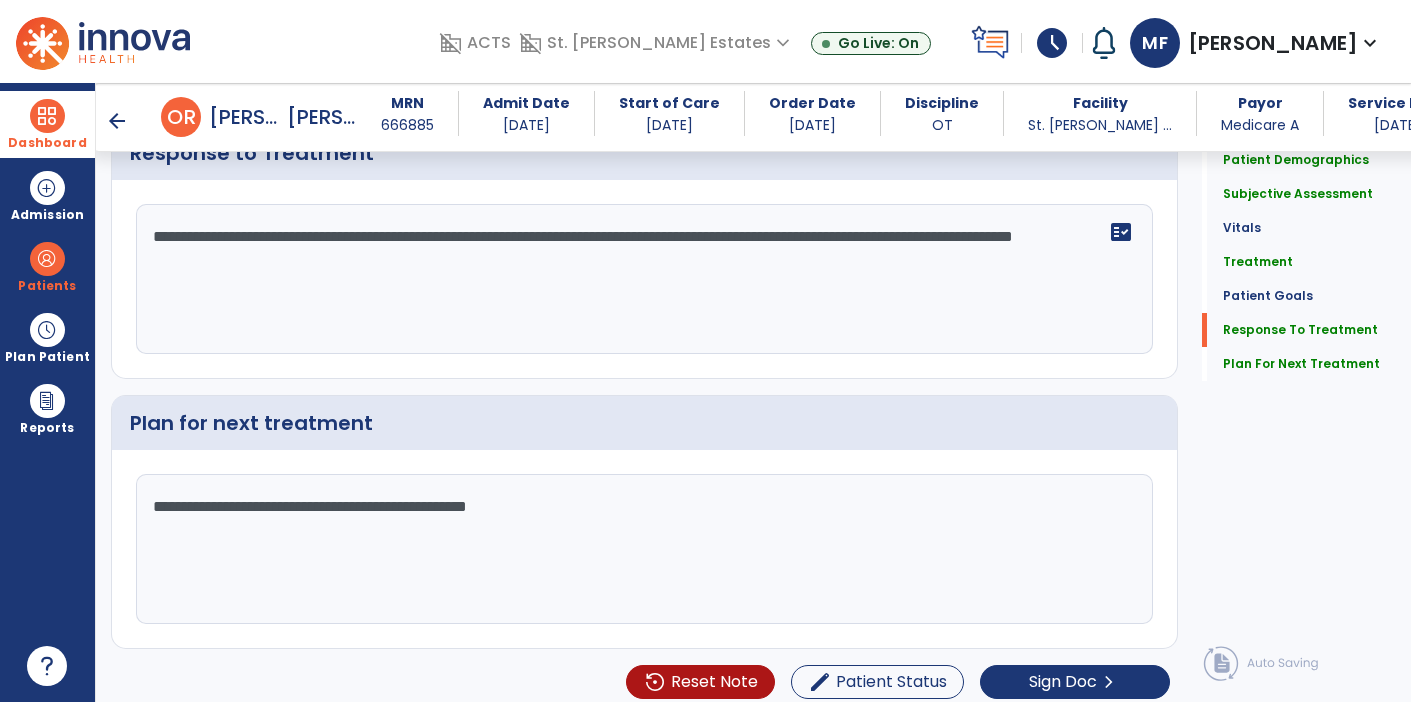 click on "**********" 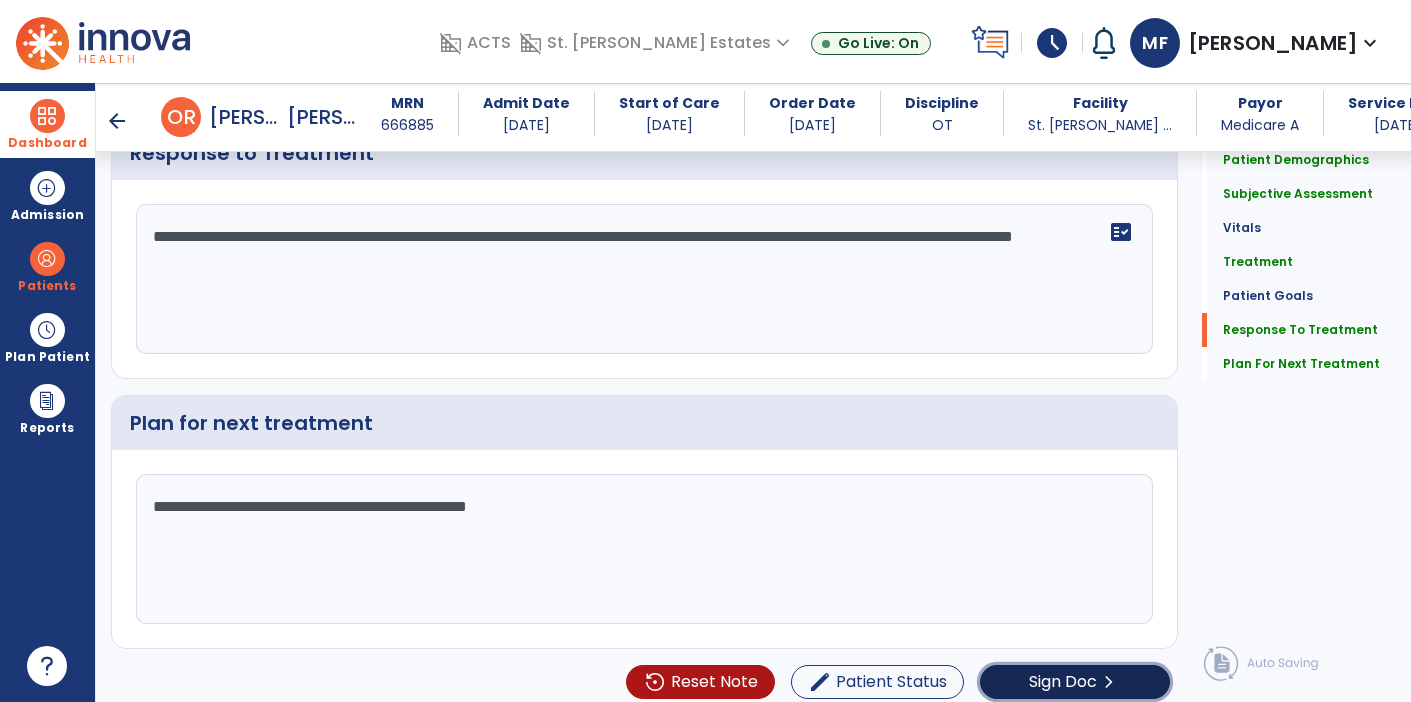 click on "Sign Doc" 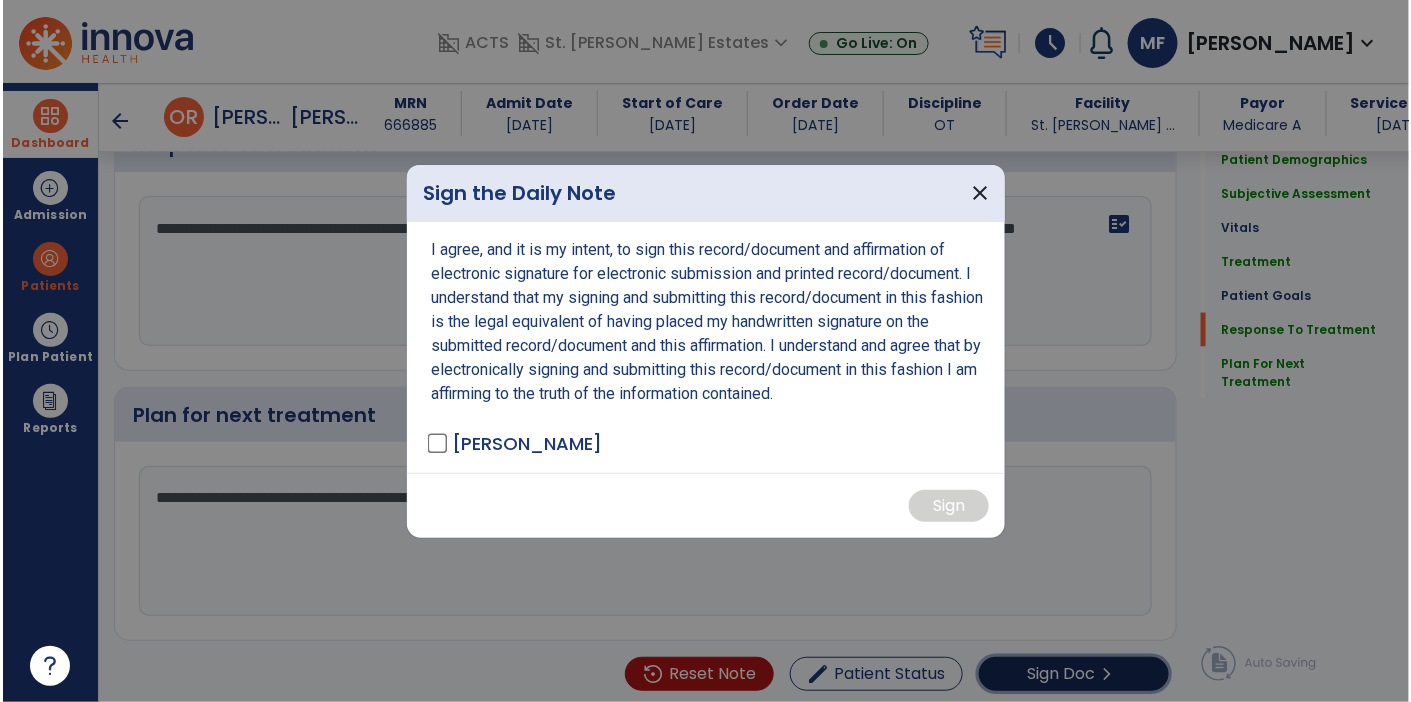scroll, scrollTop: 3196, scrollLeft: 0, axis: vertical 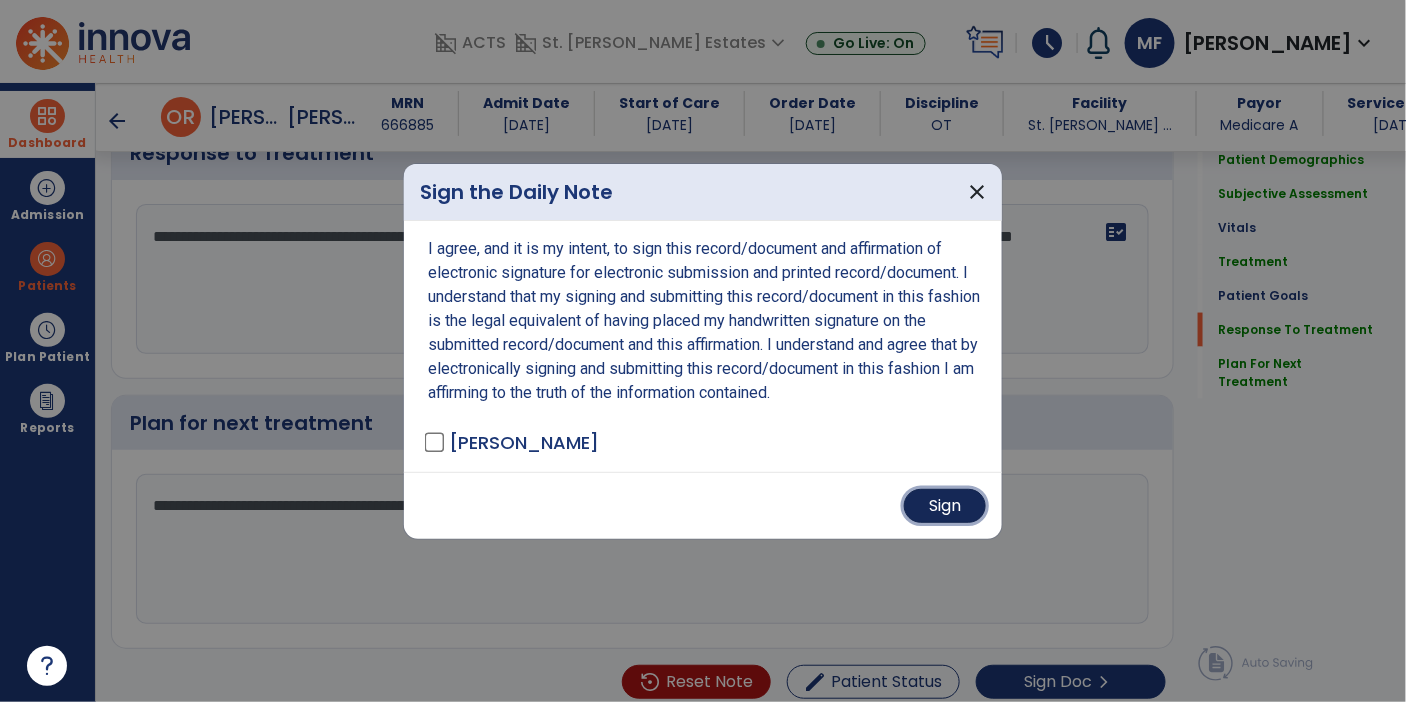 click on "Sign" at bounding box center (945, 506) 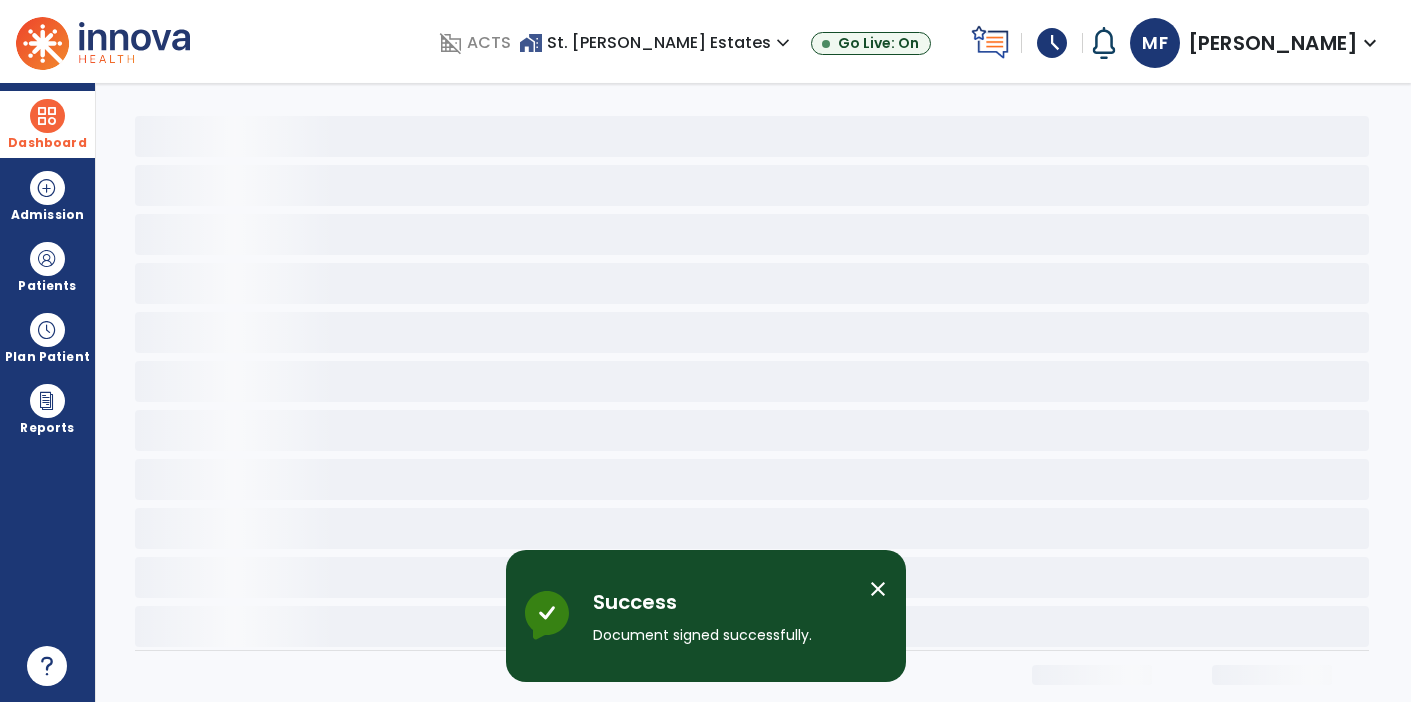 scroll, scrollTop: 0, scrollLeft: 0, axis: both 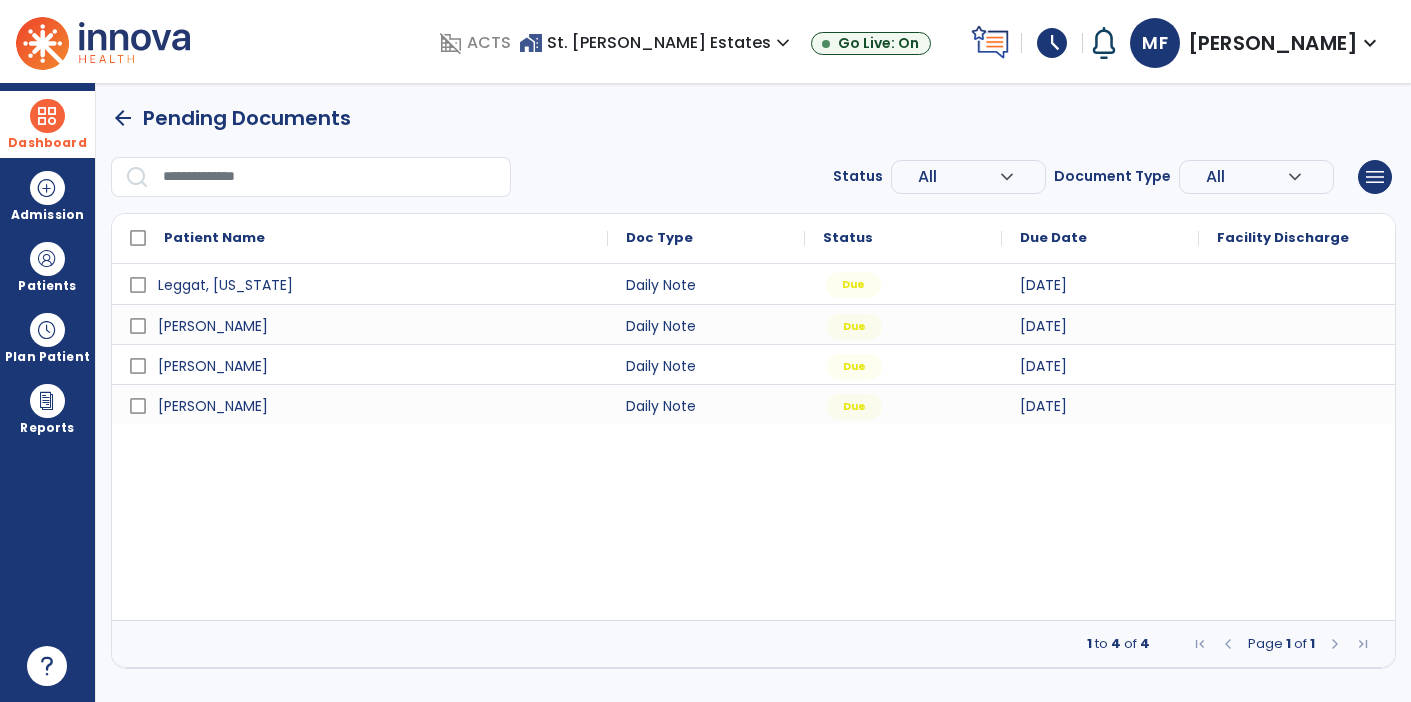 click on "Due" at bounding box center (853, 285) 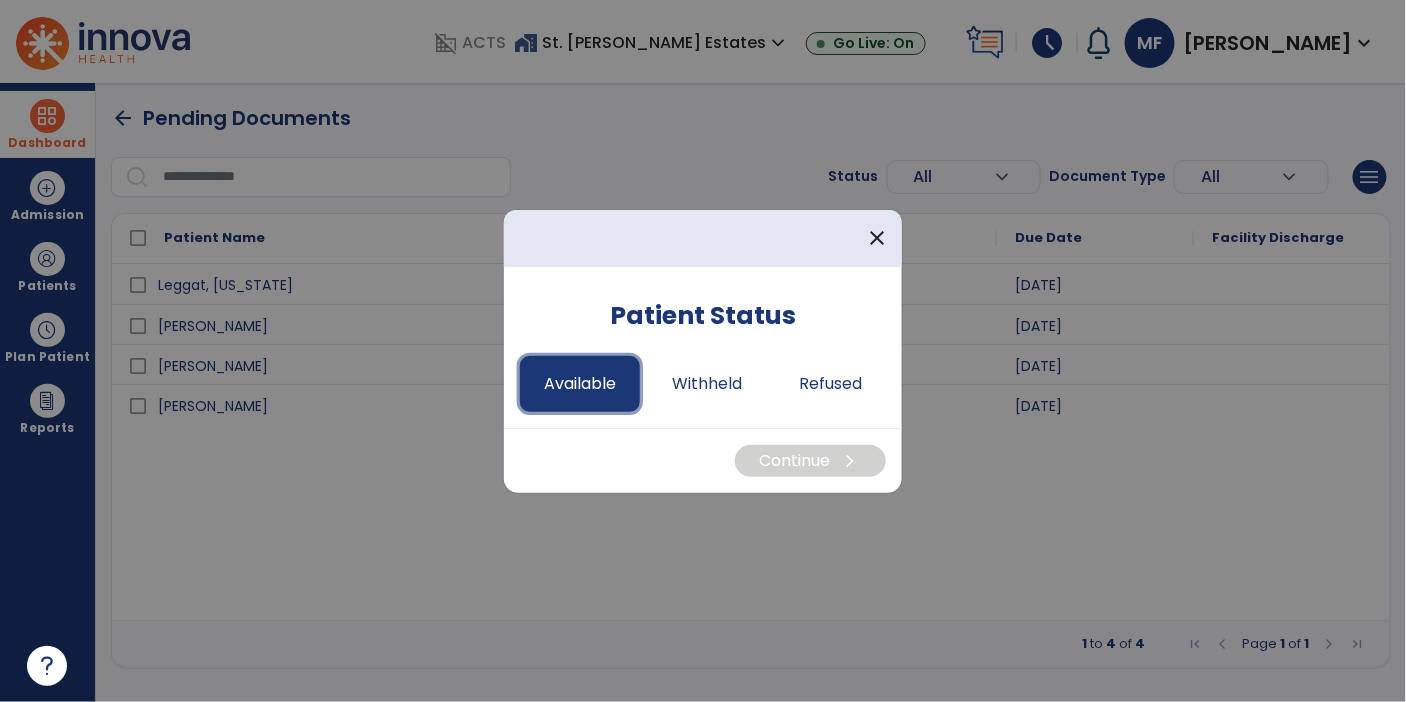 click on "Available" at bounding box center [580, 384] 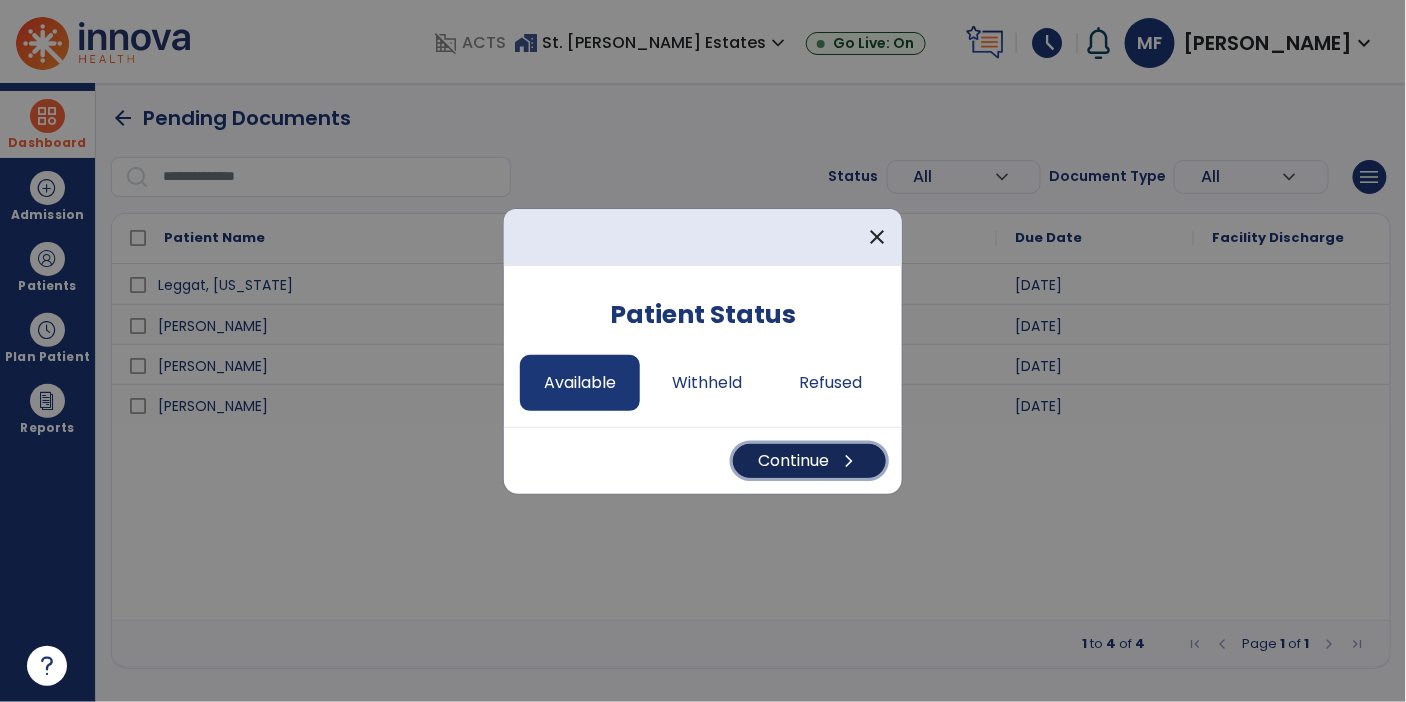 click on "chevron_right" at bounding box center (849, 461) 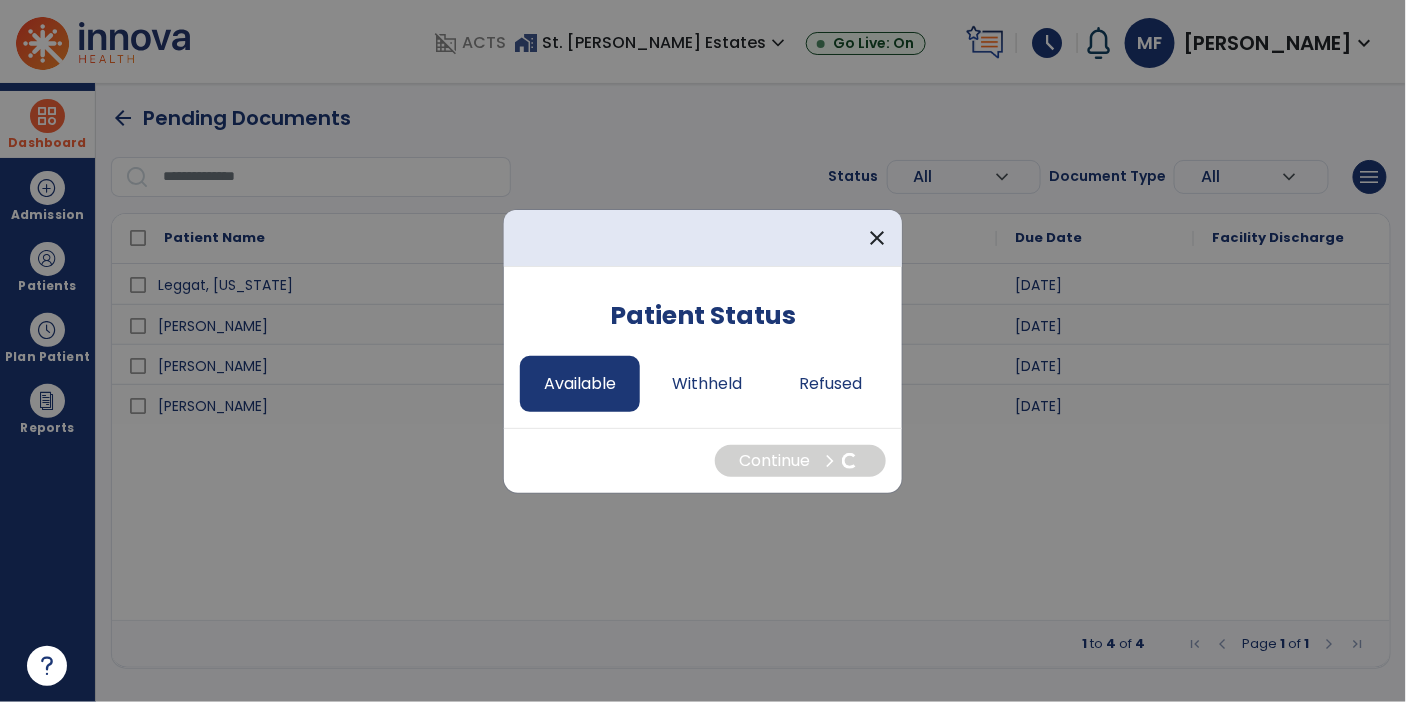 select on "*" 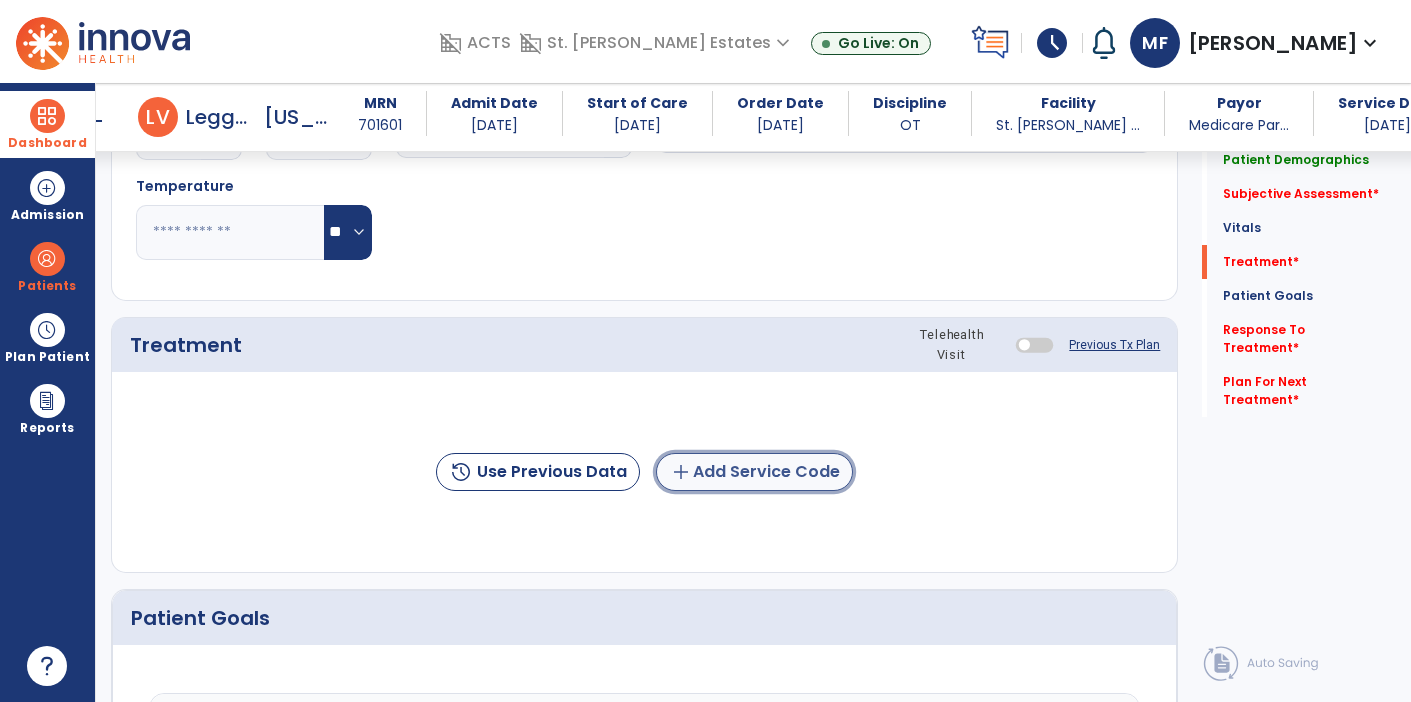 click on "add  Add Service Code" 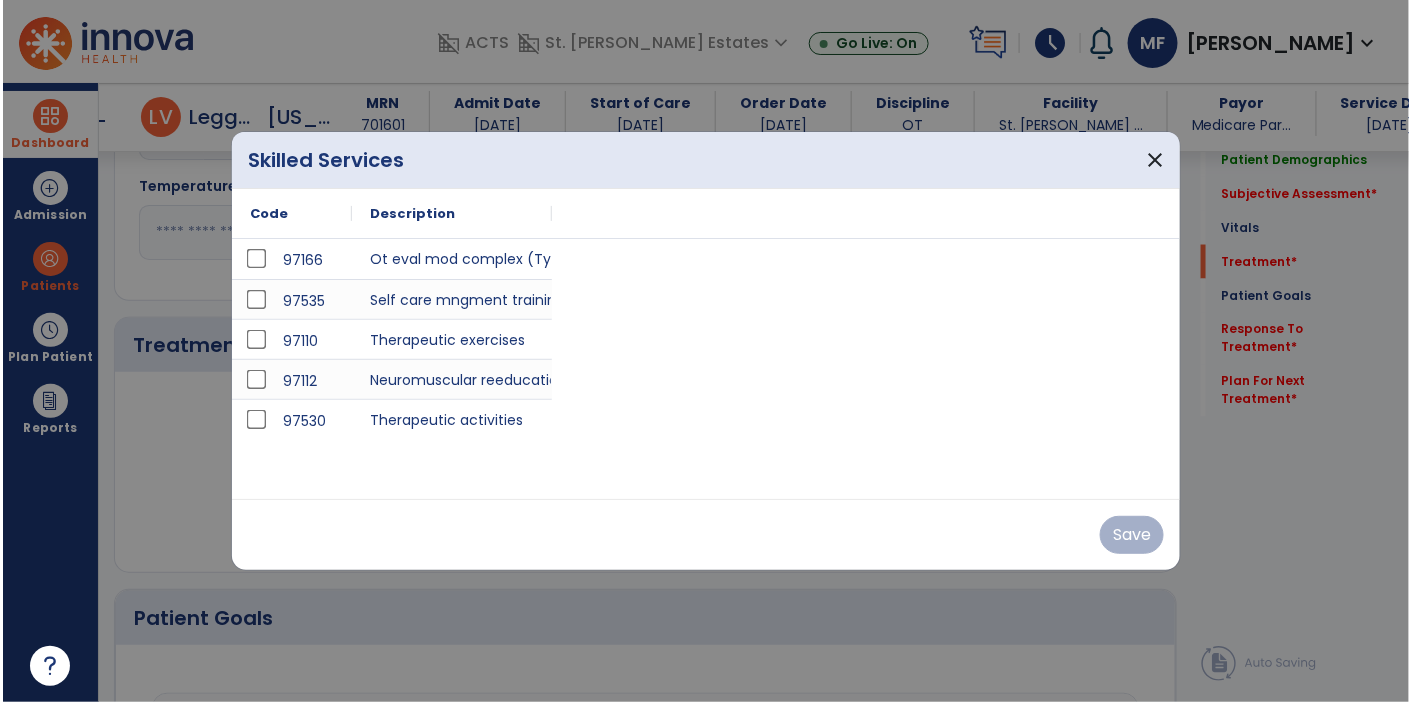 scroll, scrollTop: 972, scrollLeft: 0, axis: vertical 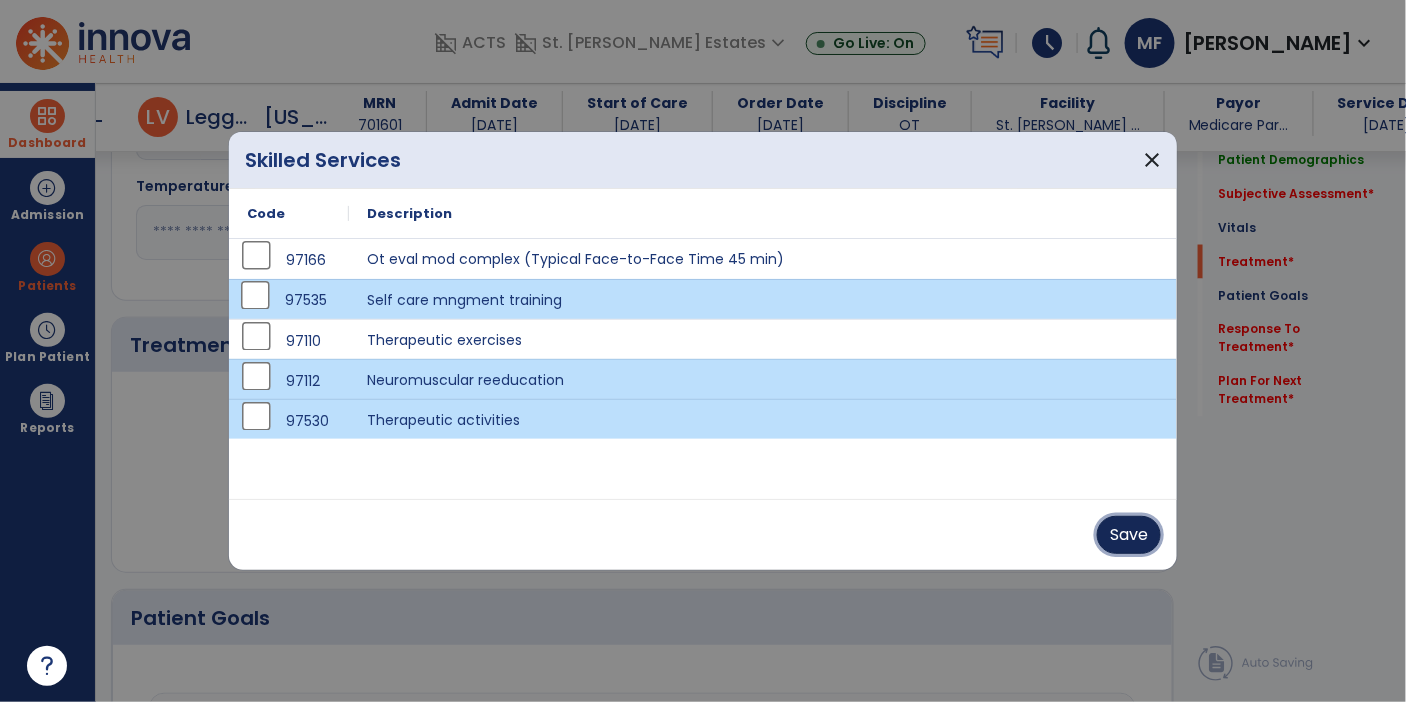 click on "Save" at bounding box center [1129, 535] 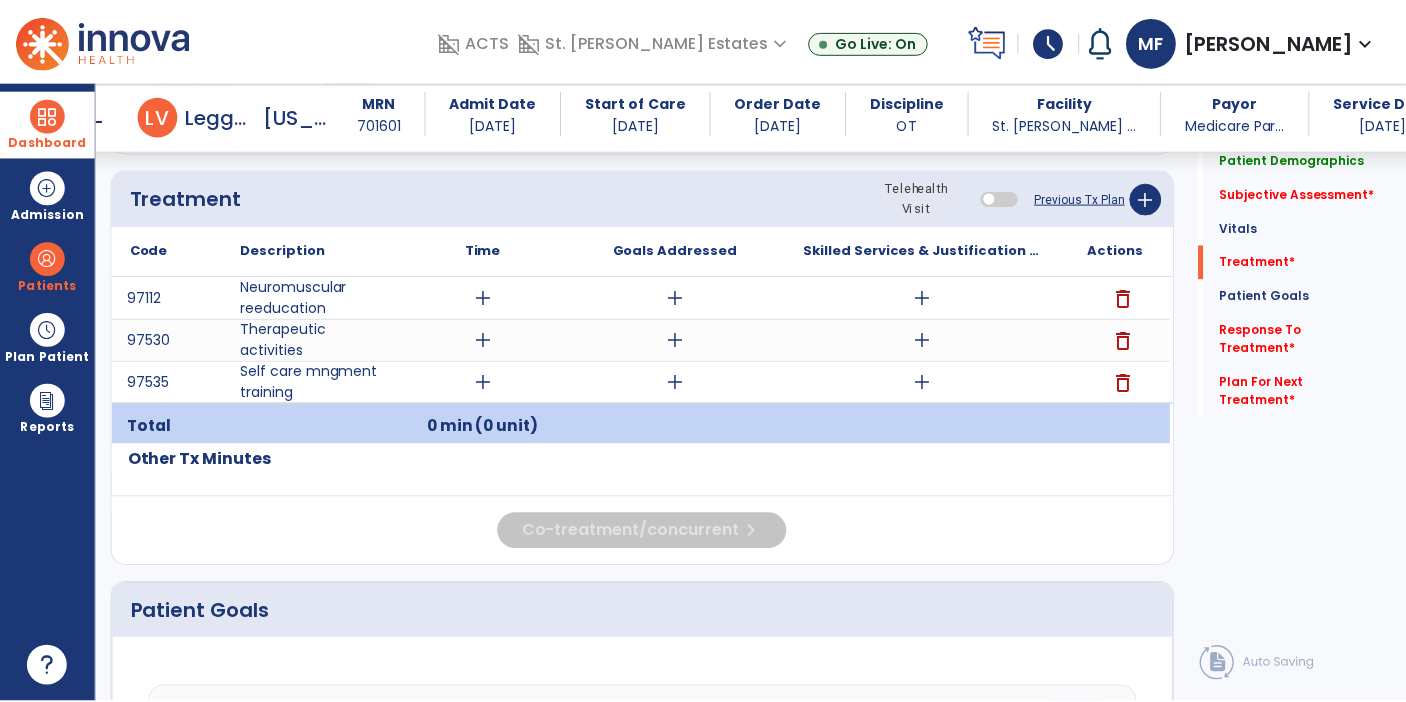 scroll, scrollTop: 1122, scrollLeft: 0, axis: vertical 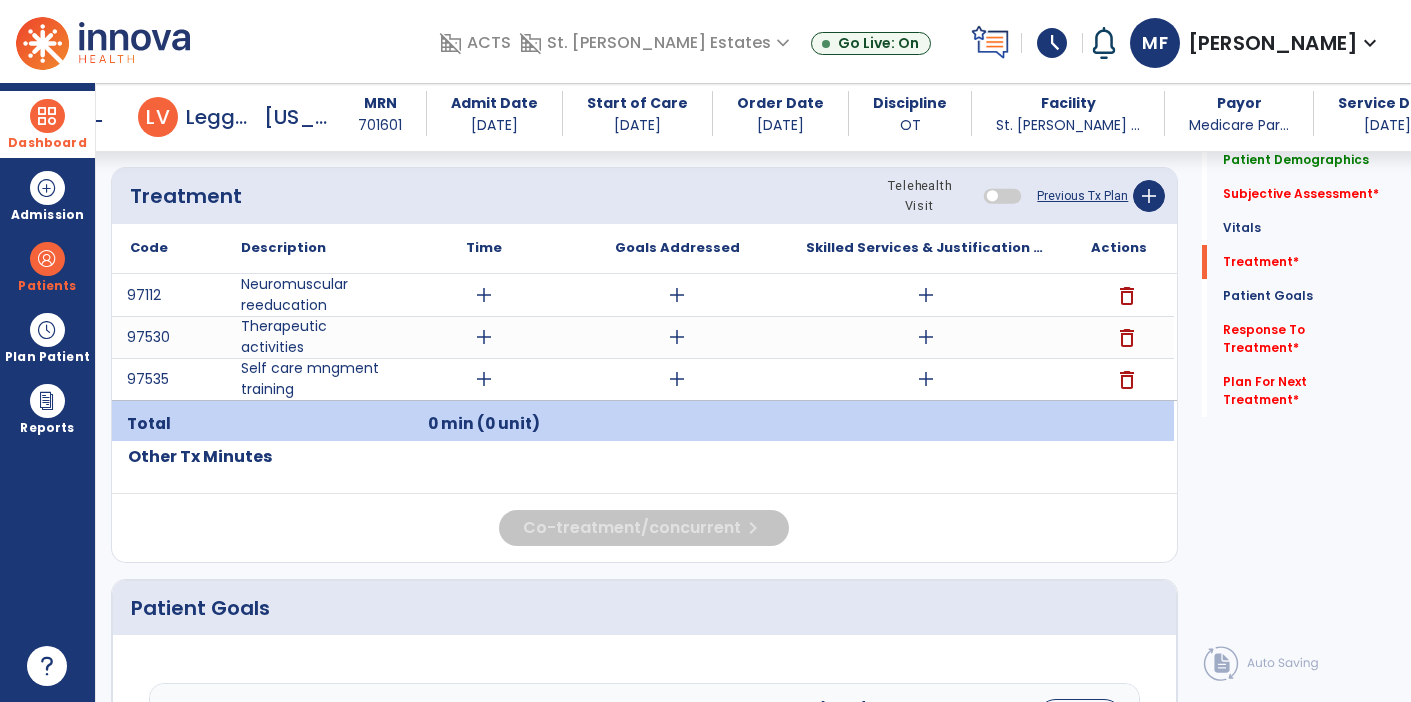 click on "add" at bounding box center [677, 337] 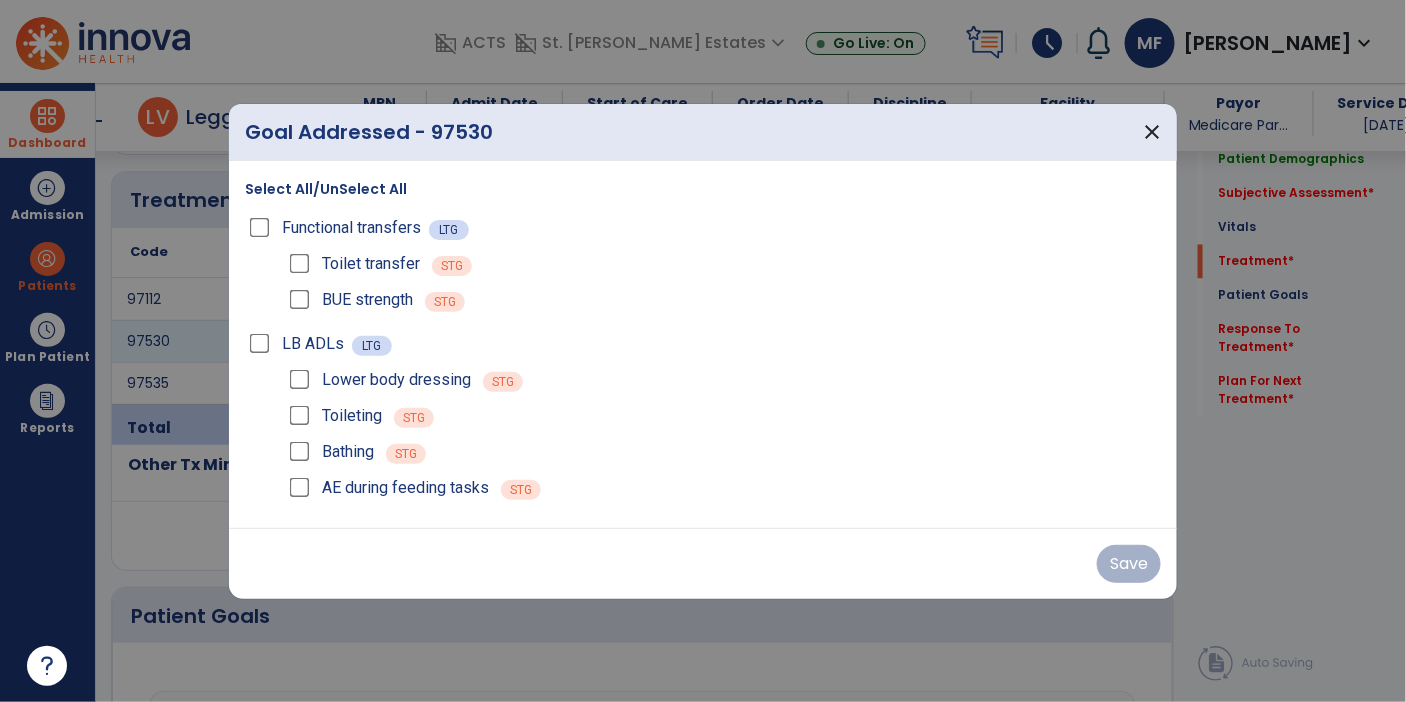 scroll, scrollTop: 1122, scrollLeft: 0, axis: vertical 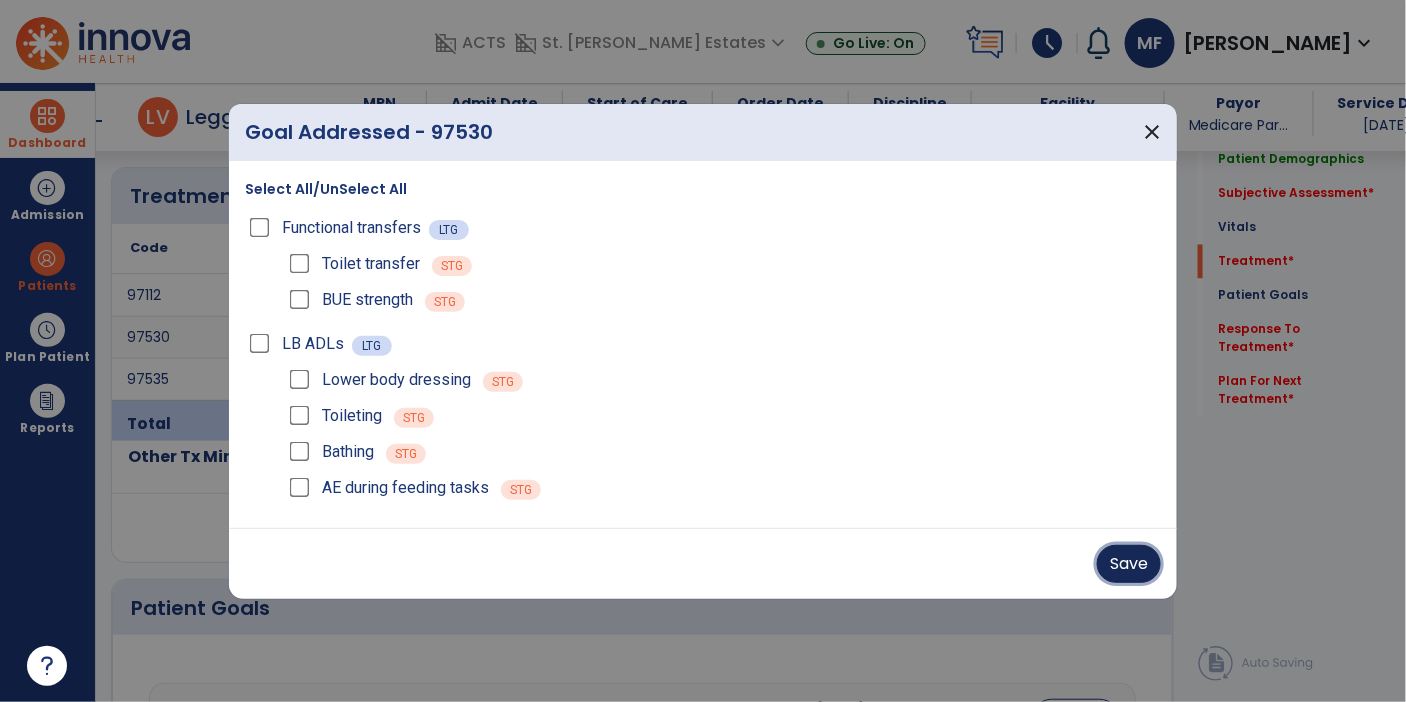 click on "Save" at bounding box center (1129, 564) 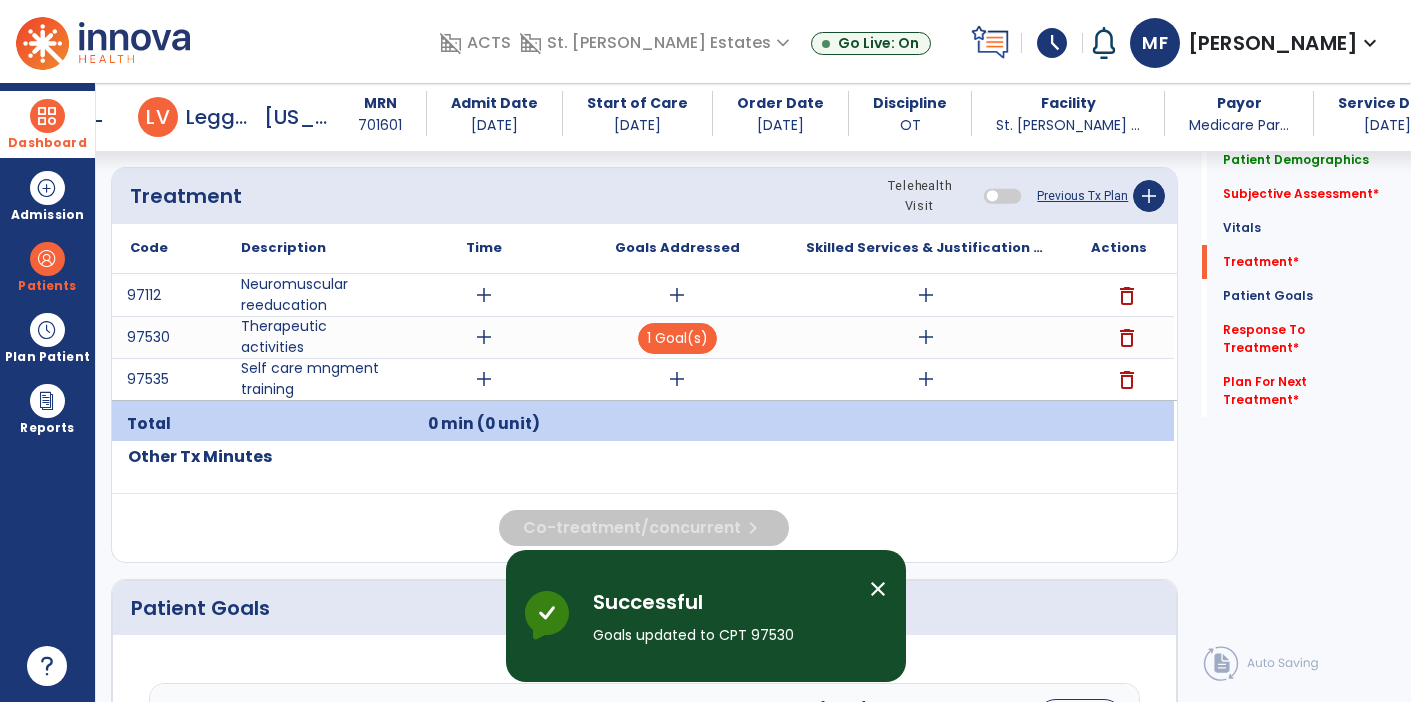 click on "add" at bounding box center (926, 337) 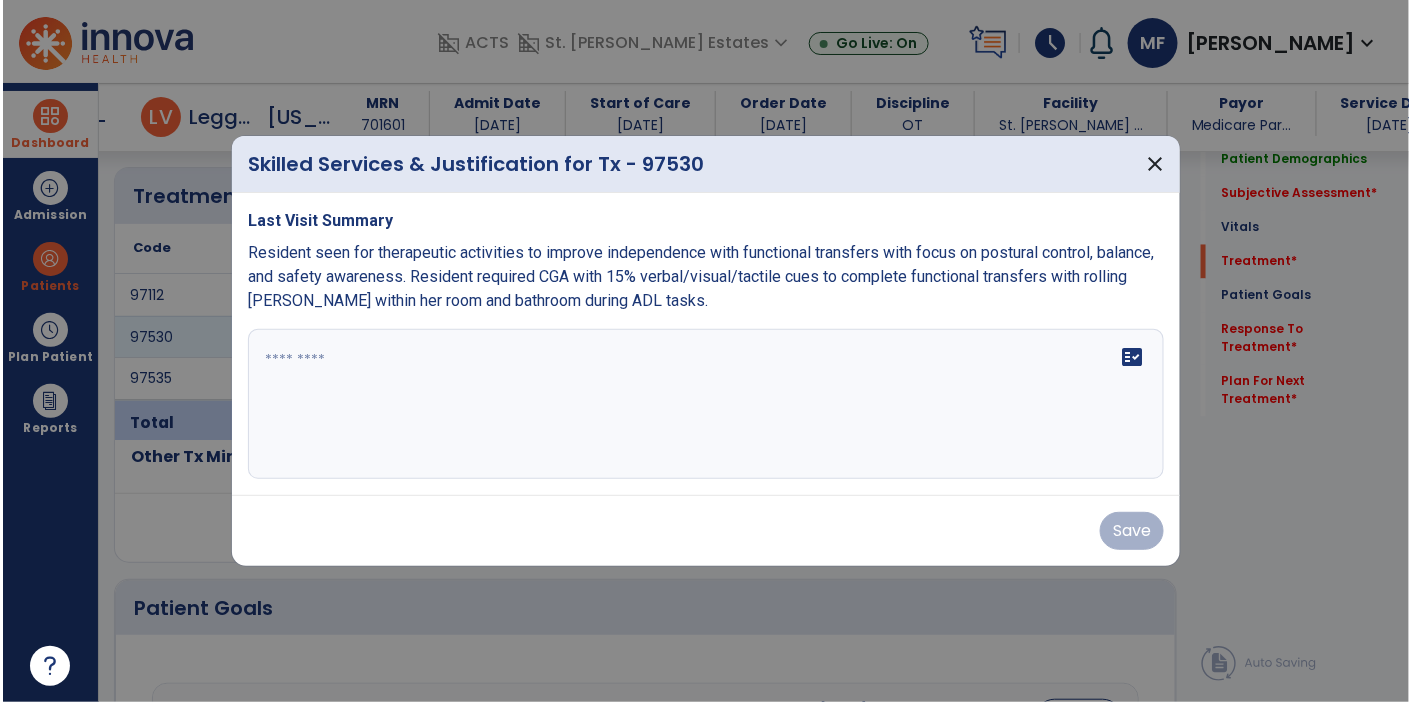 scroll, scrollTop: 1122, scrollLeft: 0, axis: vertical 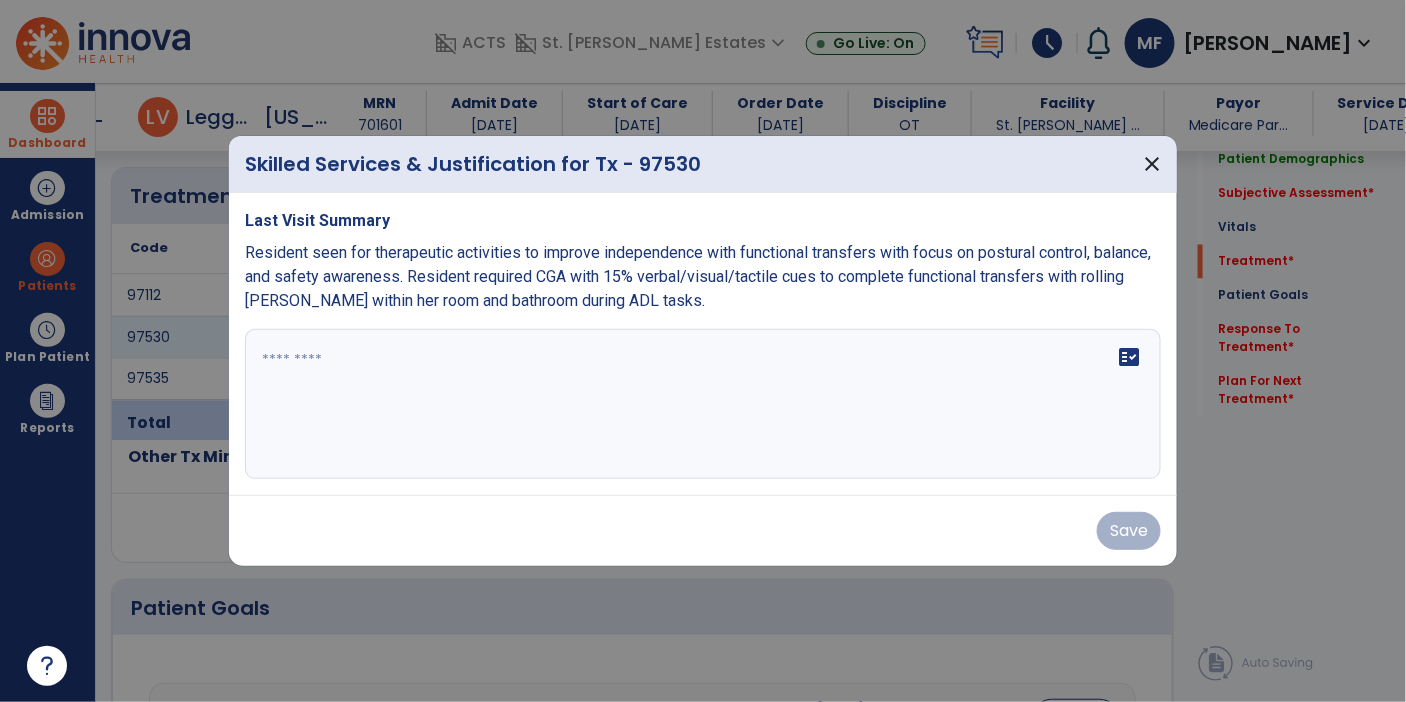 click on "fact_check" at bounding box center [703, 404] 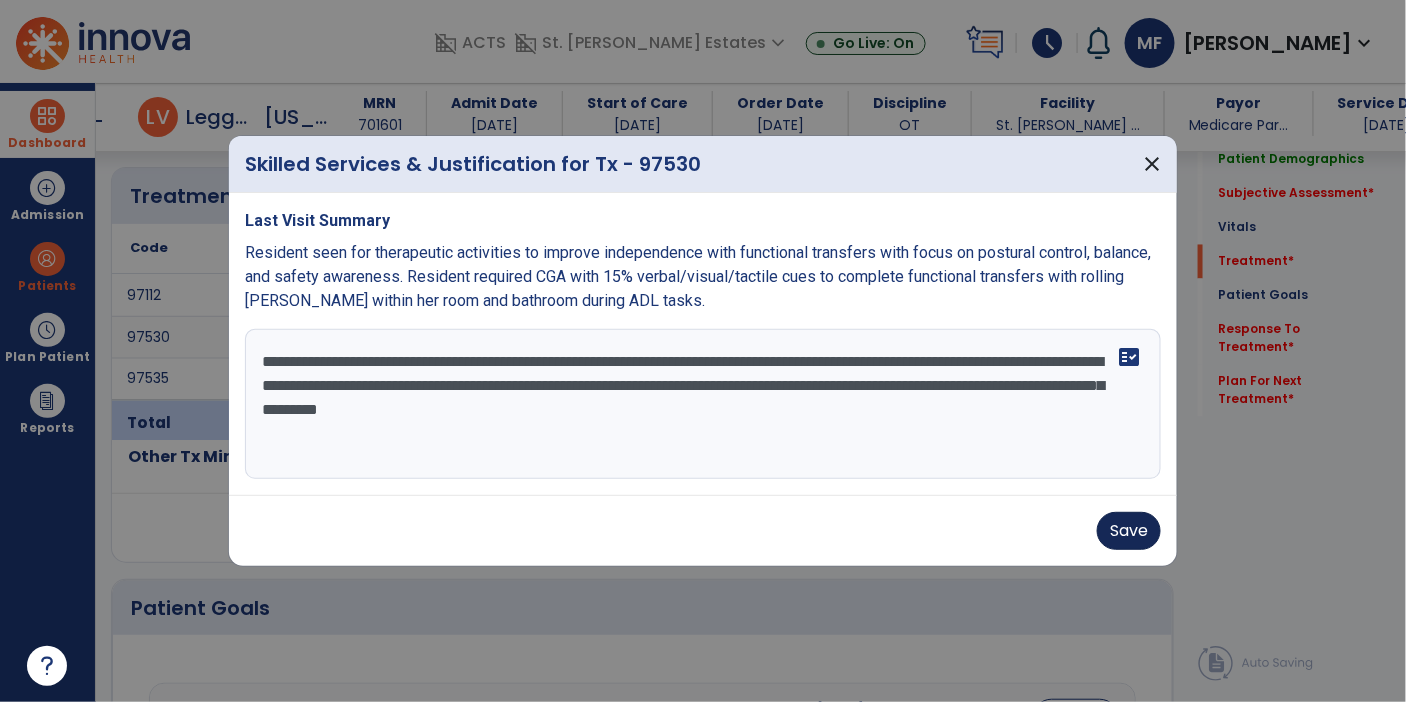 type on "**********" 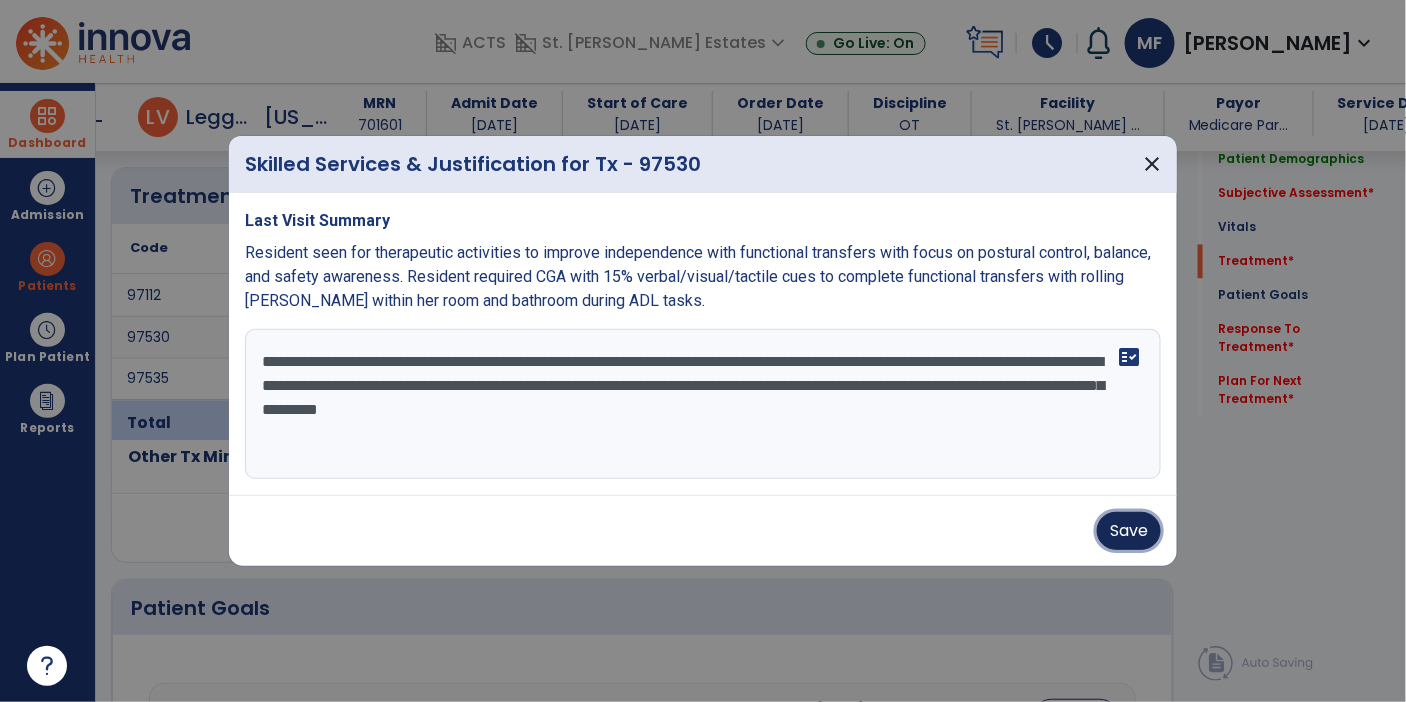 click on "Save" at bounding box center [1129, 531] 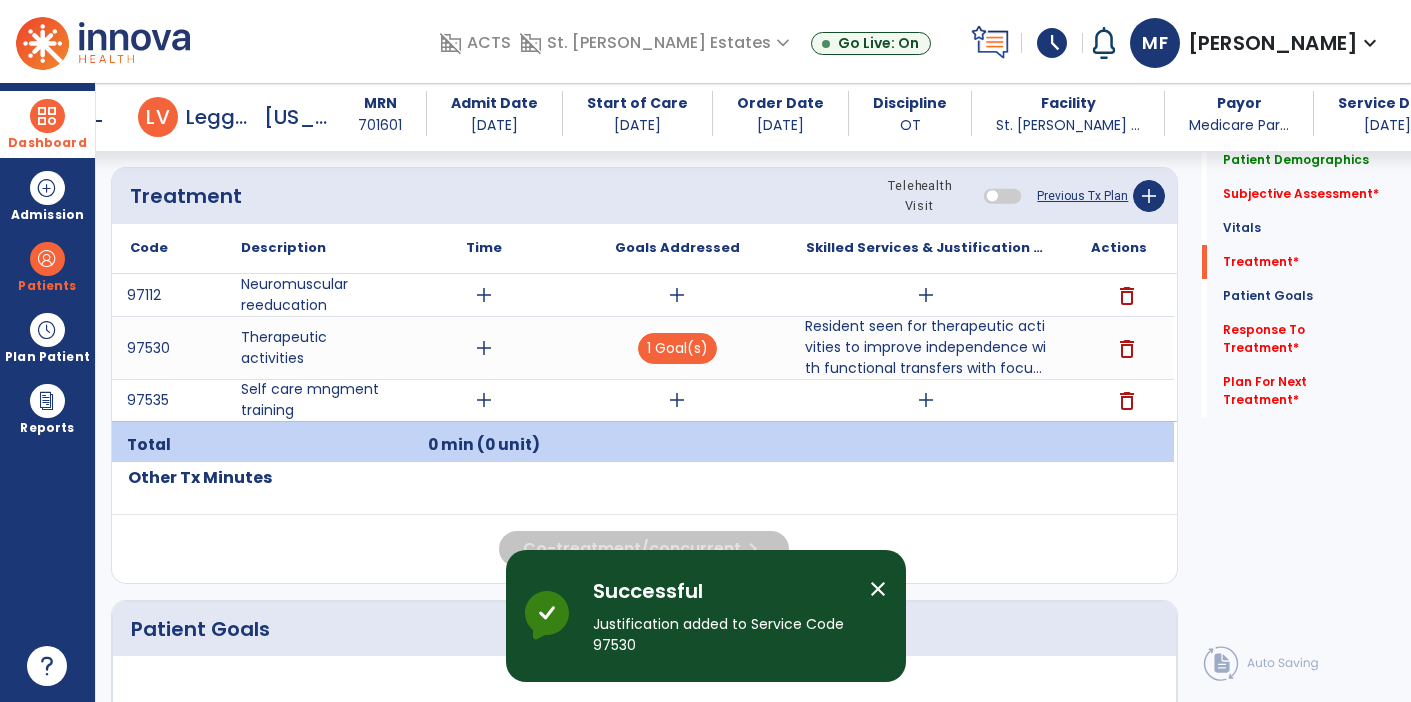click on "add" at bounding box center (484, 348) 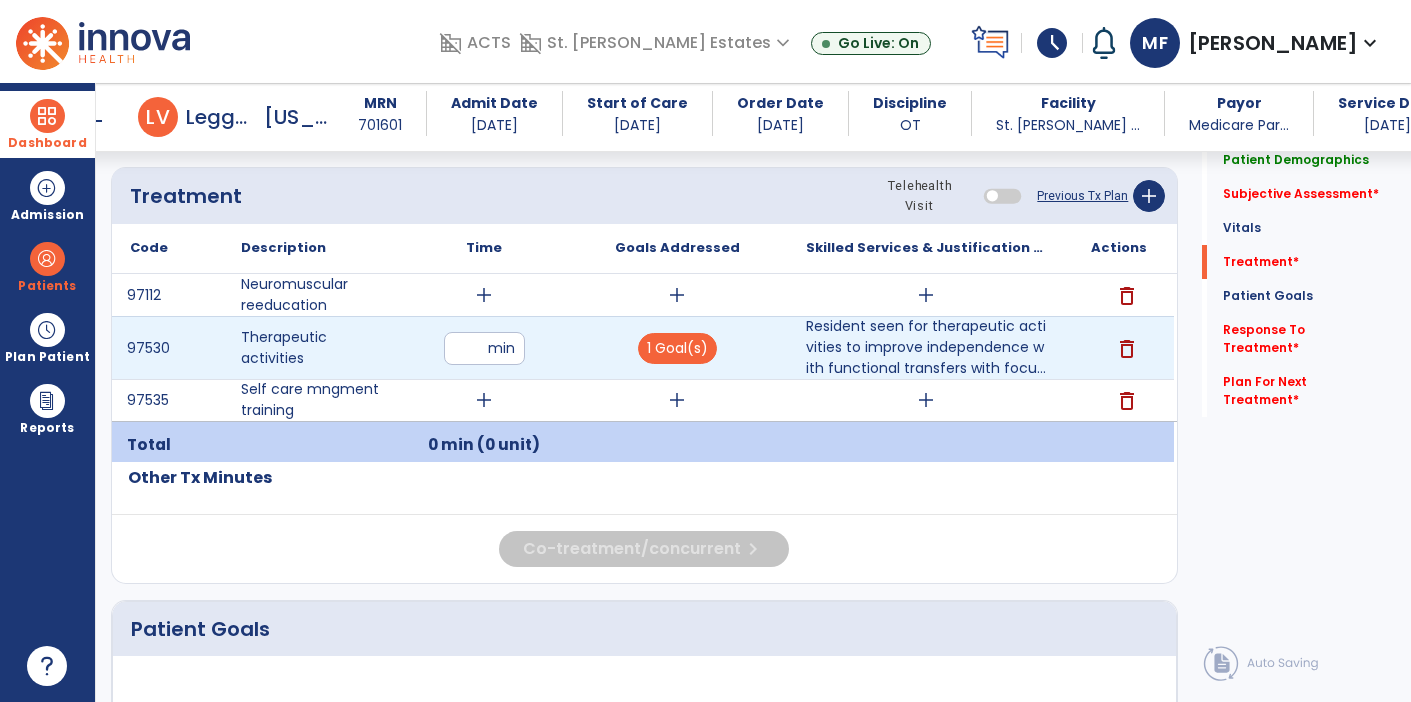 type on "*" 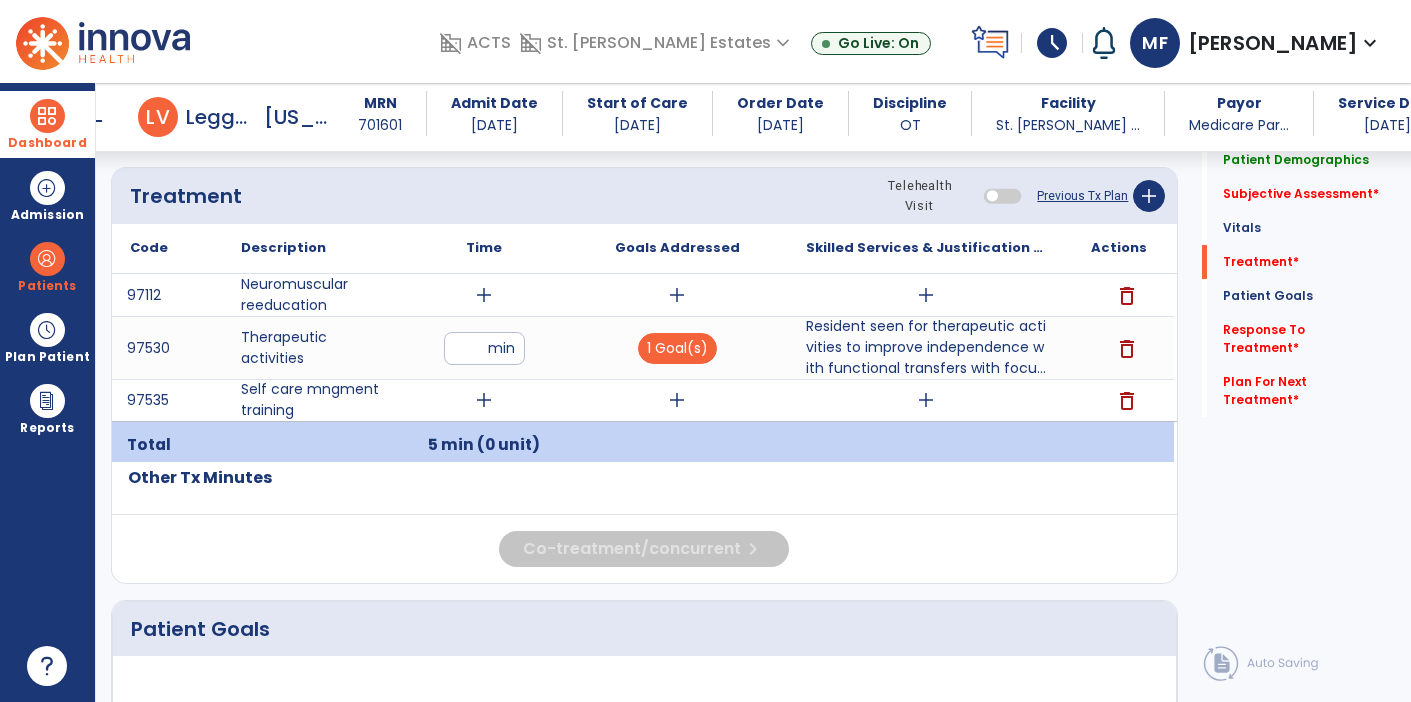 click on "add" at bounding box center (484, 295) 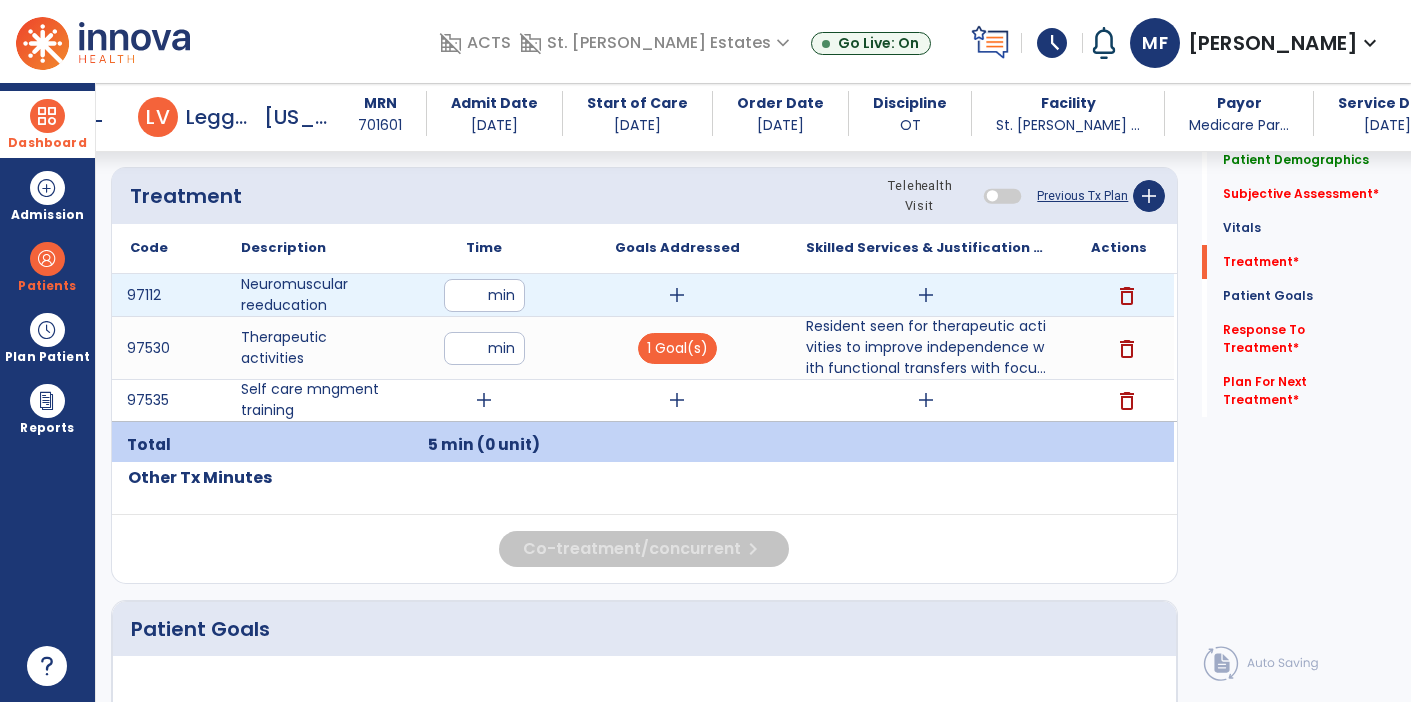 type on "**" 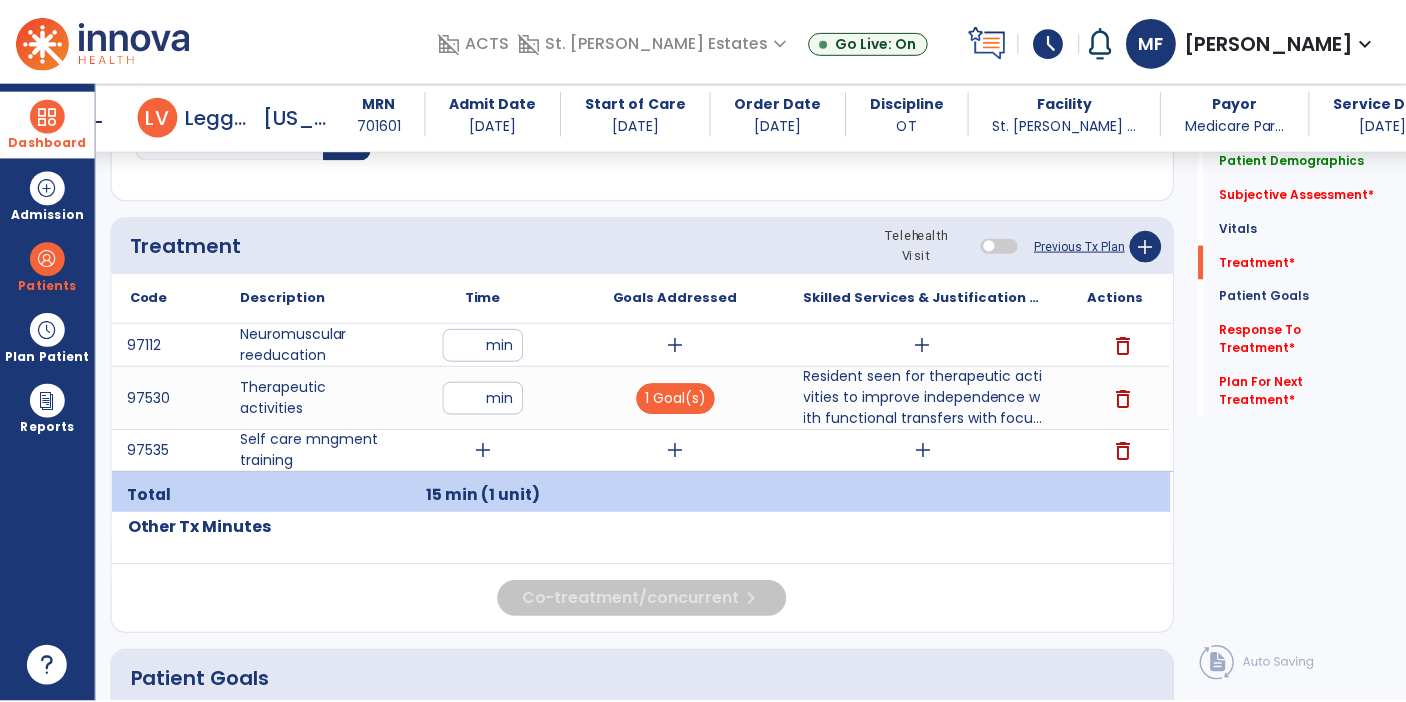 scroll, scrollTop: 1075, scrollLeft: 0, axis: vertical 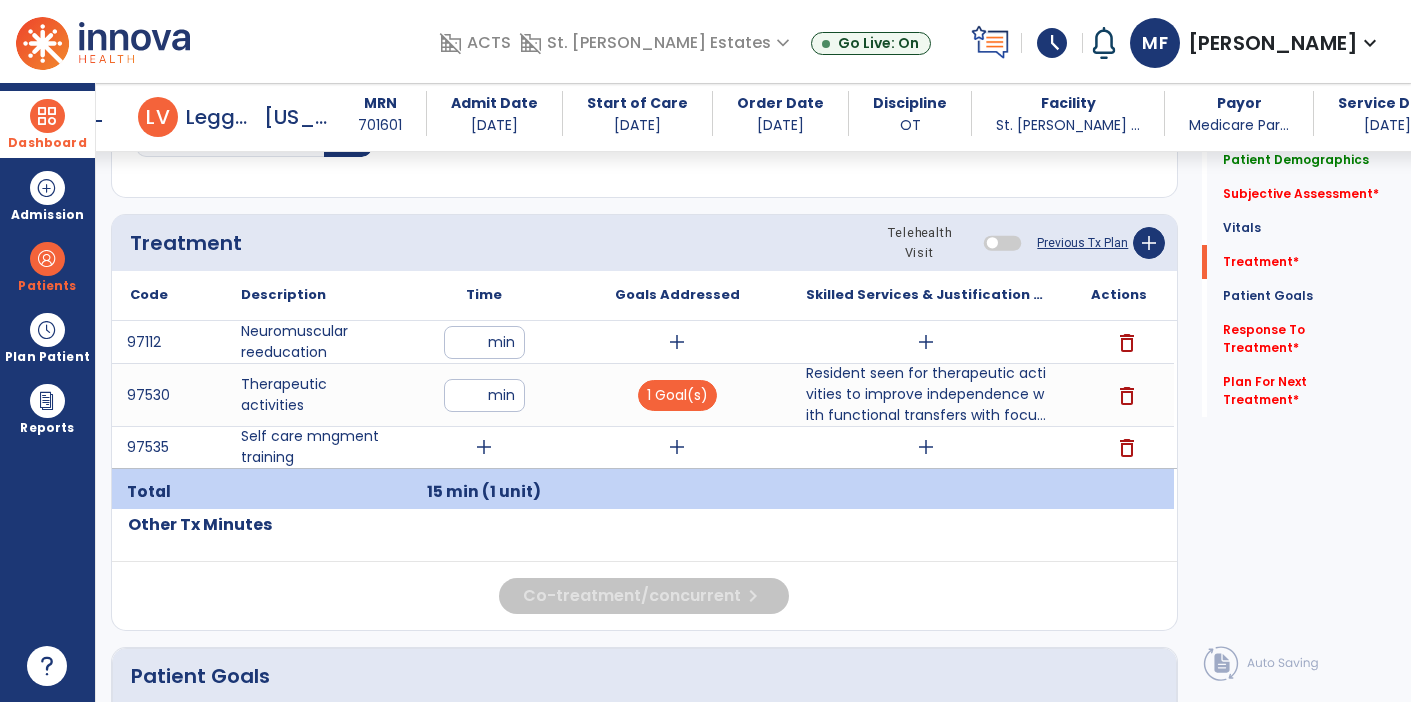 click on "add" at bounding box center [677, 447] 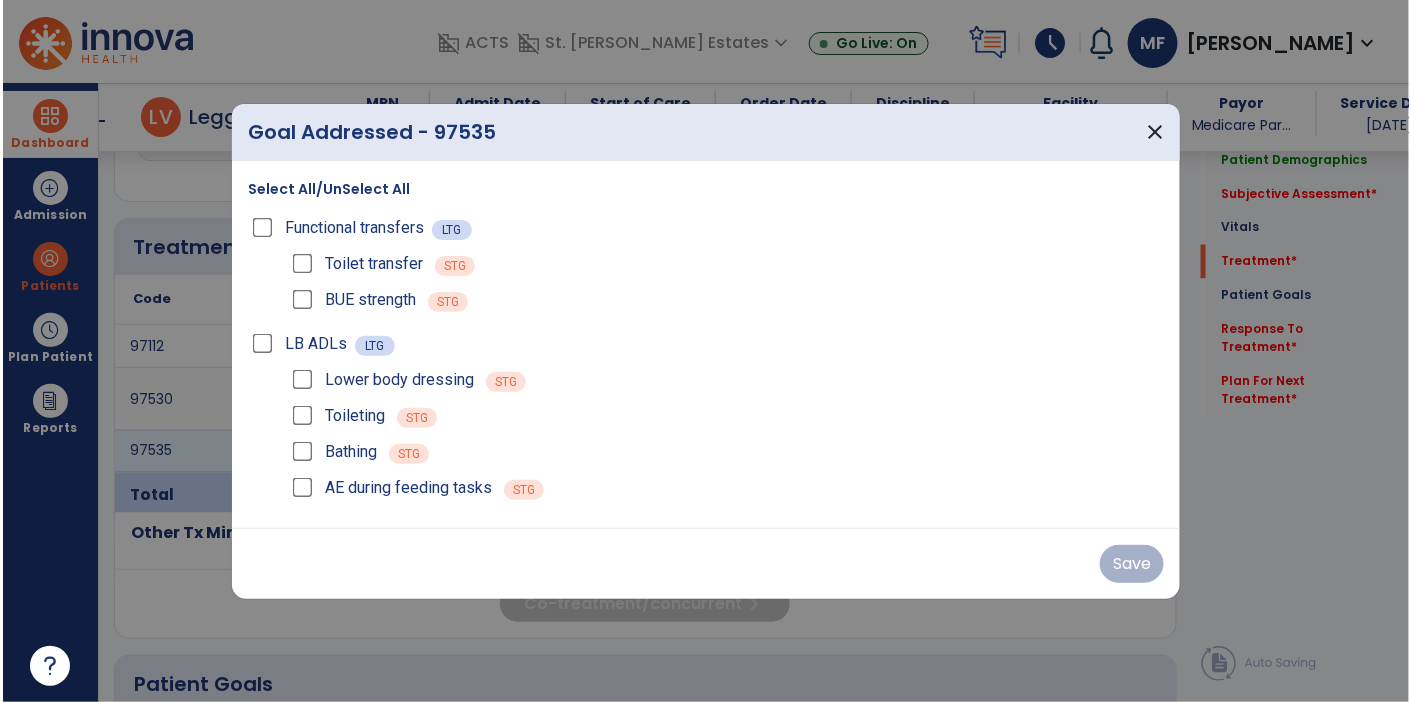 scroll, scrollTop: 1075, scrollLeft: 0, axis: vertical 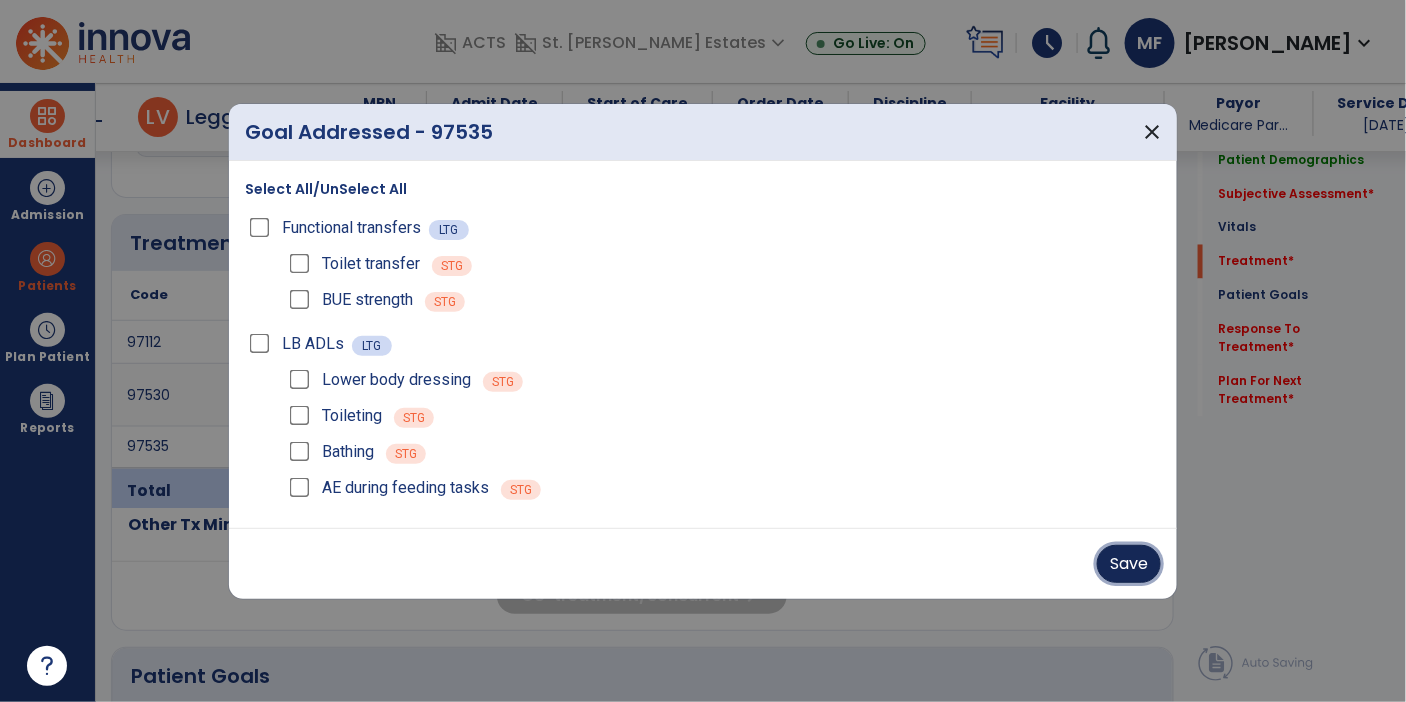 click on "Save" at bounding box center [1129, 564] 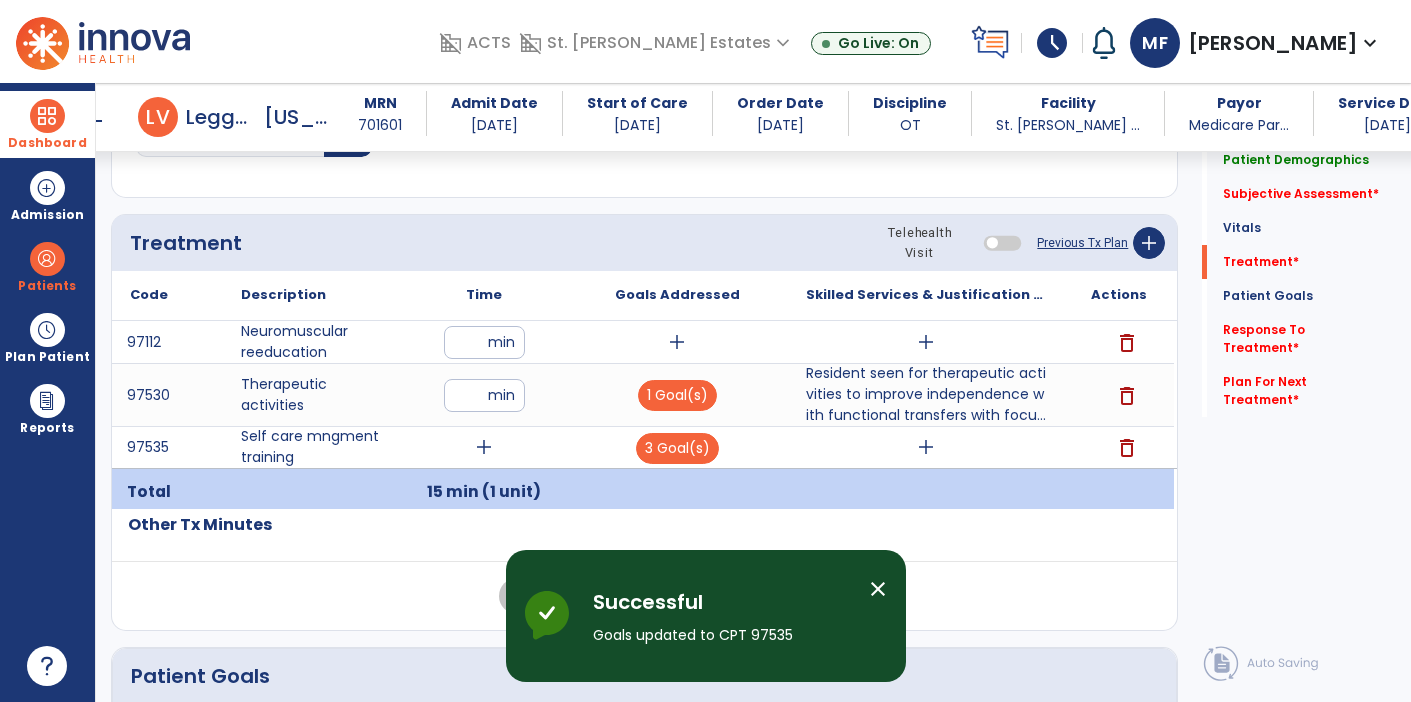 click on "add" at bounding box center [484, 447] 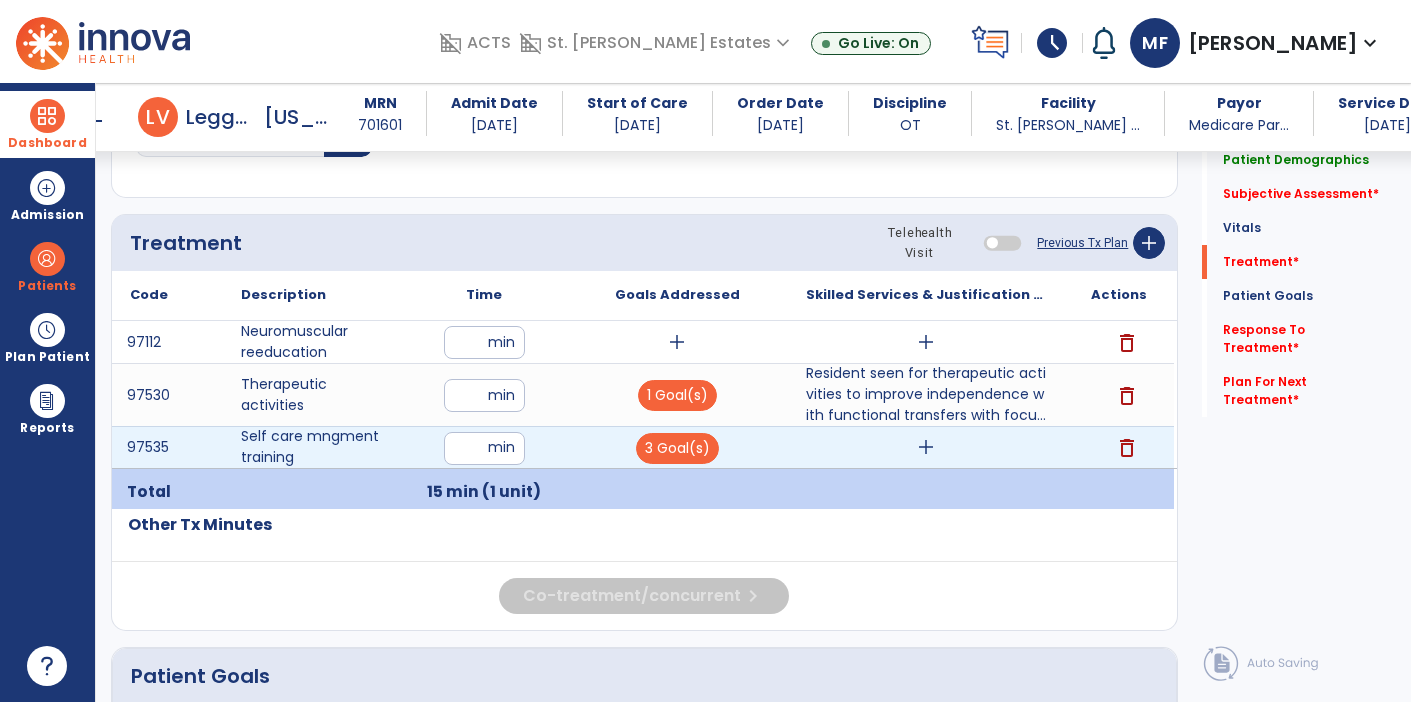 type on "**" 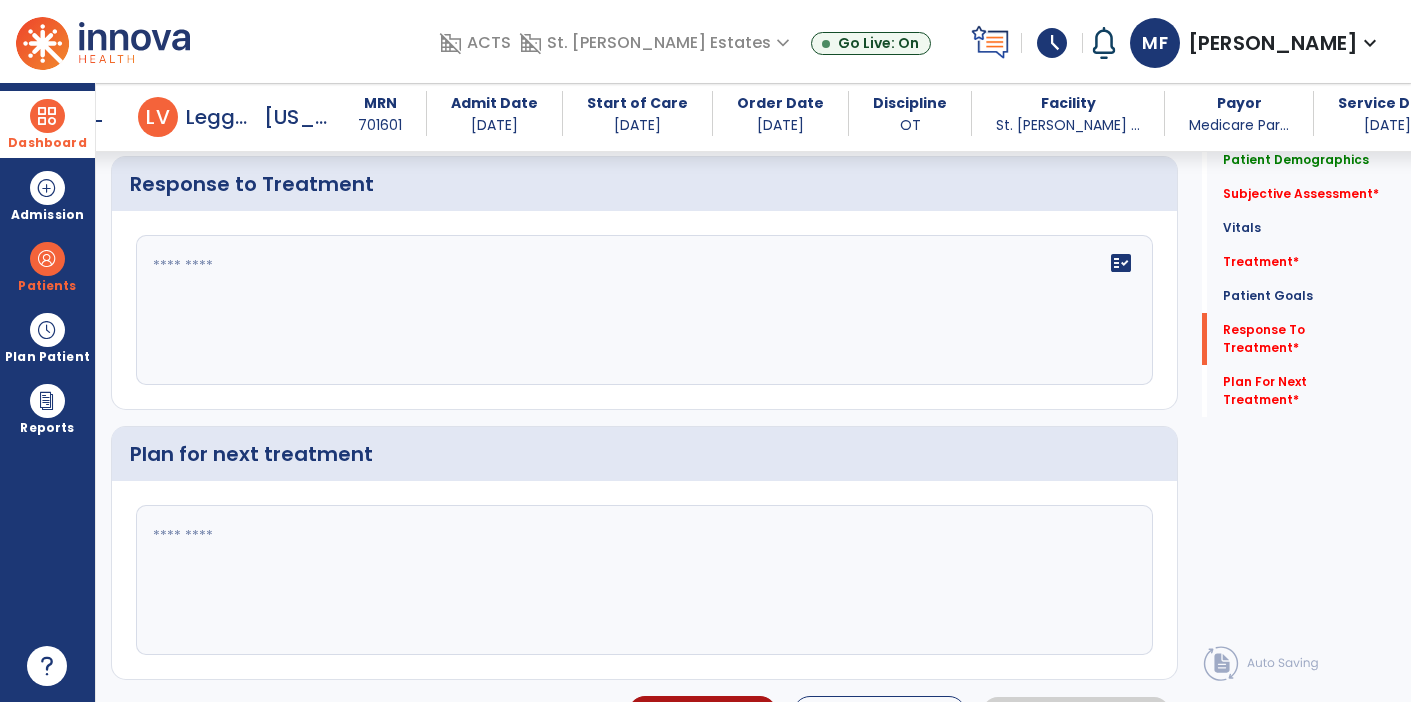 scroll, scrollTop: 2850, scrollLeft: 0, axis: vertical 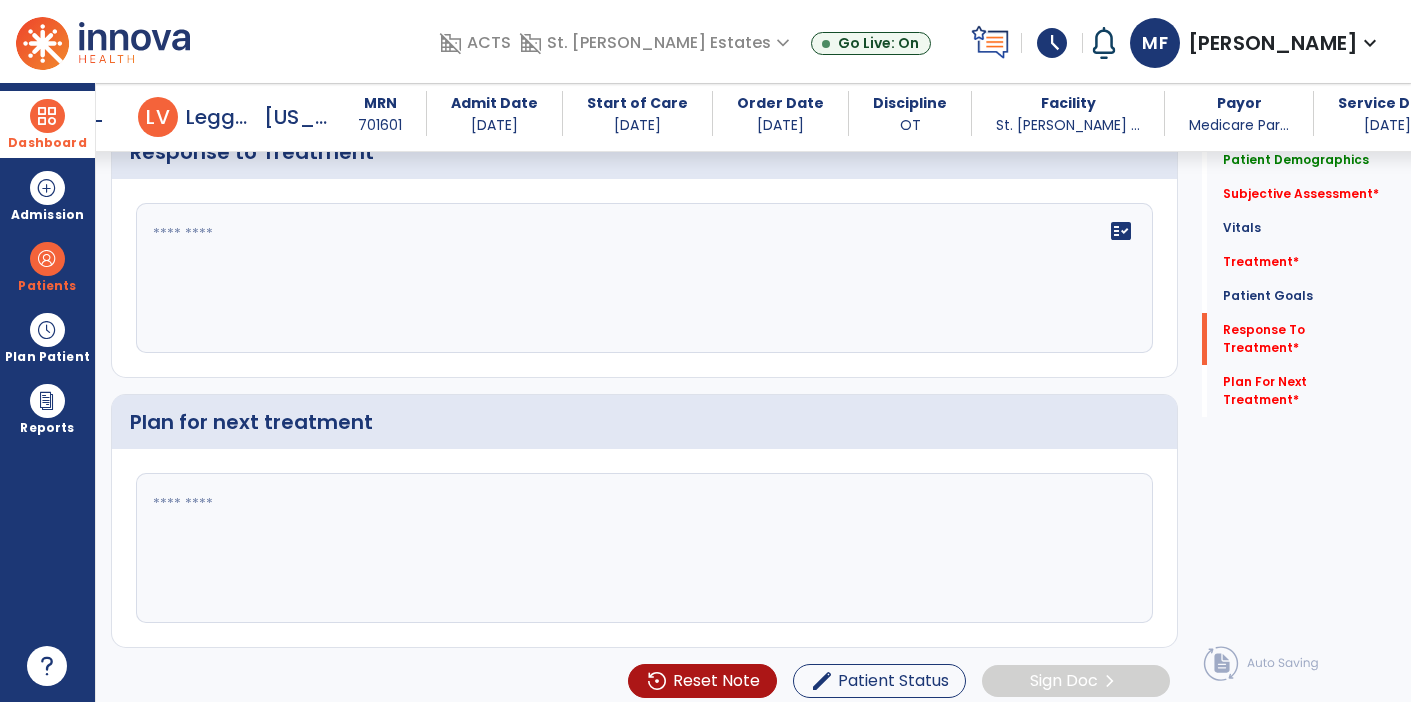 click 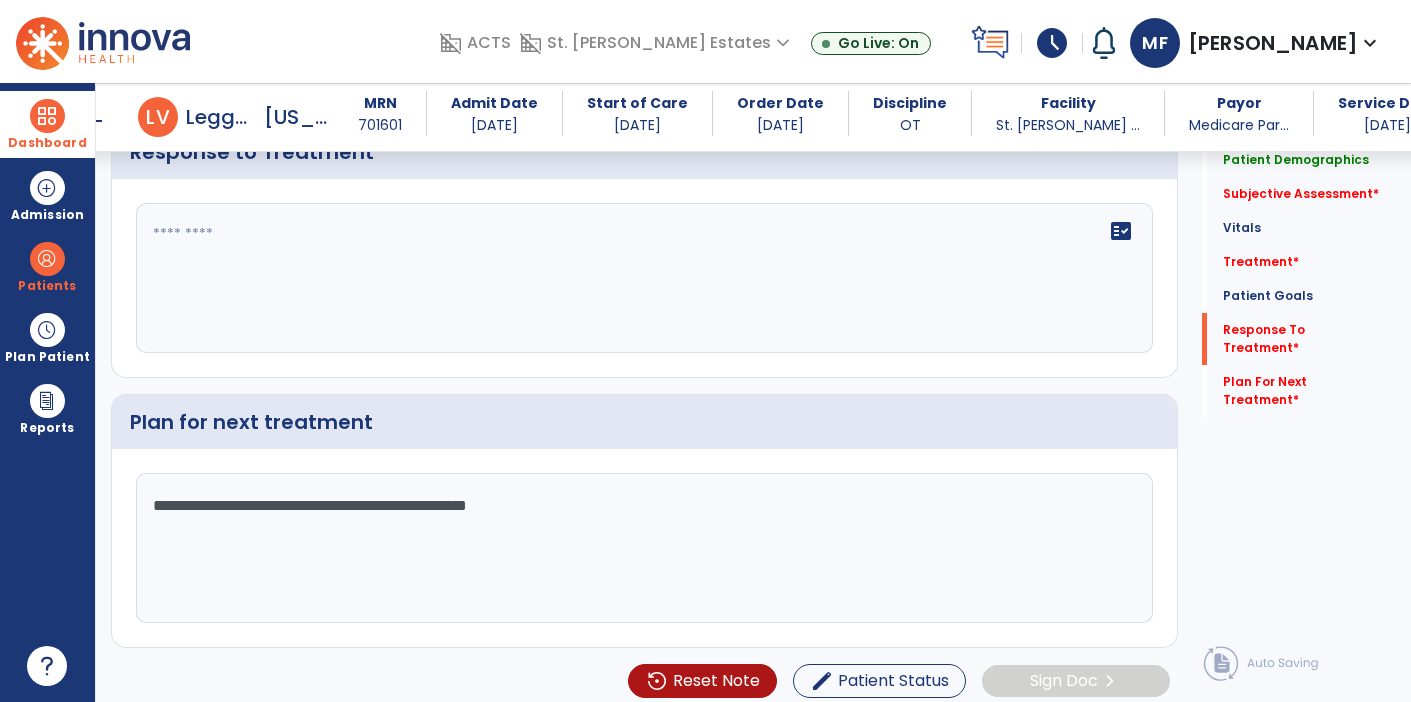 type on "**********" 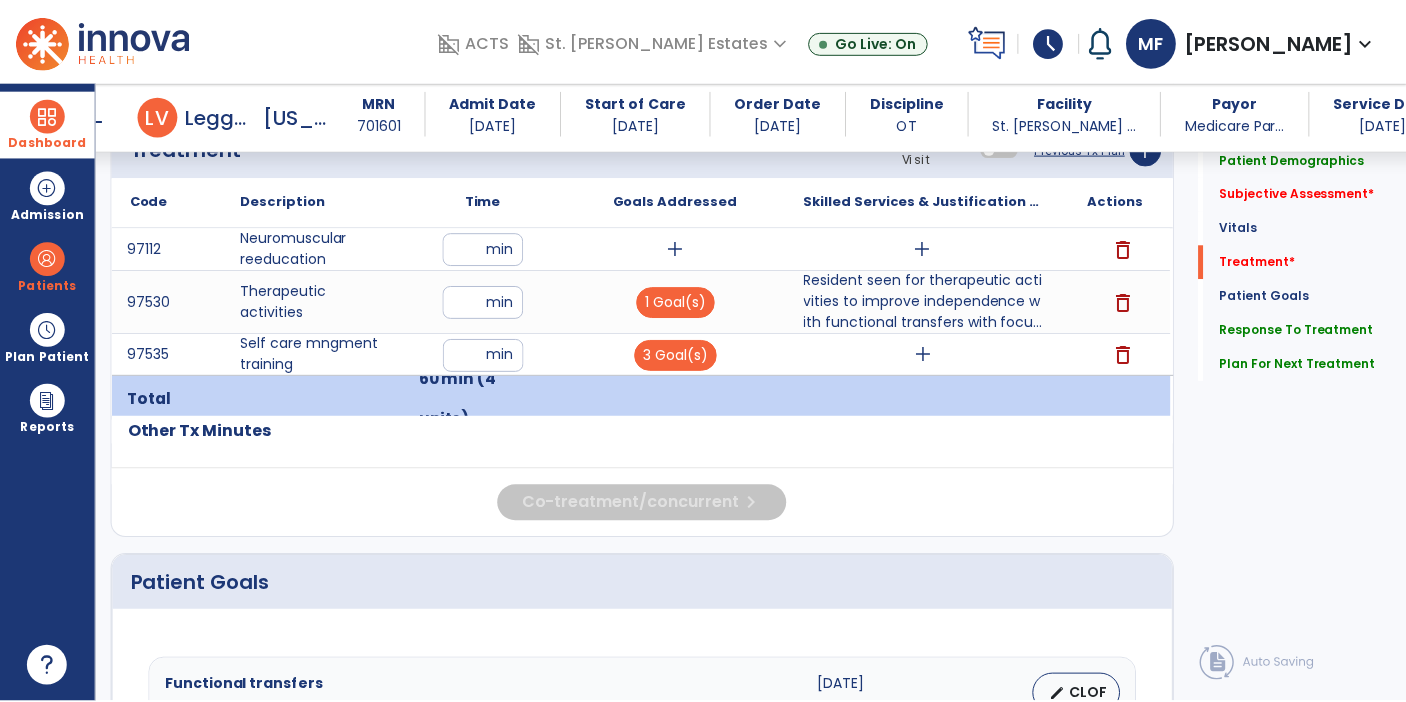 scroll, scrollTop: 1093, scrollLeft: 0, axis: vertical 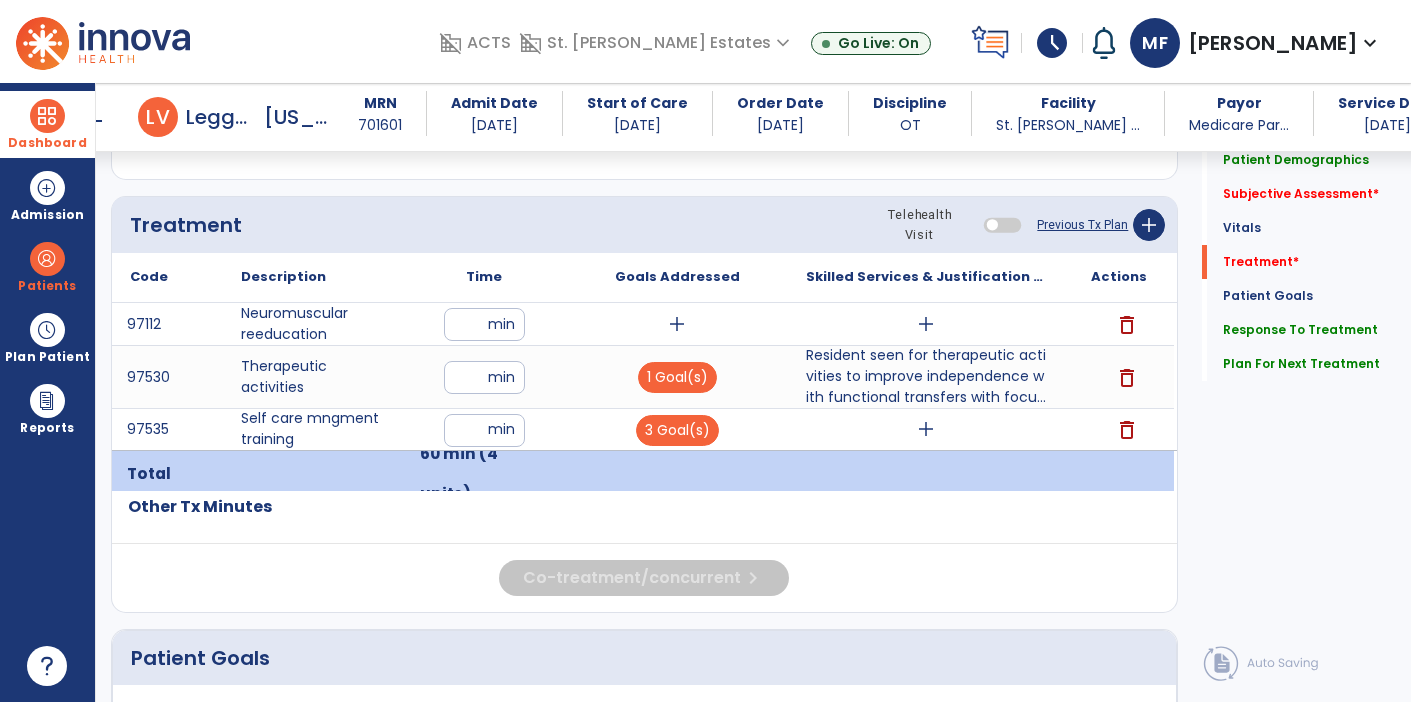 type on "**********" 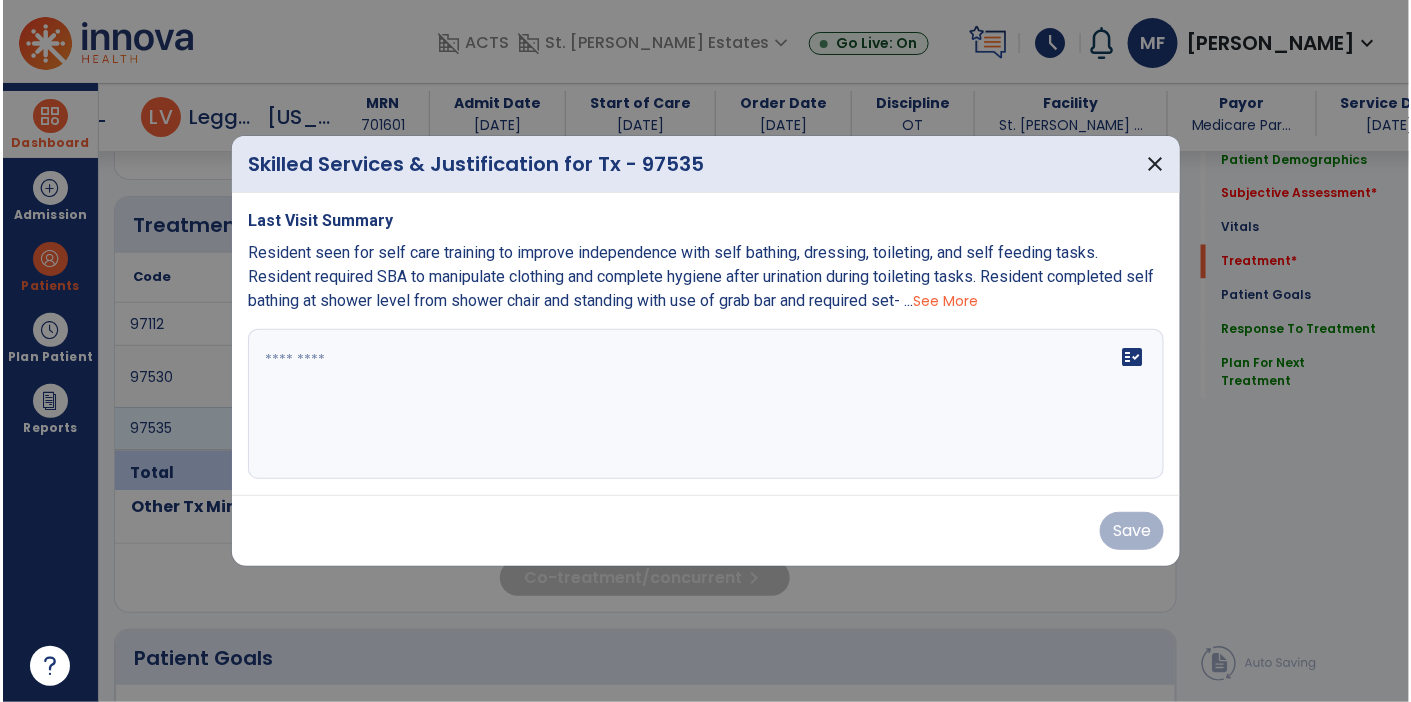 scroll, scrollTop: 1093, scrollLeft: 0, axis: vertical 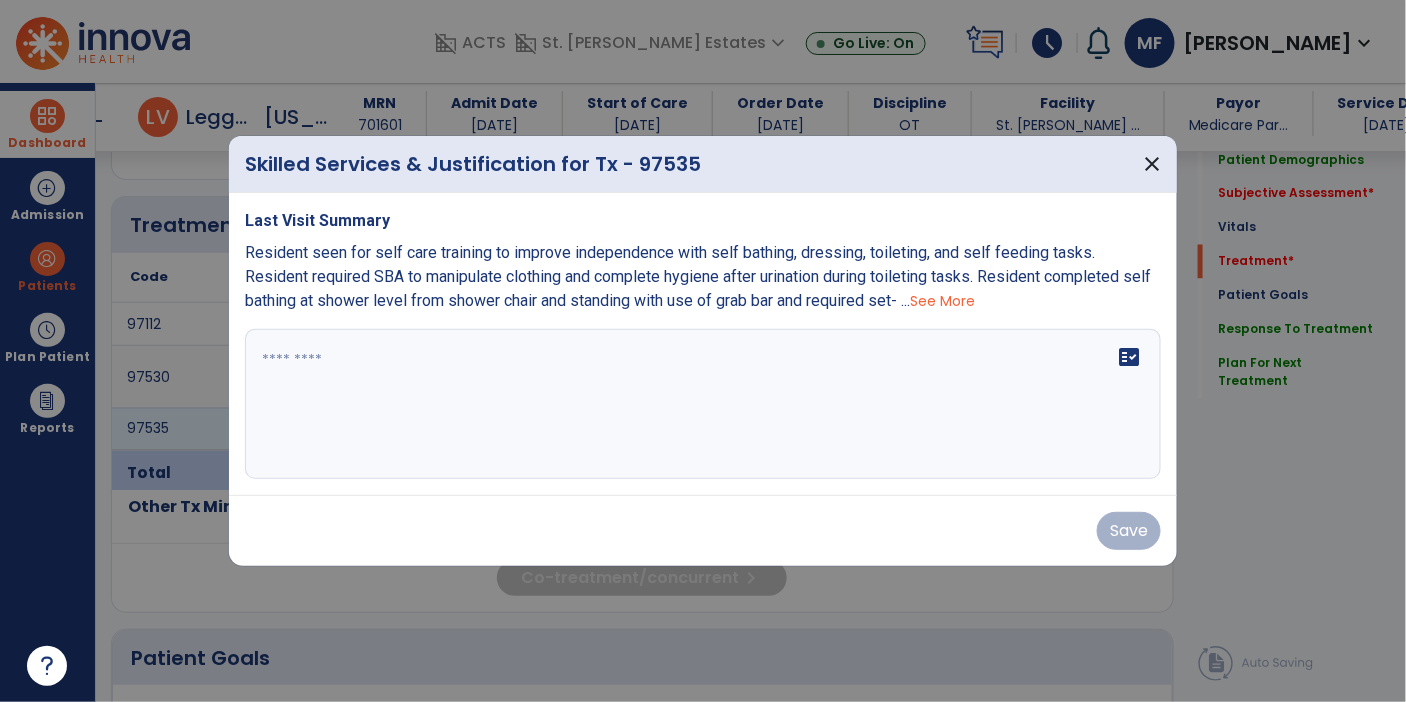 click at bounding box center [703, 404] 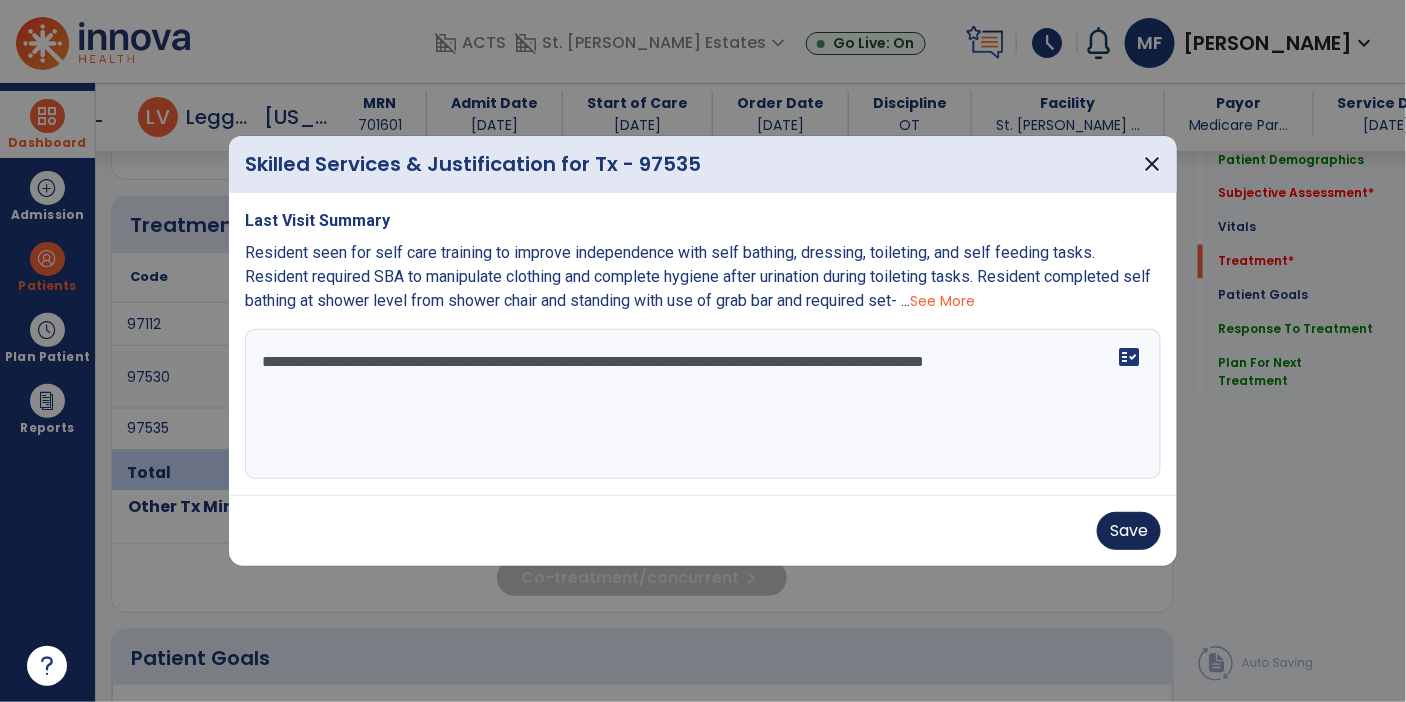 type on "**********" 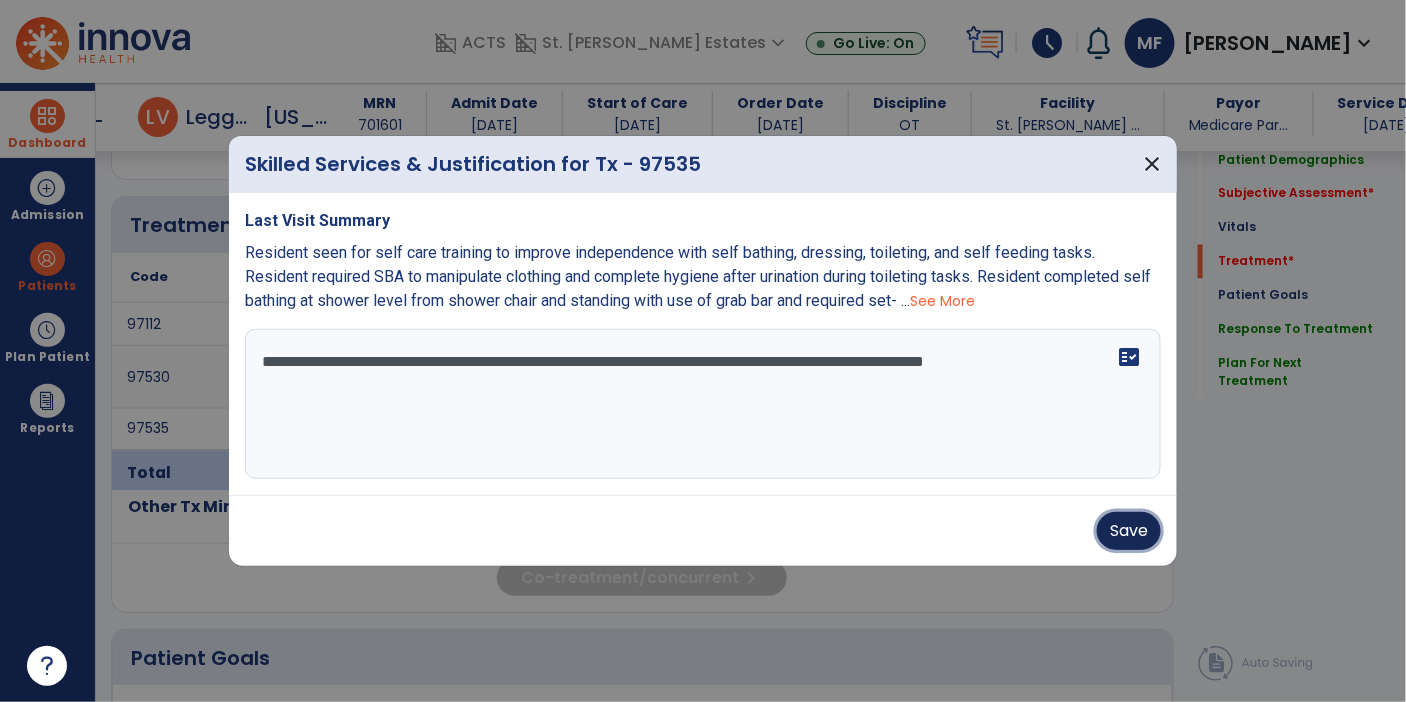 click on "Save" at bounding box center [1129, 531] 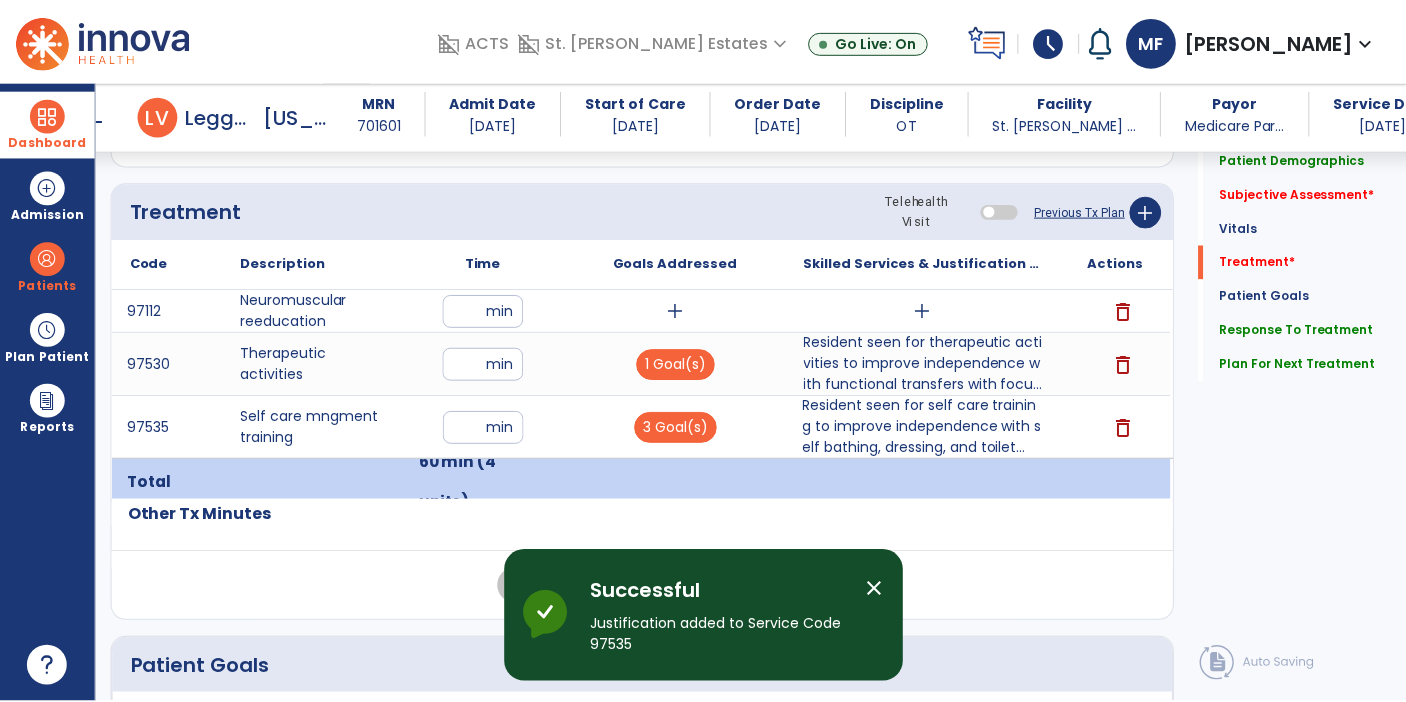 scroll, scrollTop: 1105, scrollLeft: 0, axis: vertical 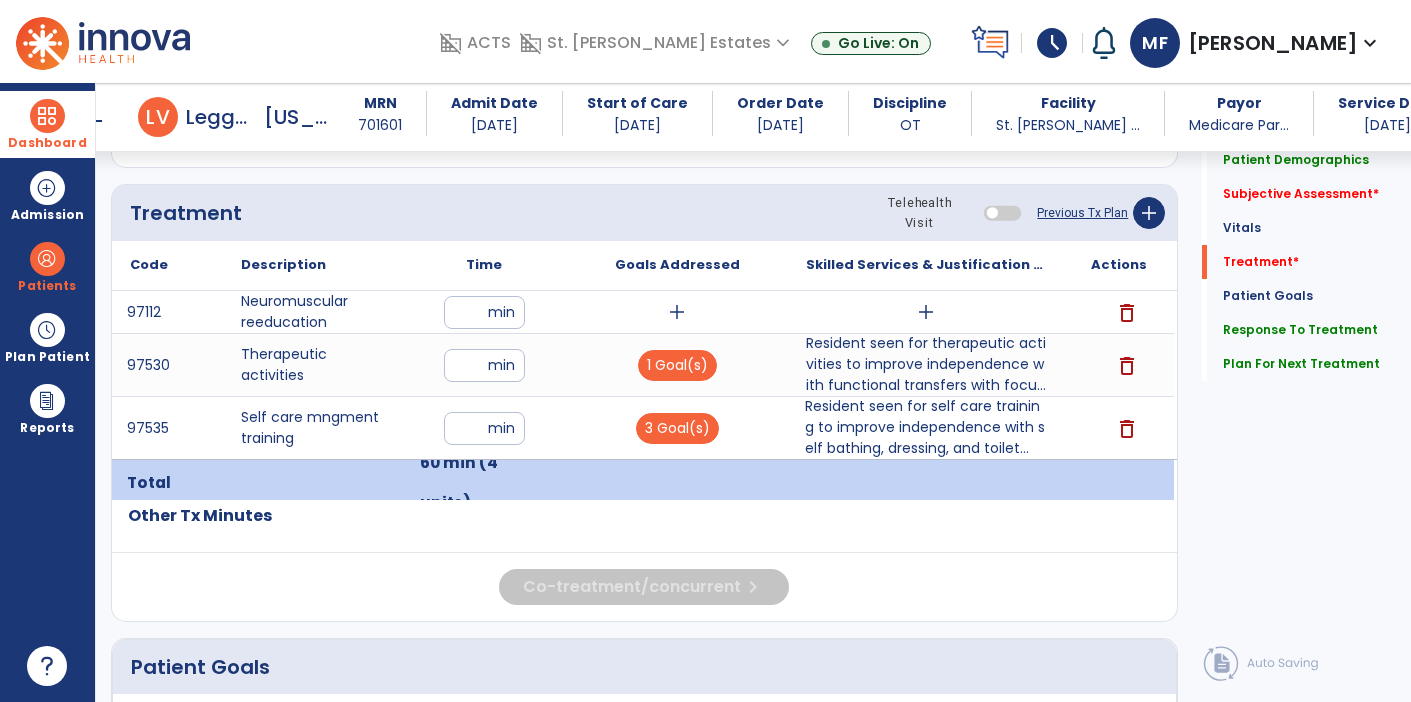 click on "Resident seen for self care training to improve independence with self bathing, dressing, and toilet..." at bounding box center (926, 427) 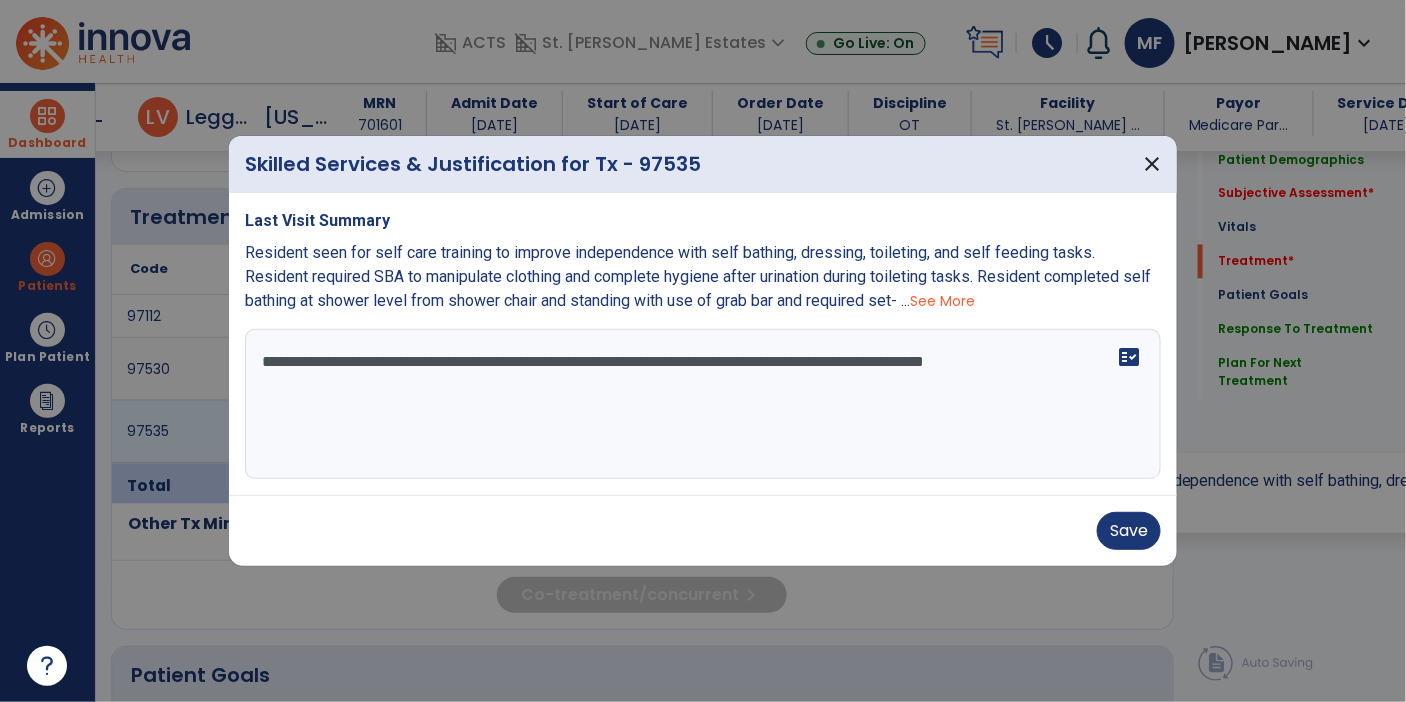 scroll, scrollTop: 1105, scrollLeft: 0, axis: vertical 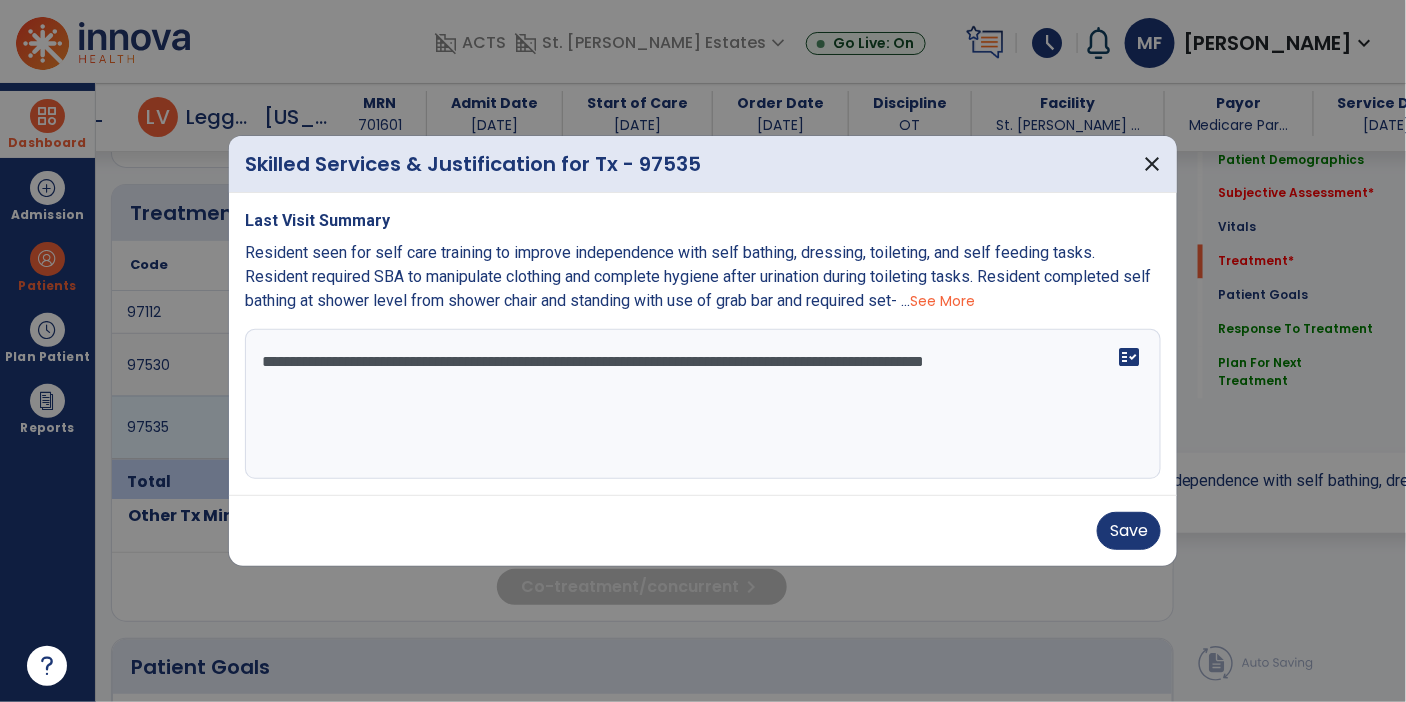 click on "**********" at bounding box center [703, 404] 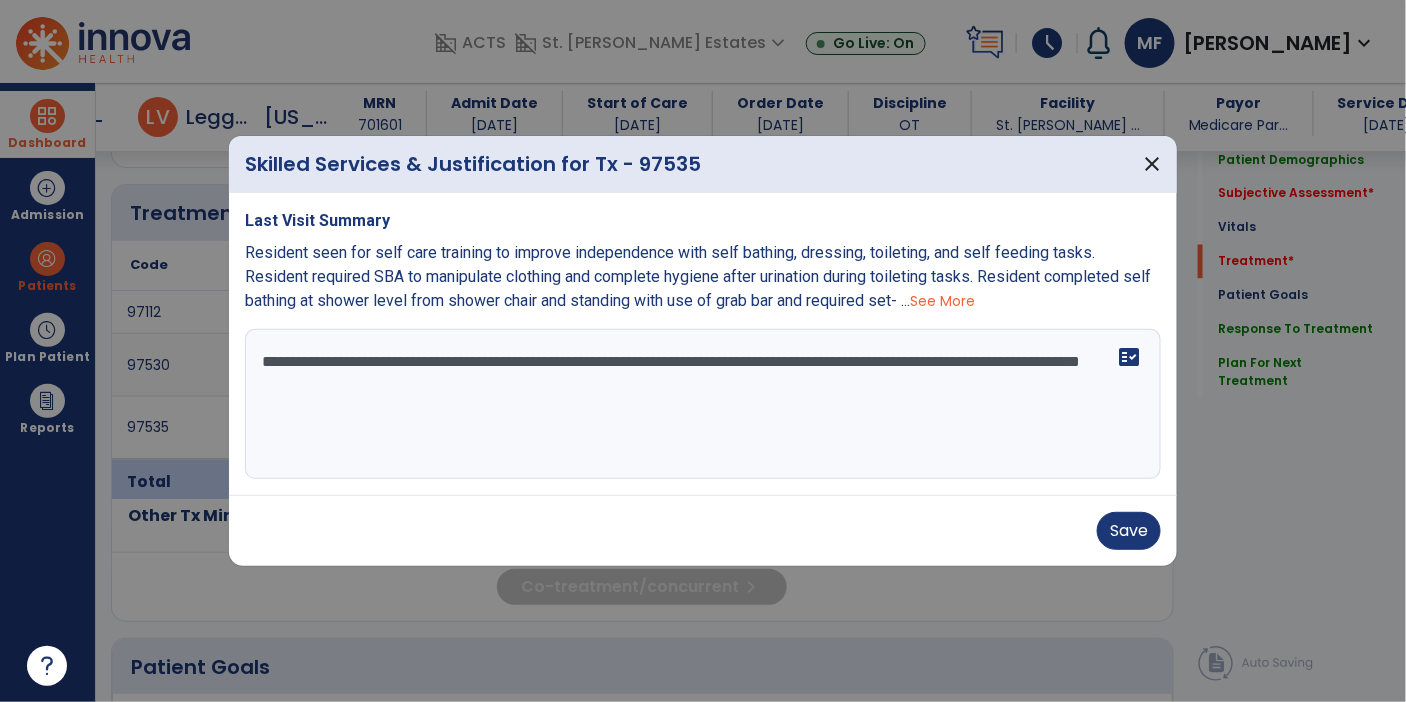 click at bounding box center [703, 351] 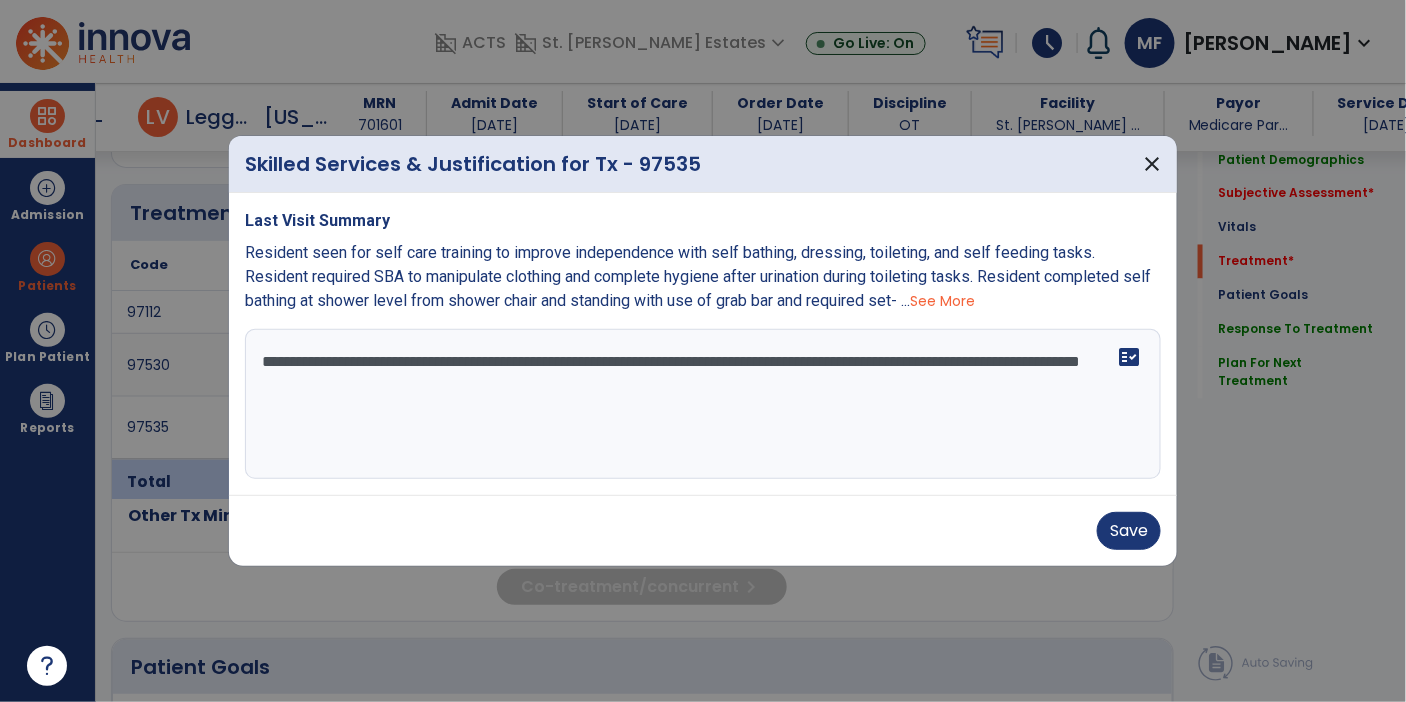click on "**********" at bounding box center [703, 404] 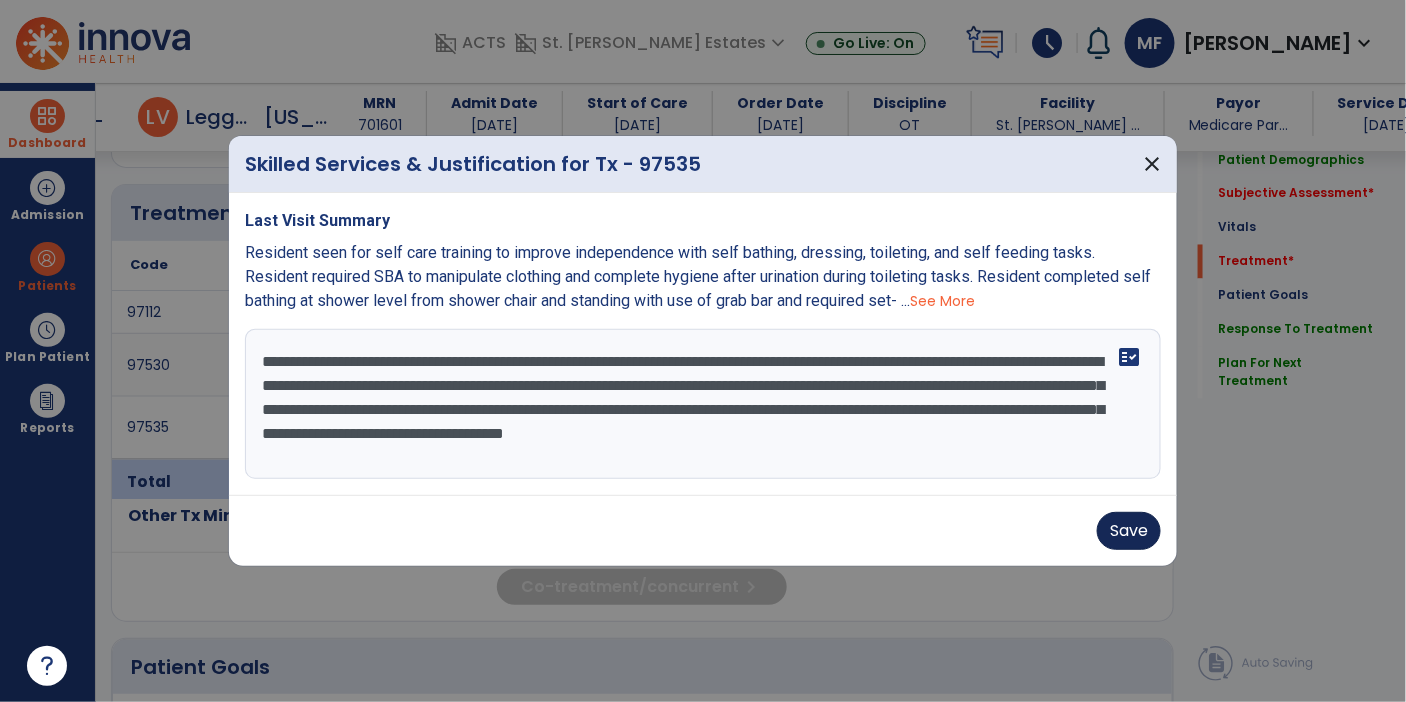 type on "**********" 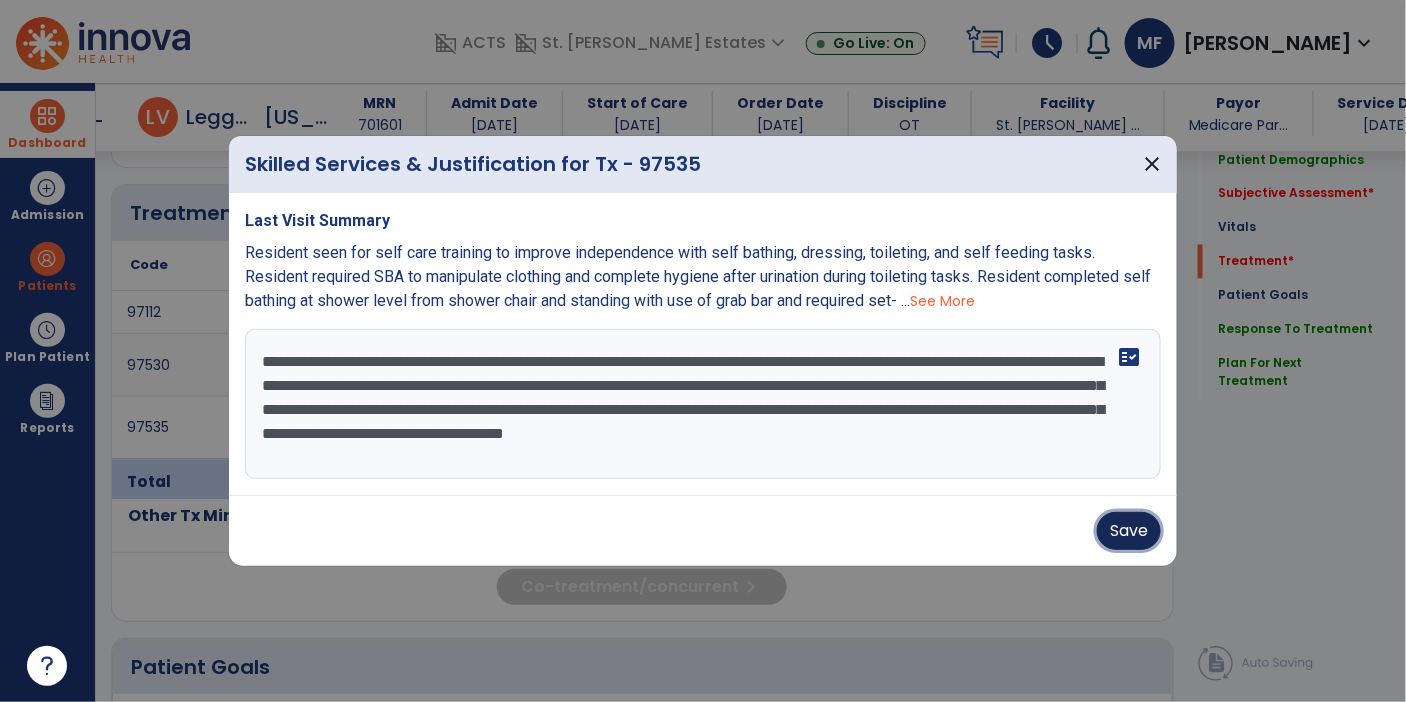 click on "Save" at bounding box center [1129, 531] 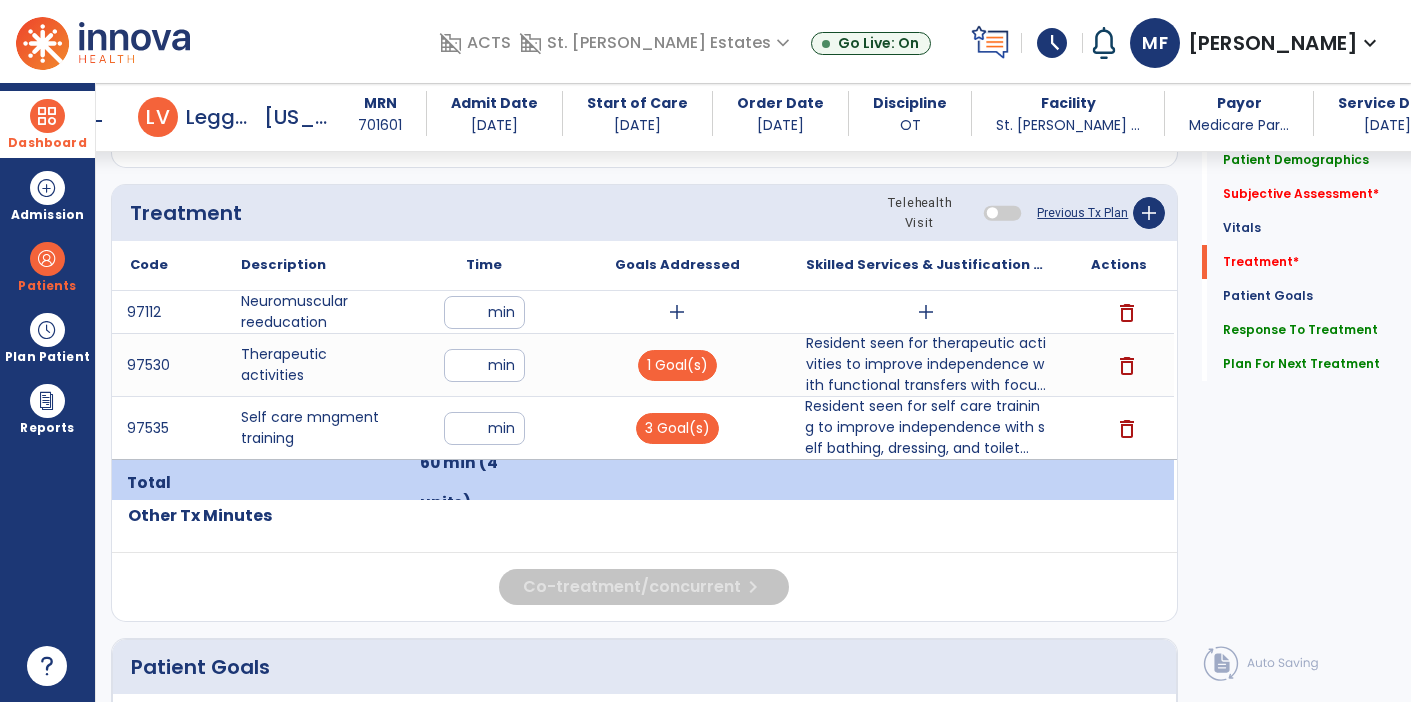 click on "add" at bounding box center (926, 312) 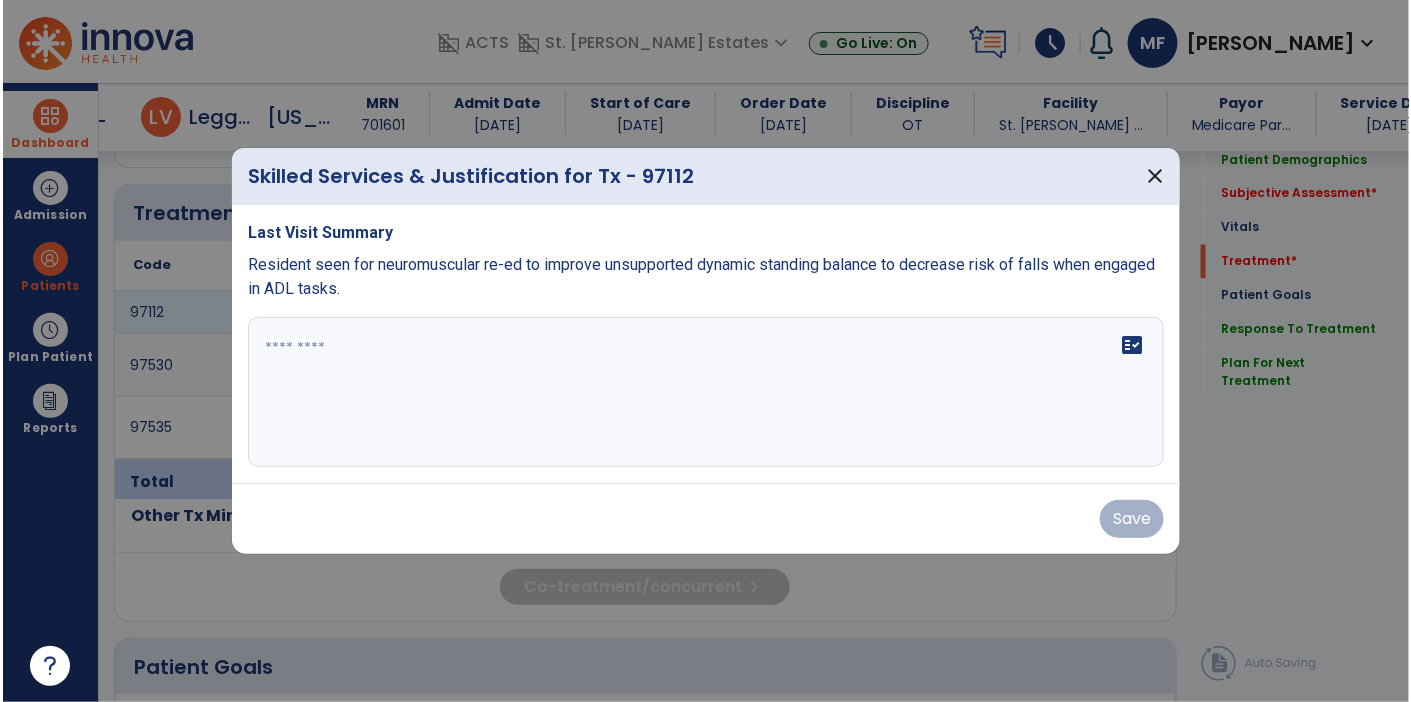 scroll, scrollTop: 1105, scrollLeft: 0, axis: vertical 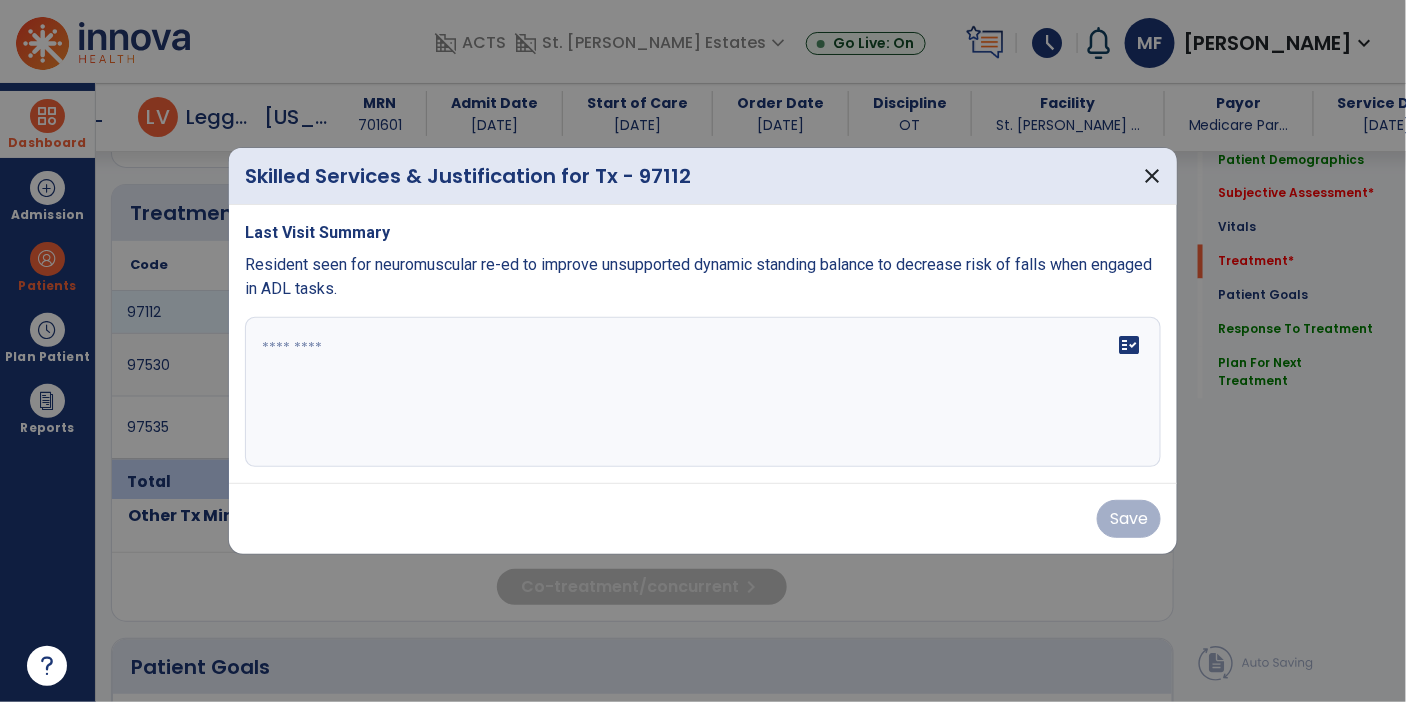 click at bounding box center [703, 392] 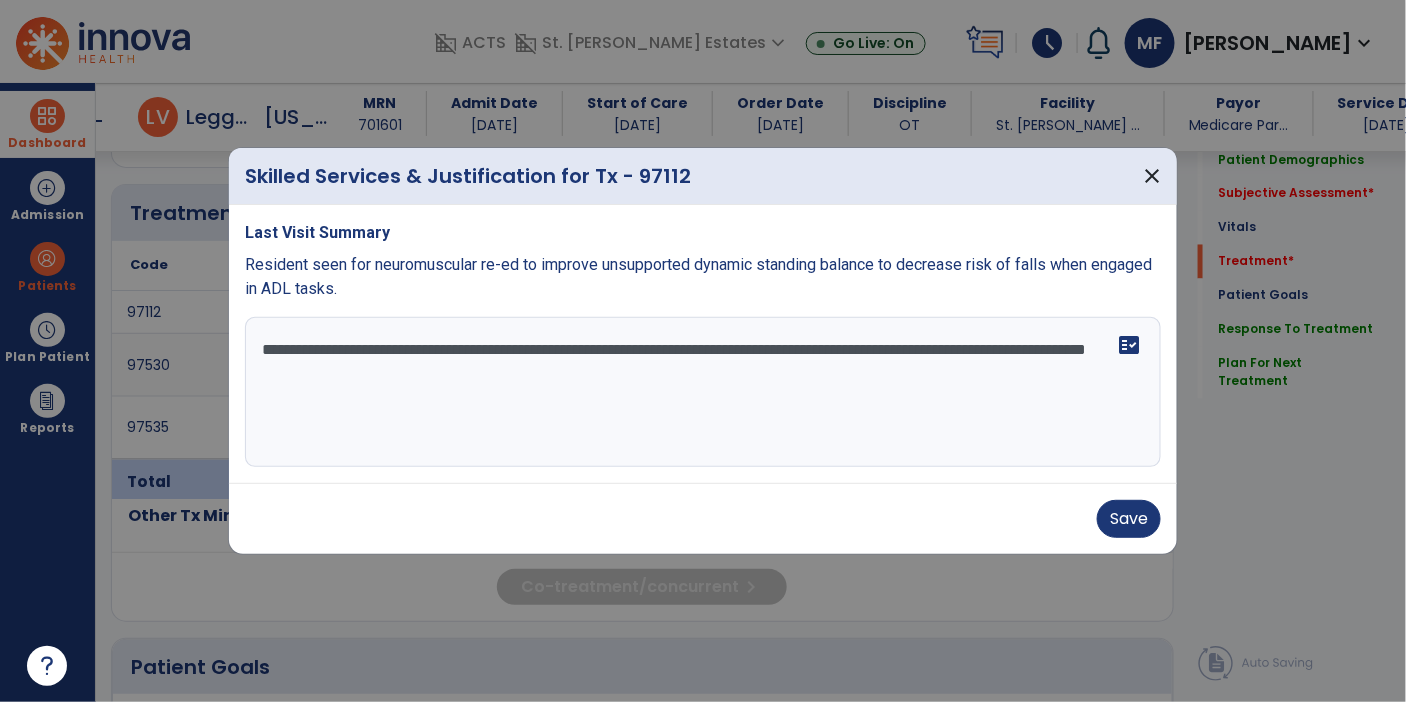 type on "**********" 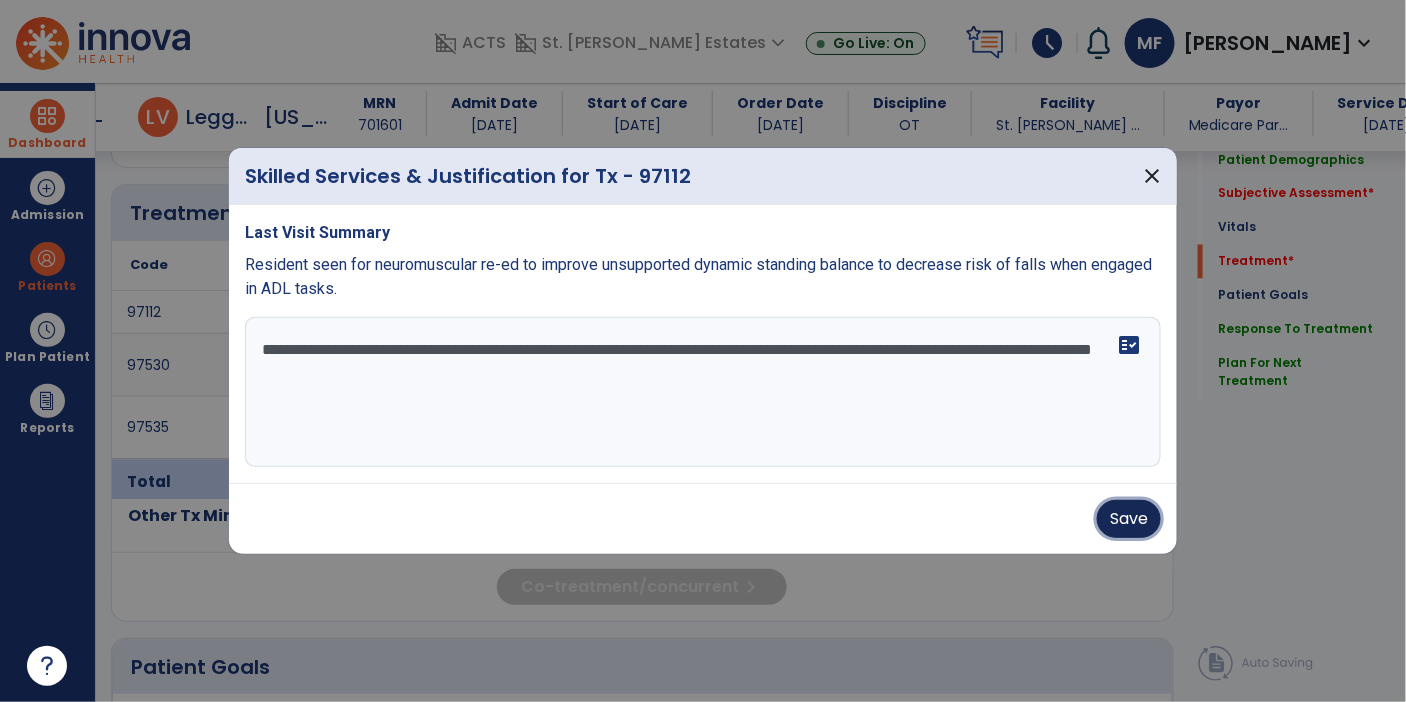 click on "Save" at bounding box center (1129, 519) 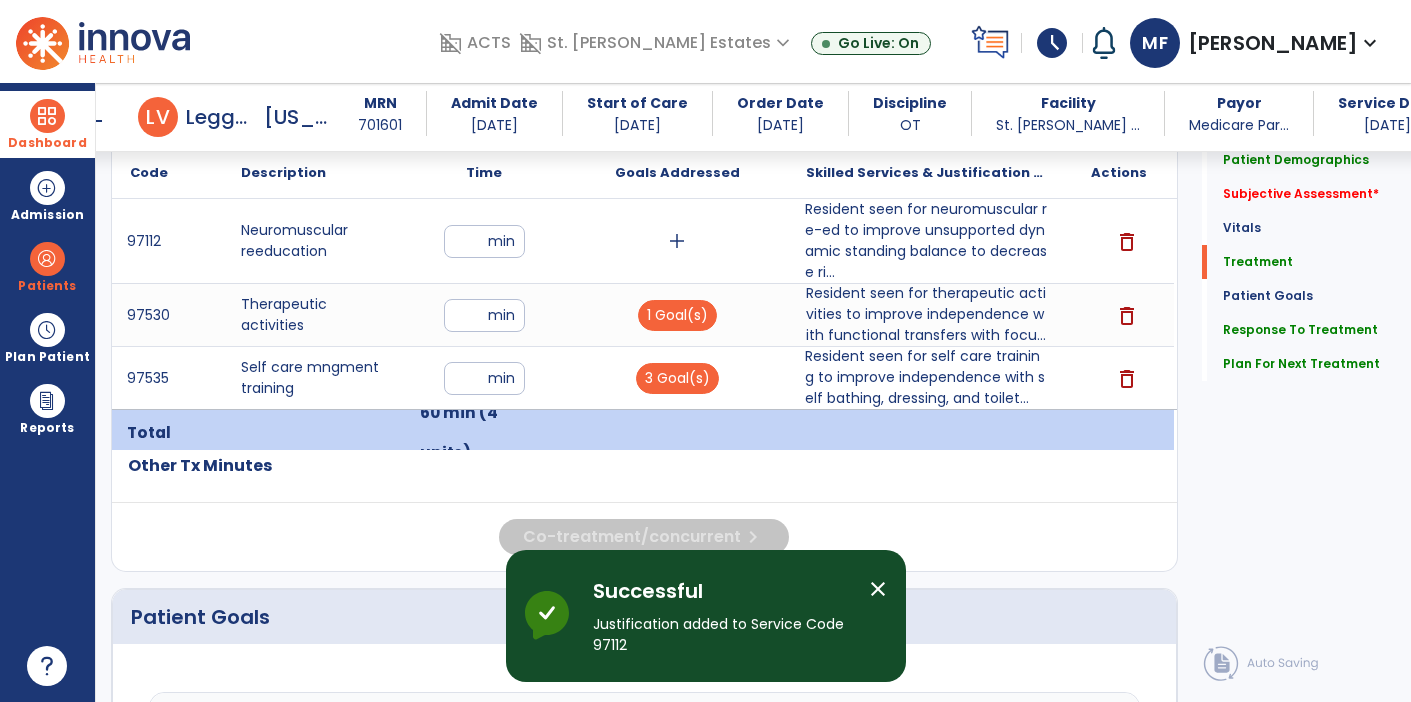 click on "Resident seen for self care training to improve independence with self bathing, dressing, and toilet..." at bounding box center (926, 377) 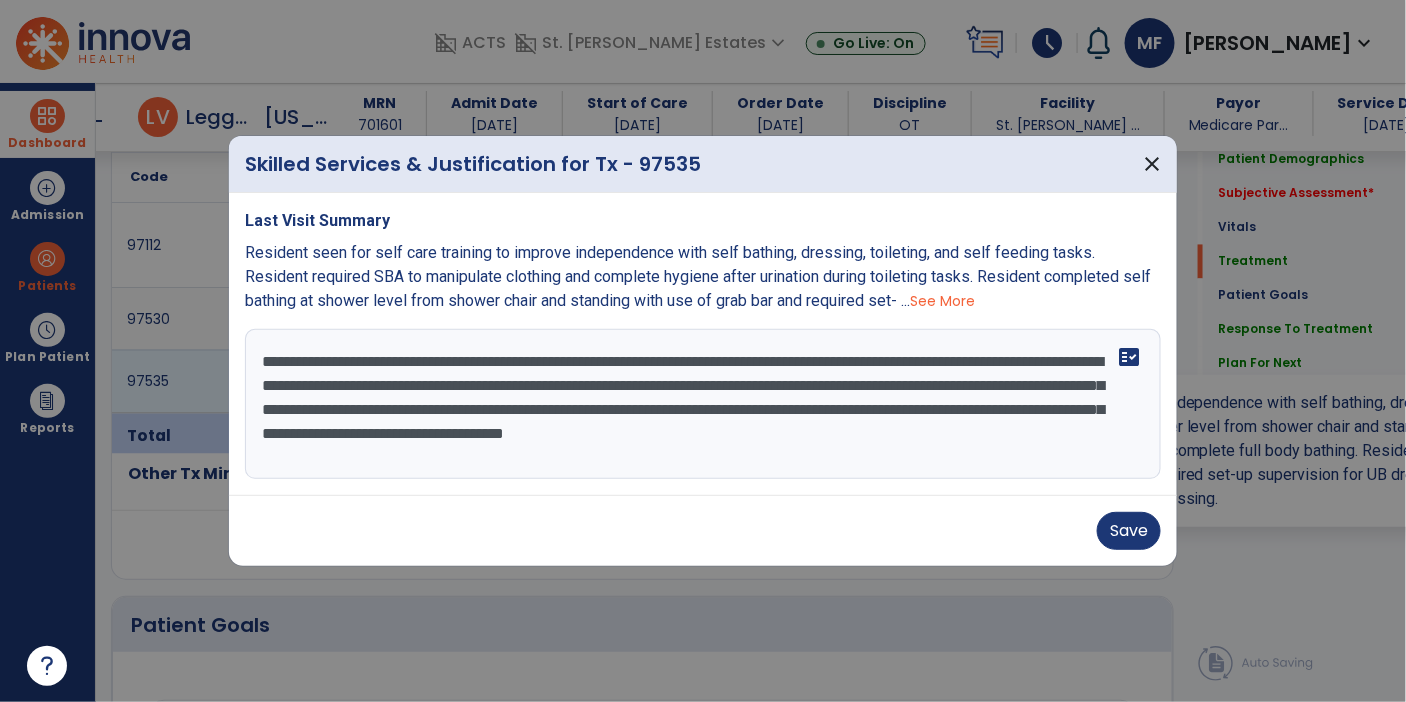 scroll, scrollTop: 1197, scrollLeft: 0, axis: vertical 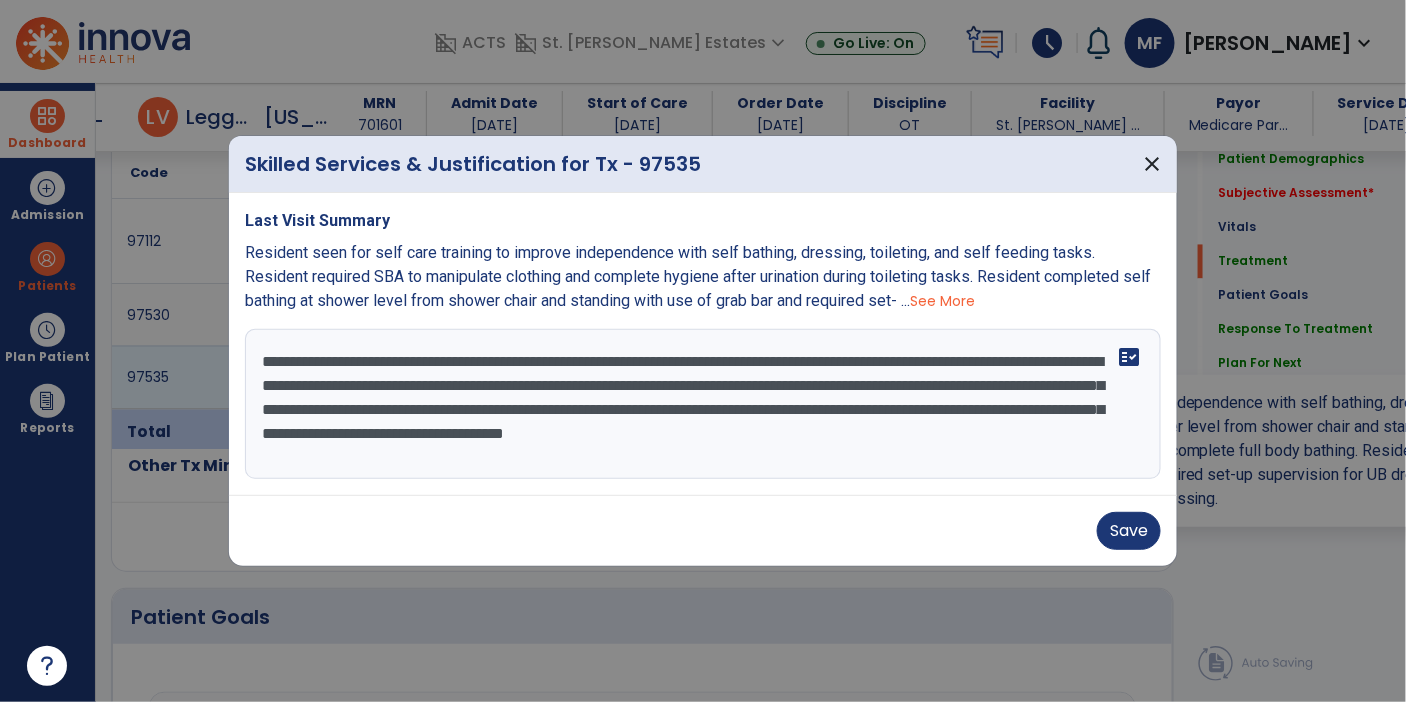 click on "**********" at bounding box center (703, 404) 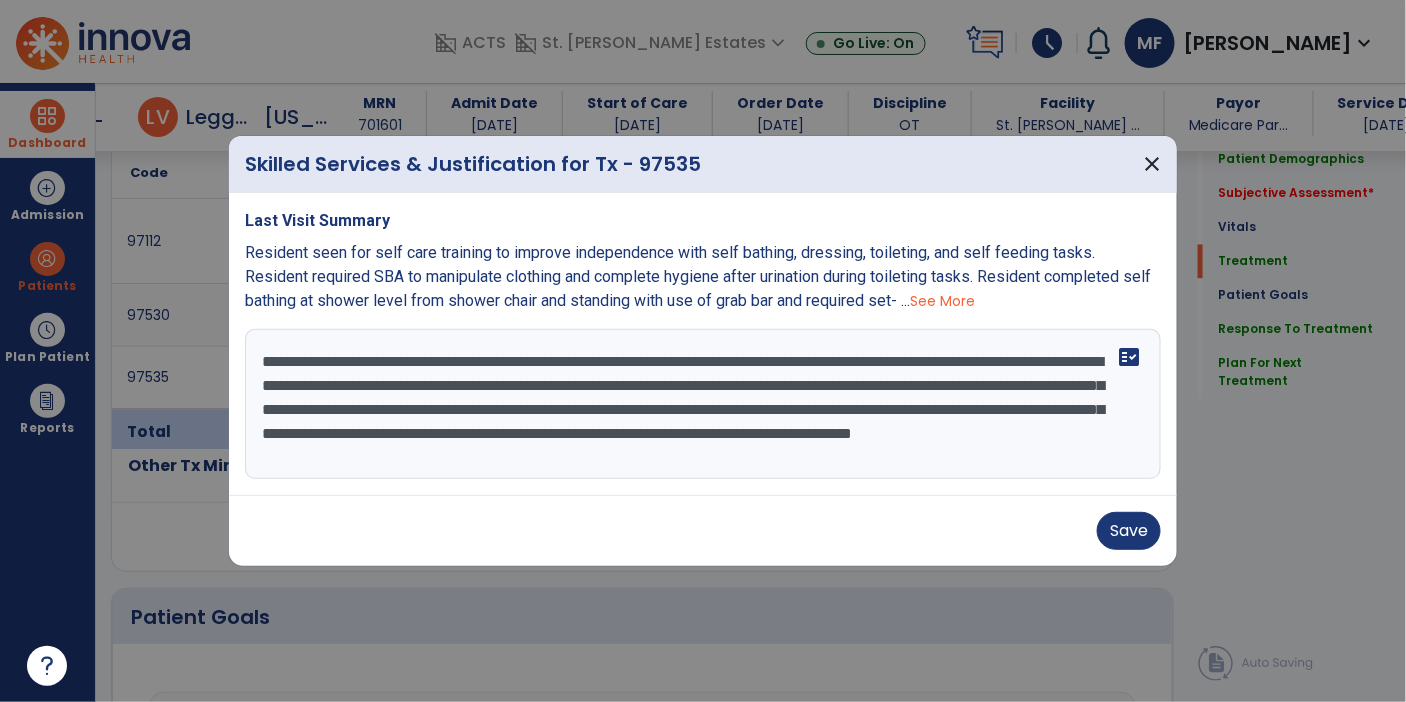 scroll, scrollTop: 15, scrollLeft: 0, axis: vertical 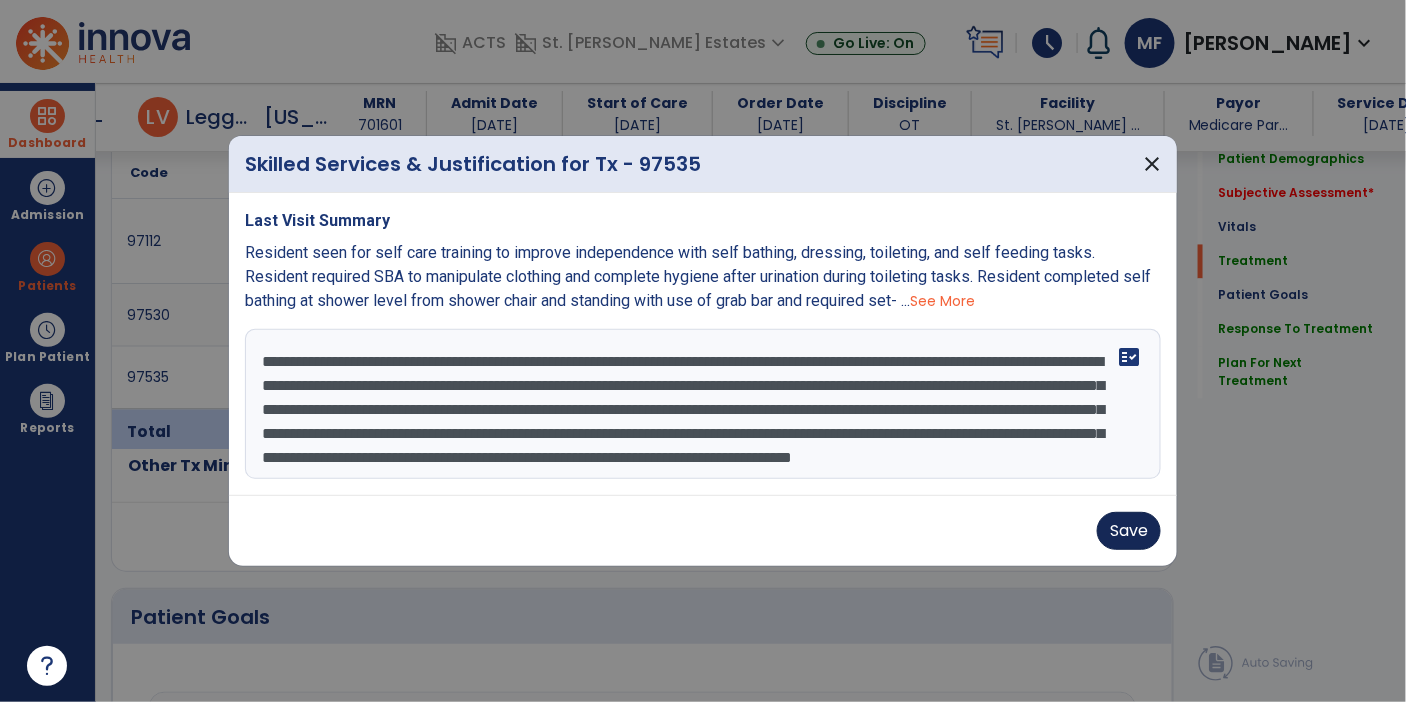 type on "**********" 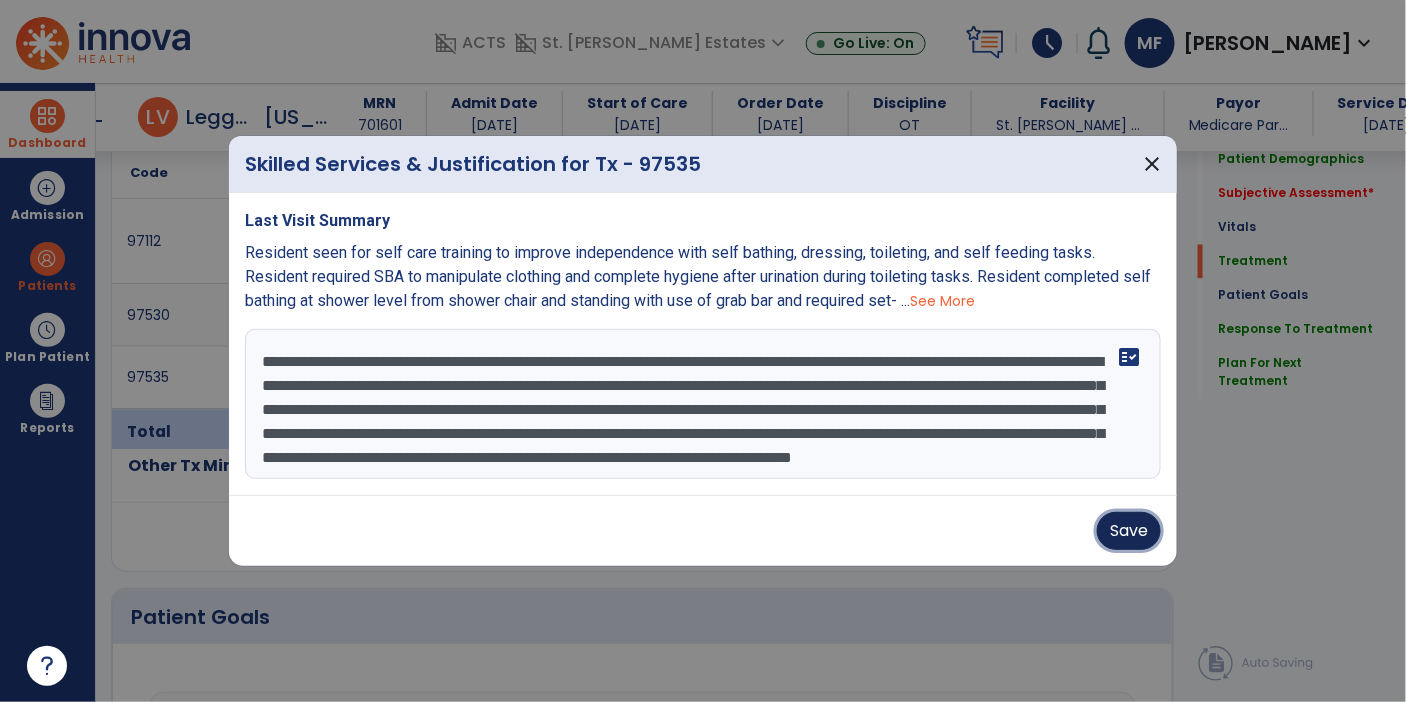 click on "Save" at bounding box center (1129, 531) 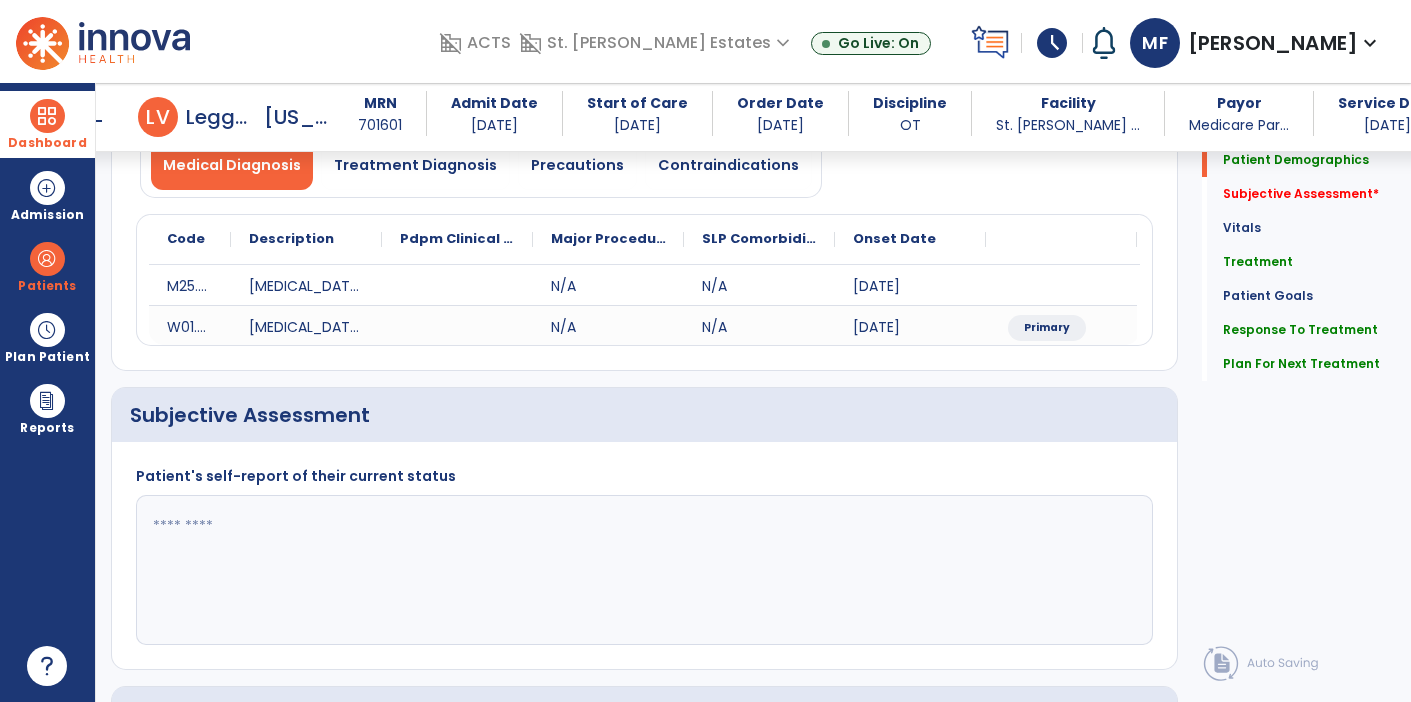 scroll, scrollTop: 189, scrollLeft: 0, axis: vertical 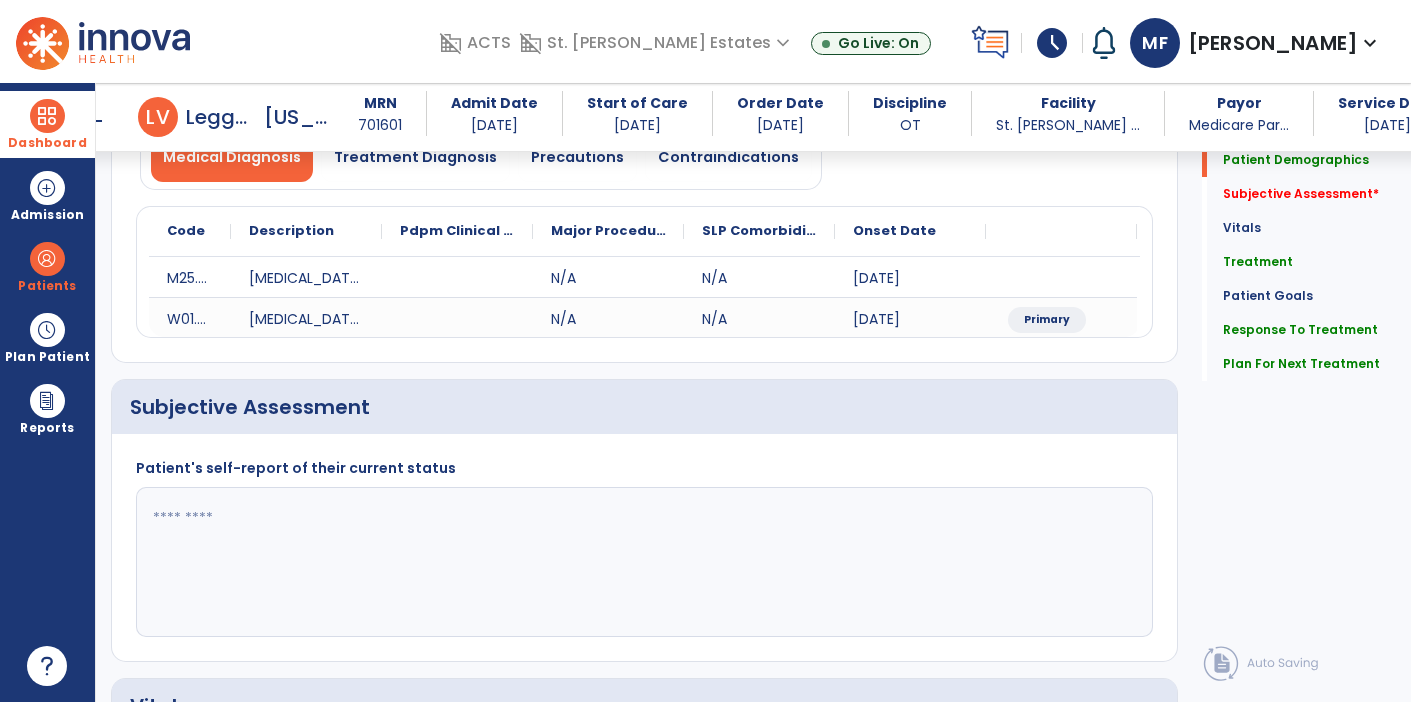click 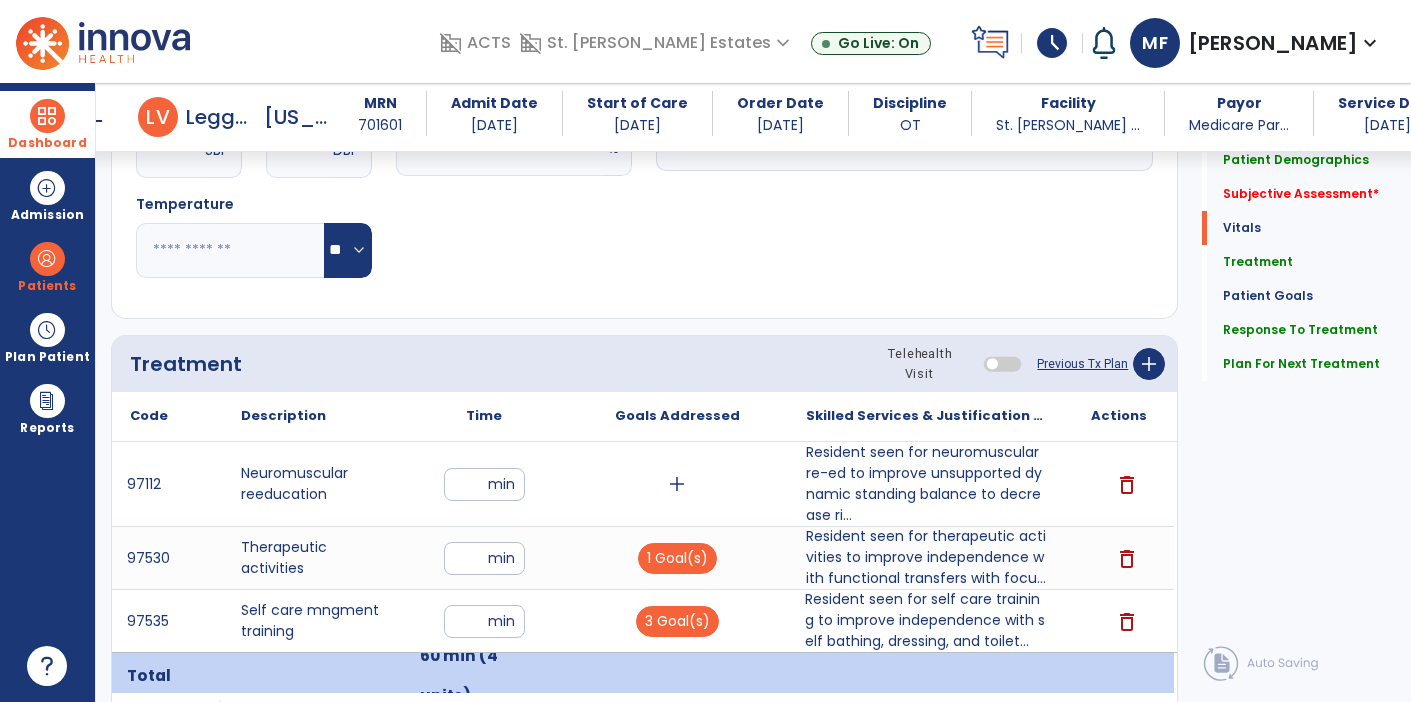 scroll, scrollTop: 1000, scrollLeft: 0, axis: vertical 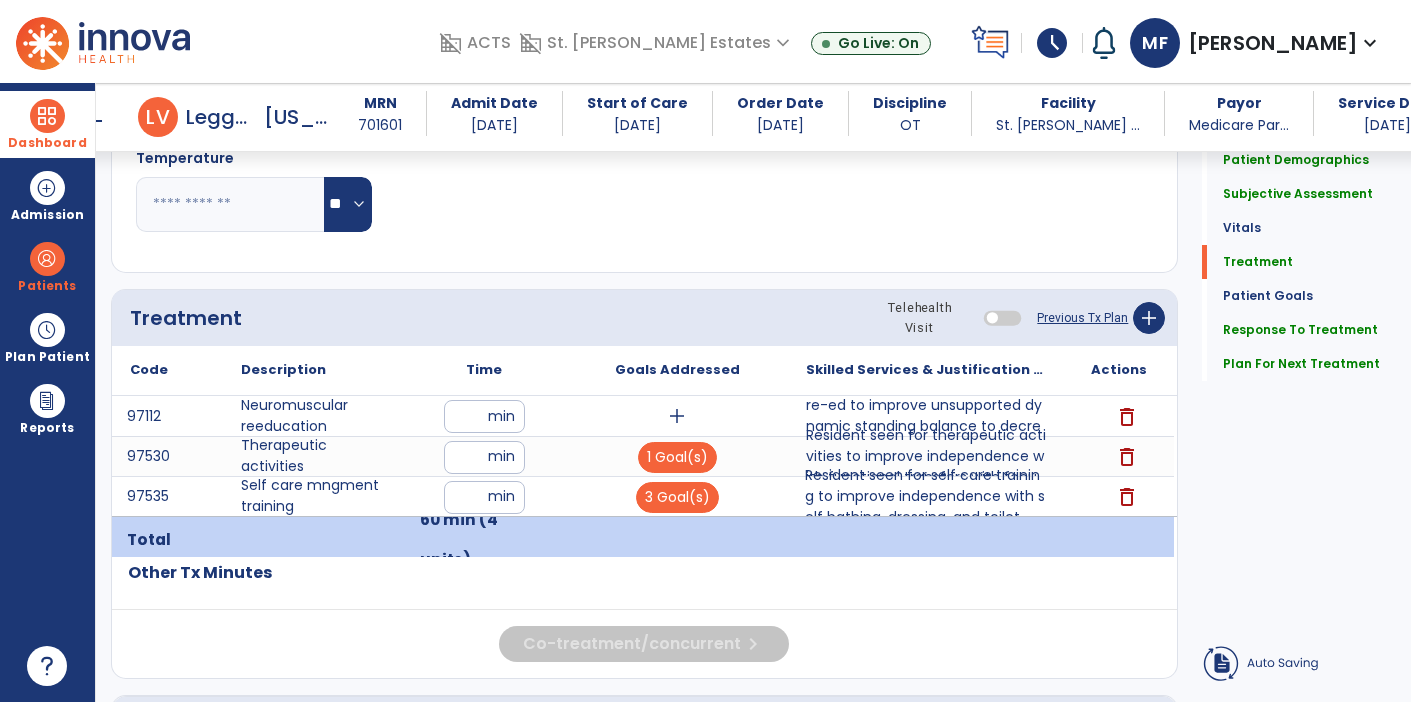 type on "**********" 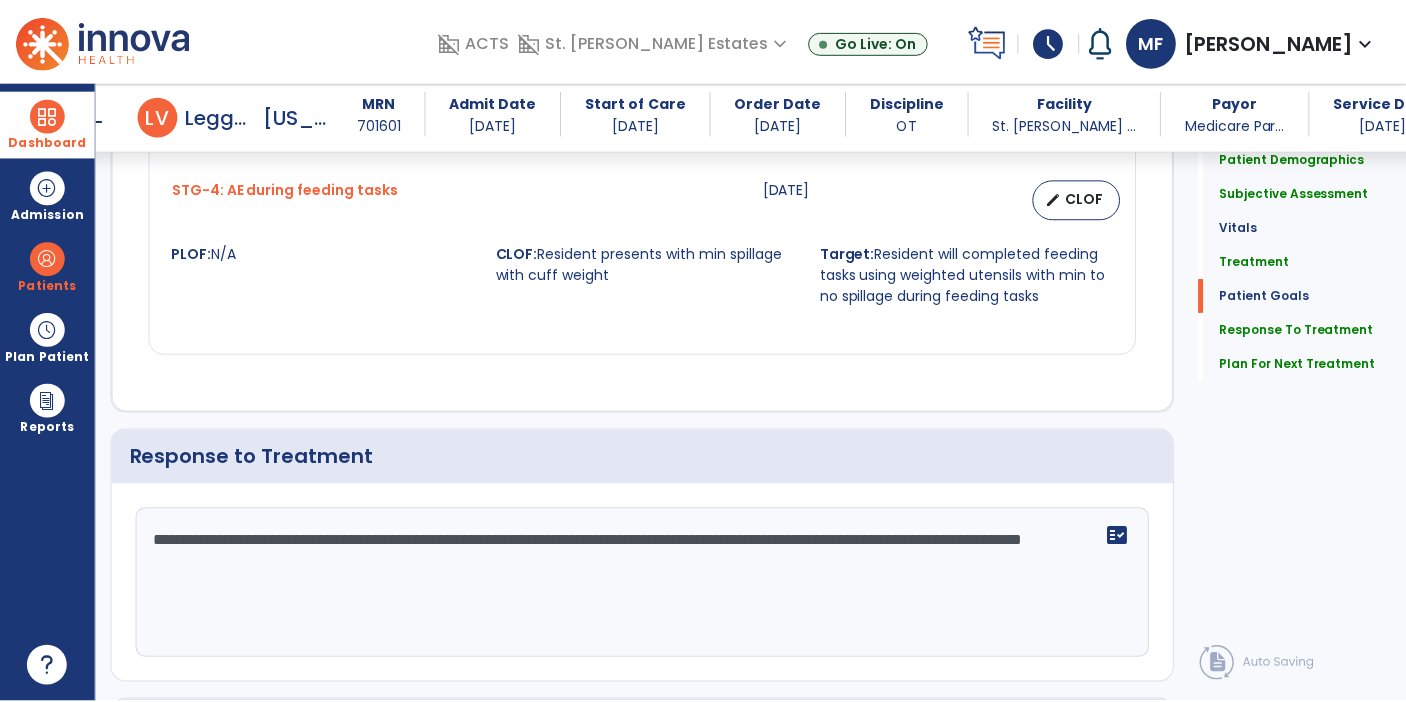 scroll, scrollTop: 2913, scrollLeft: 0, axis: vertical 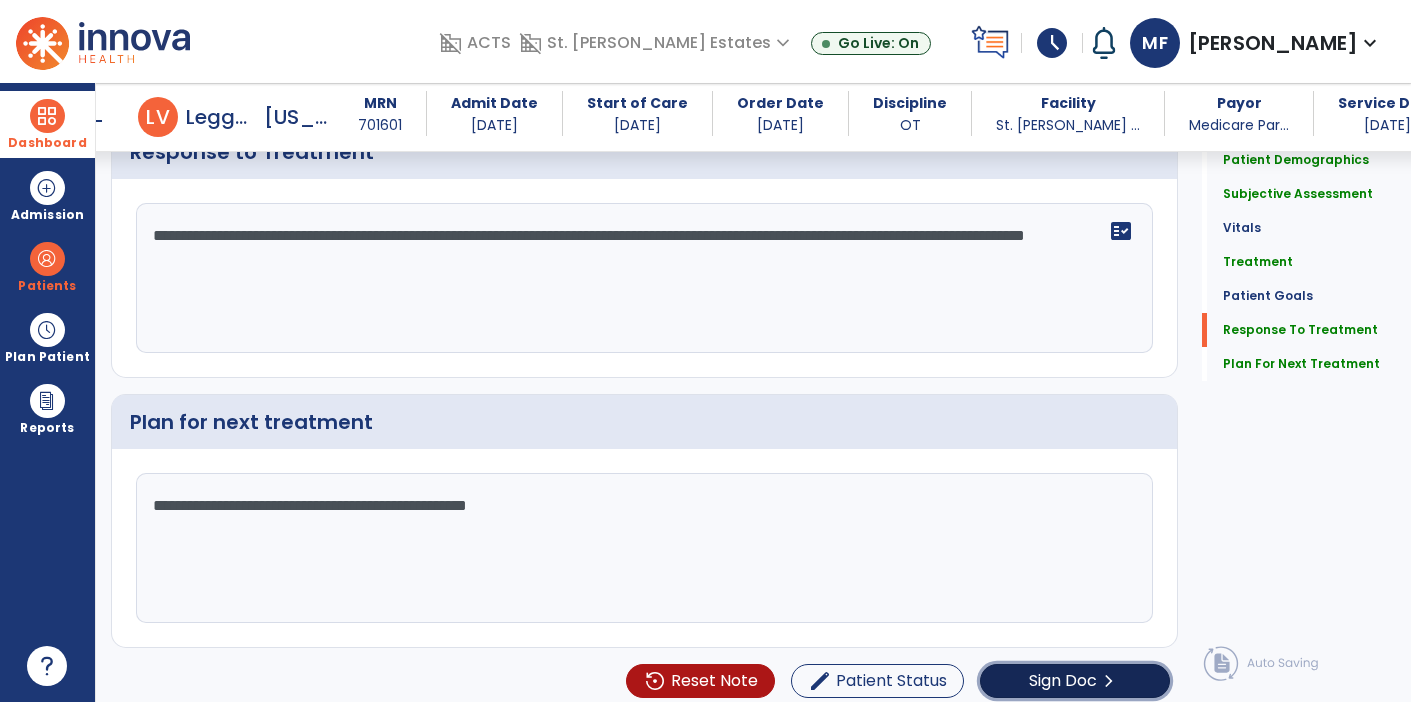 click on "Sign Doc" 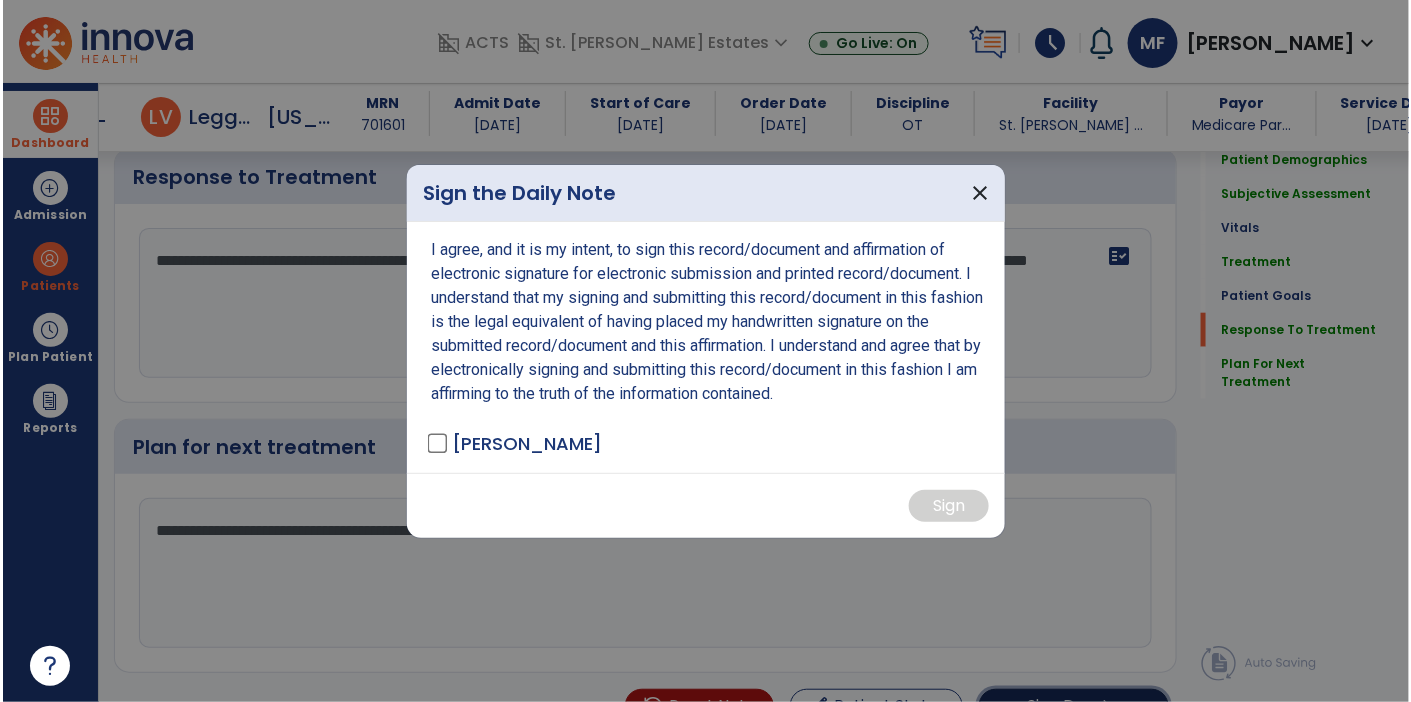 scroll, scrollTop: 2913, scrollLeft: 0, axis: vertical 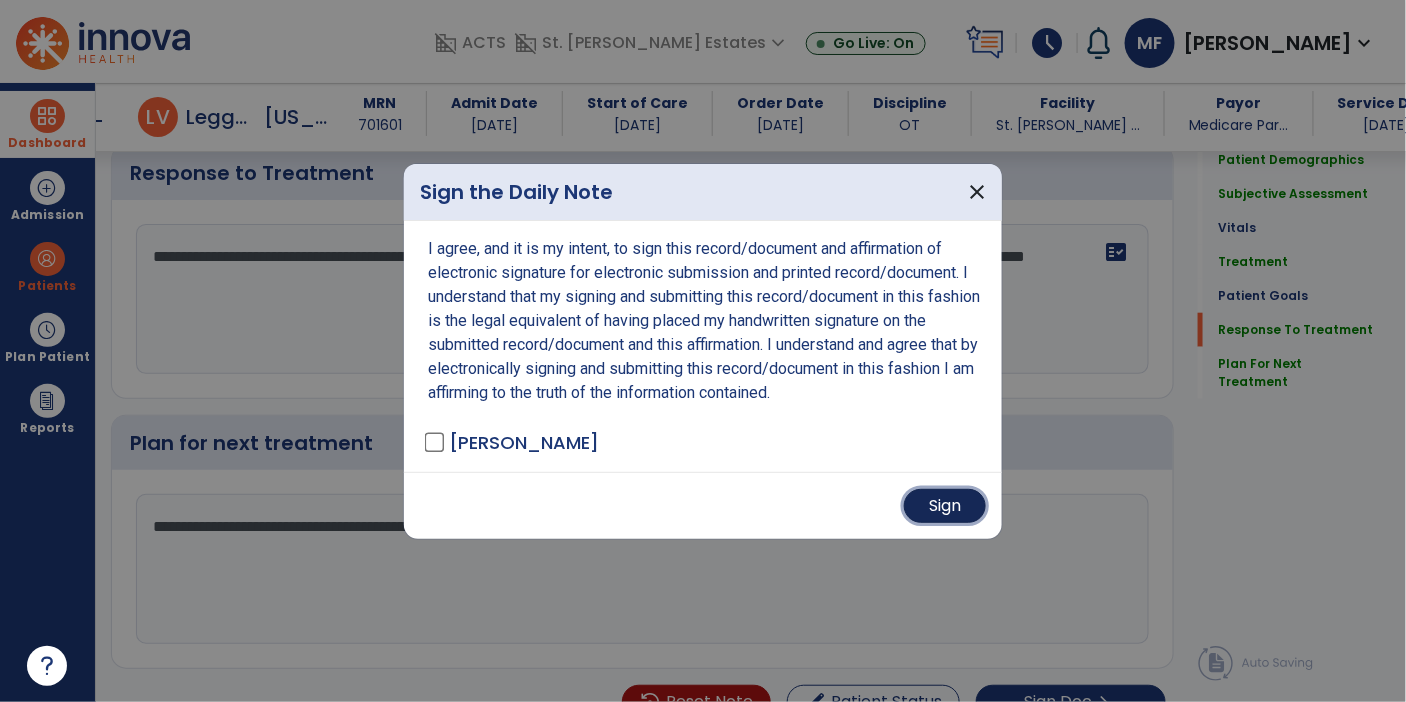 click on "Sign" at bounding box center (945, 506) 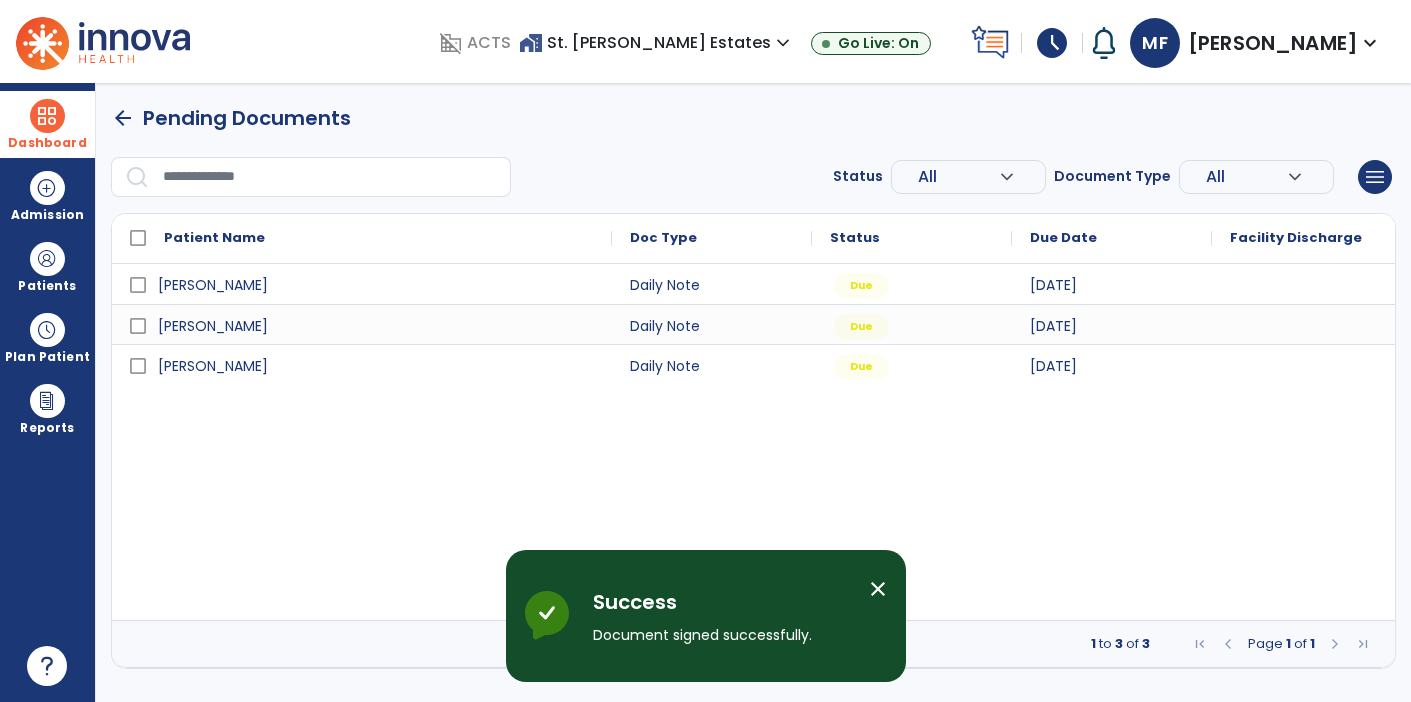 scroll, scrollTop: 0, scrollLeft: 0, axis: both 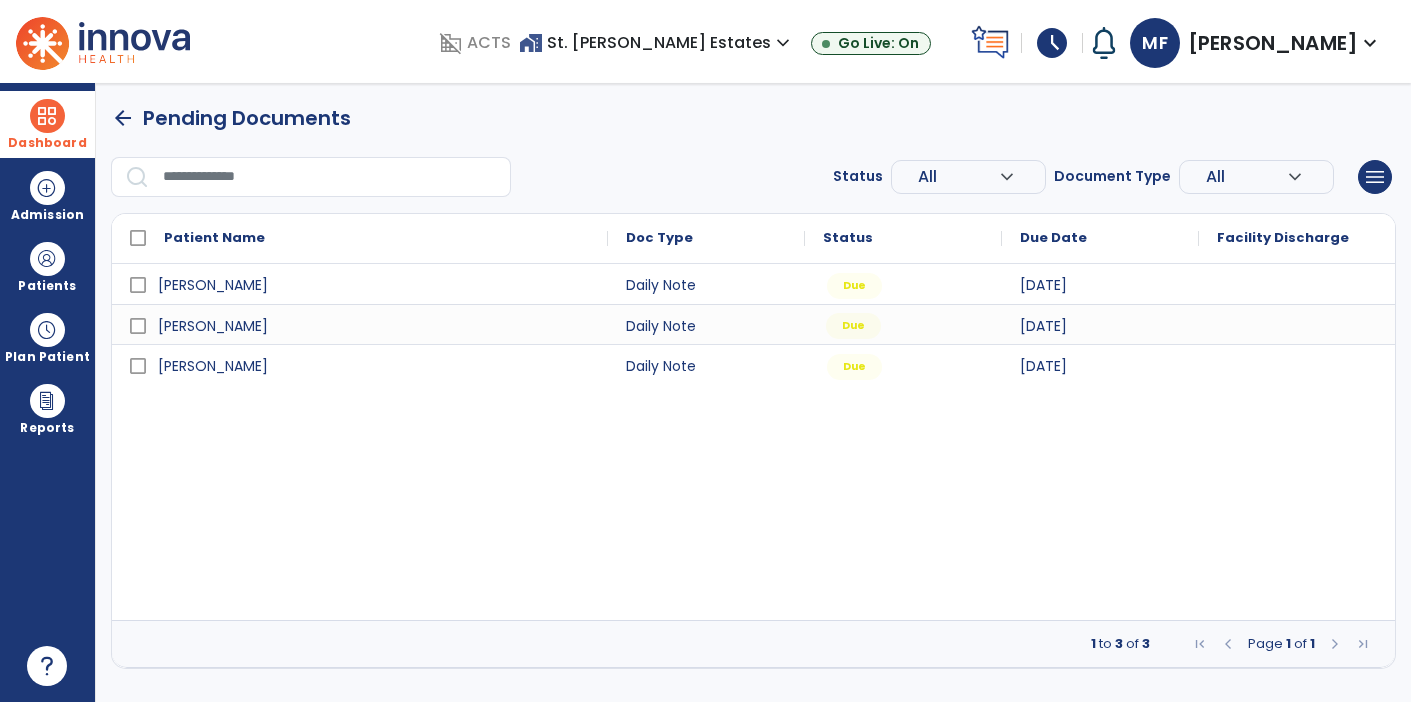 click on "Due" at bounding box center (853, 326) 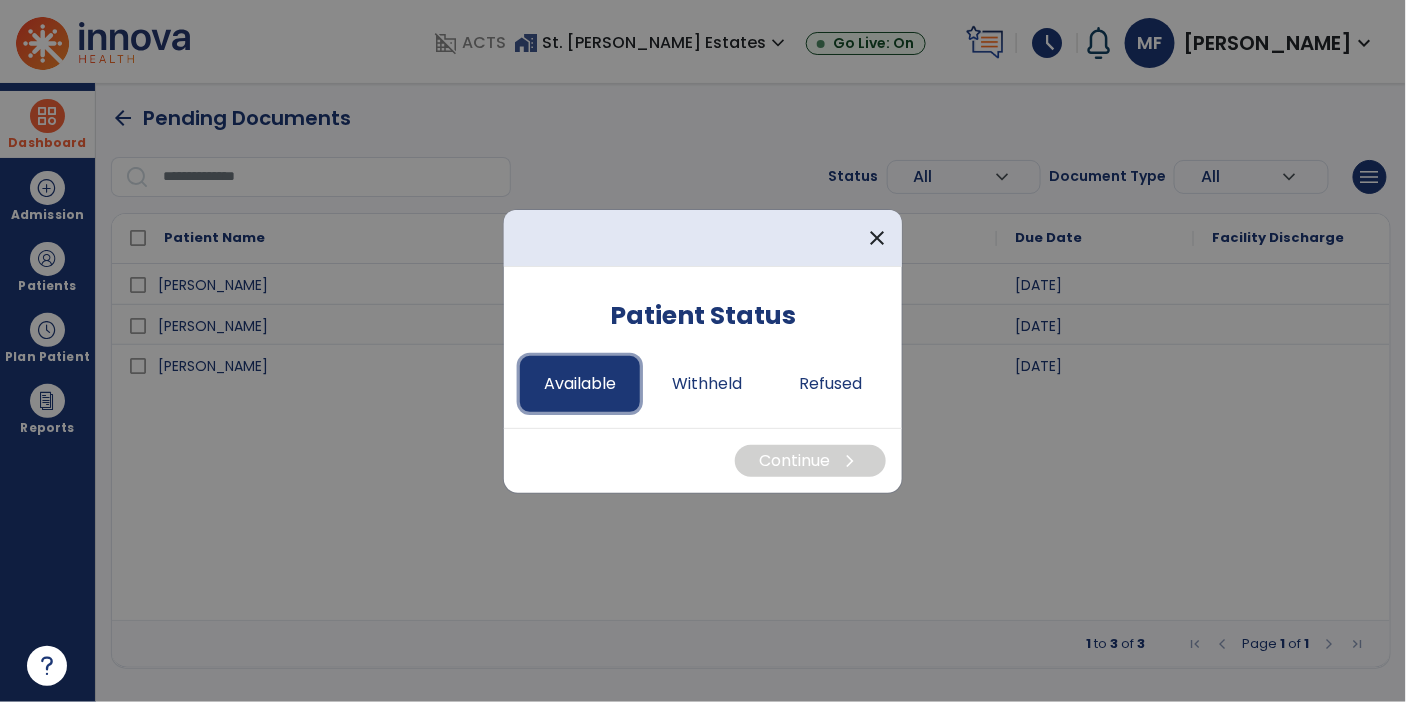 click on "Available" at bounding box center [580, 384] 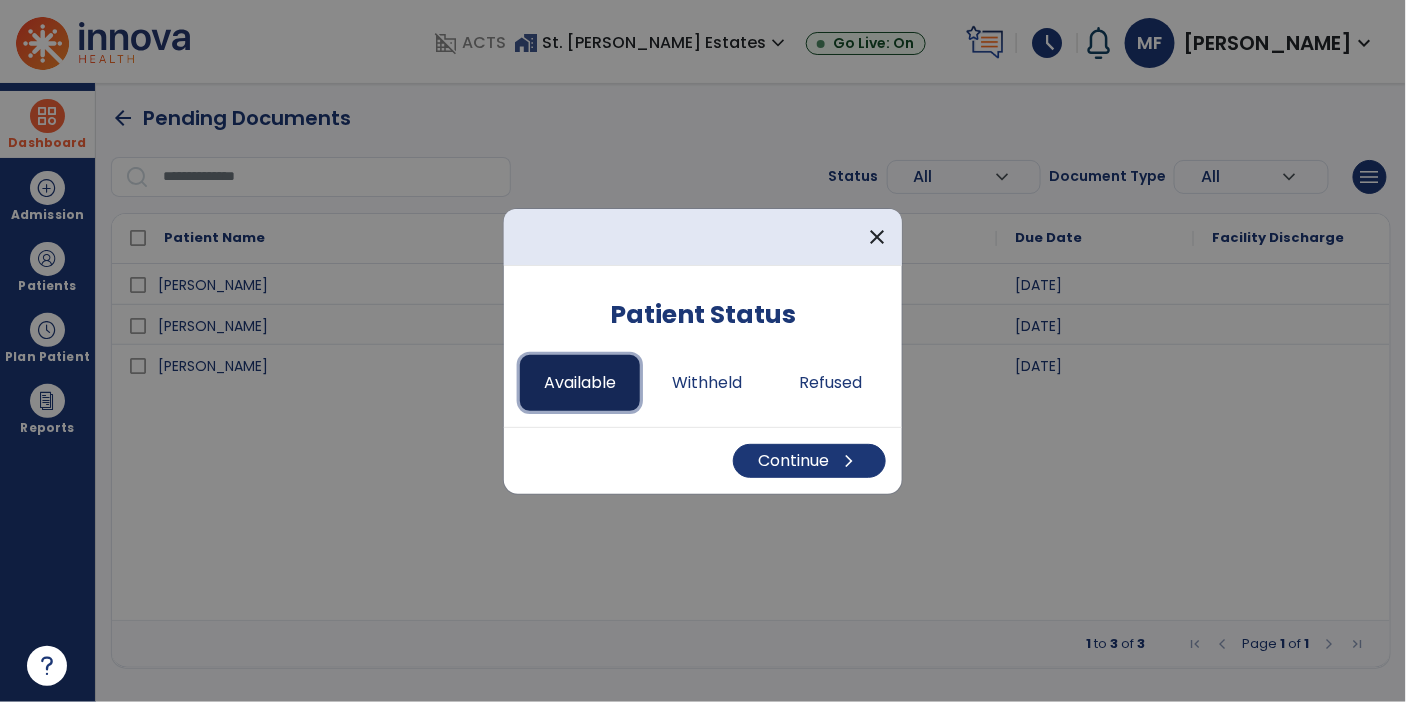click on "Available" at bounding box center [580, 383] 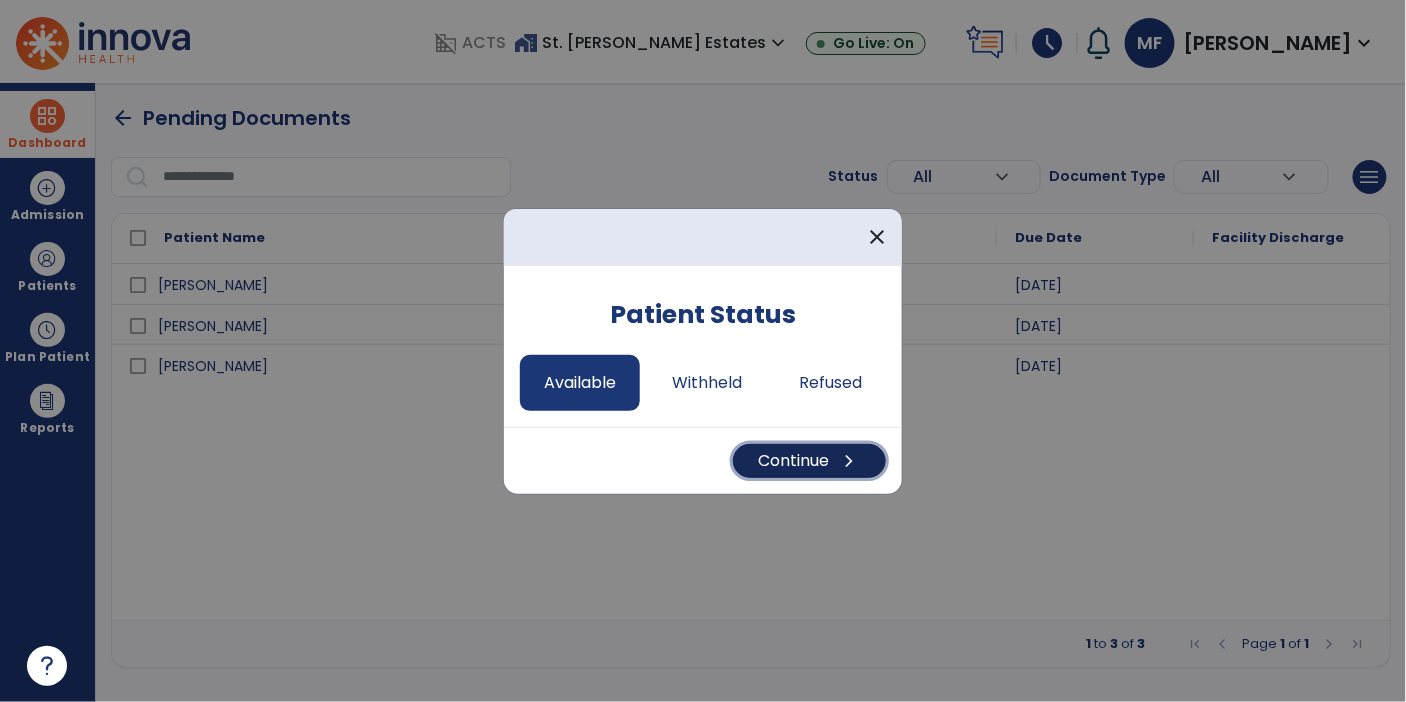 click on "Continue   chevron_right" at bounding box center [809, 461] 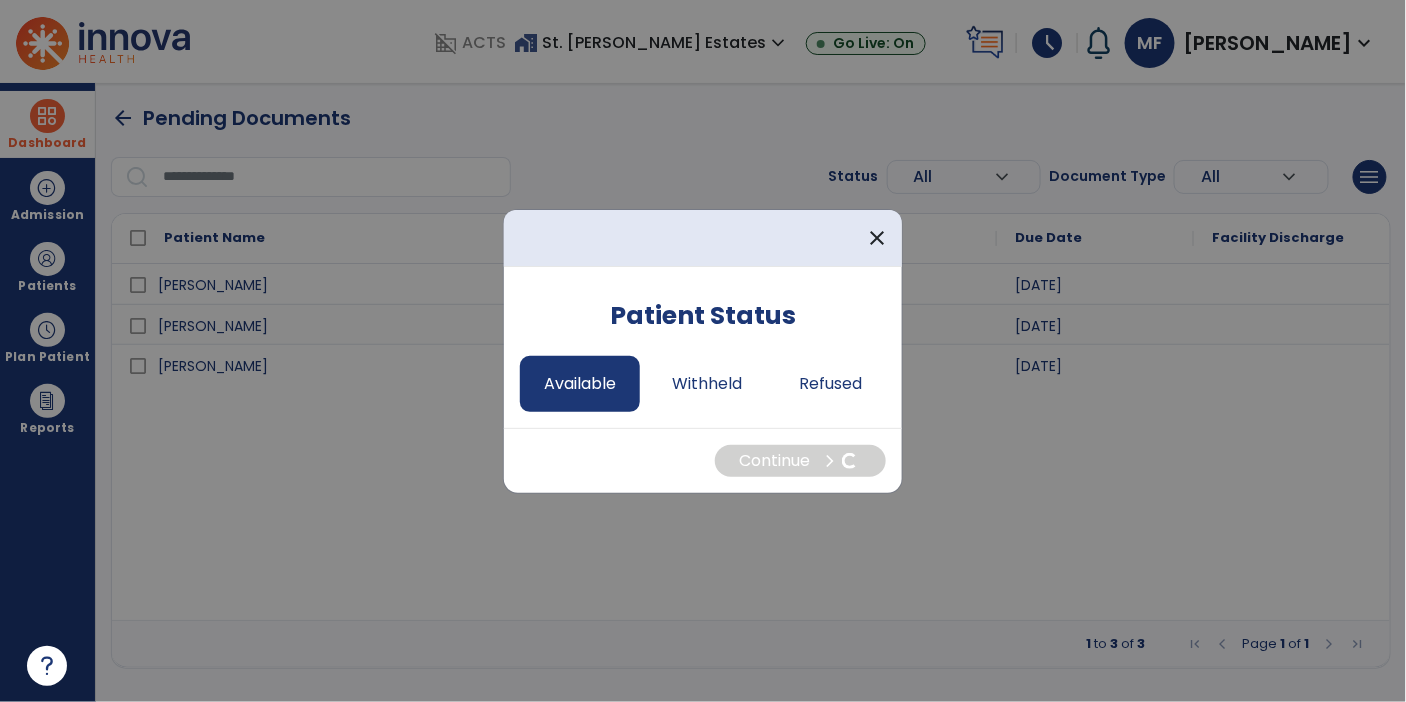 select on "*" 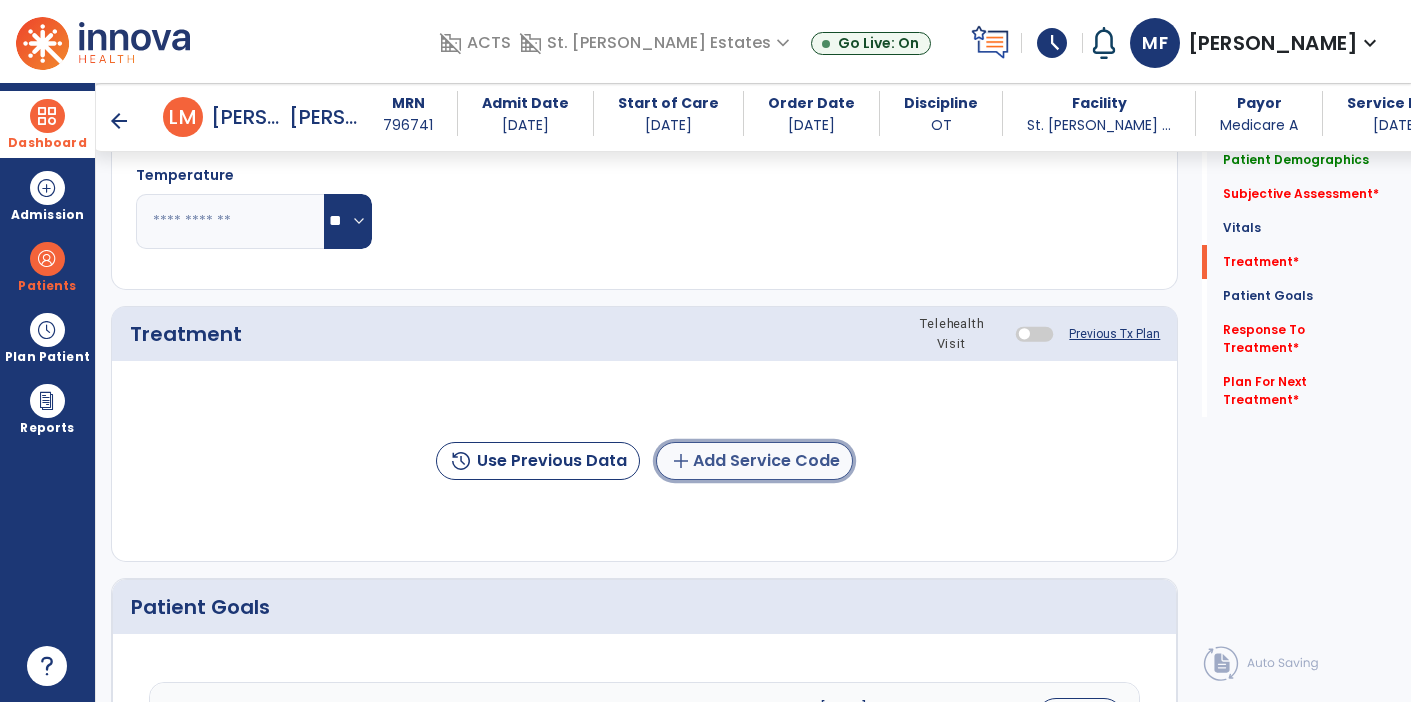 click on "add  Add Service Code" 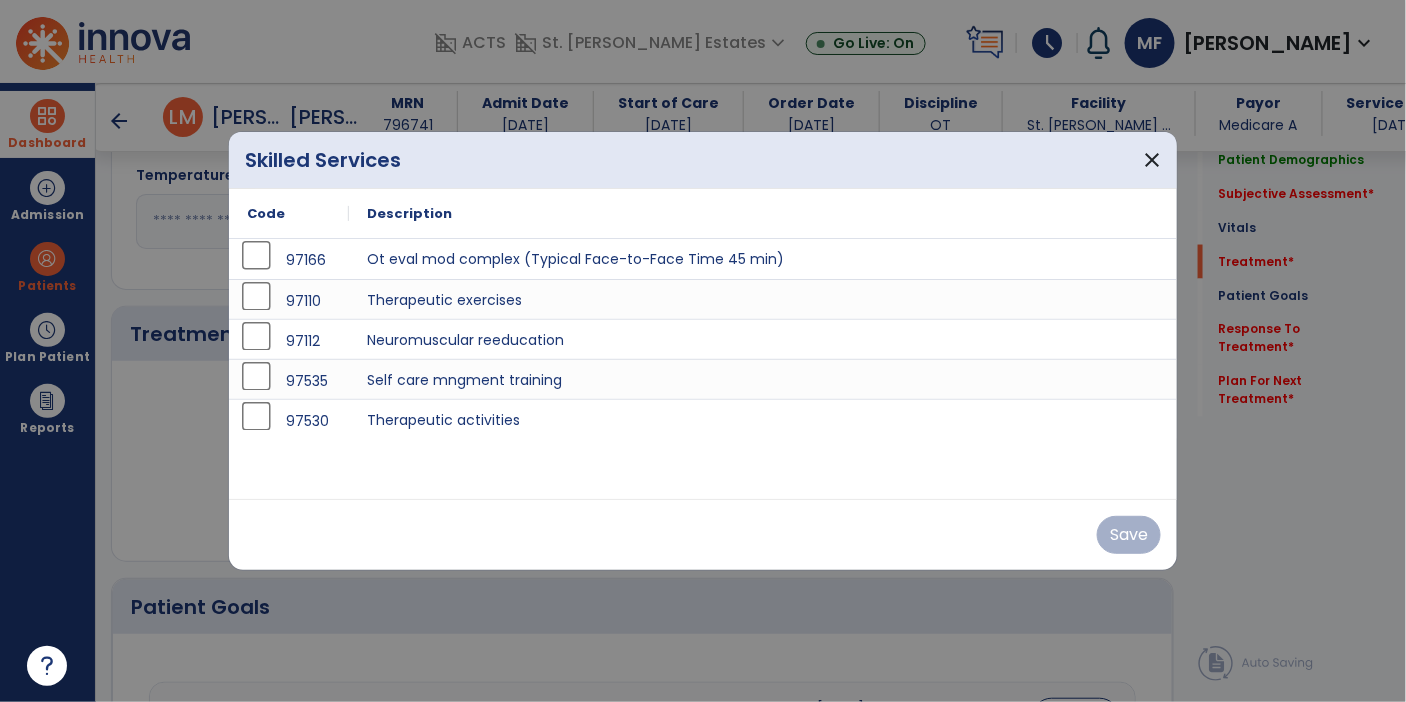 scroll, scrollTop: 943, scrollLeft: 0, axis: vertical 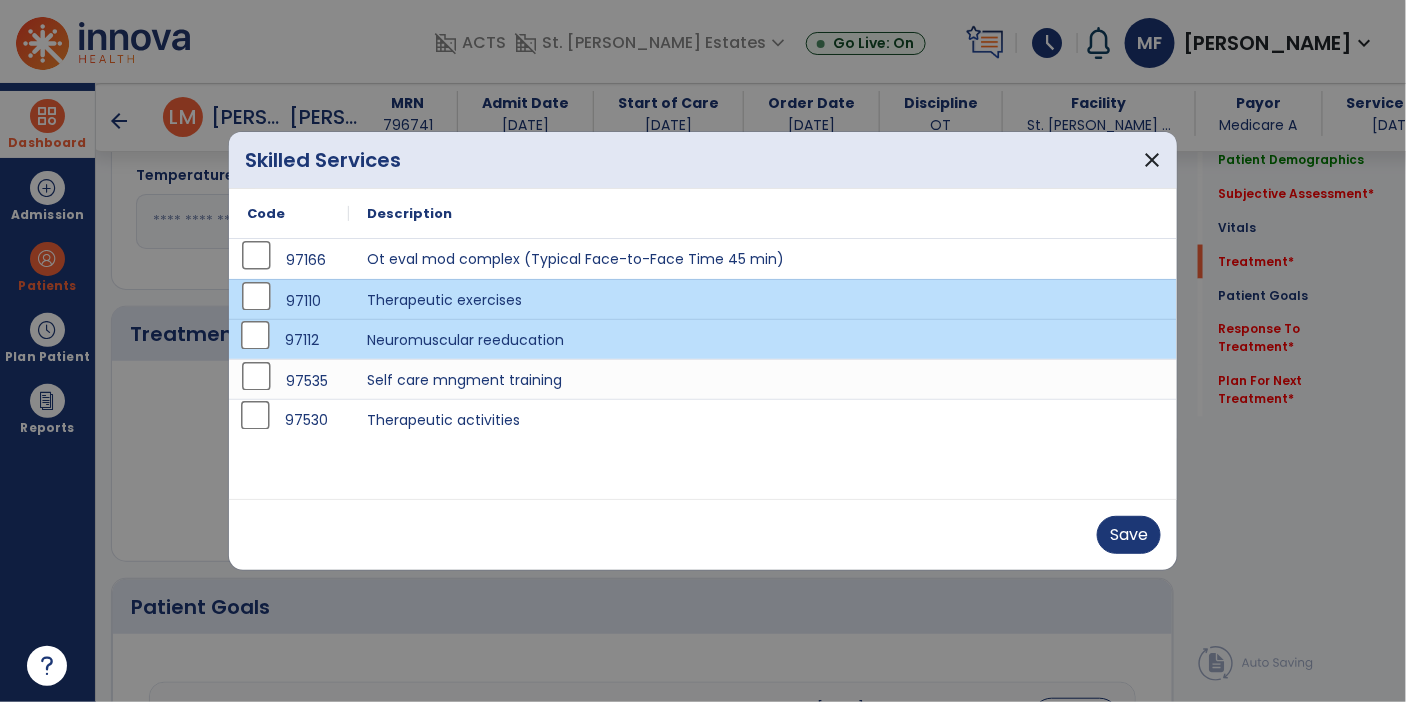 click on "97530" at bounding box center (289, 420) 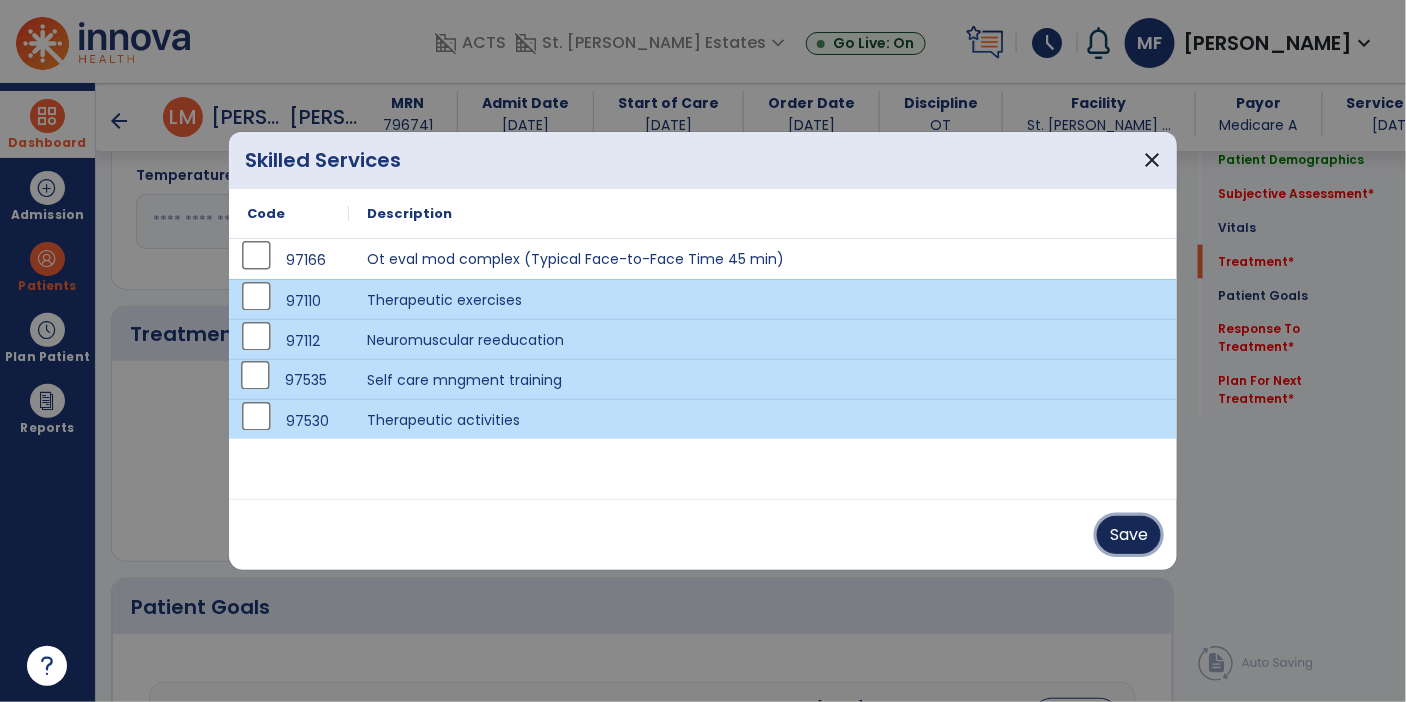 click on "Save" at bounding box center [1129, 535] 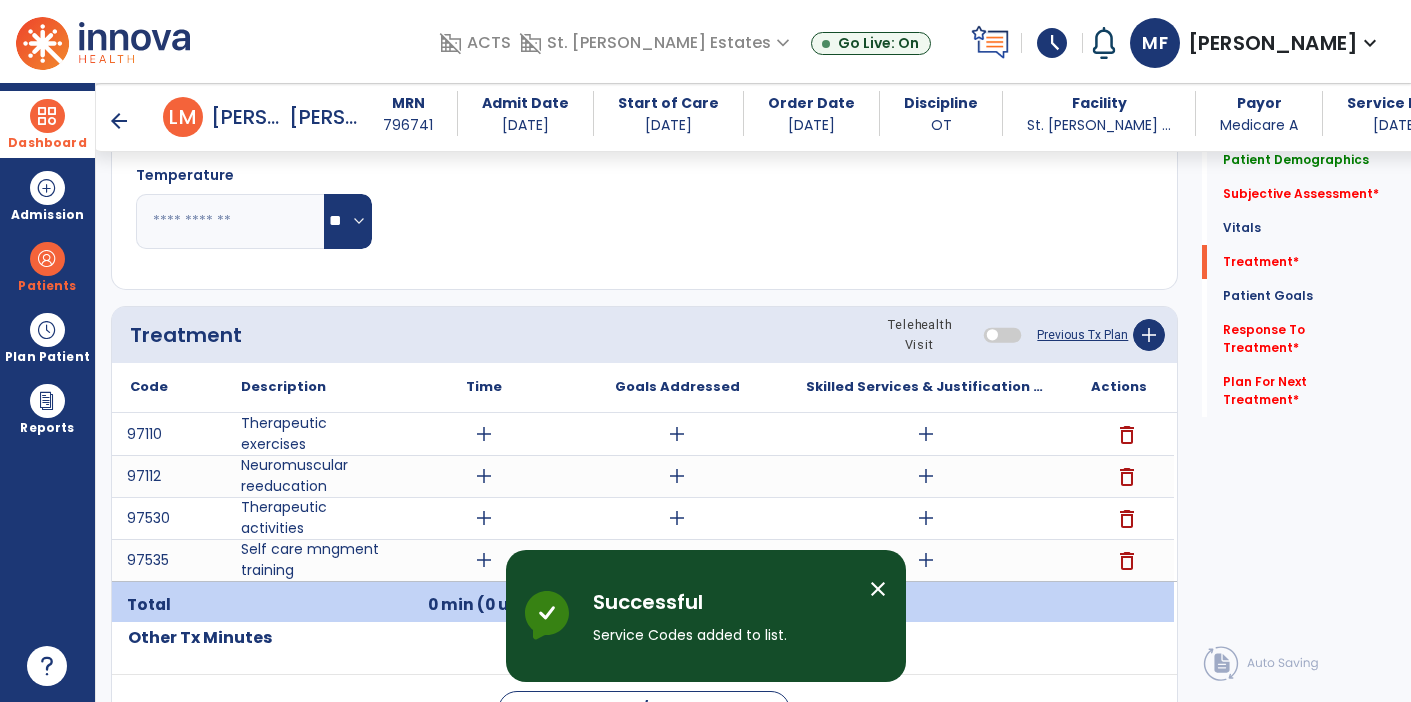 click on "add" at bounding box center [677, 518] 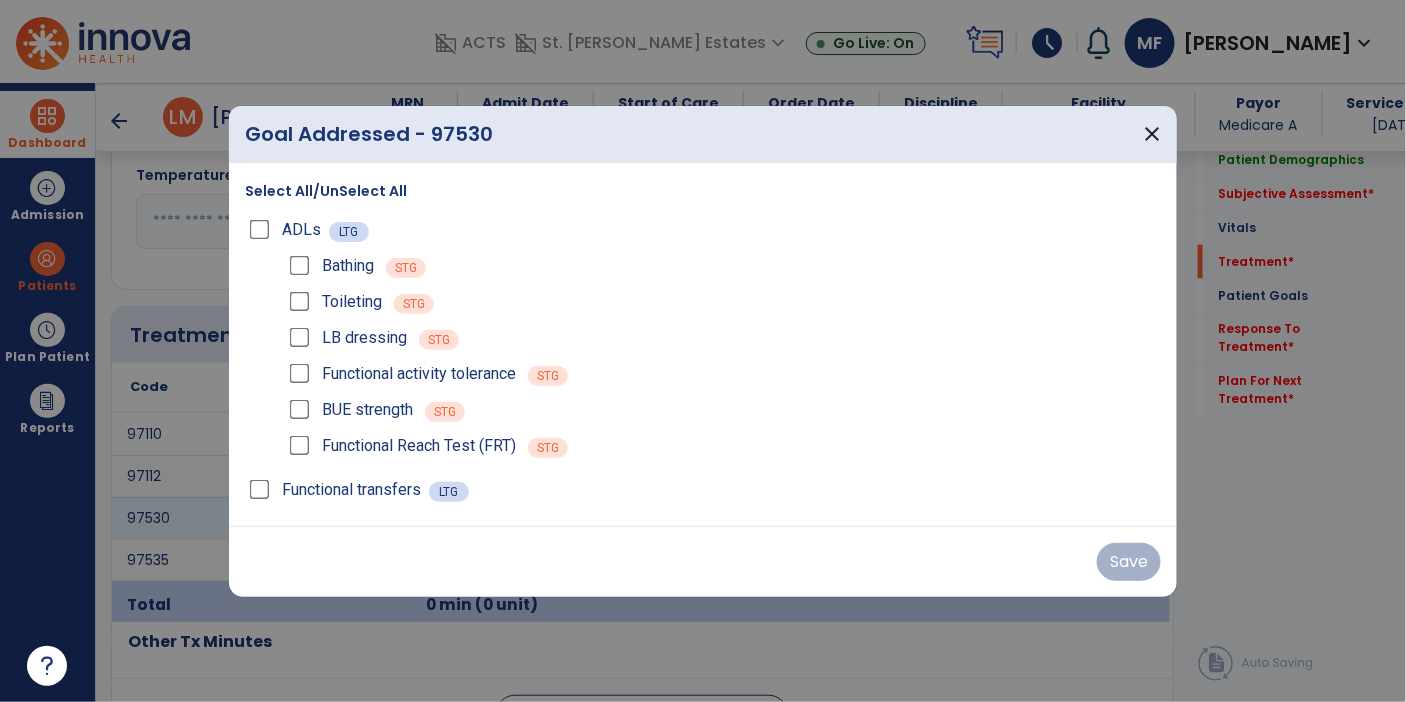 scroll, scrollTop: 943, scrollLeft: 0, axis: vertical 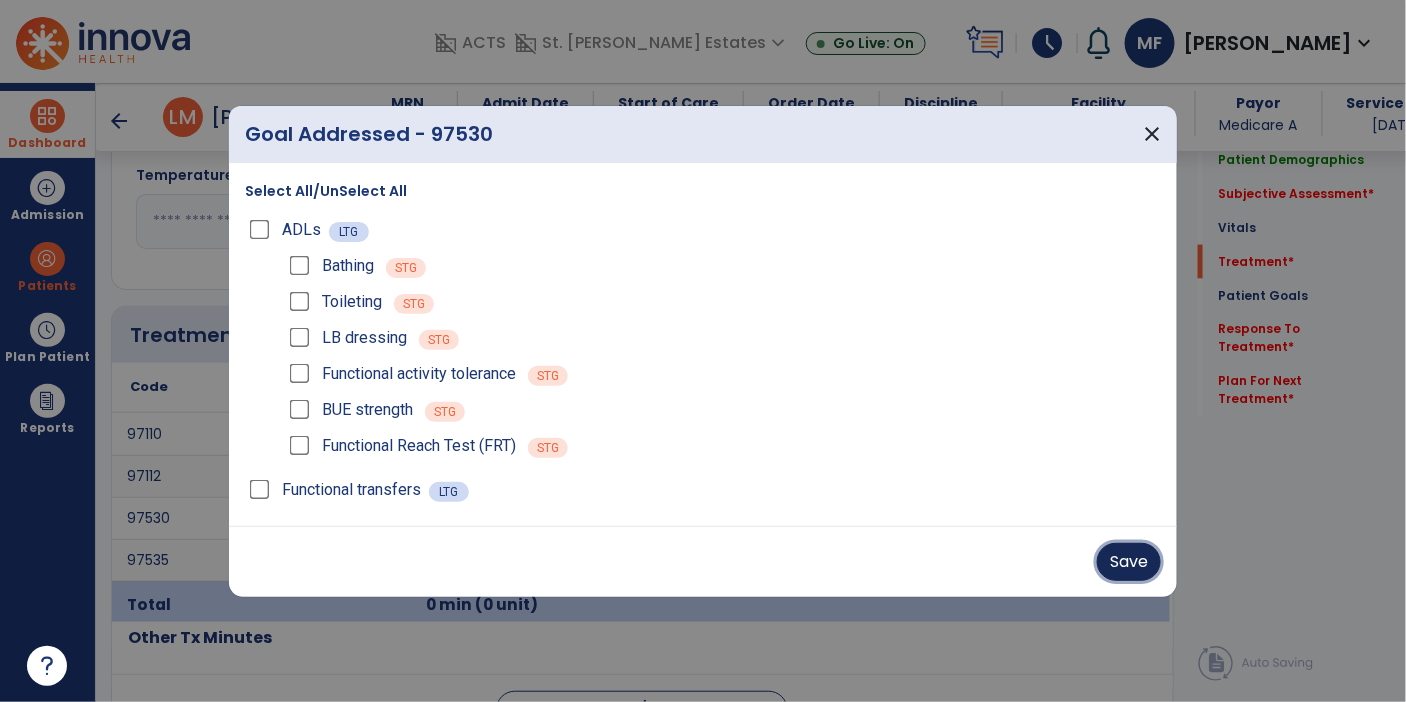 click on "Save" at bounding box center [1129, 562] 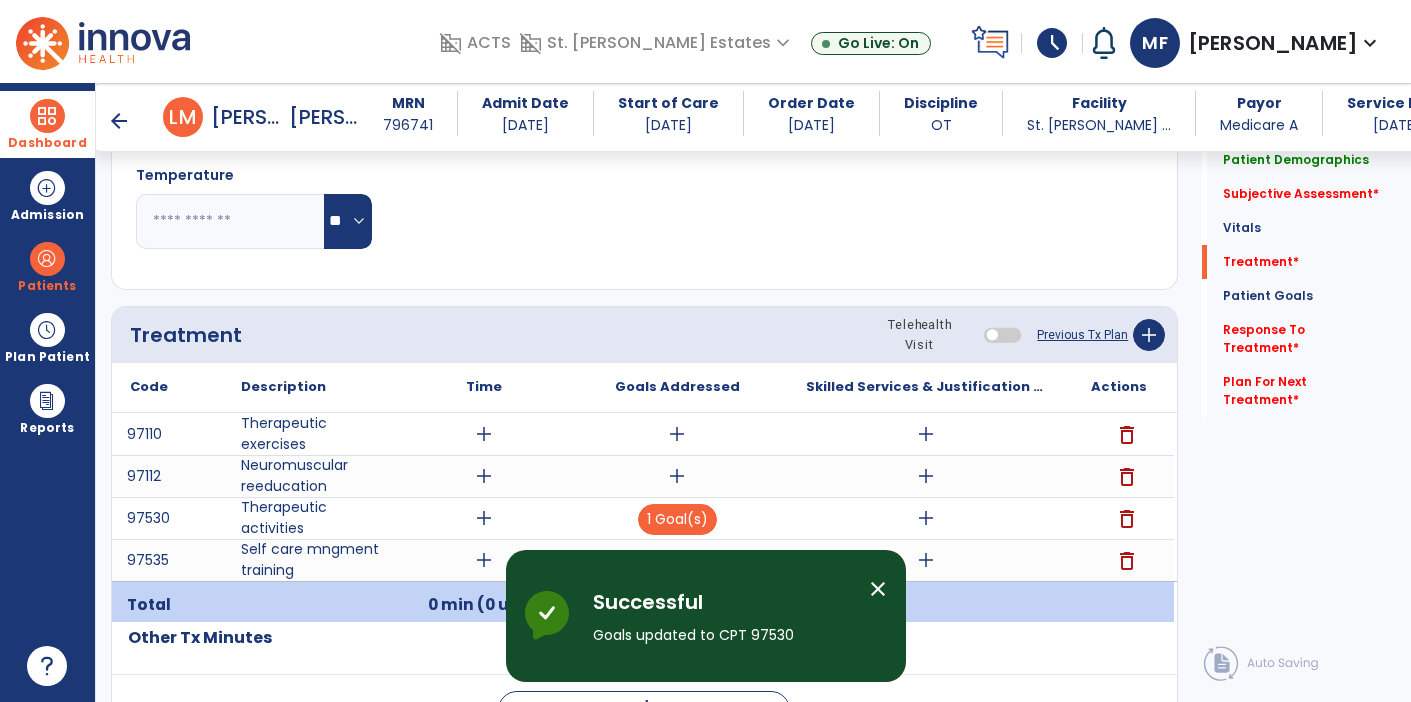click on "add" at bounding box center [926, 518] 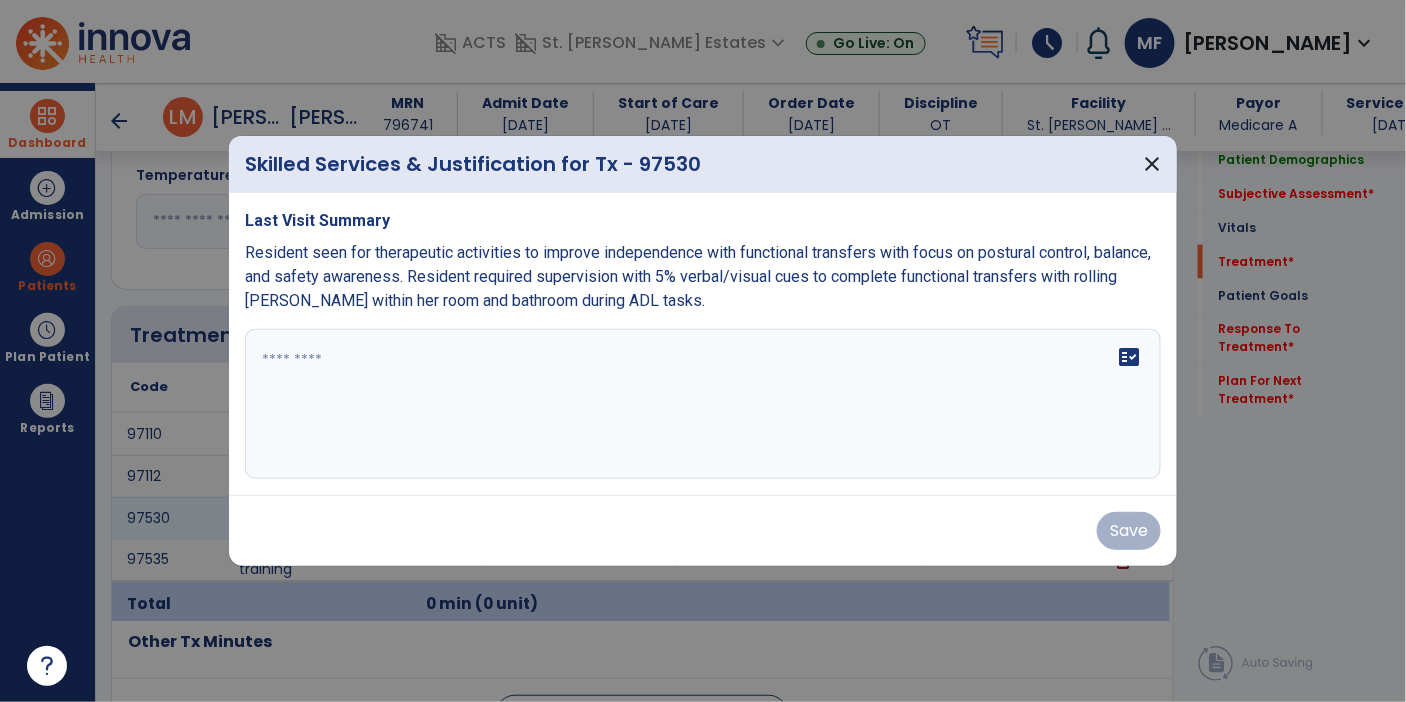 scroll, scrollTop: 943, scrollLeft: 0, axis: vertical 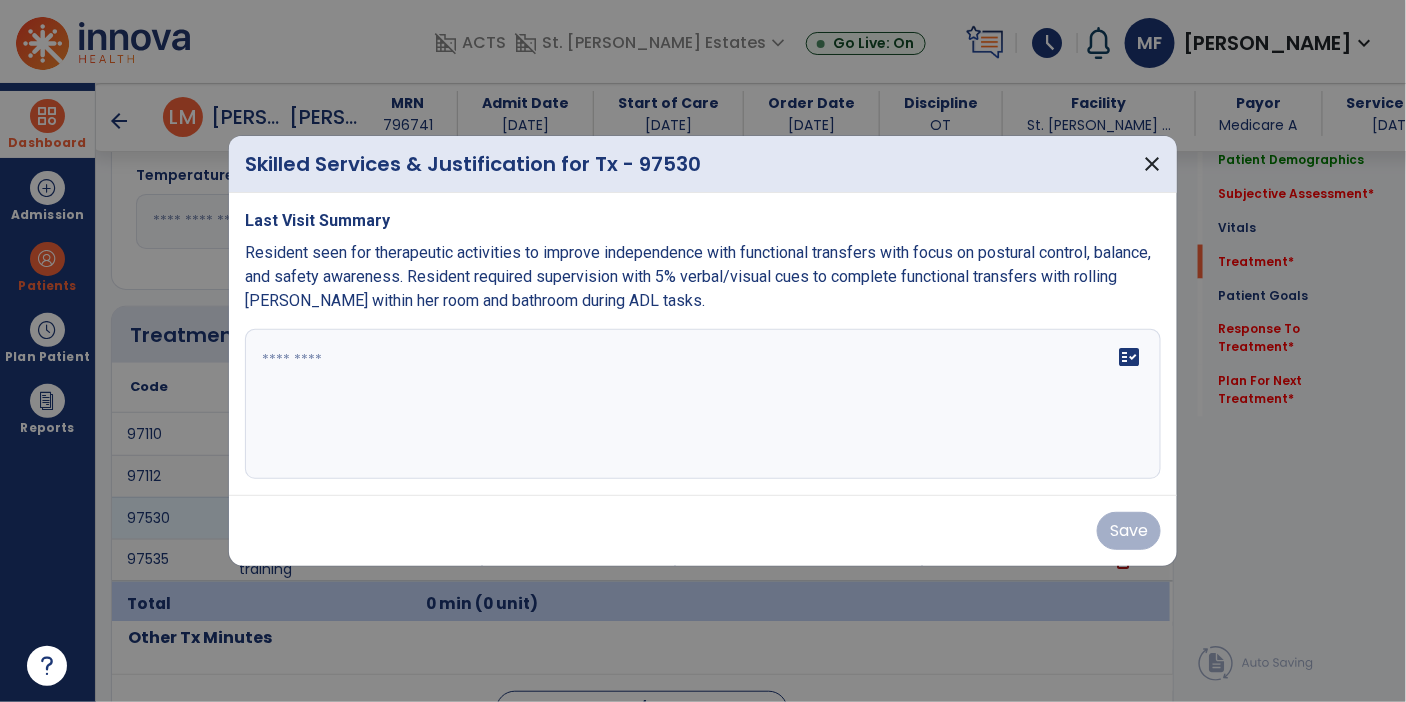 click on "fact_check" at bounding box center [703, 404] 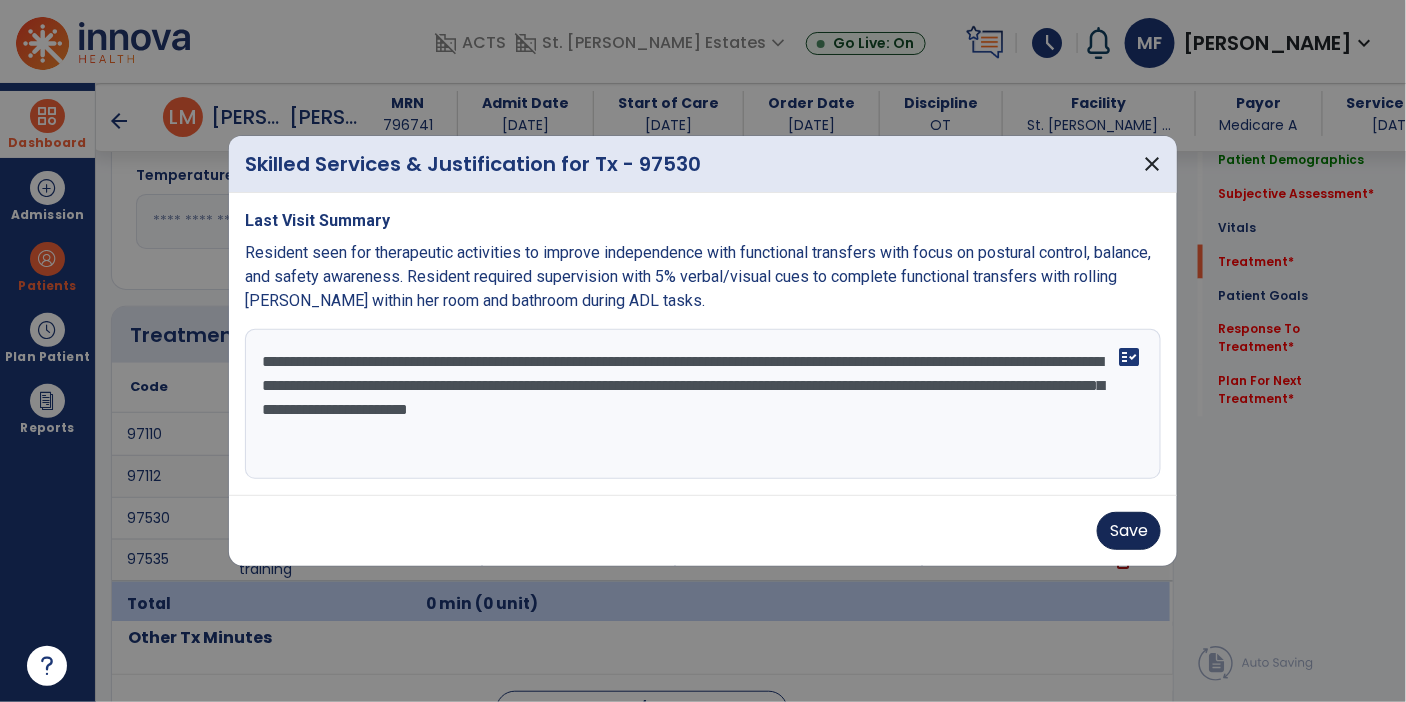 type on "**********" 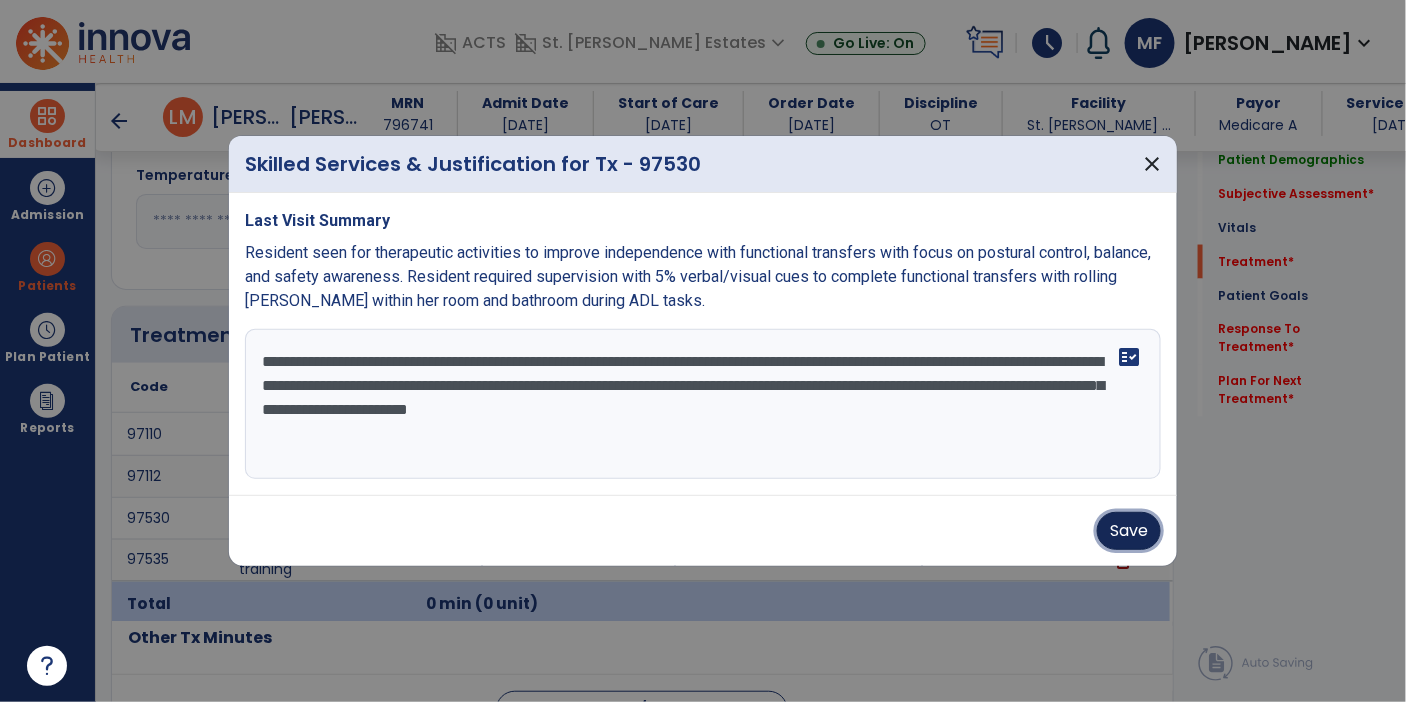click on "Save" at bounding box center (1129, 531) 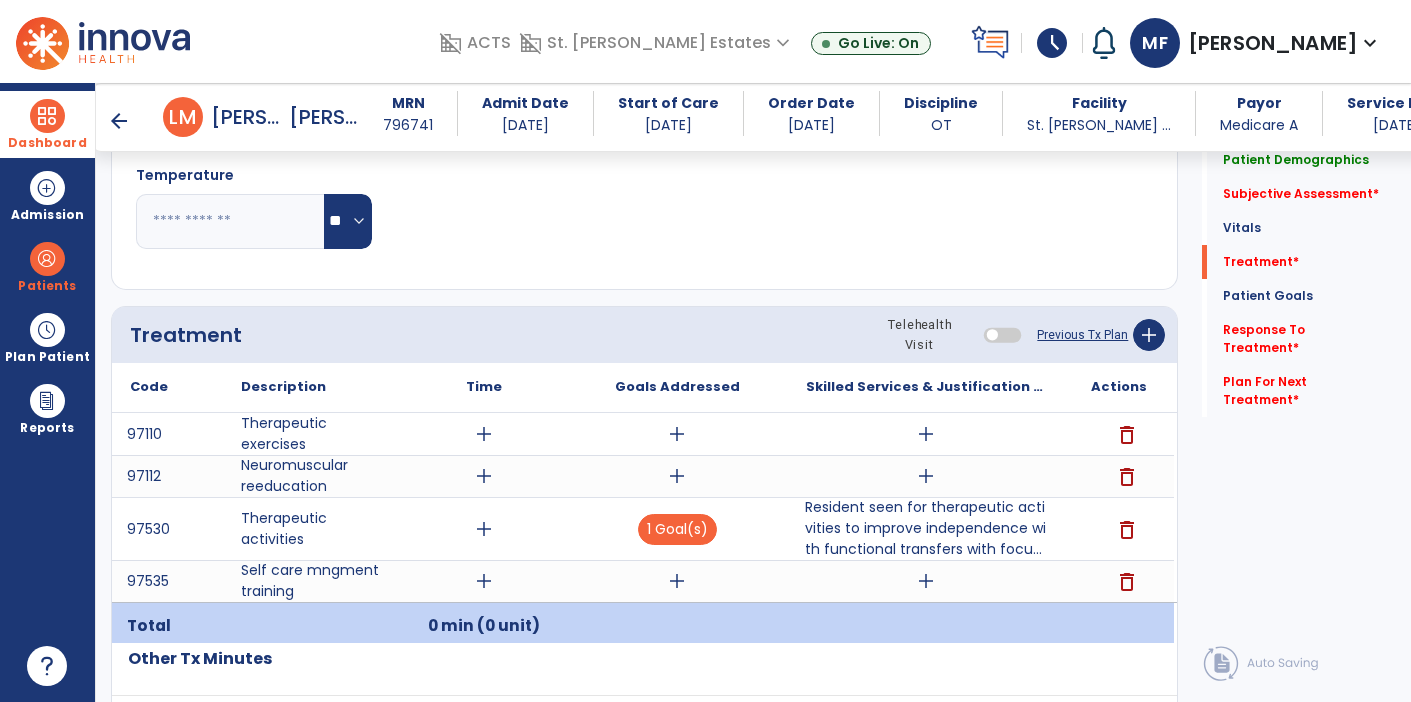 click on "add" at bounding box center [677, 476] 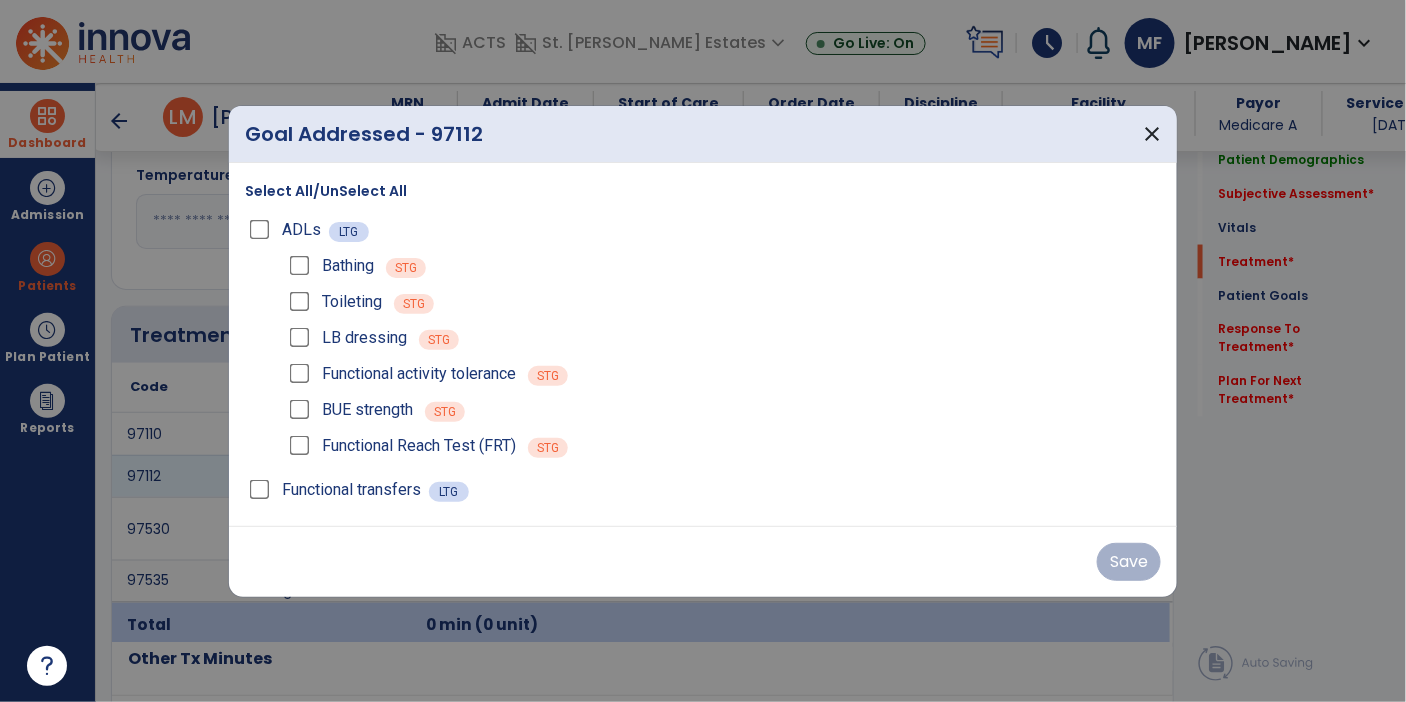 scroll, scrollTop: 943, scrollLeft: 0, axis: vertical 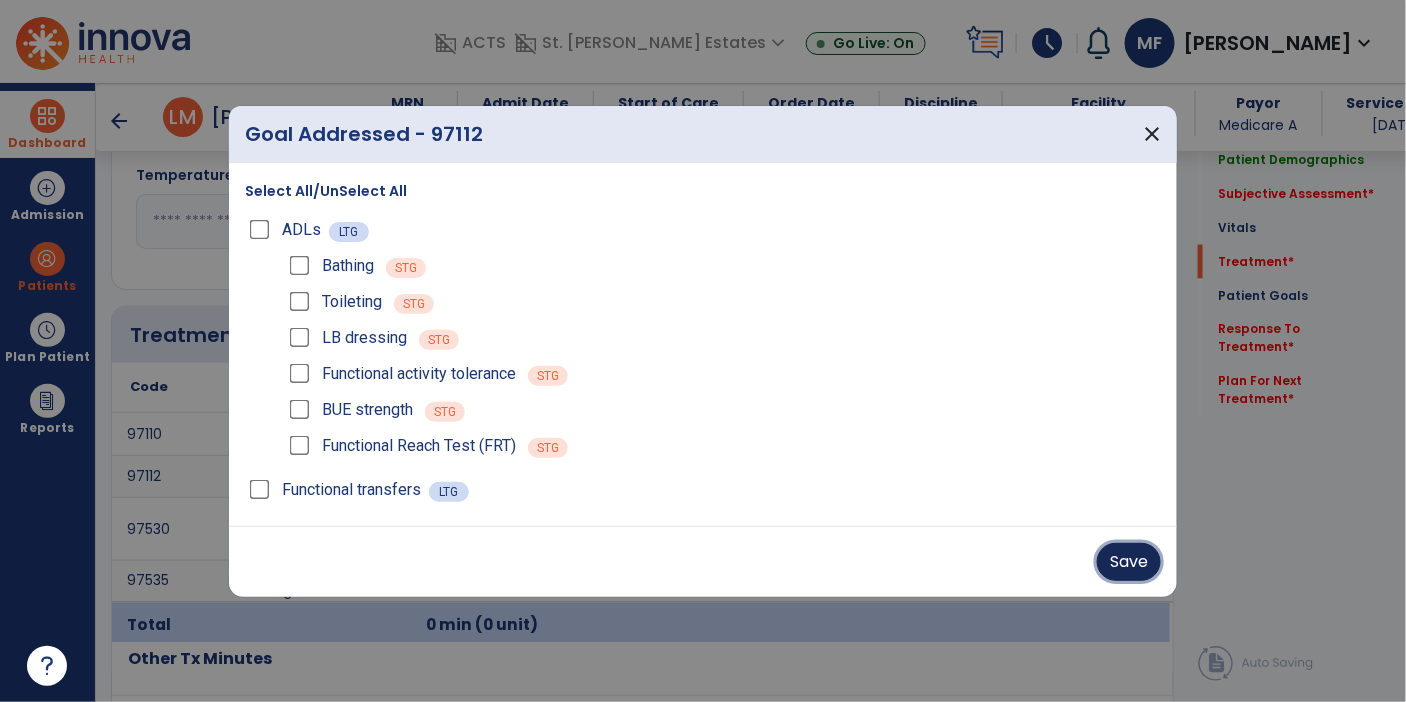 click on "Save" at bounding box center (1129, 562) 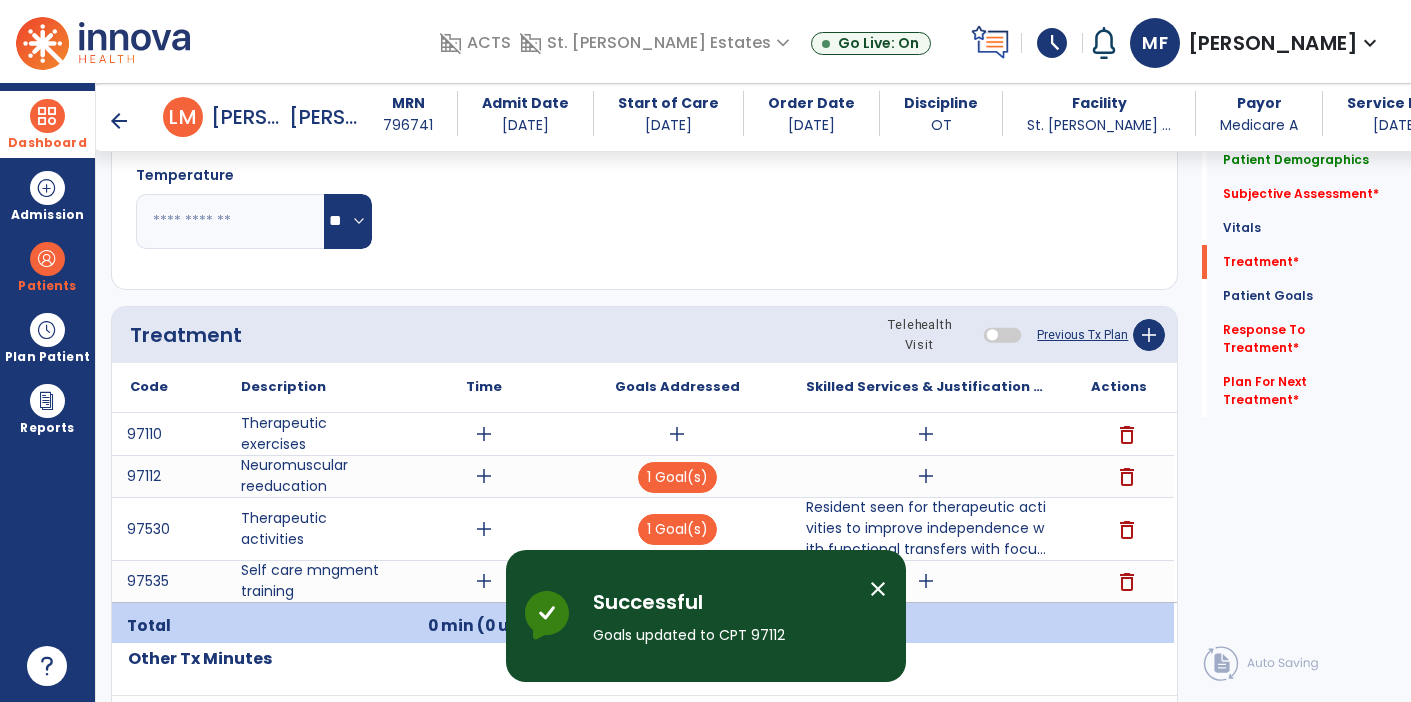 click on "add" at bounding box center (926, 476) 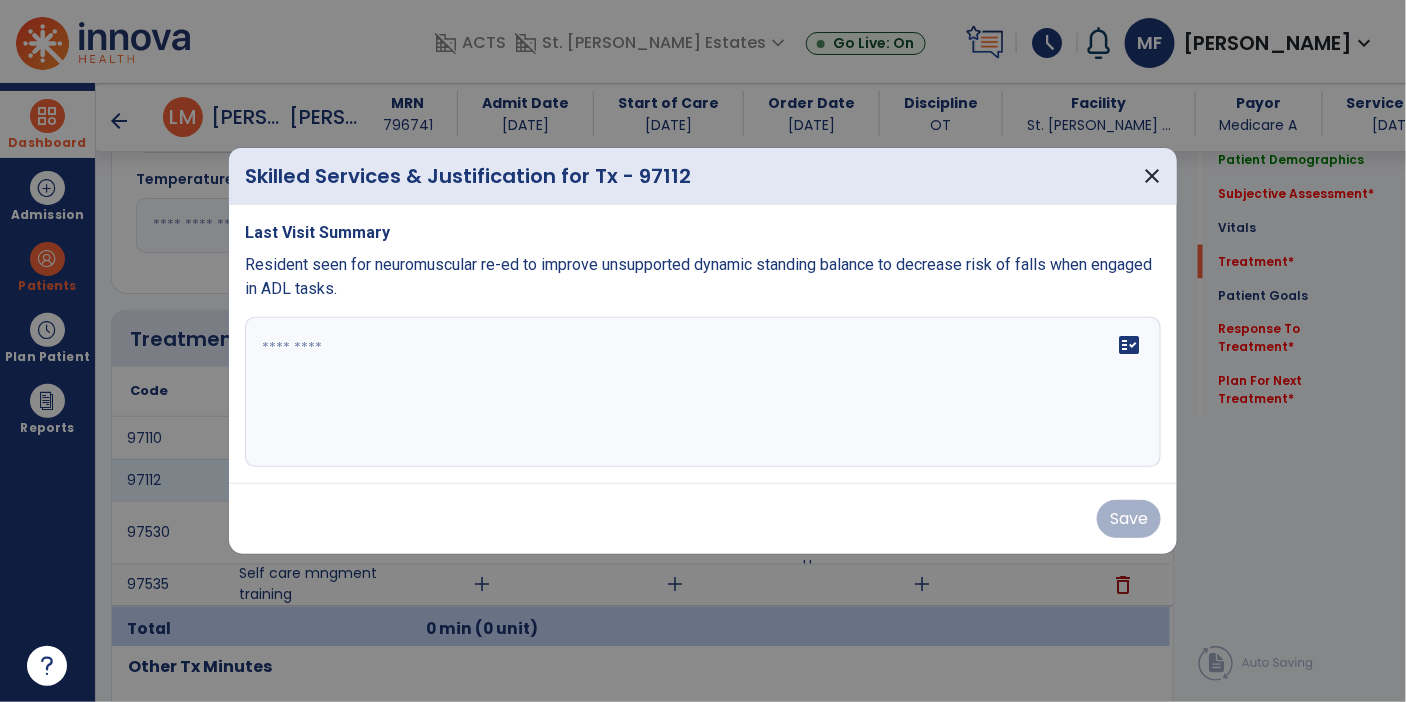 scroll, scrollTop: 943, scrollLeft: 0, axis: vertical 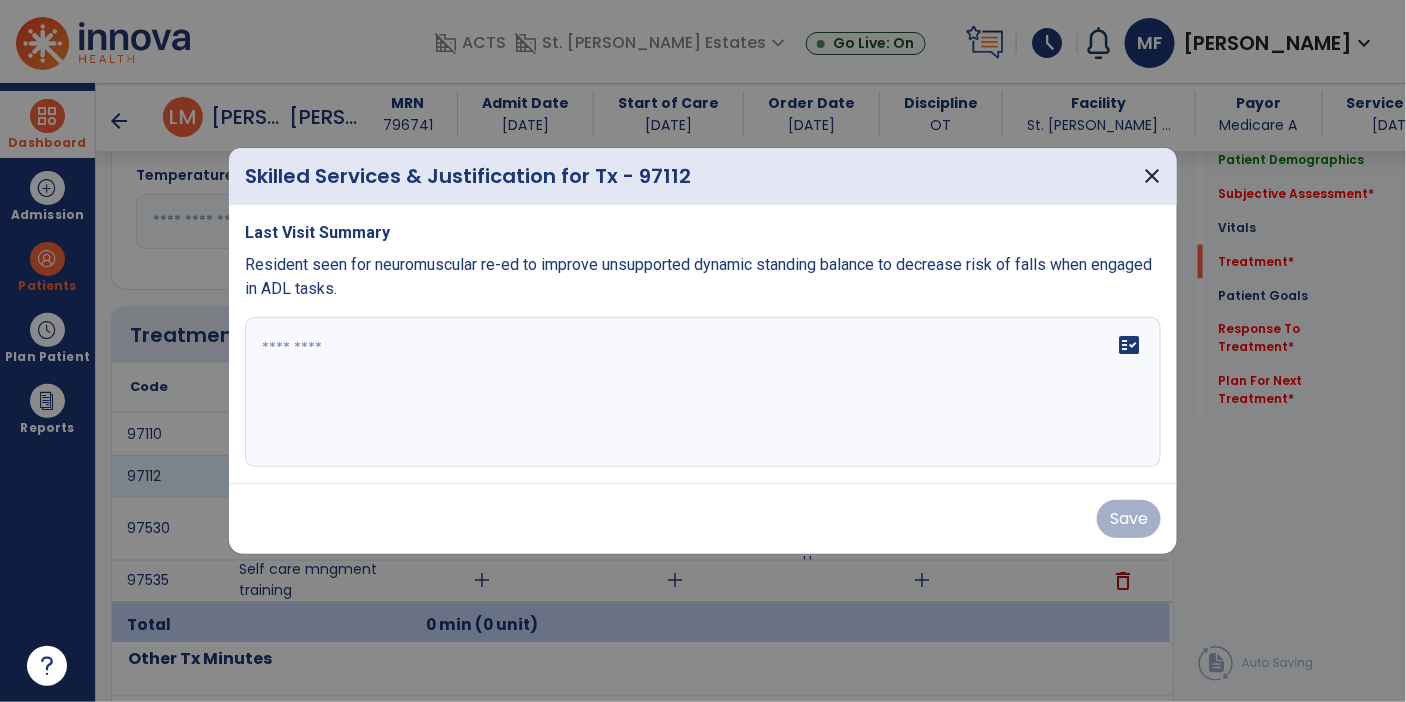 click on "fact_check" at bounding box center [703, 392] 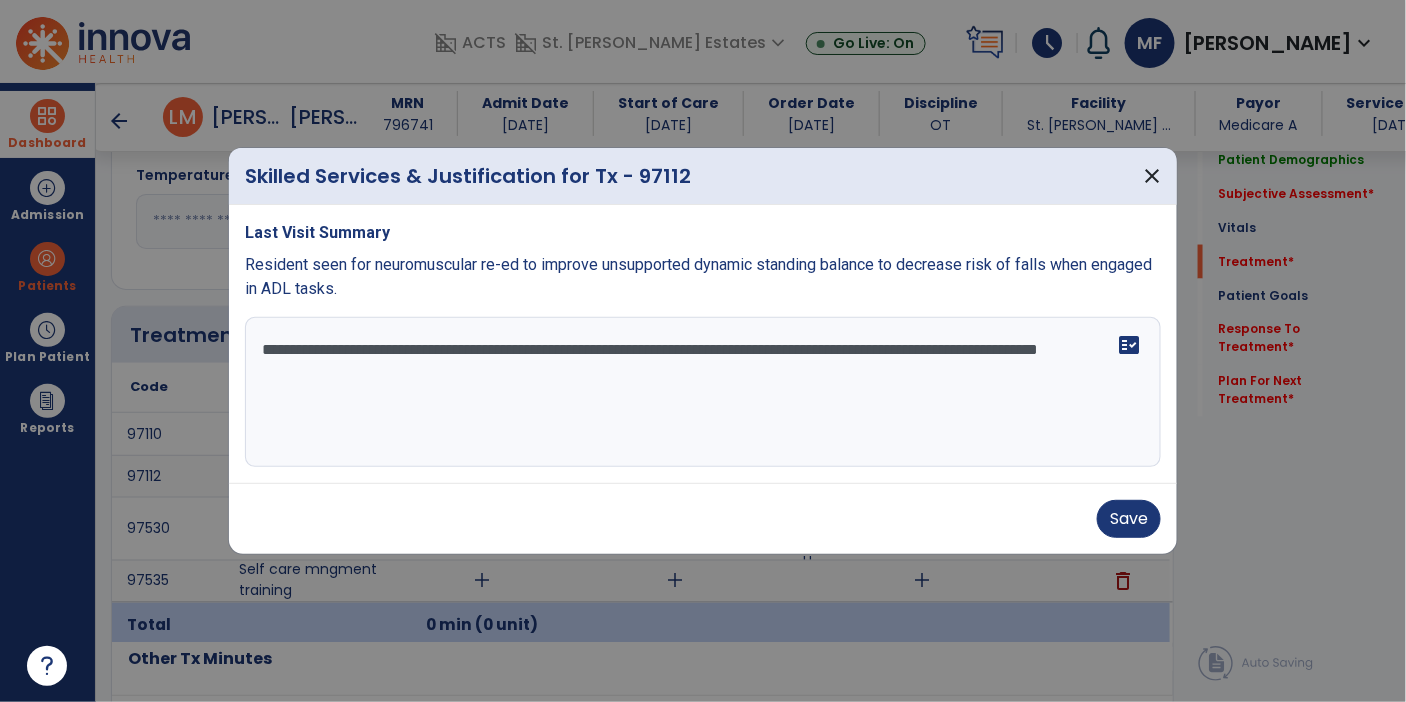 type on "**********" 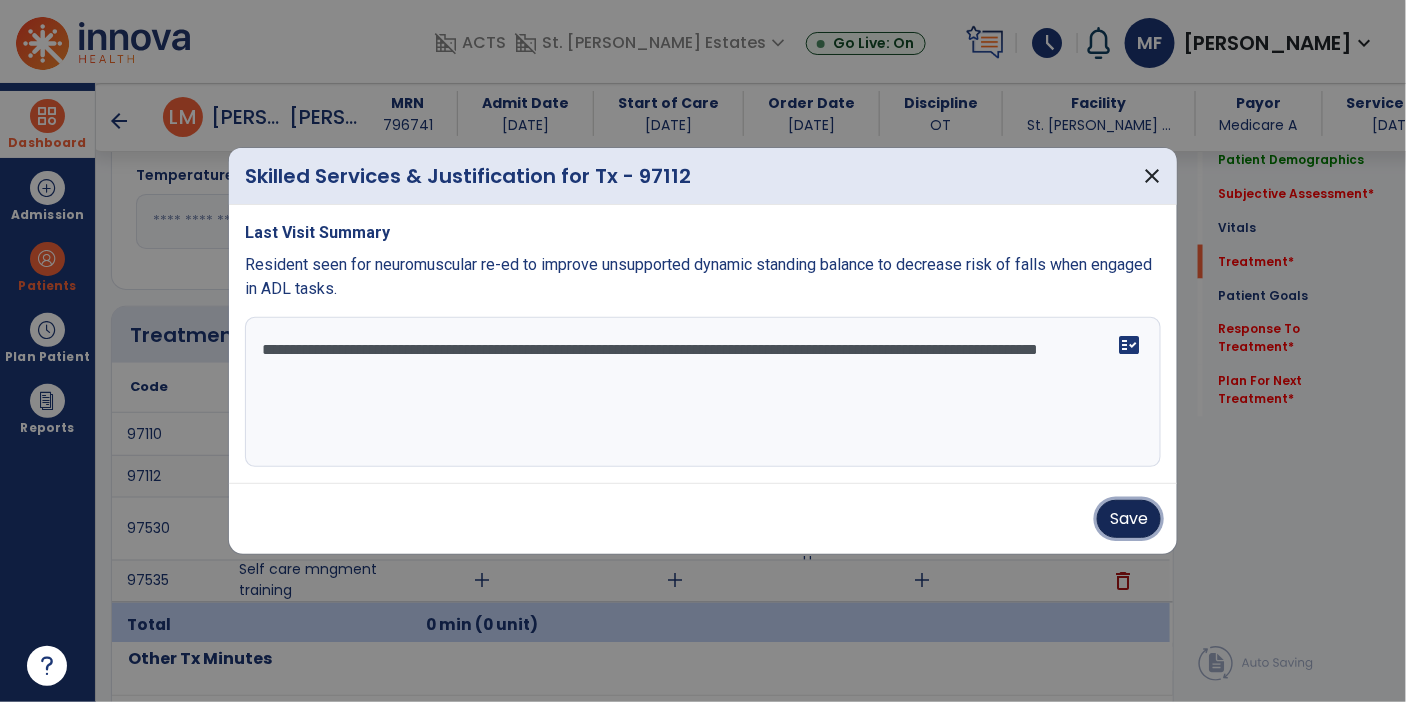 click on "Save" at bounding box center [1129, 519] 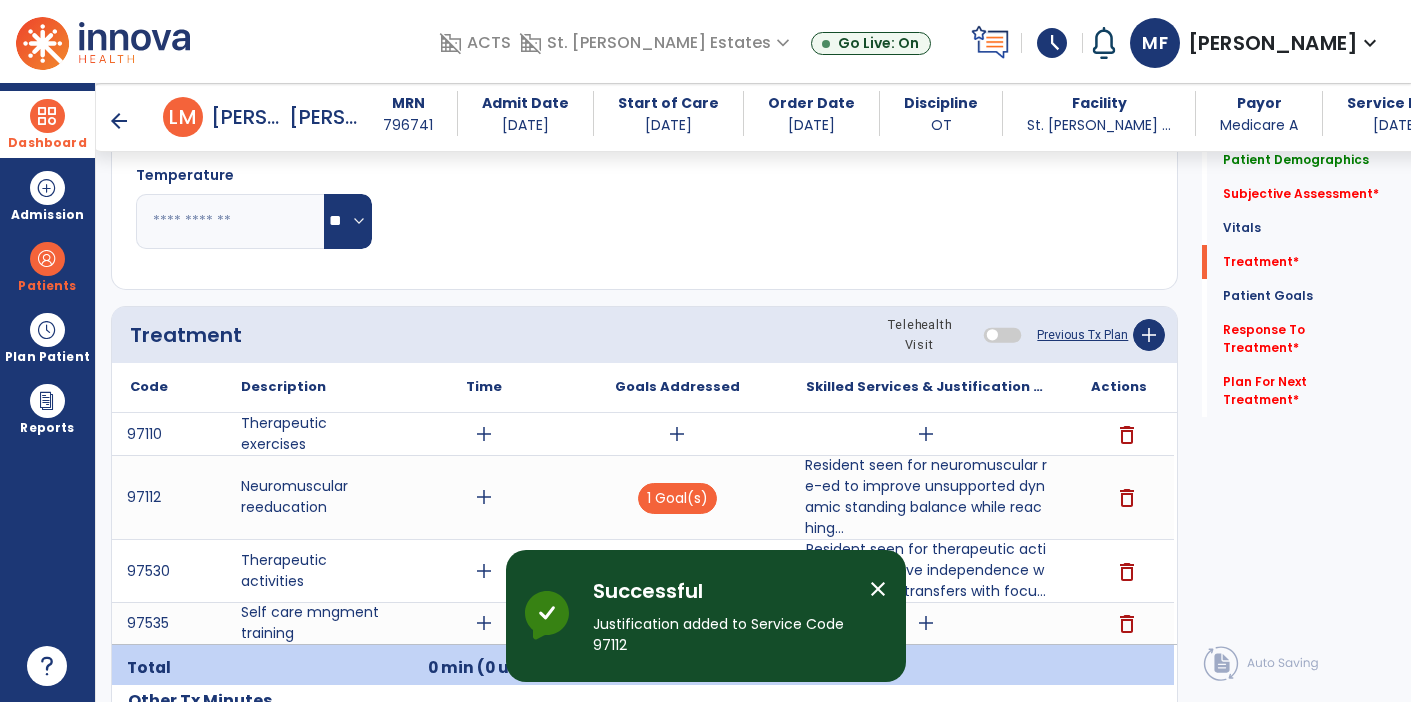 click on "Resident seen for neuromuscular re-ed to improve unsupported dynamic standing balance while reaching..." at bounding box center (926, 497) 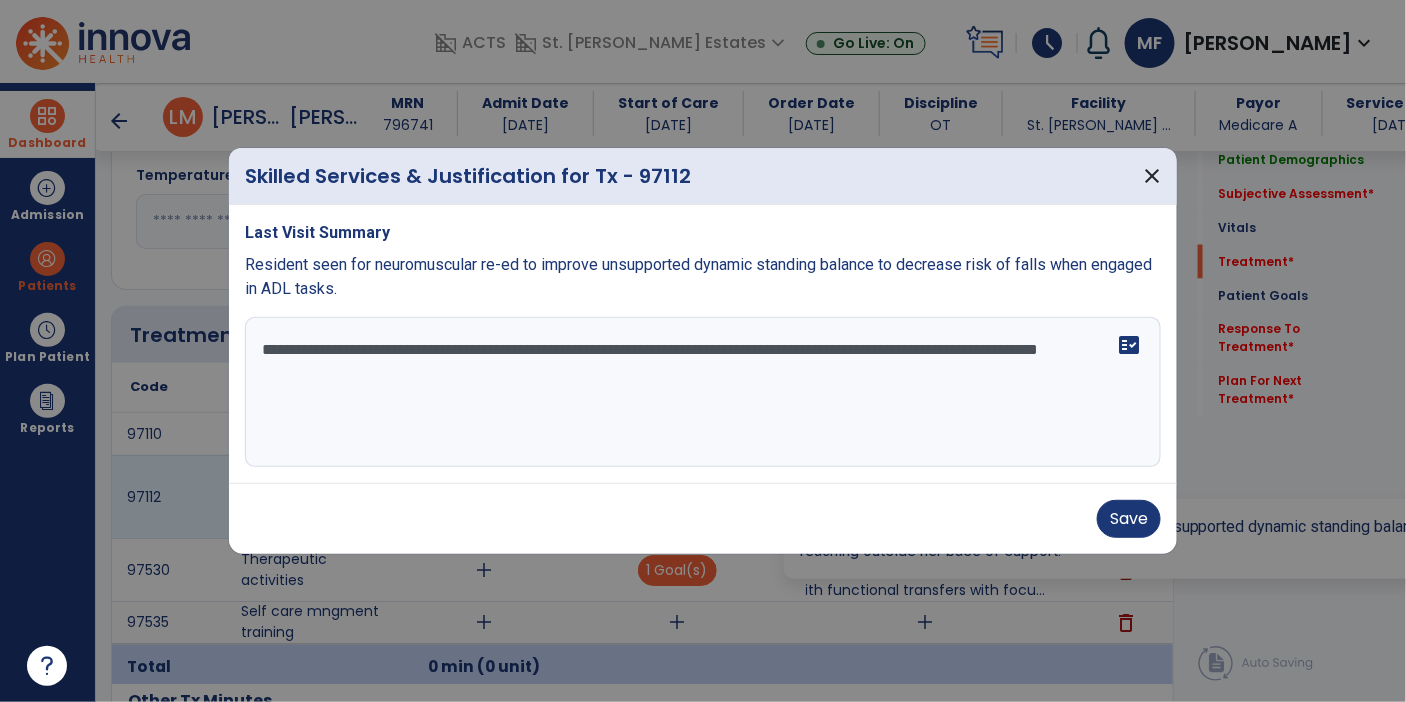 scroll, scrollTop: 943, scrollLeft: 0, axis: vertical 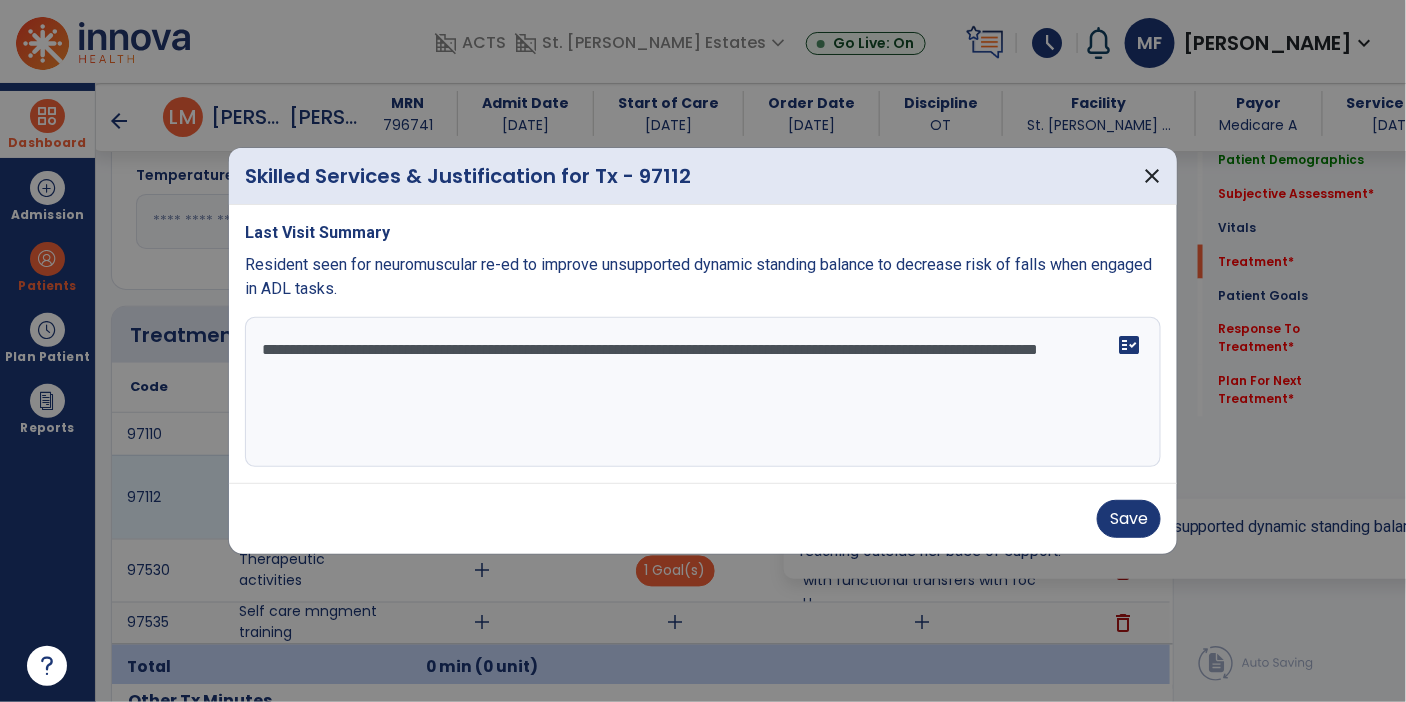 click on "**********" at bounding box center [703, 392] 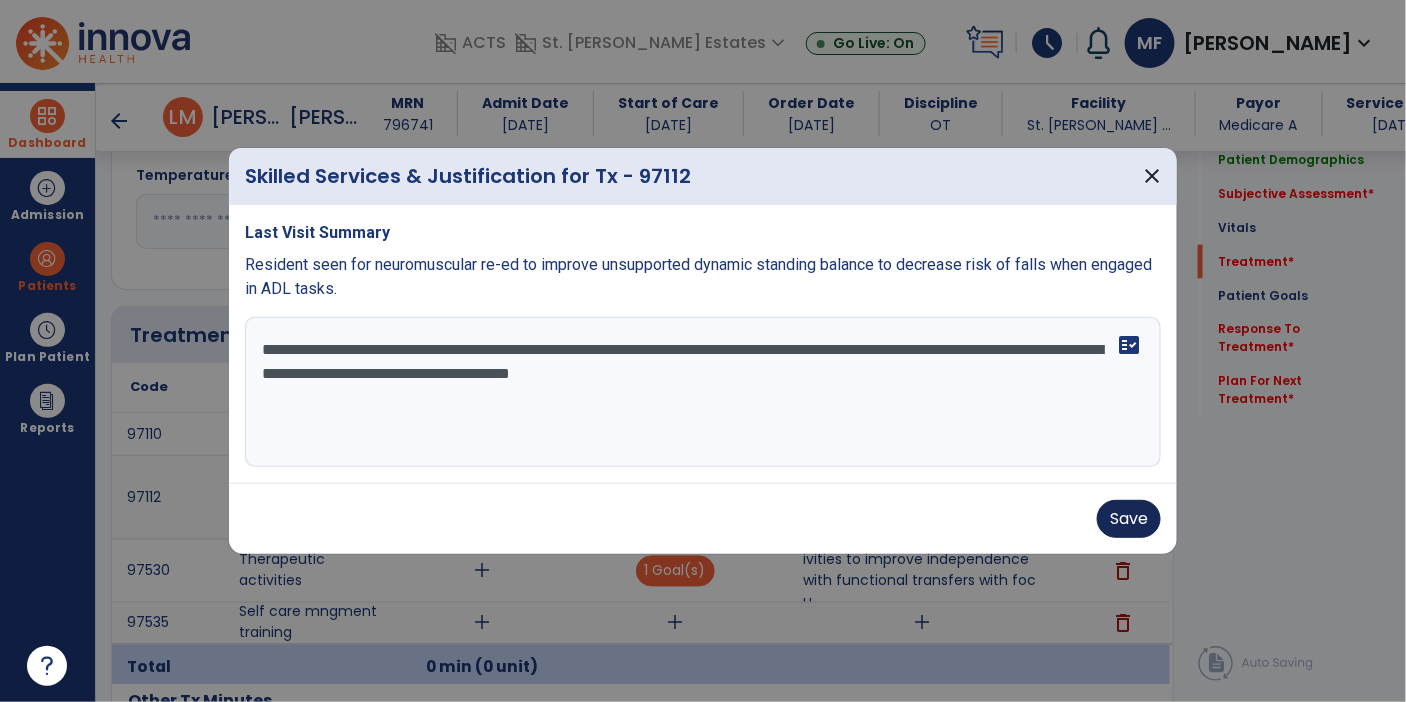 type on "**********" 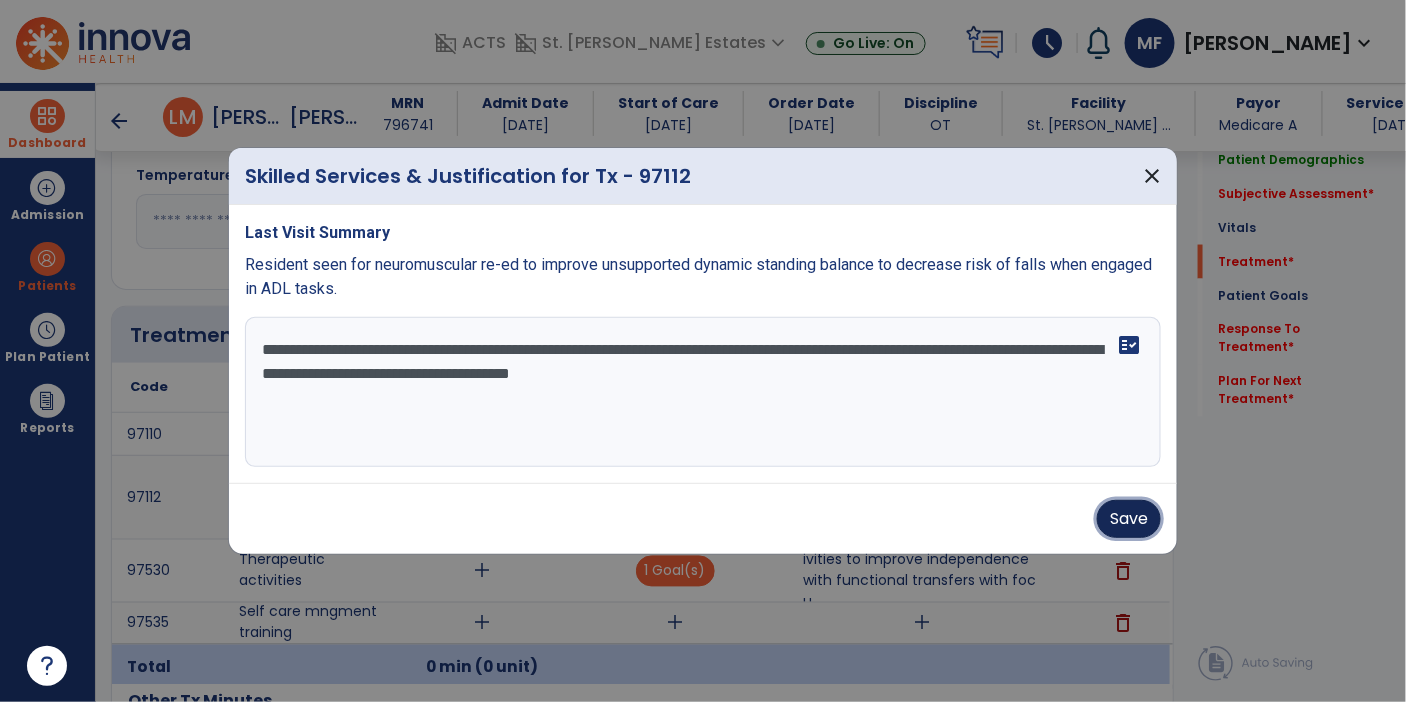 click on "Save" at bounding box center [1129, 519] 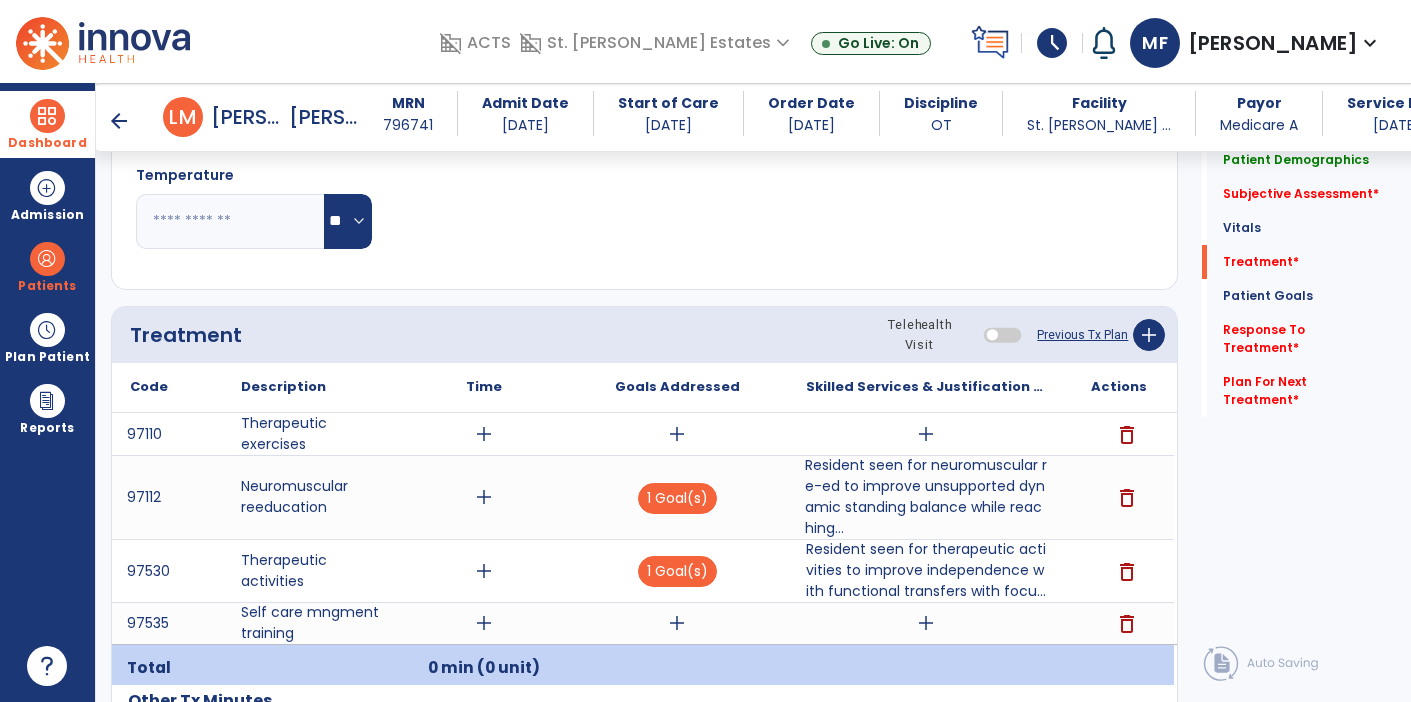 click on "add" at bounding box center (677, 623) 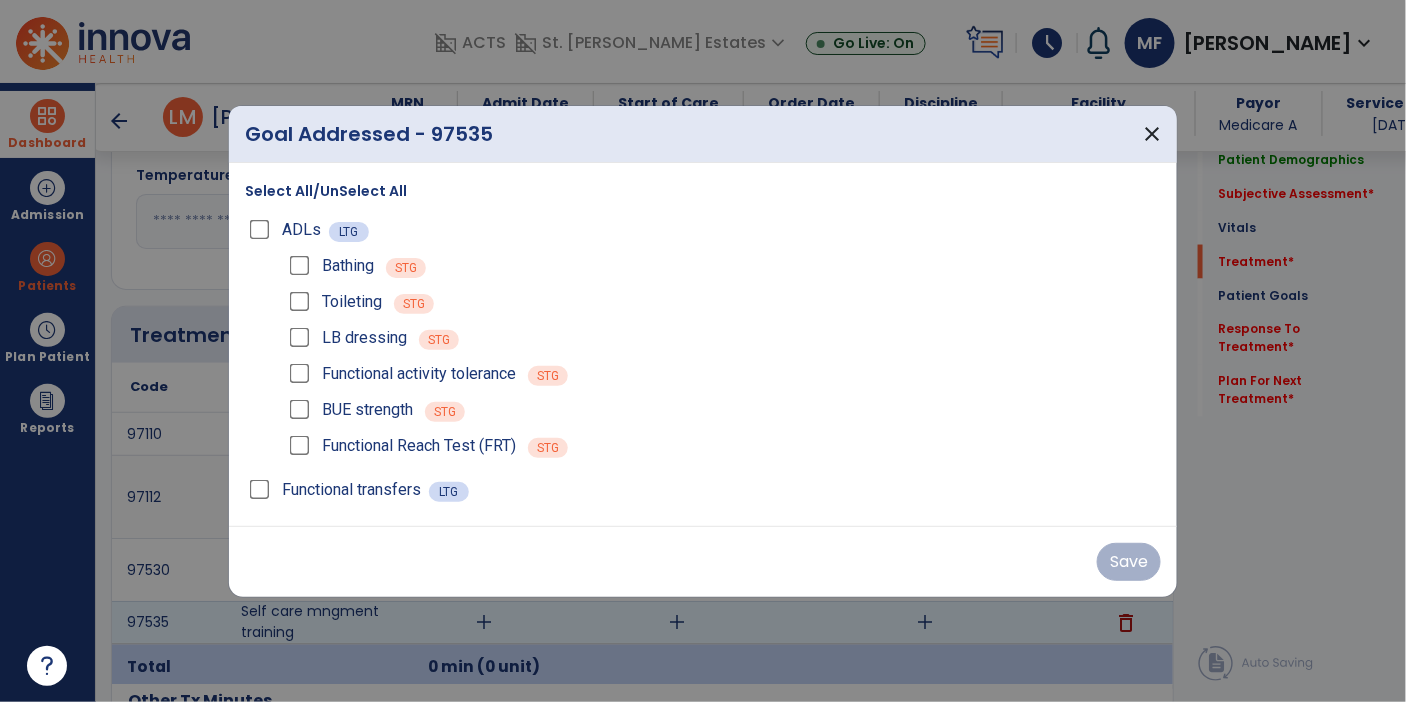 scroll, scrollTop: 943, scrollLeft: 0, axis: vertical 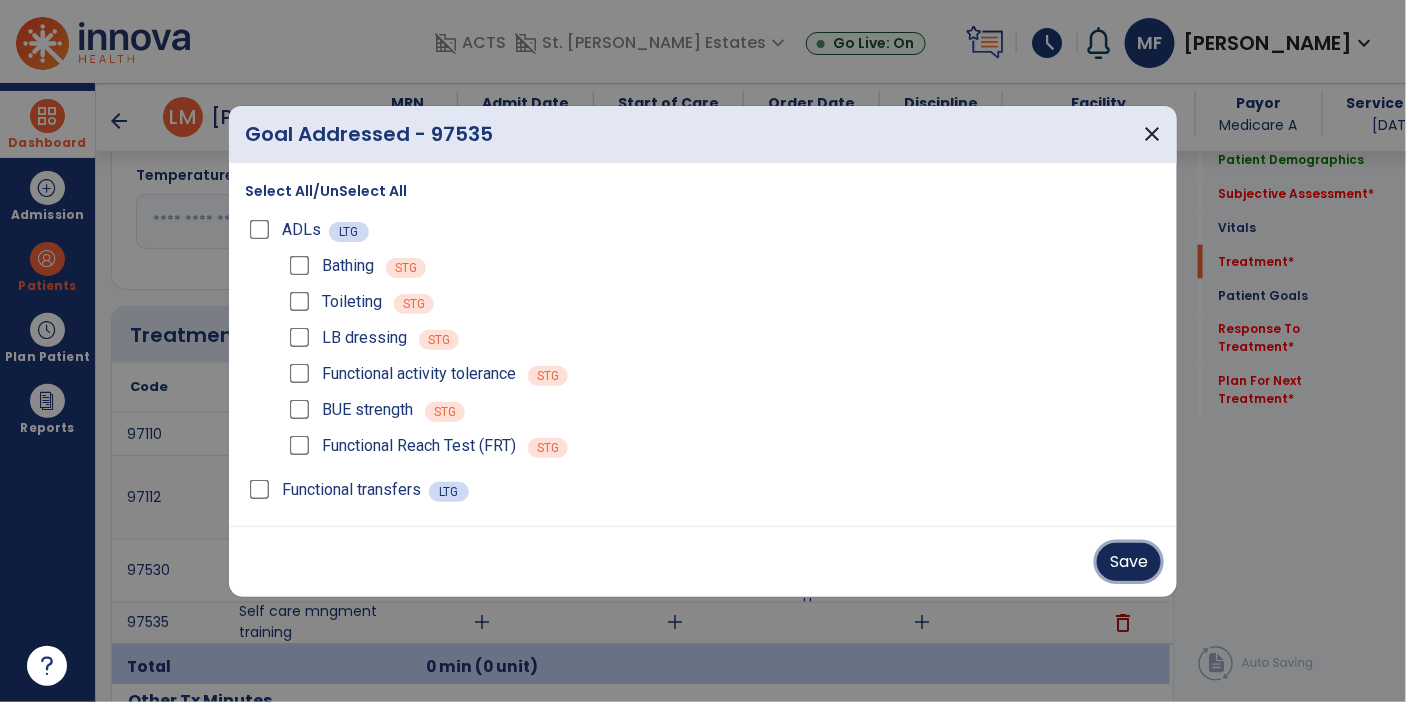 click on "Save" at bounding box center [1129, 562] 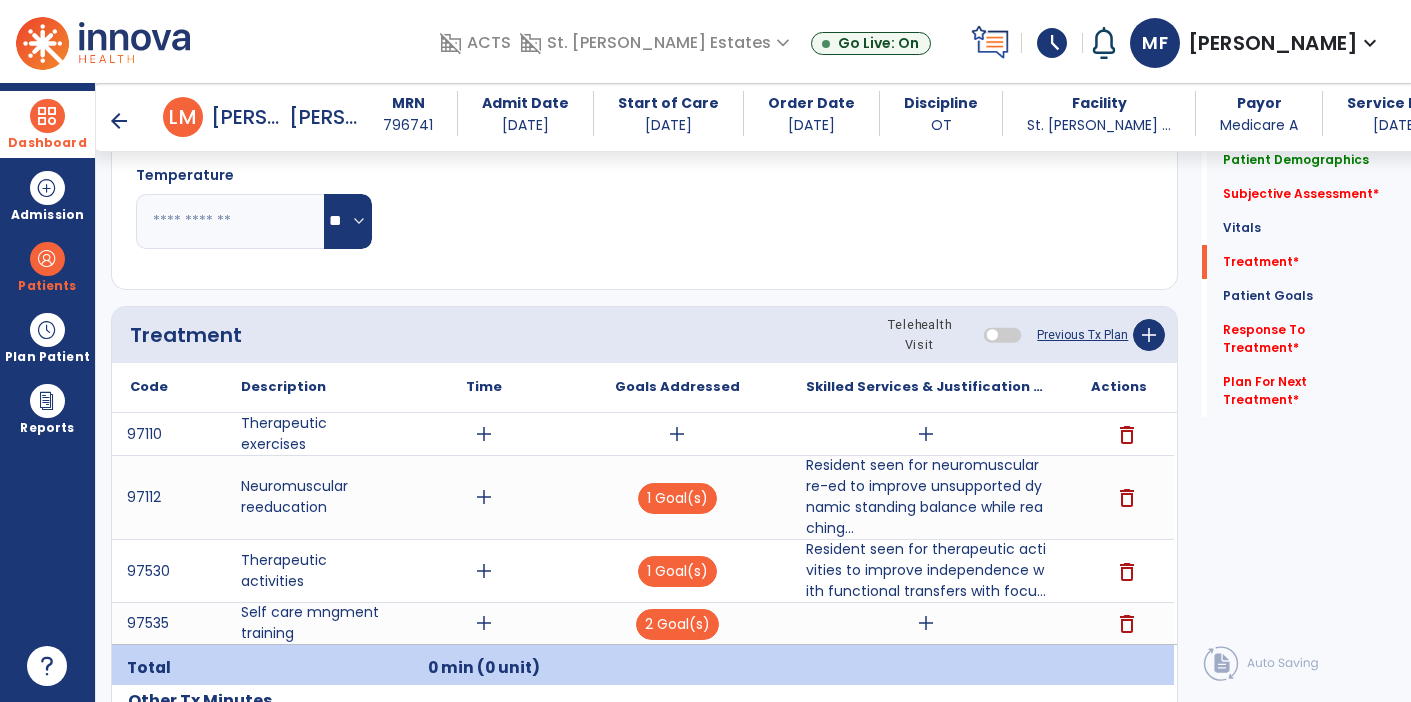 click on "add" at bounding box center (926, 623) 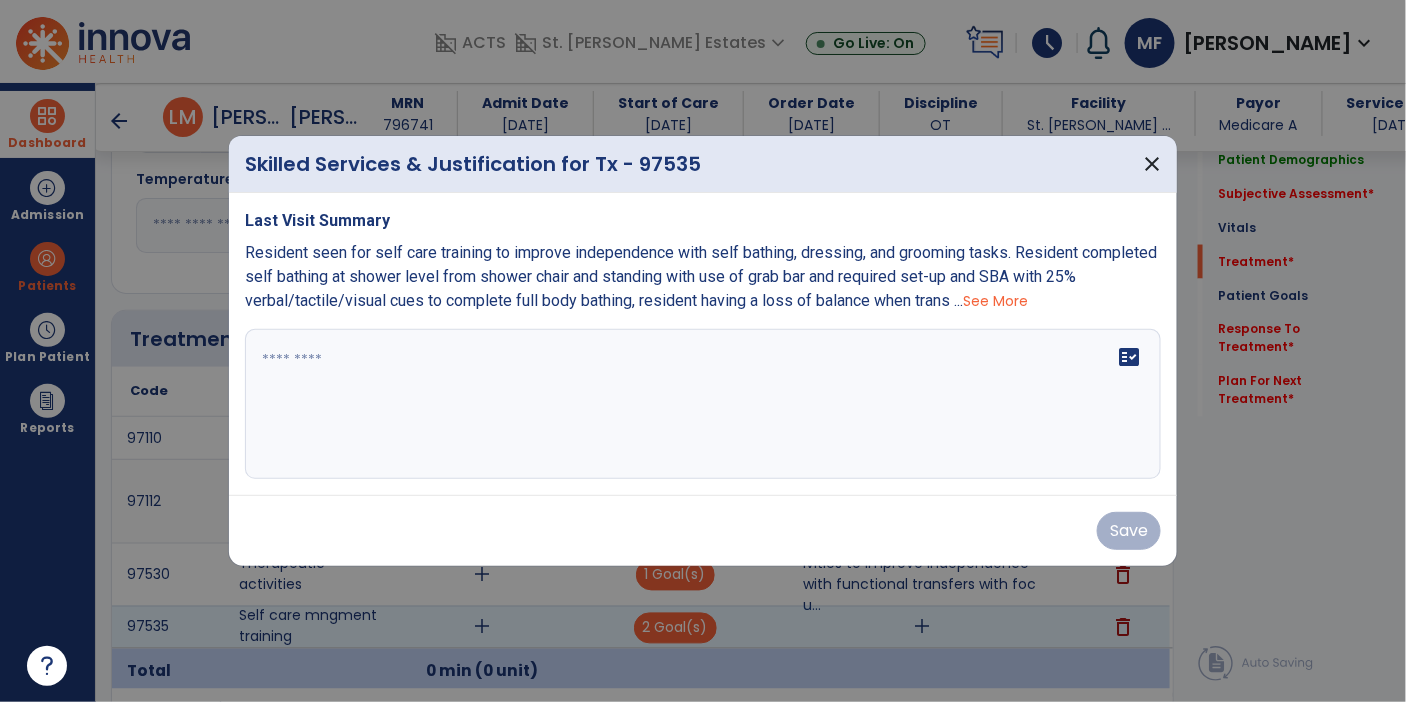 scroll, scrollTop: 943, scrollLeft: 0, axis: vertical 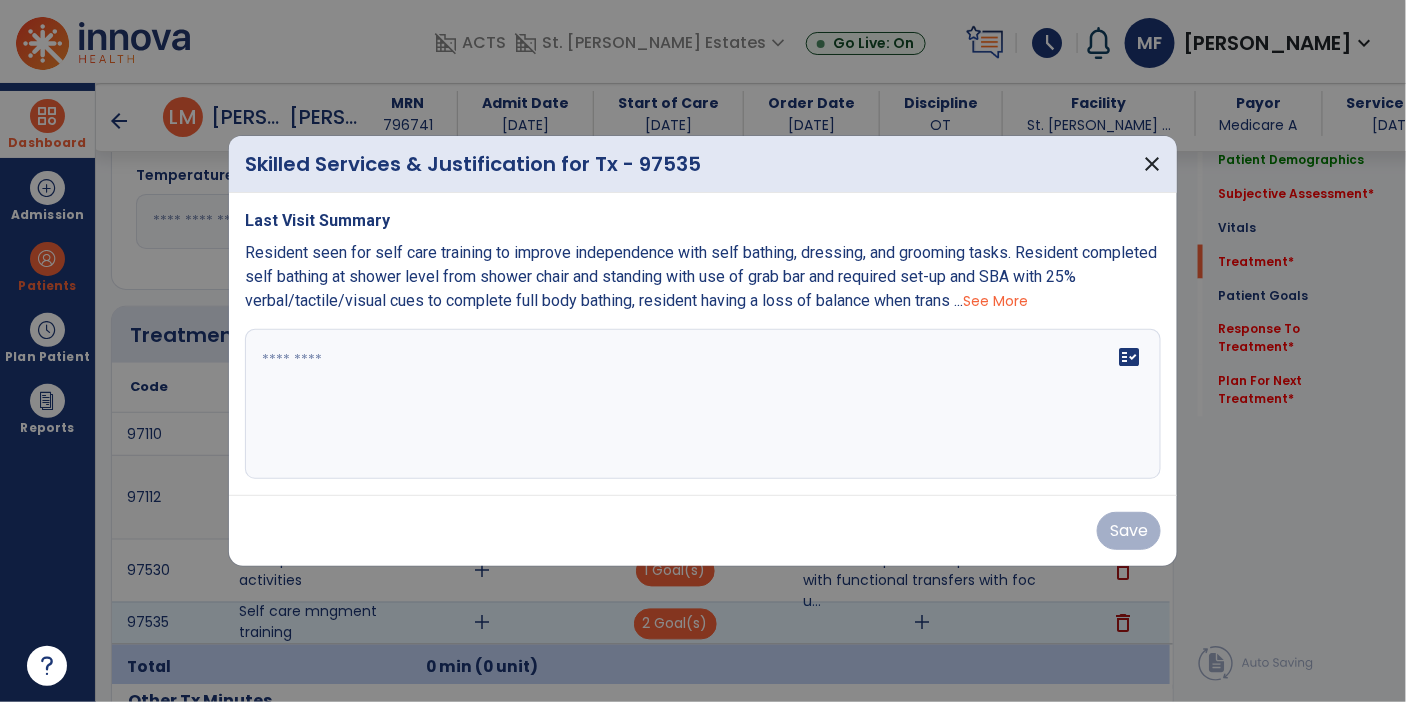 click on "fact_check" at bounding box center (703, 404) 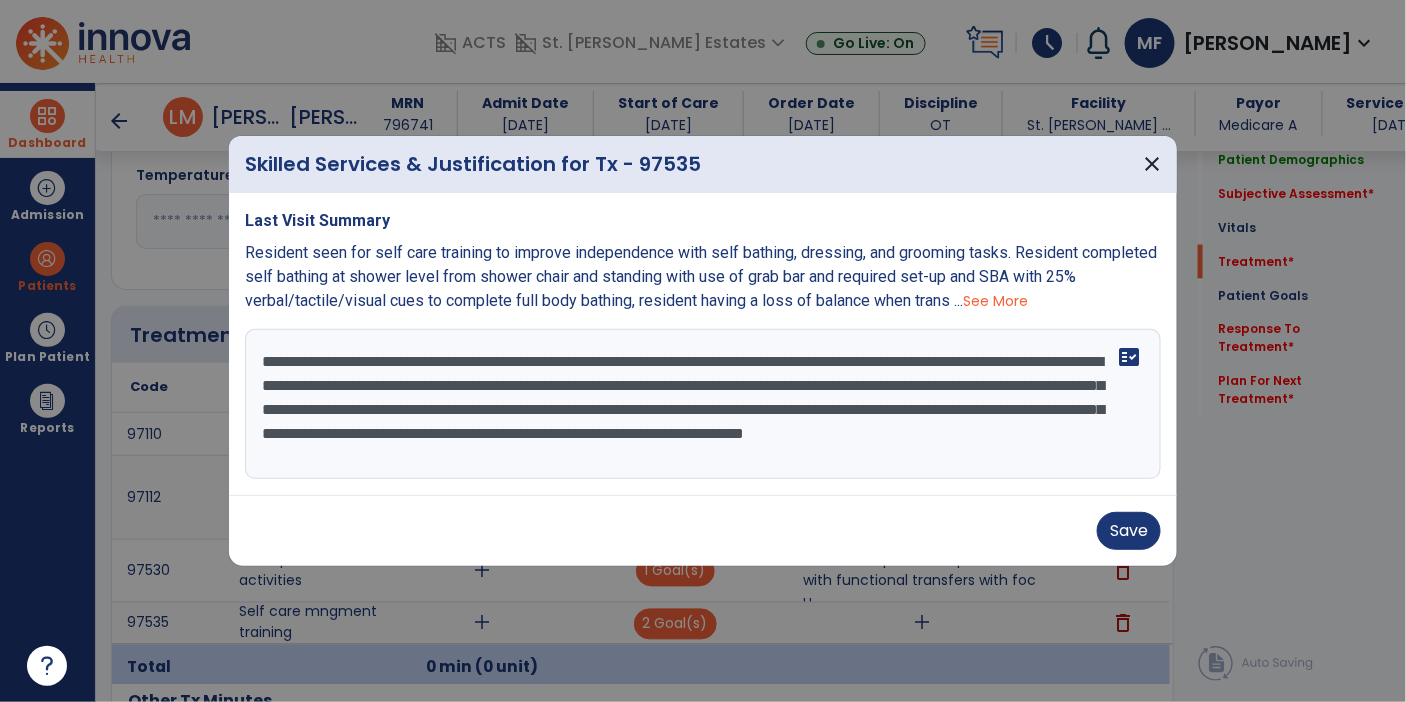 type on "**********" 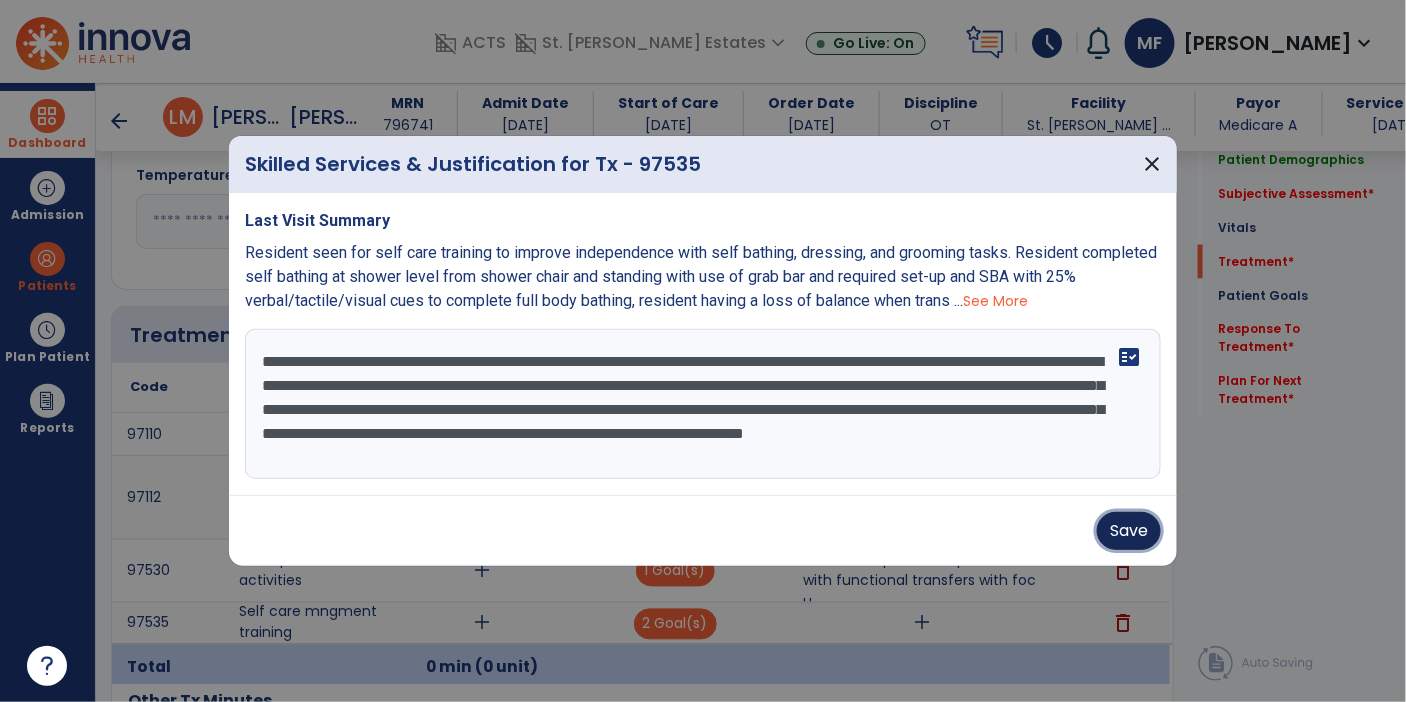click on "Save" at bounding box center (1129, 531) 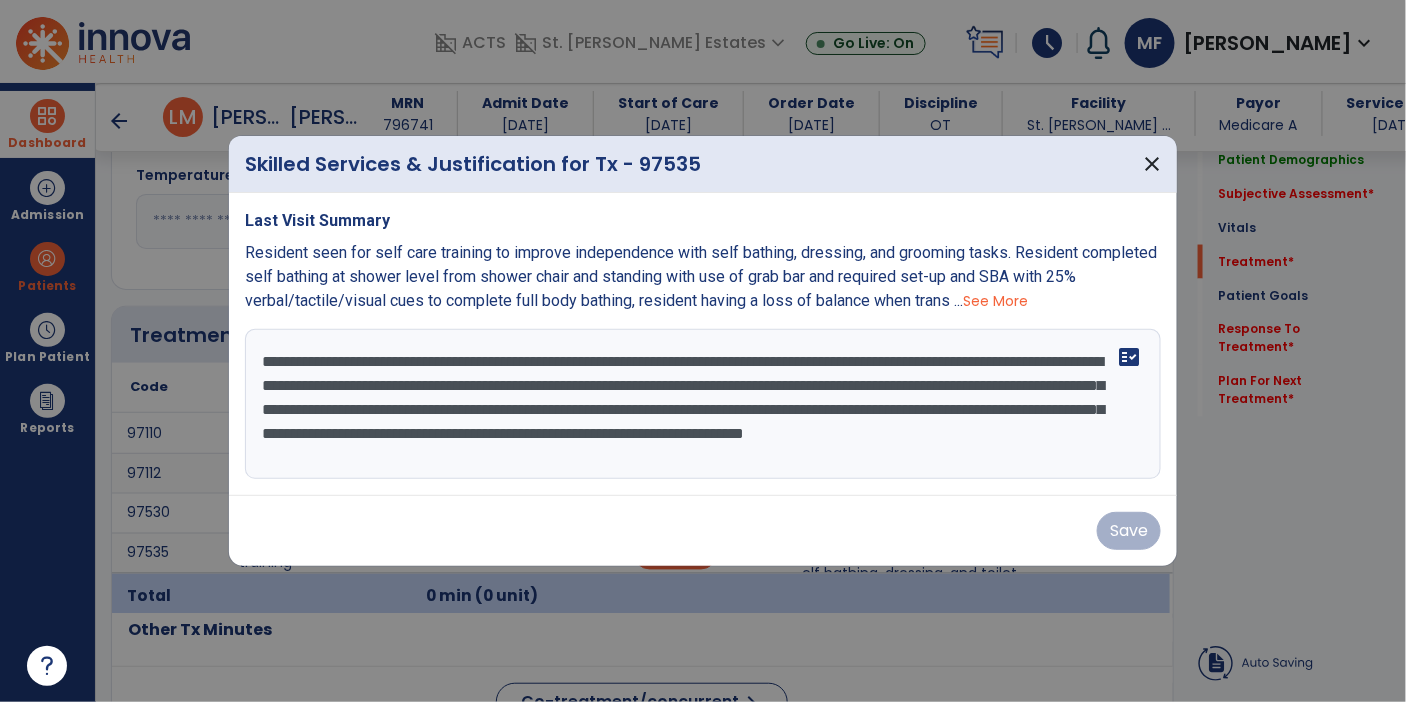 click on "Save" at bounding box center (703, 531) 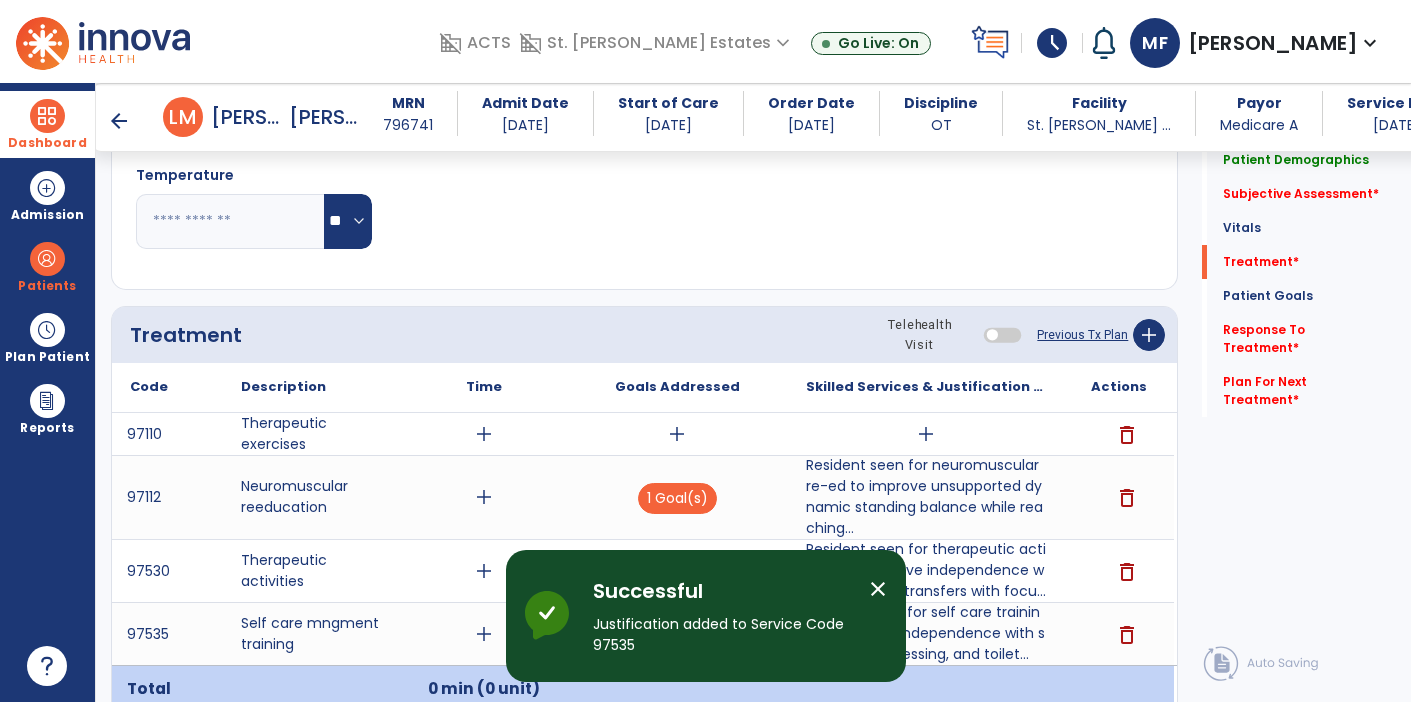 click on "add" at bounding box center (484, 634) 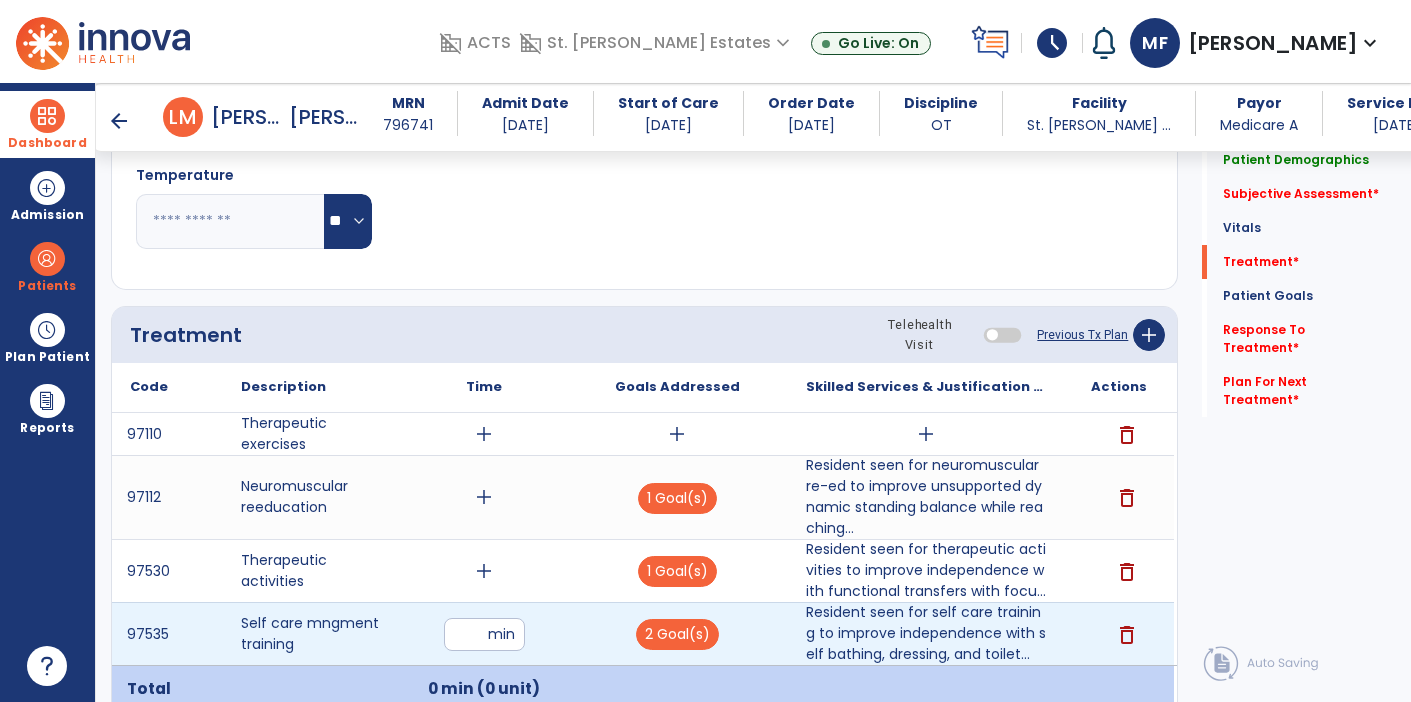 type on "**" 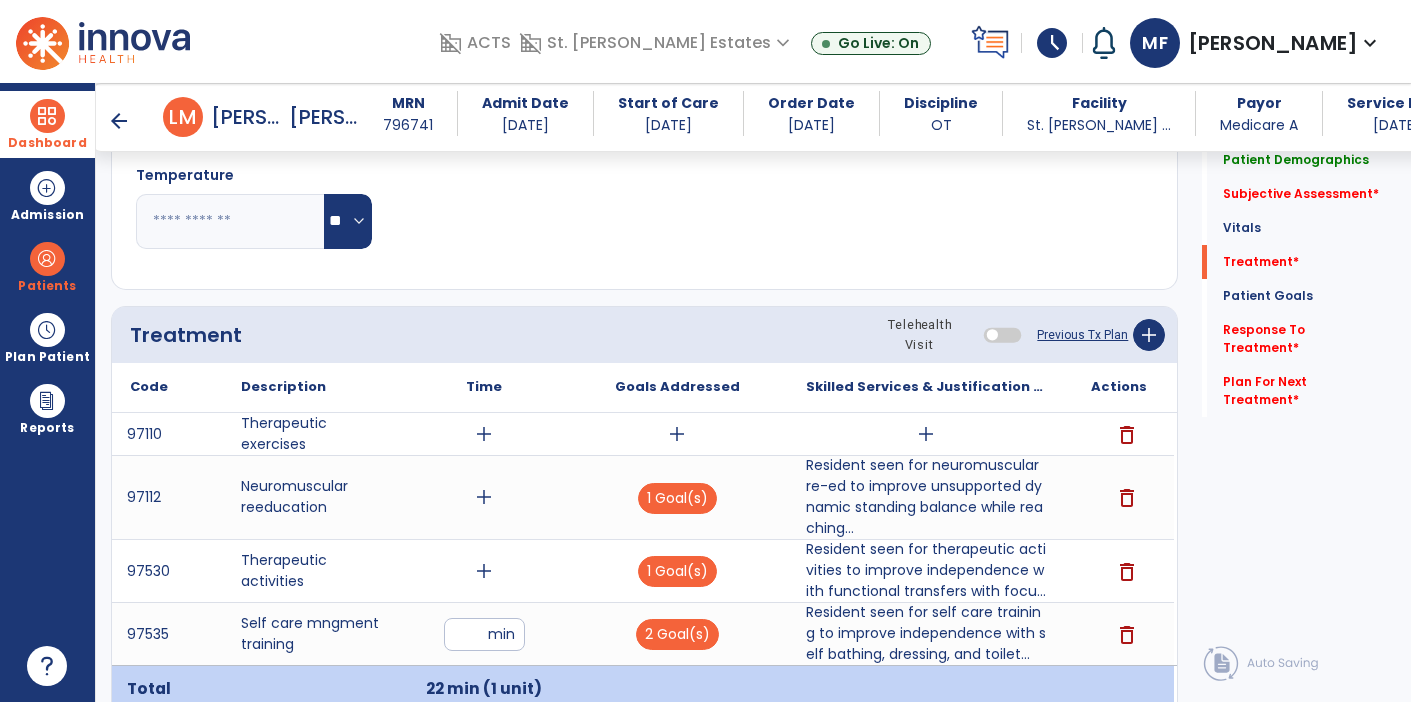 click on "add" at bounding box center [677, 434] 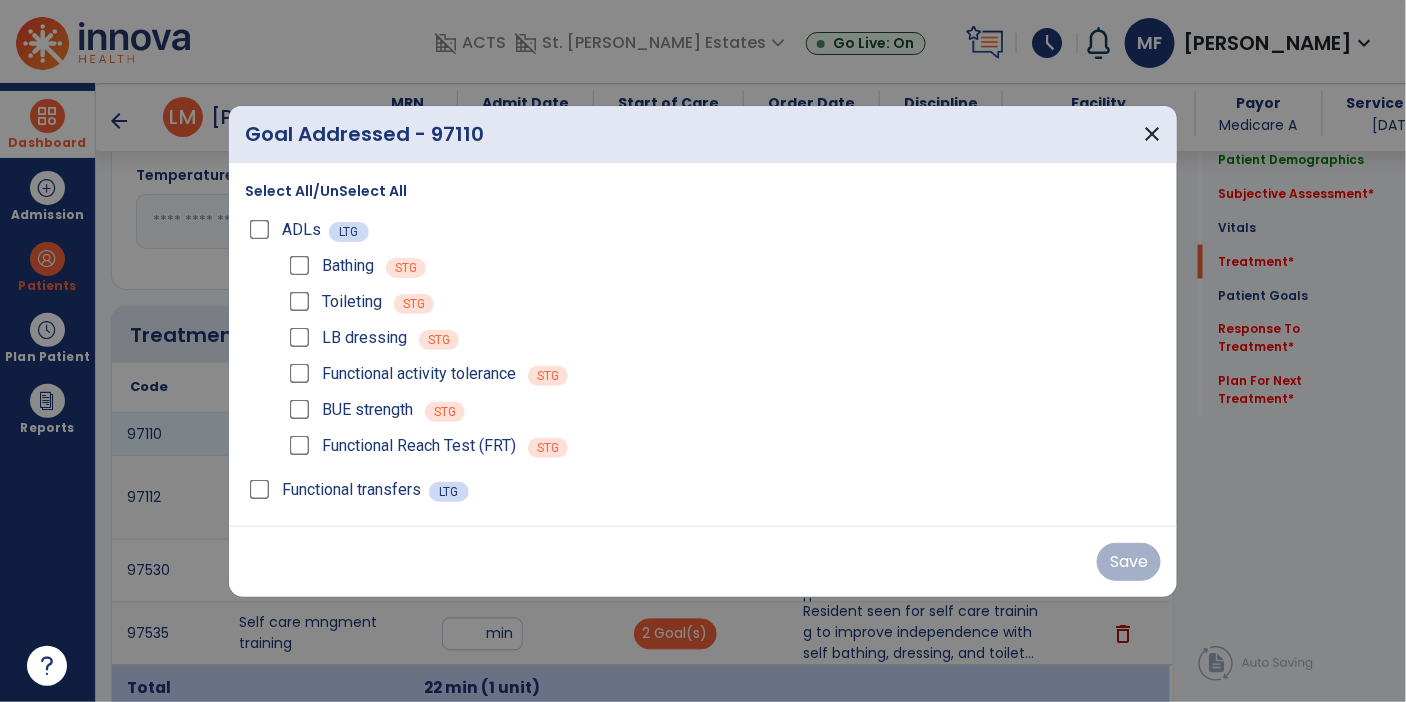scroll, scrollTop: 943, scrollLeft: 0, axis: vertical 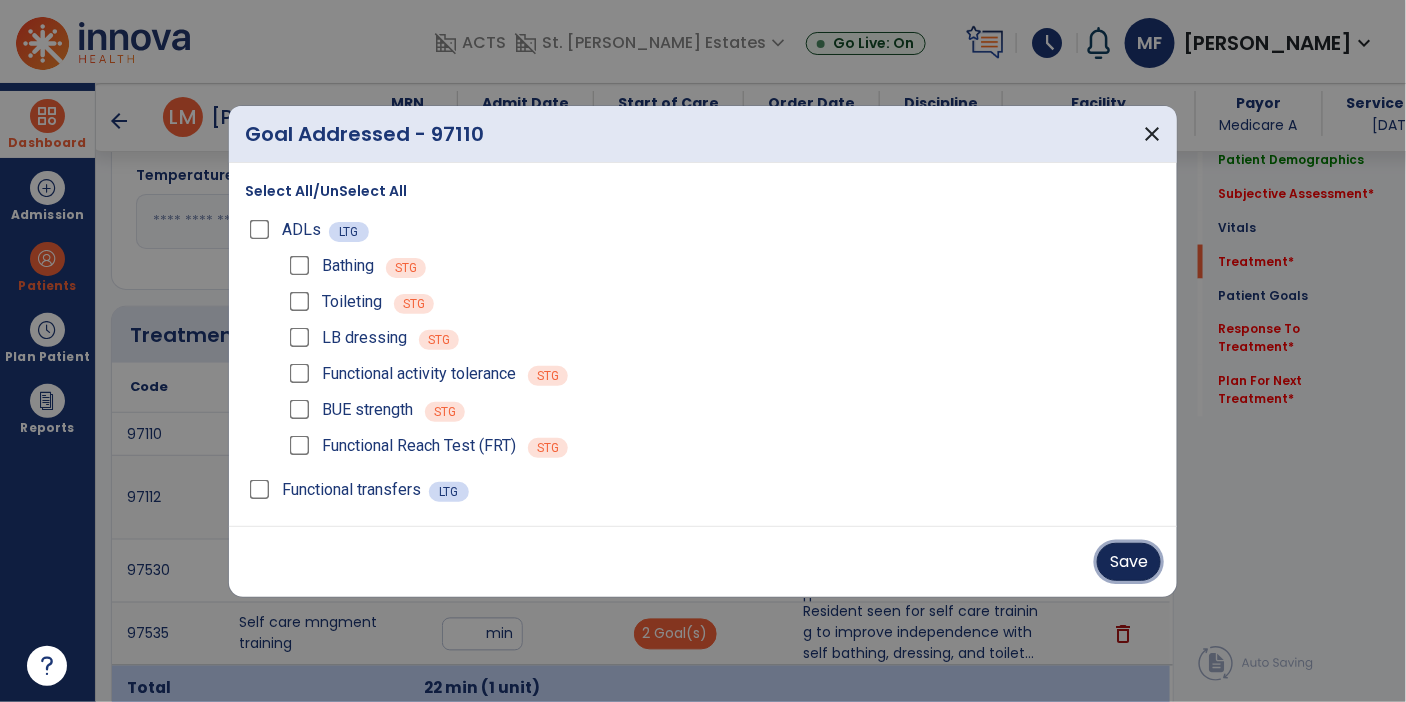 click on "Save" at bounding box center (1129, 562) 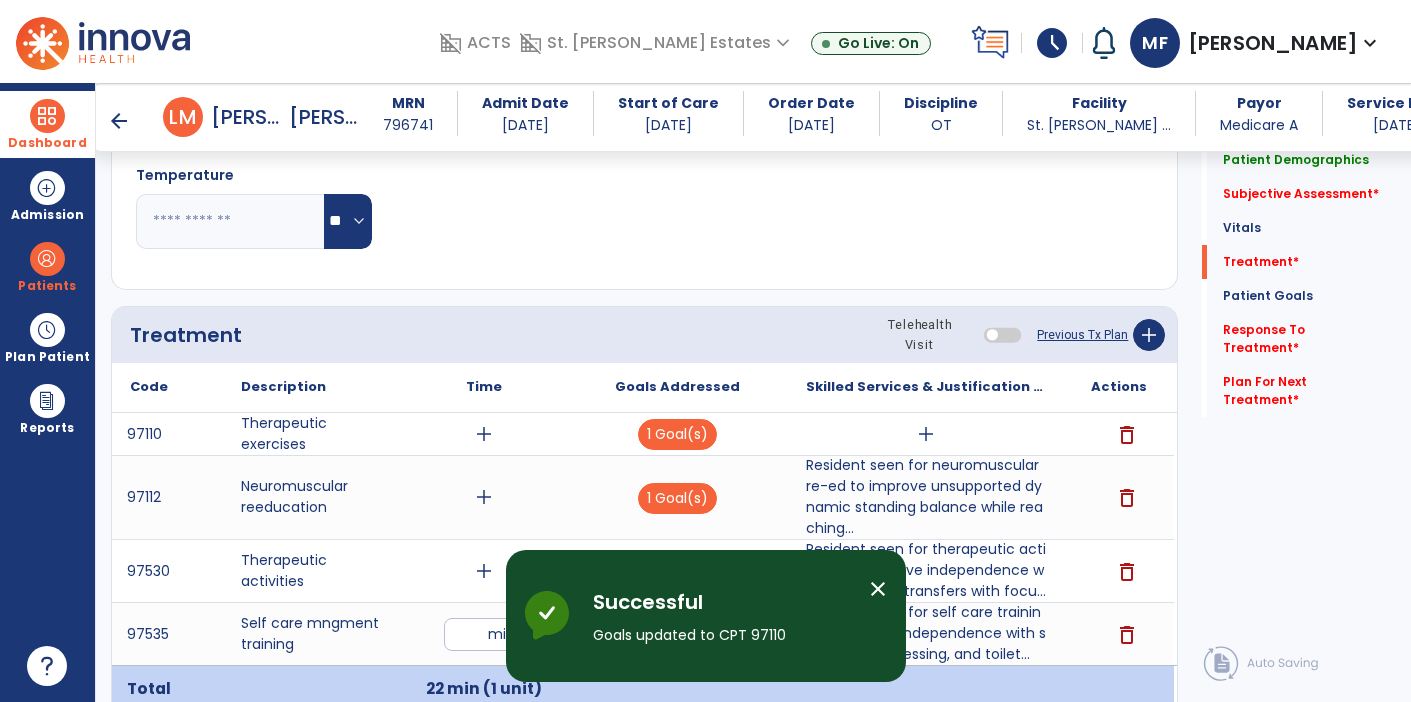 click on "add" at bounding box center (926, 434) 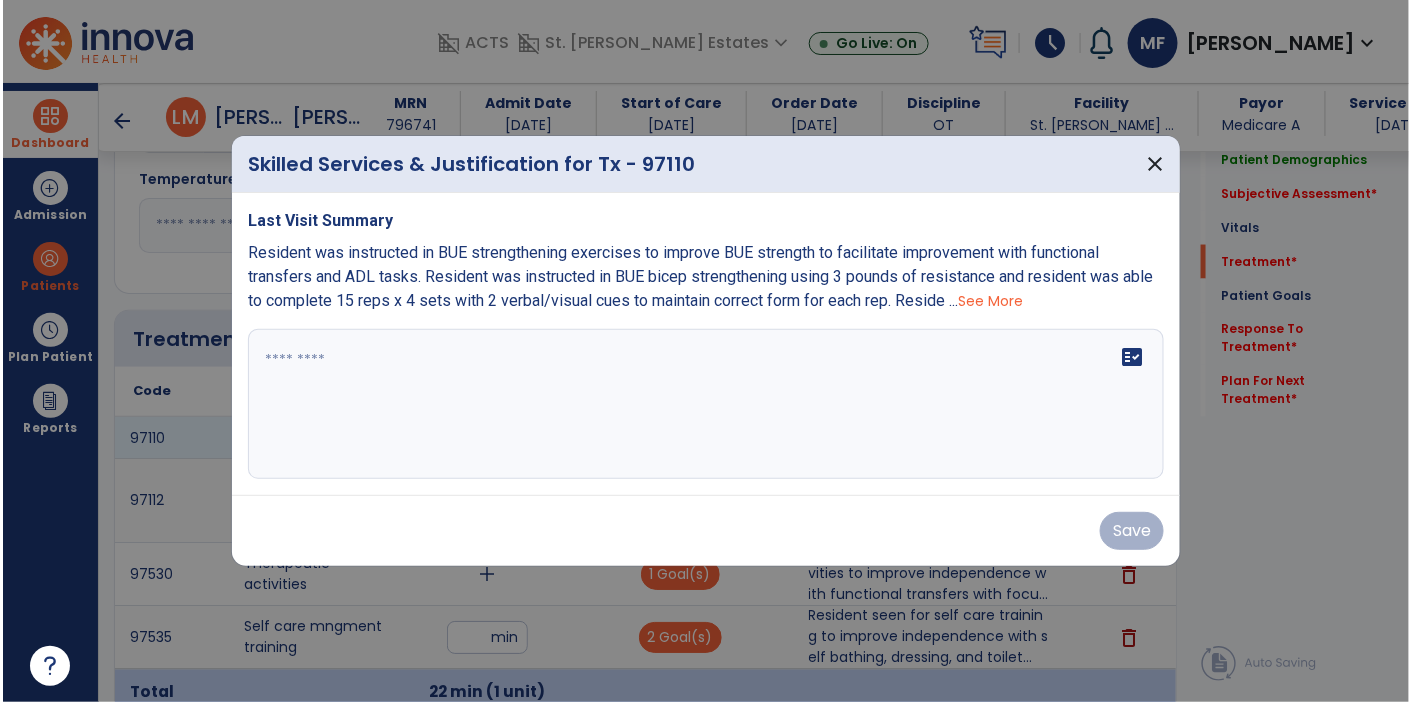 scroll, scrollTop: 943, scrollLeft: 0, axis: vertical 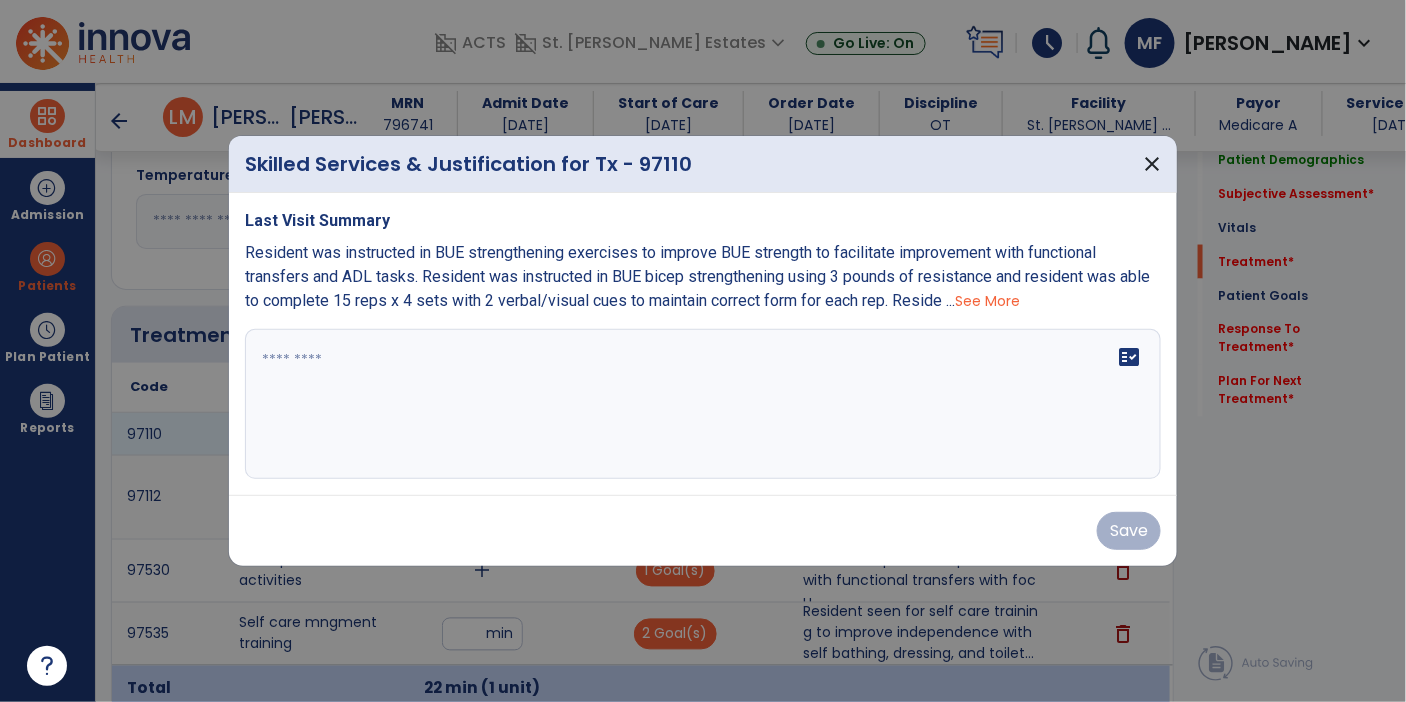 click on "fact_check" at bounding box center (703, 404) 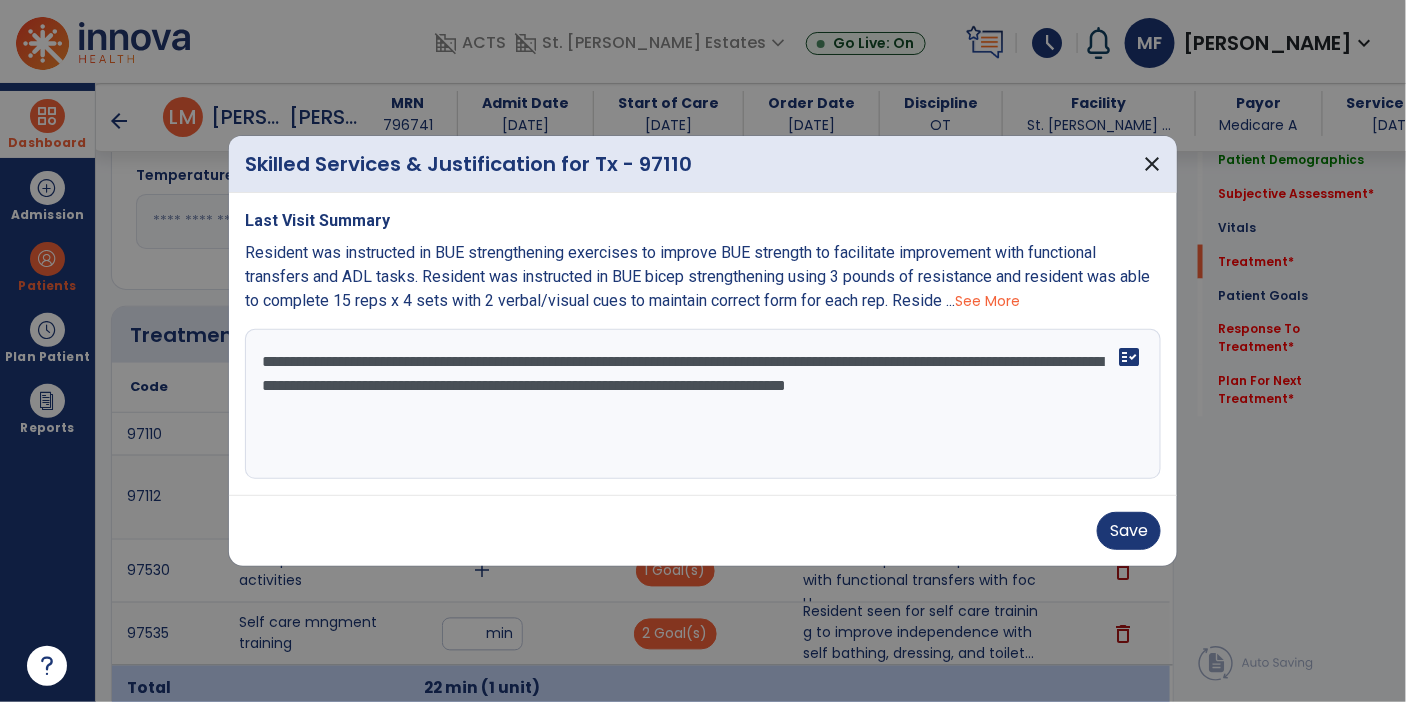 type on "**********" 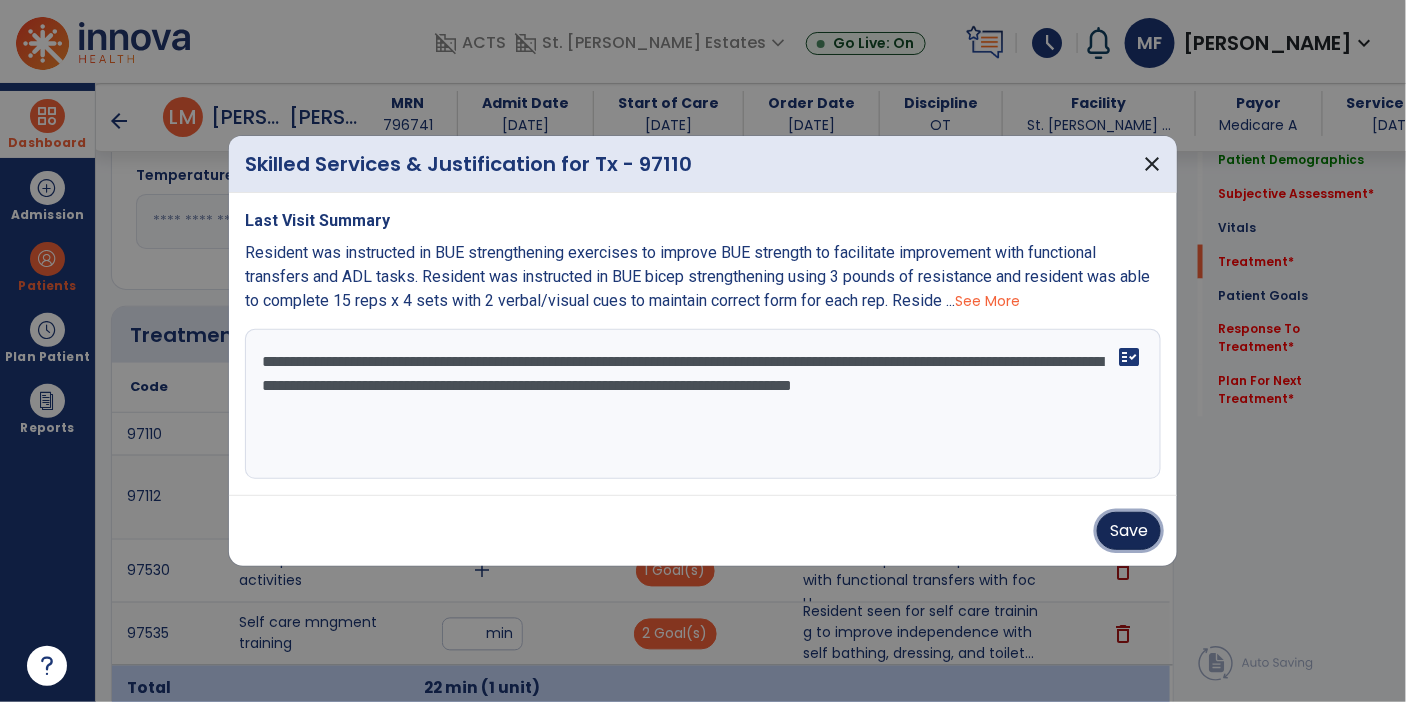 click on "Save" at bounding box center [1129, 531] 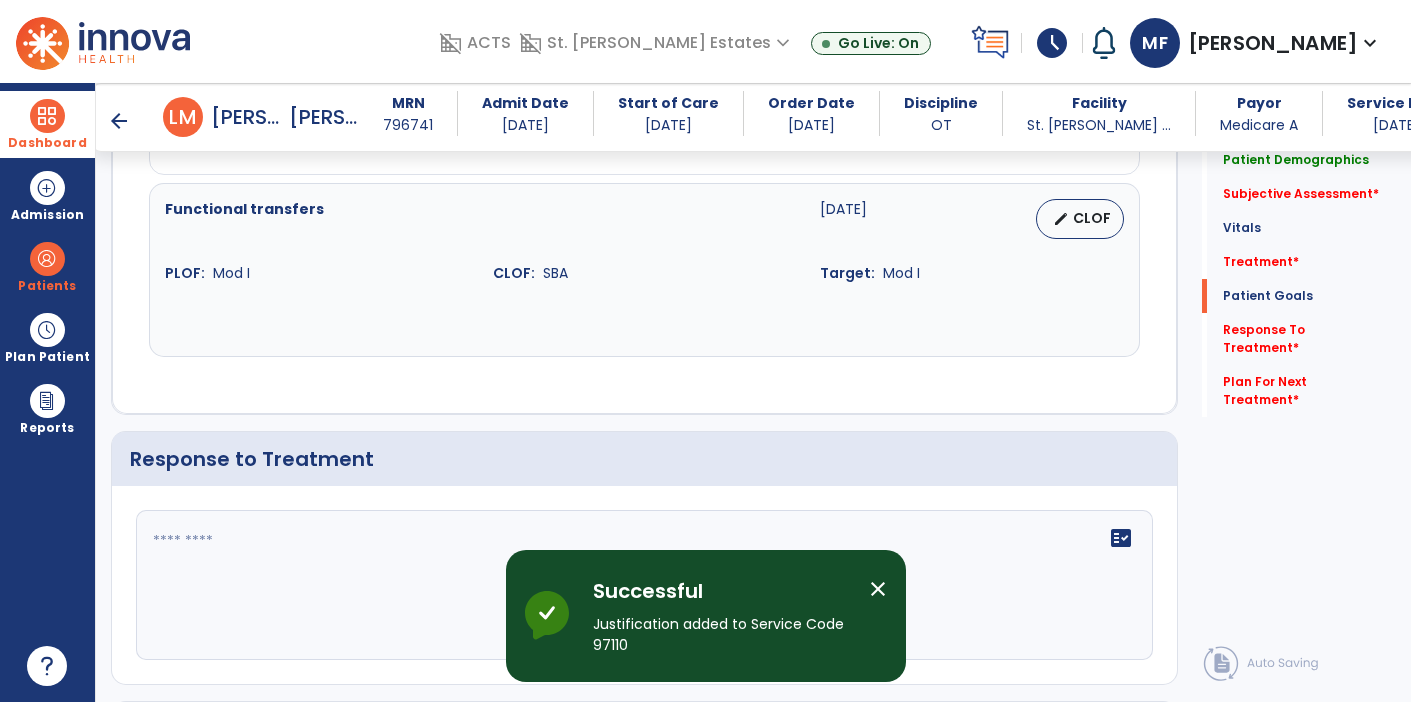 scroll, scrollTop: 2951, scrollLeft: 0, axis: vertical 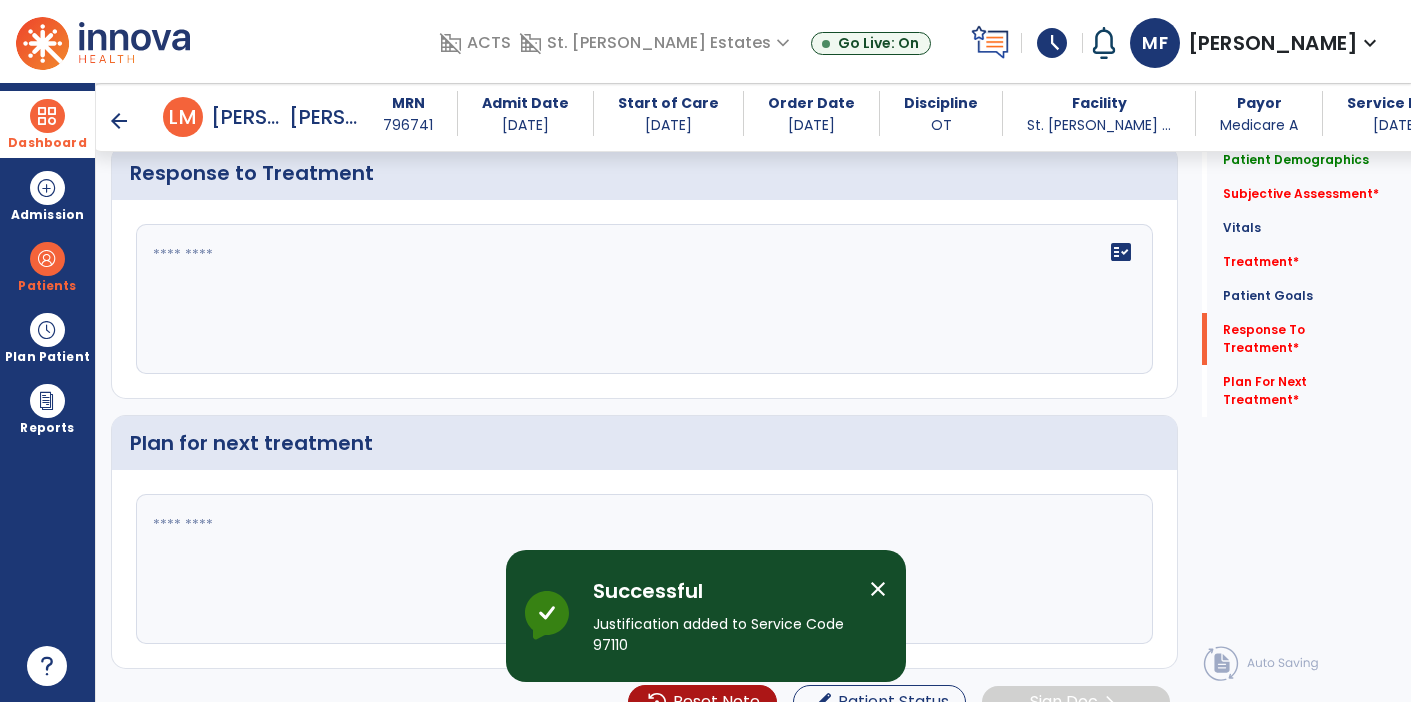 click 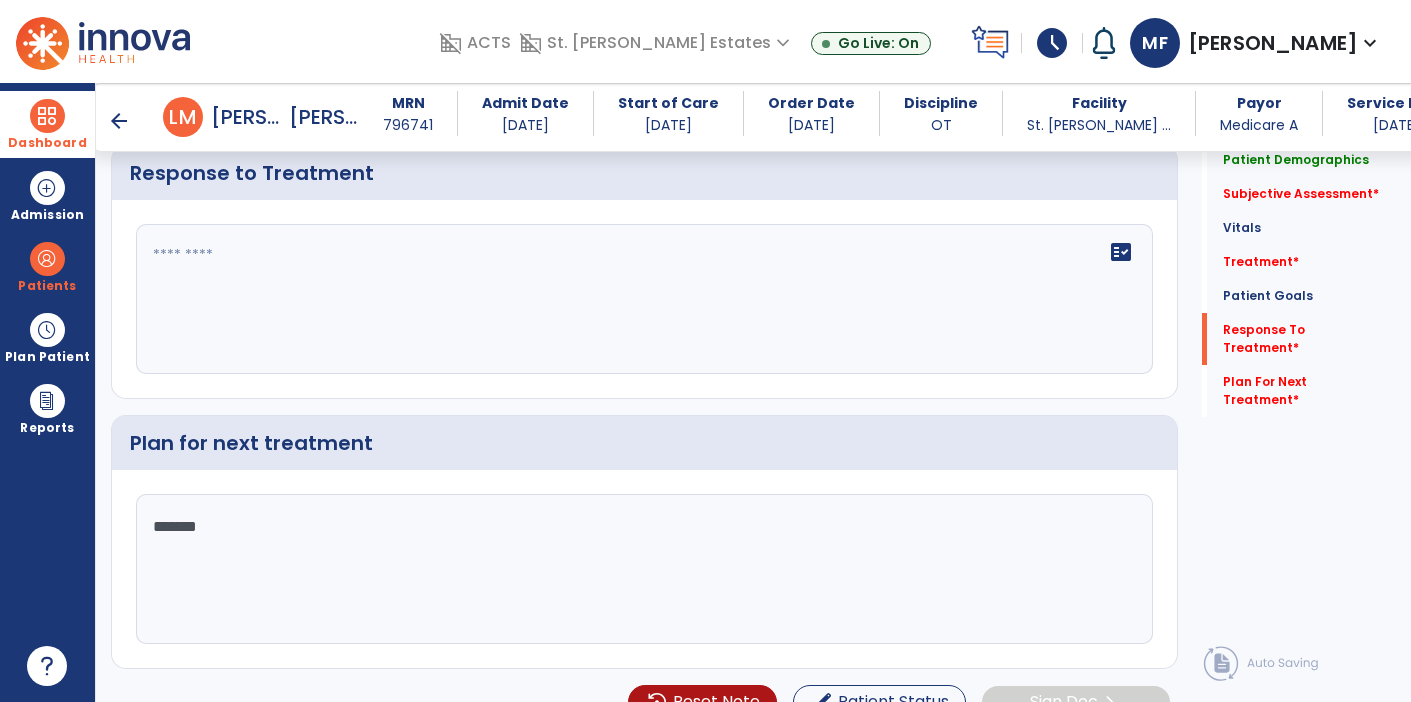 type on "********" 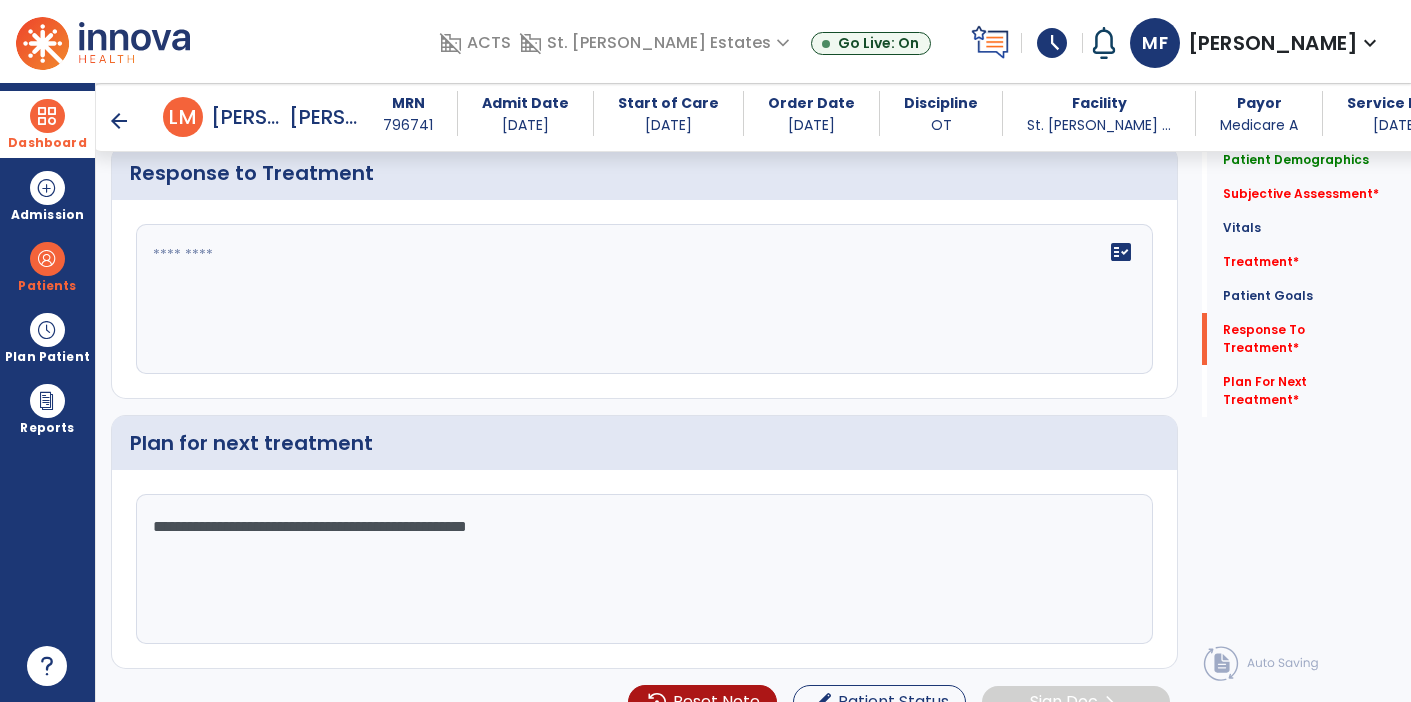 type on "**********" 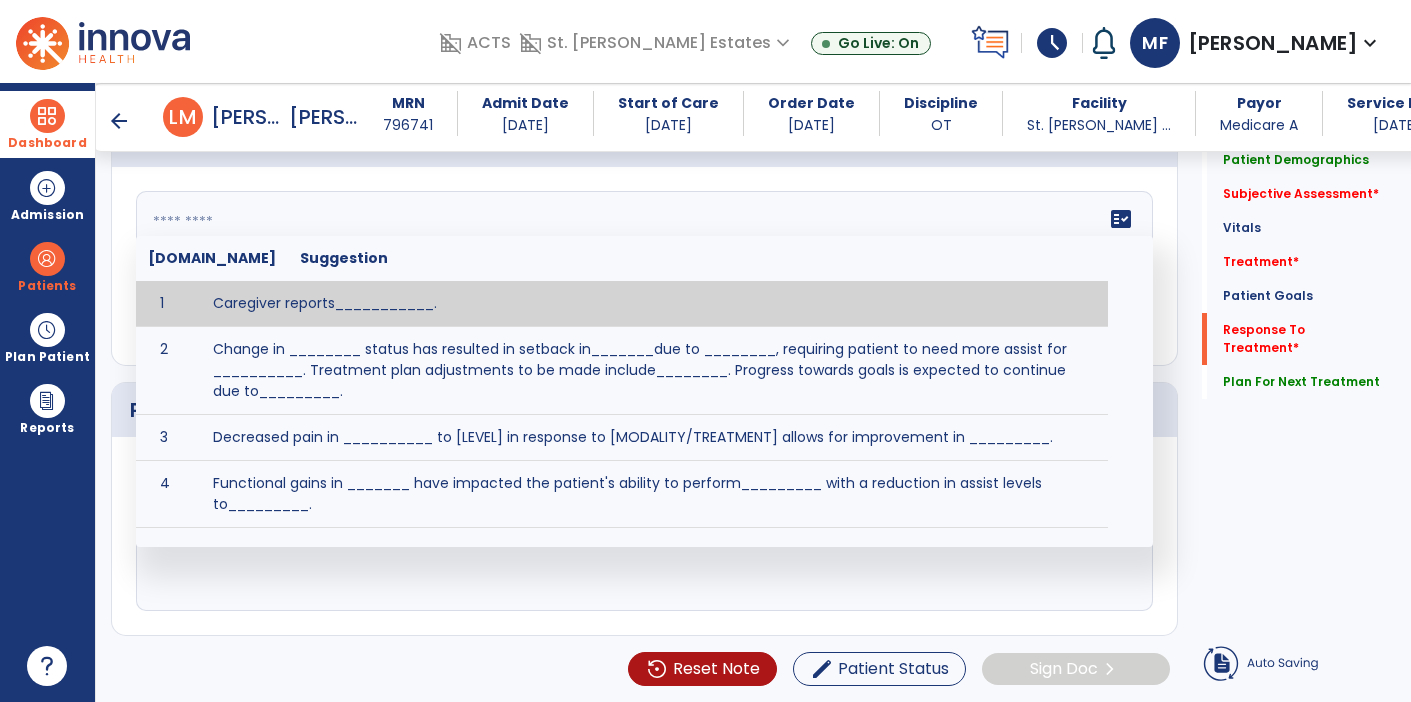 click on "Quick Links  Patient Demographics   Patient Demographics   Subjective Assessment   *  Subjective Assessment   *  Vitals   Vitals   Treatment   *  Treatment   *  Patient Goals   Patient Goals   Response To Treatment   *  Response To Treatment   *  Plan For Next Treatment   Plan For Next Treatment" 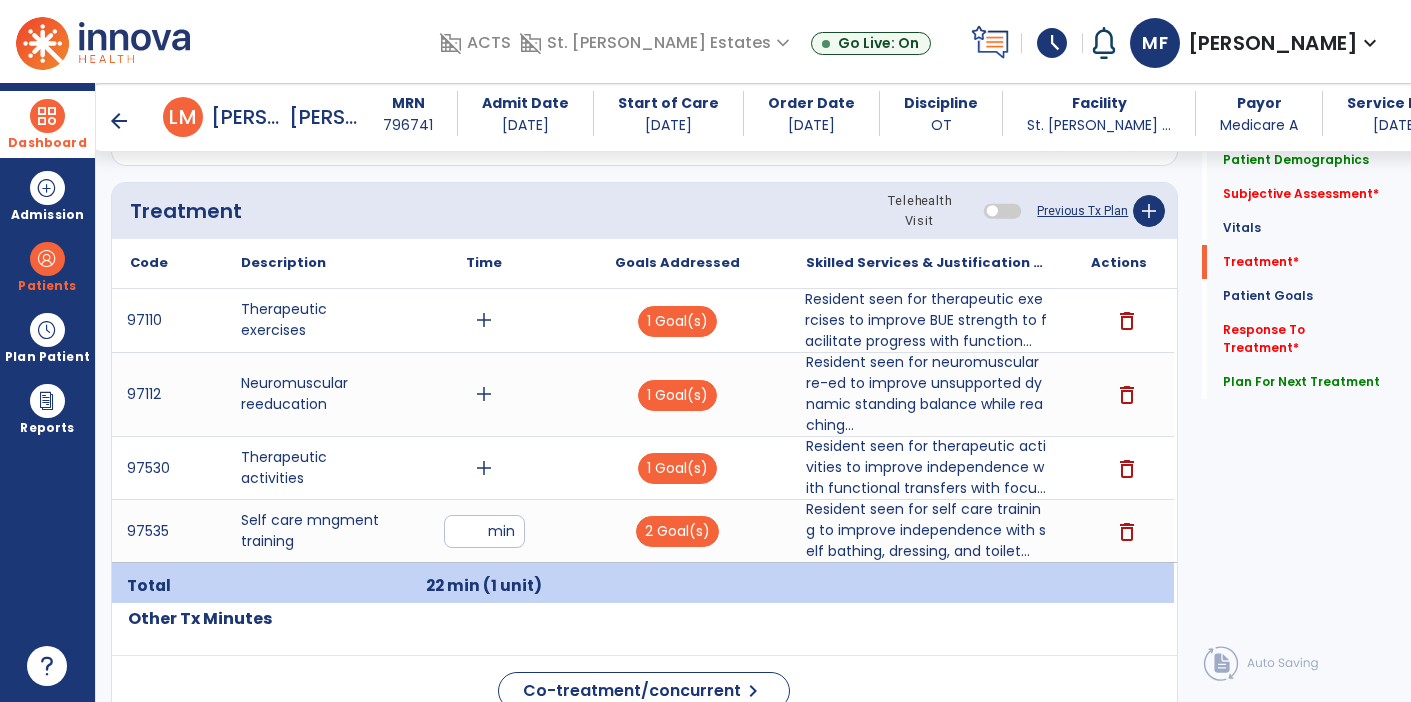 scroll, scrollTop: 1068, scrollLeft: 0, axis: vertical 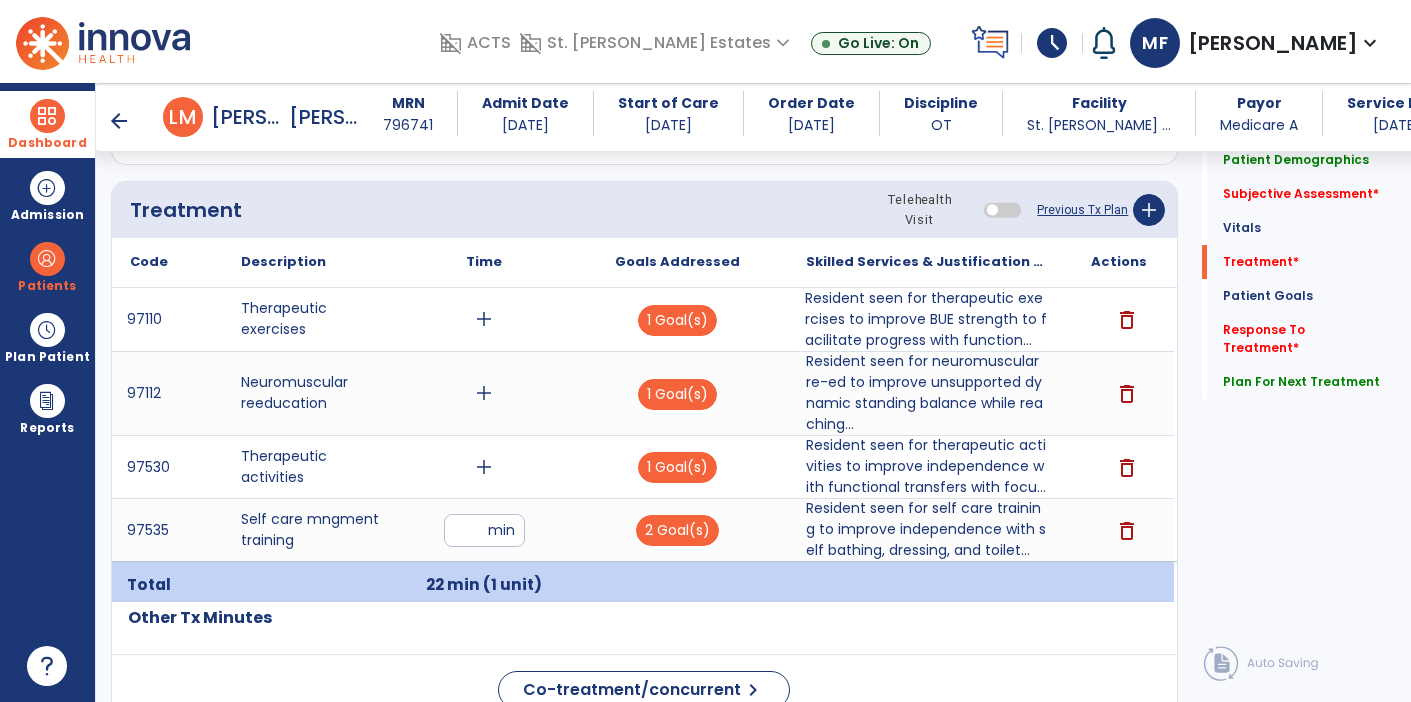 click on "add" at bounding box center [484, 467] 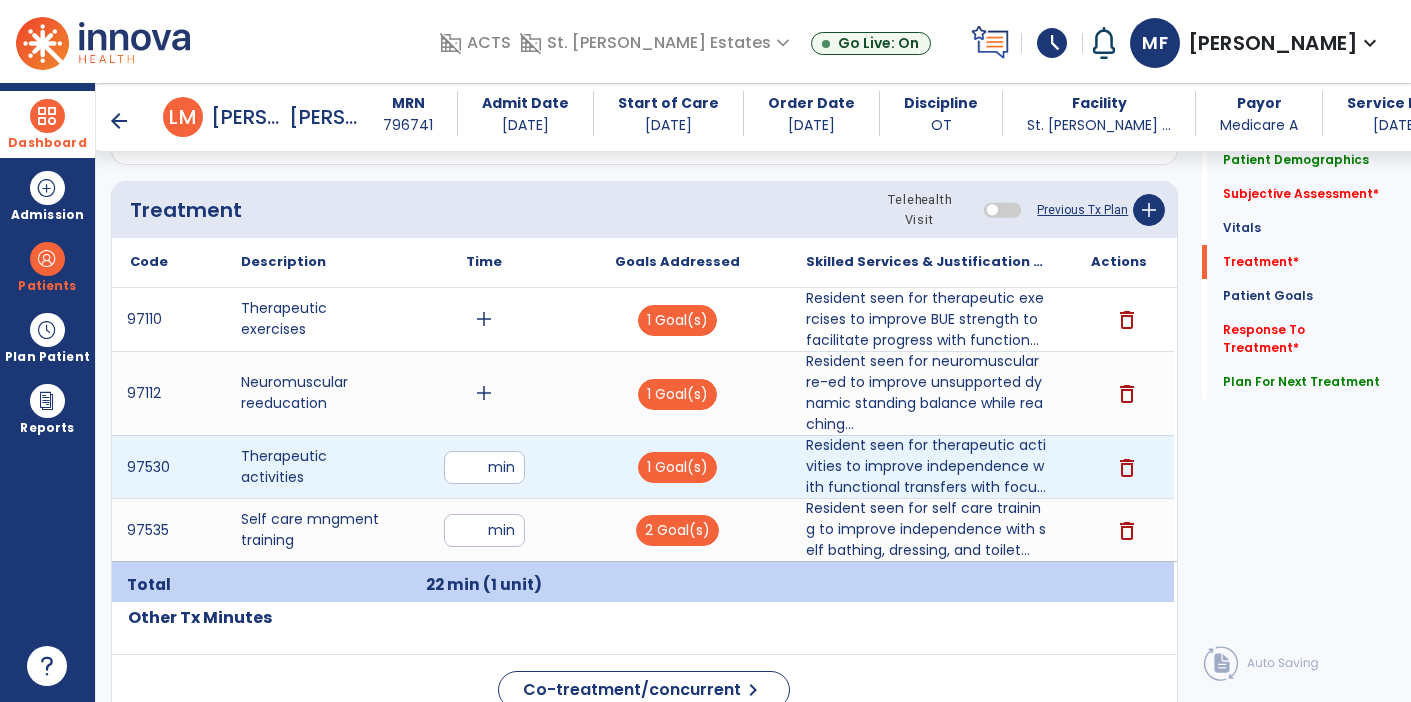 type on "**" 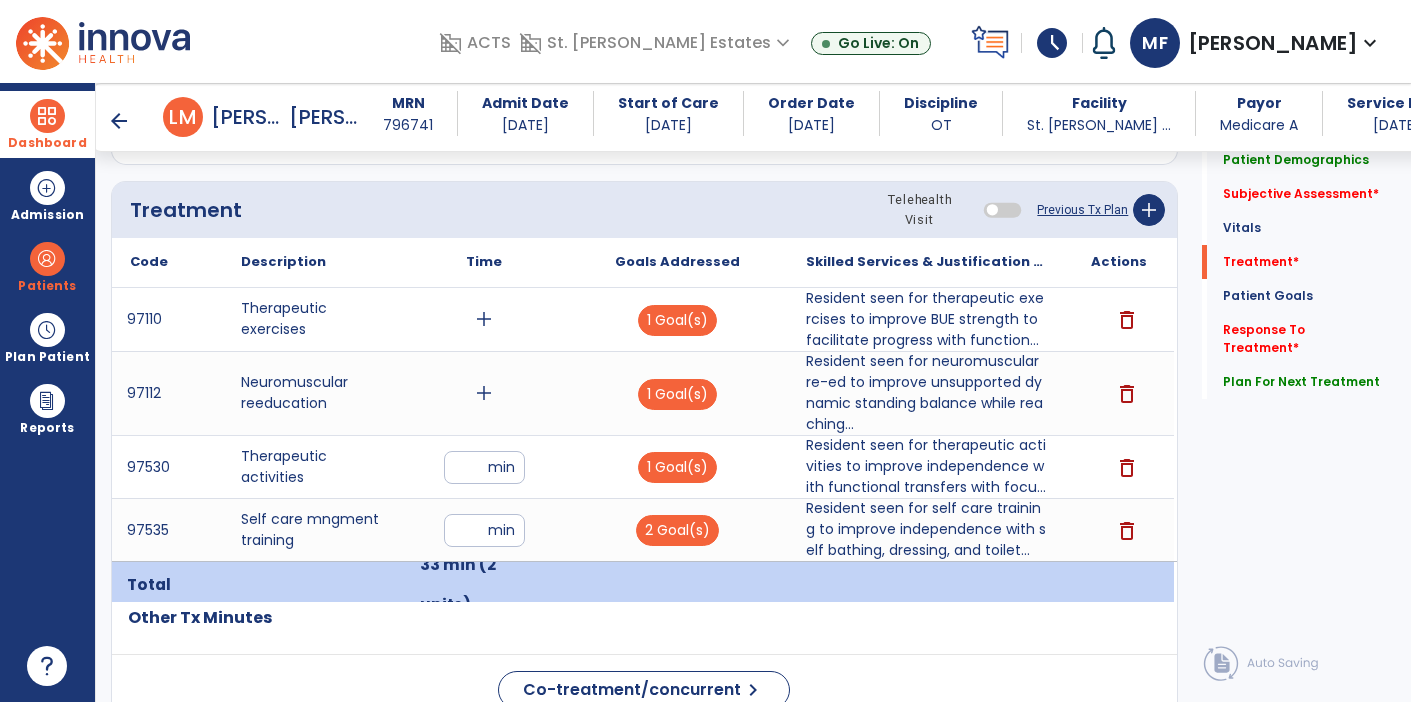 click on "add" at bounding box center [484, 393] 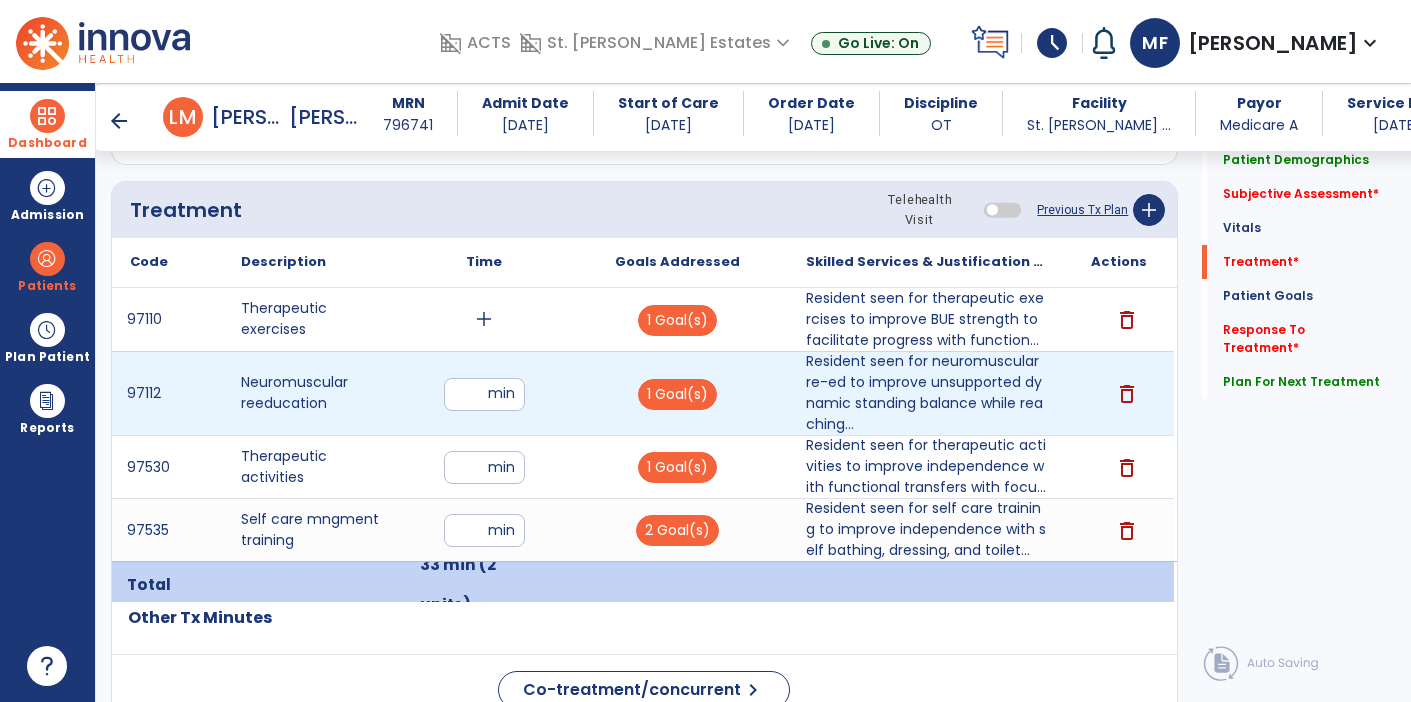 type on "**" 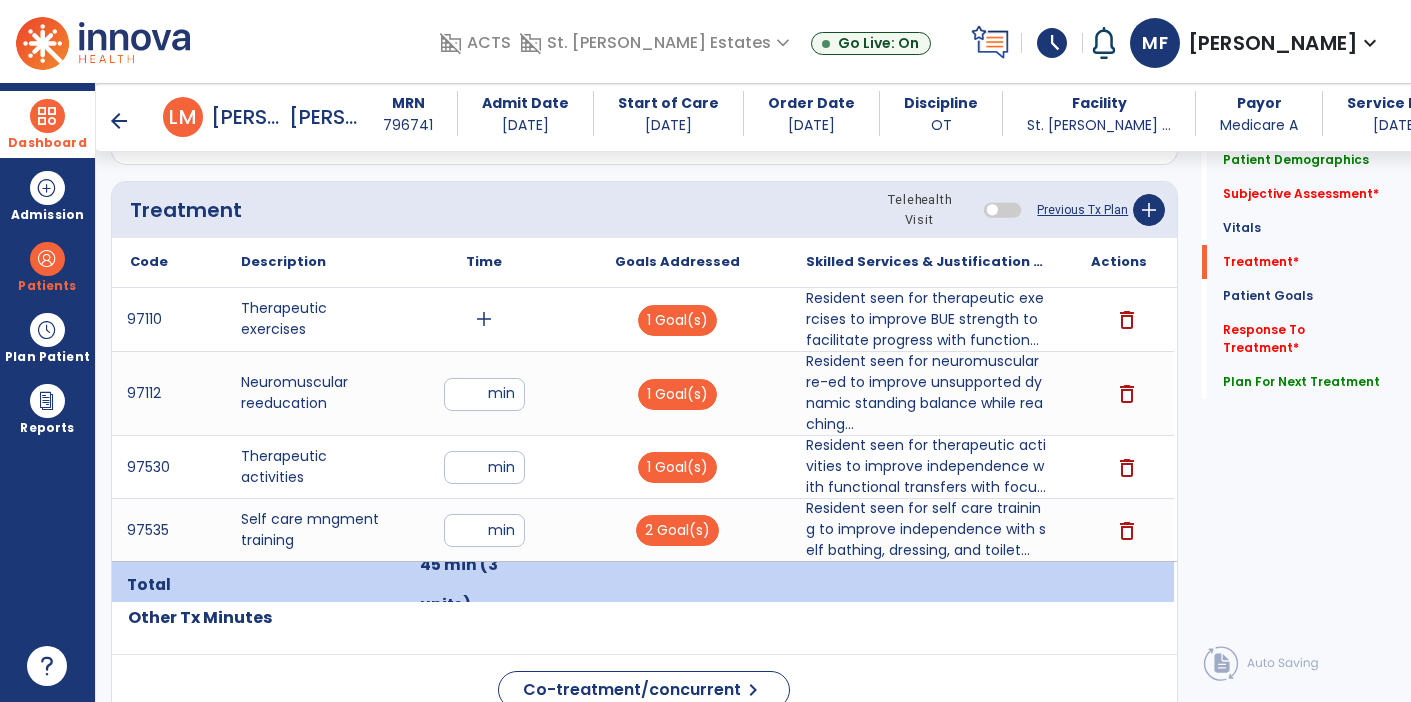 click on "** min" at bounding box center [484, 393] 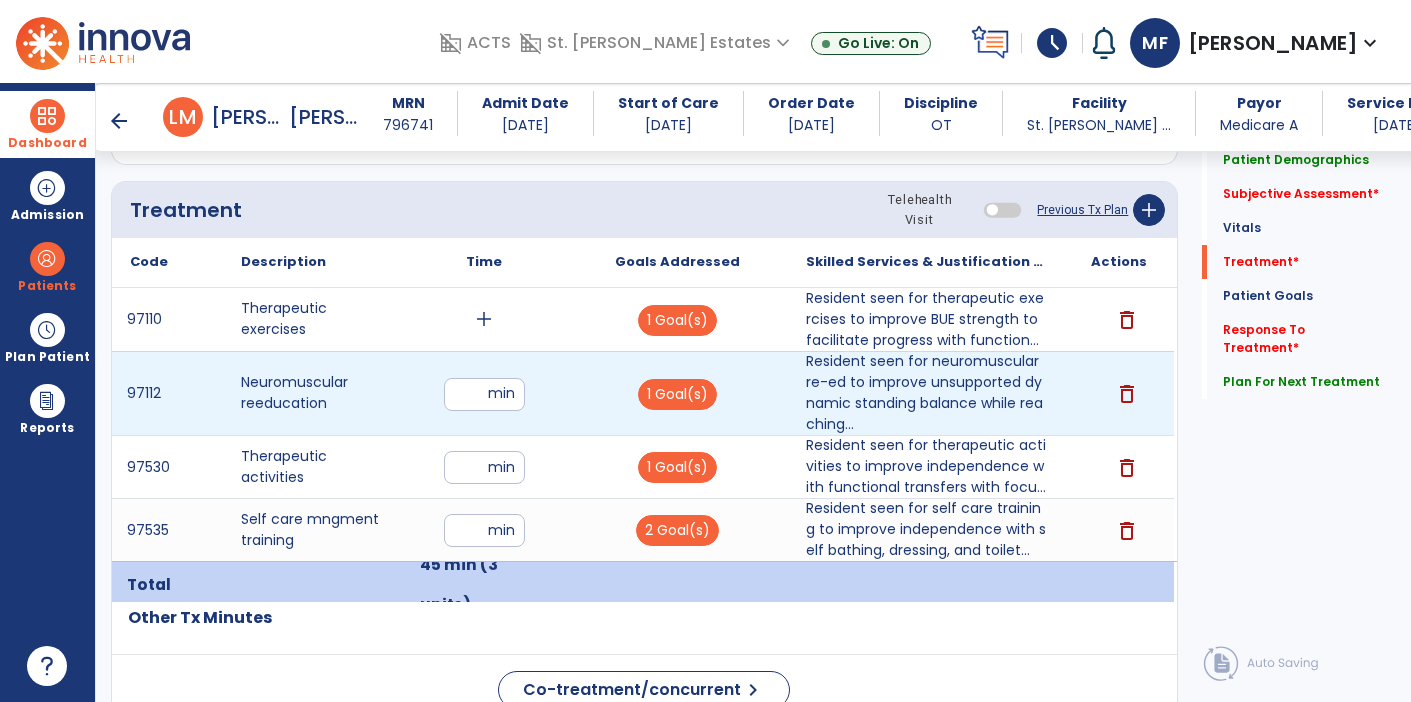 click on "**" at bounding box center [484, 394] 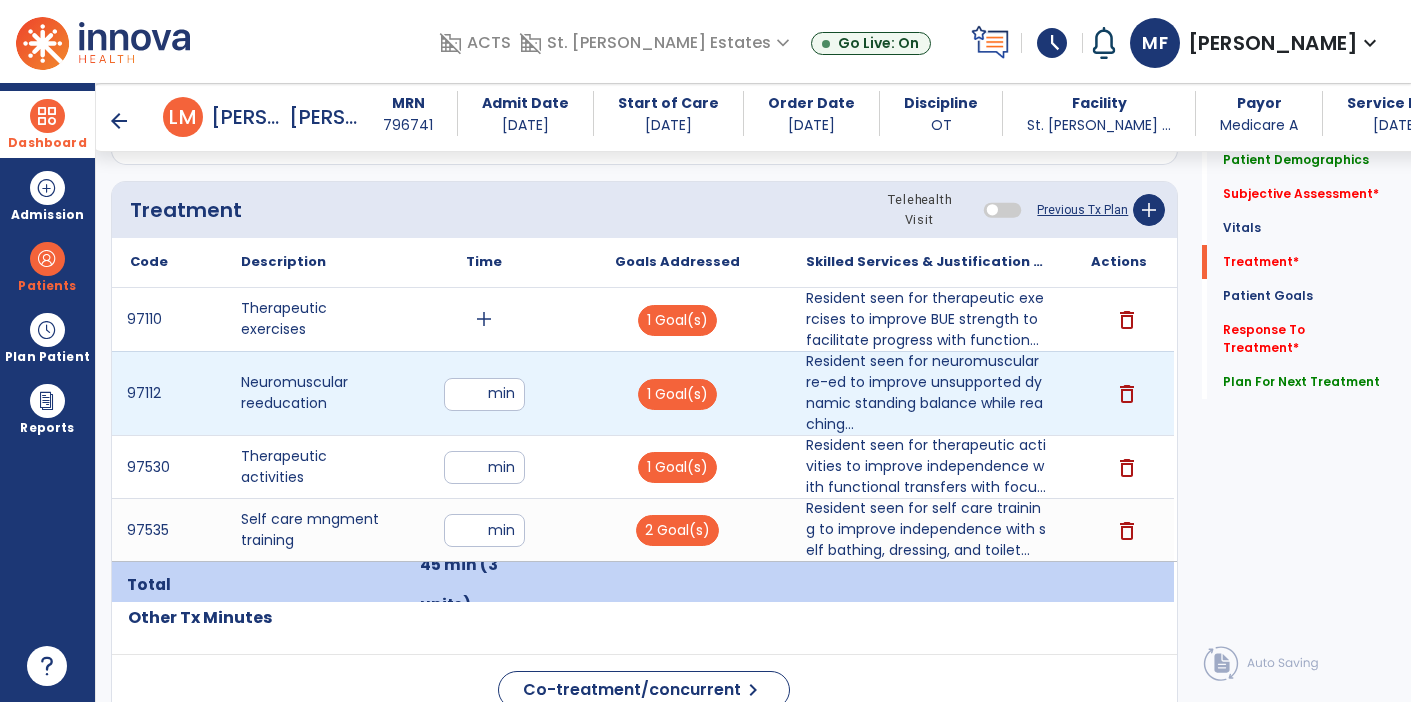 type on "**" 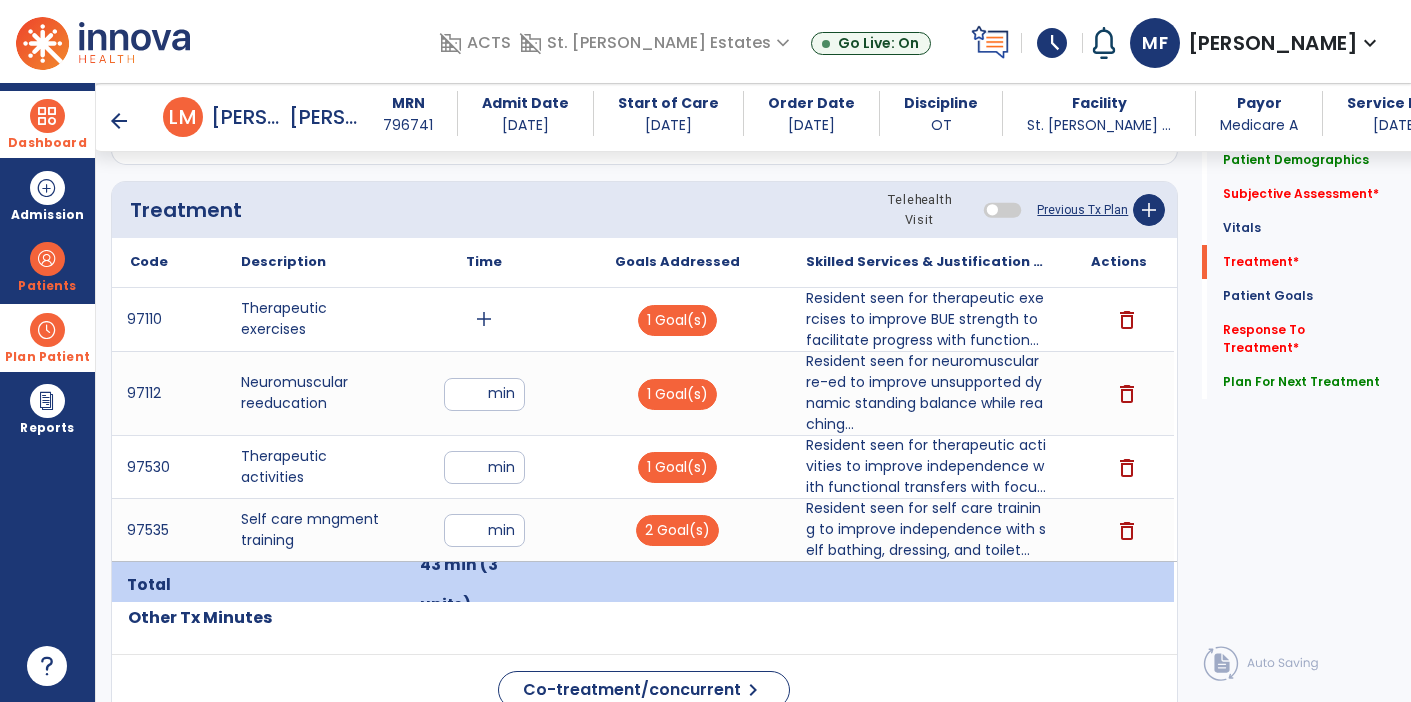click on "Plan Patient" at bounding box center (47, 266) 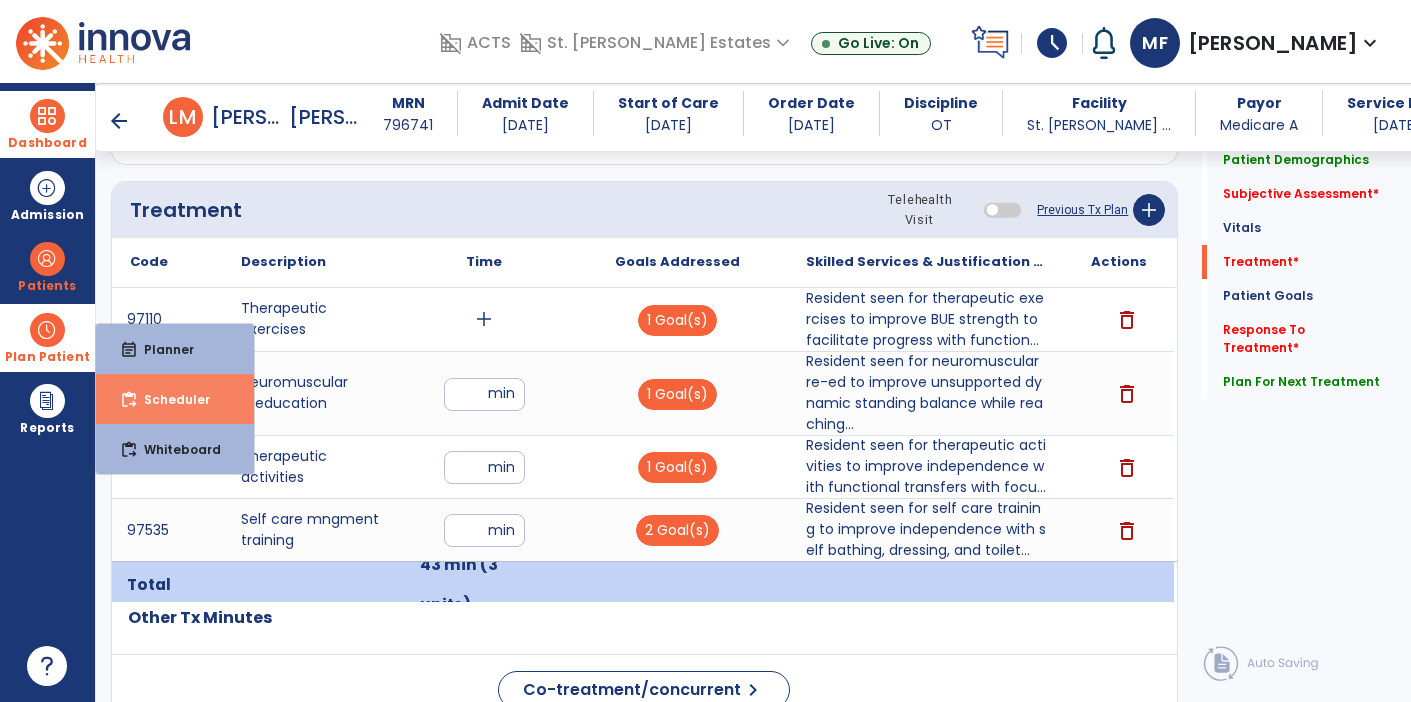 click on "content_paste_go  Scheduler" at bounding box center [175, 399] 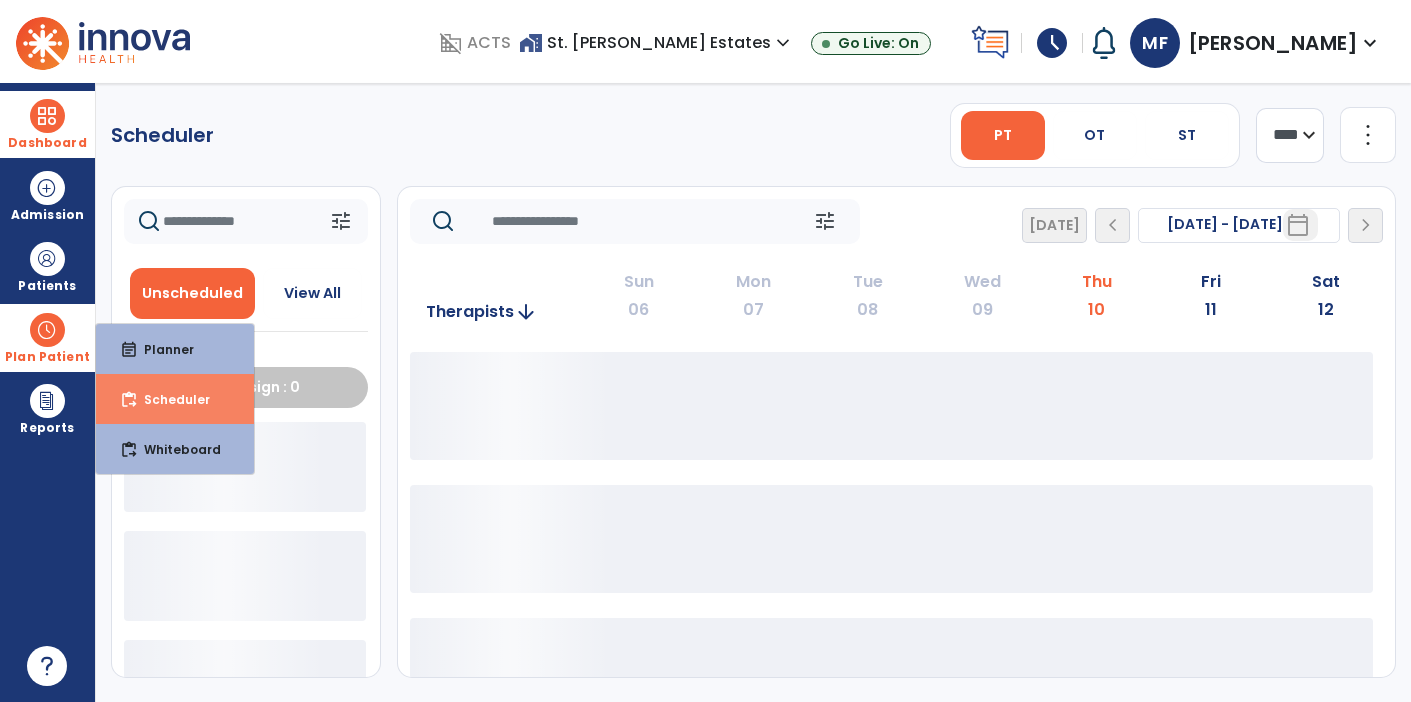 scroll, scrollTop: 0, scrollLeft: 0, axis: both 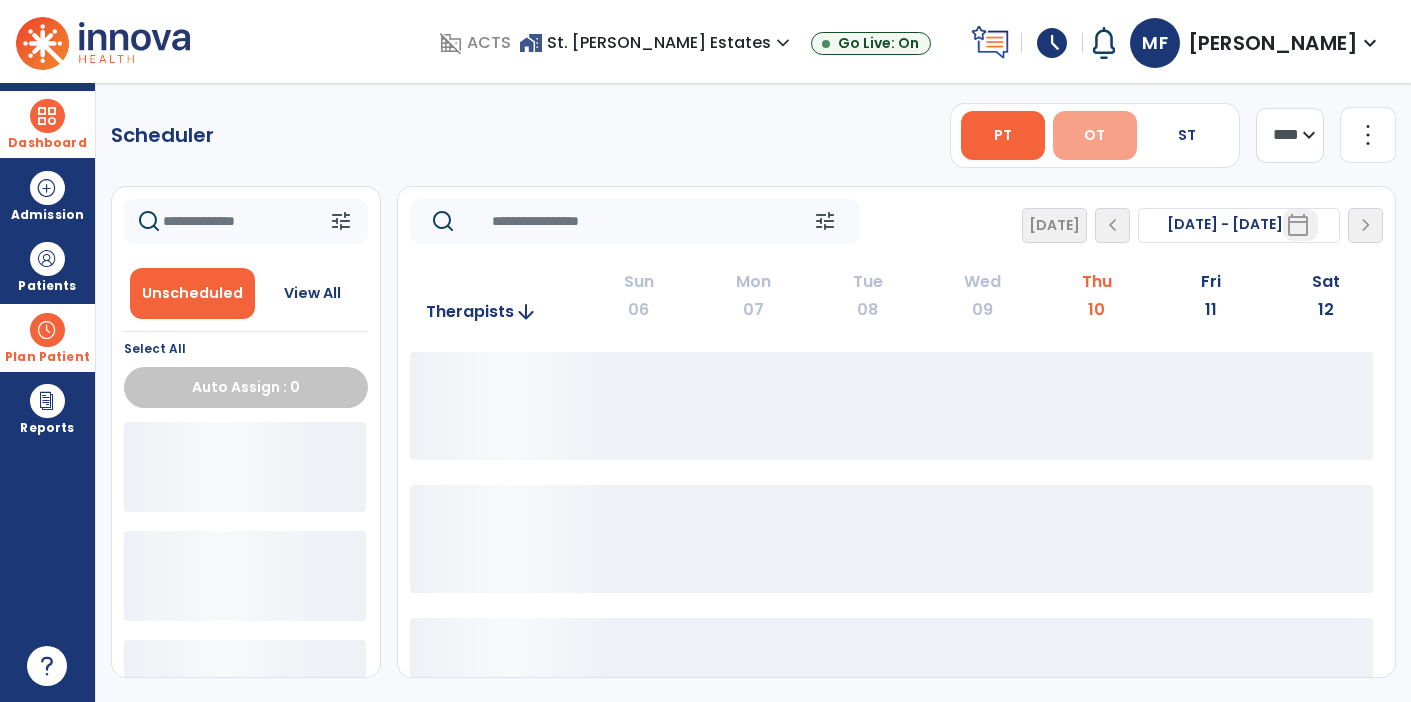 click on "OT" at bounding box center [1094, 135] 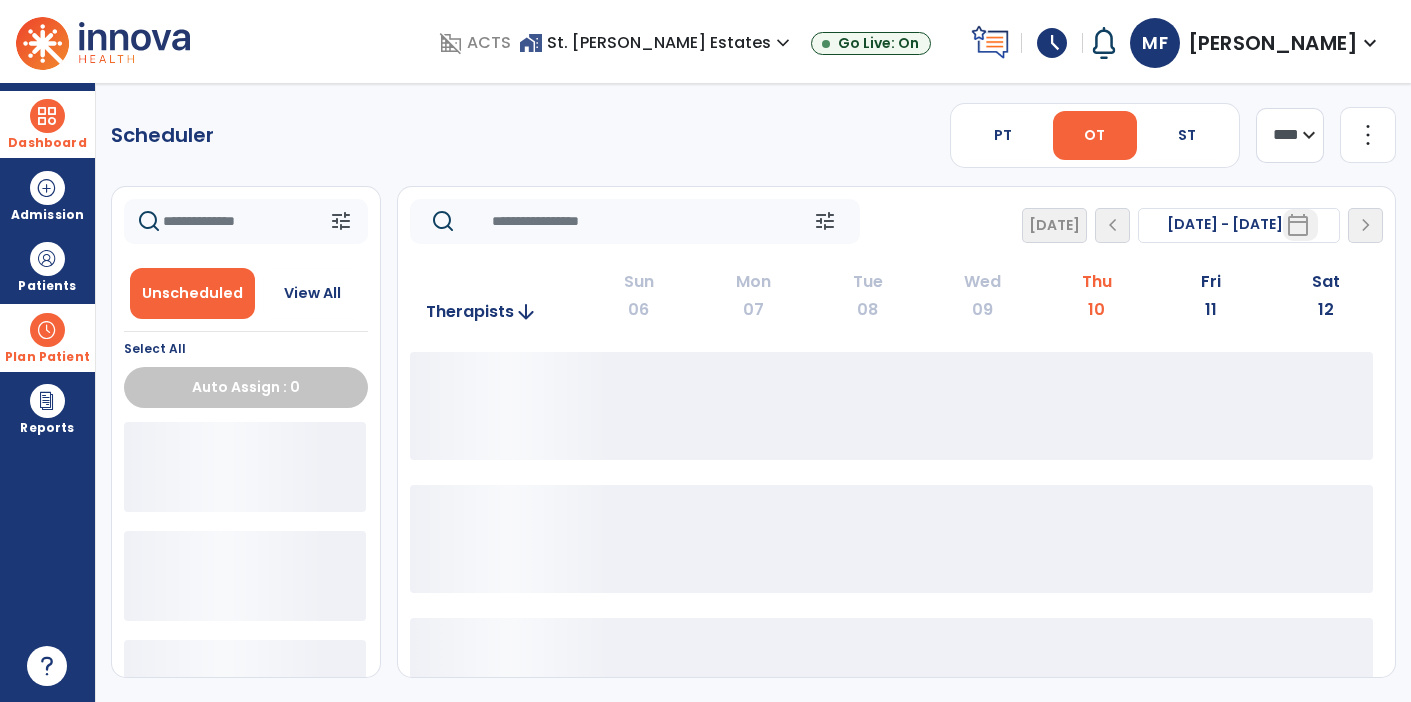 click on "**** ***" 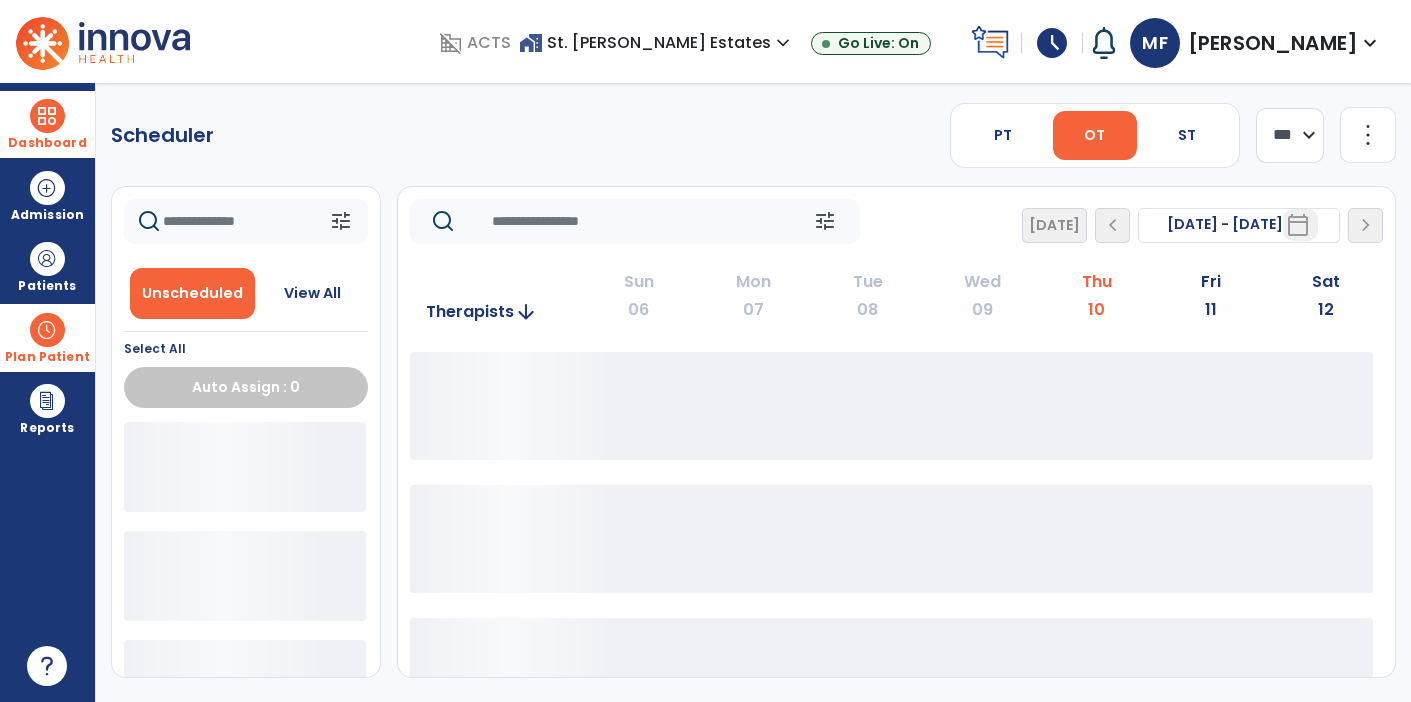 click on "**** ***" 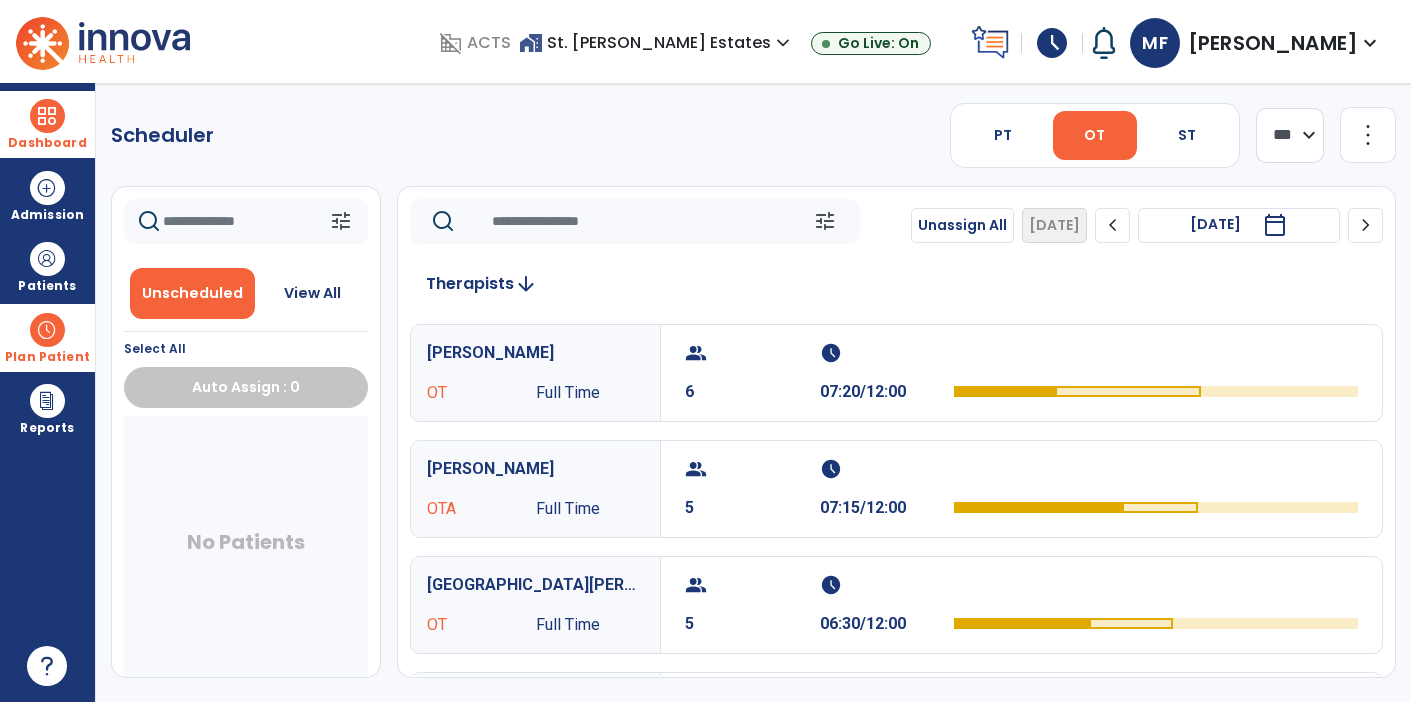 click on "calendar_today" at bounding box center (1275, 225) 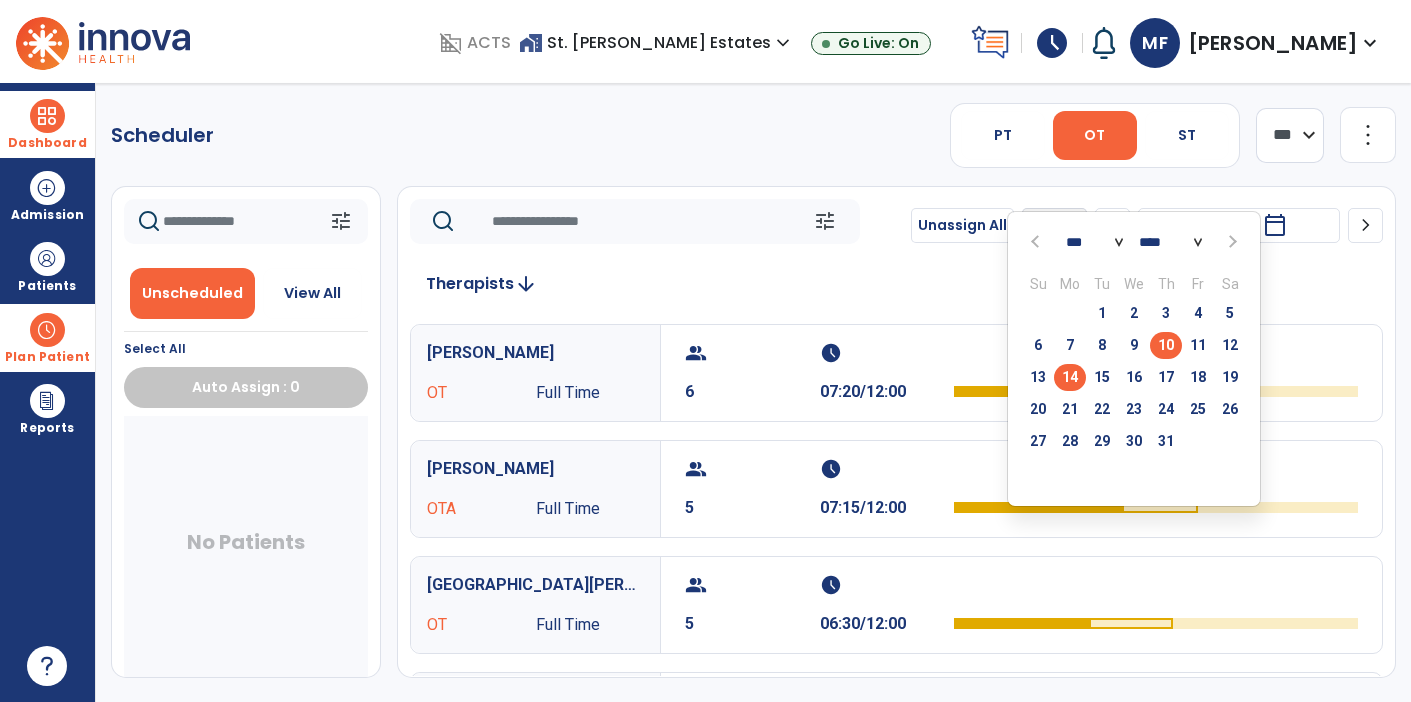 click on "14" at bounding box center [1070, 377] 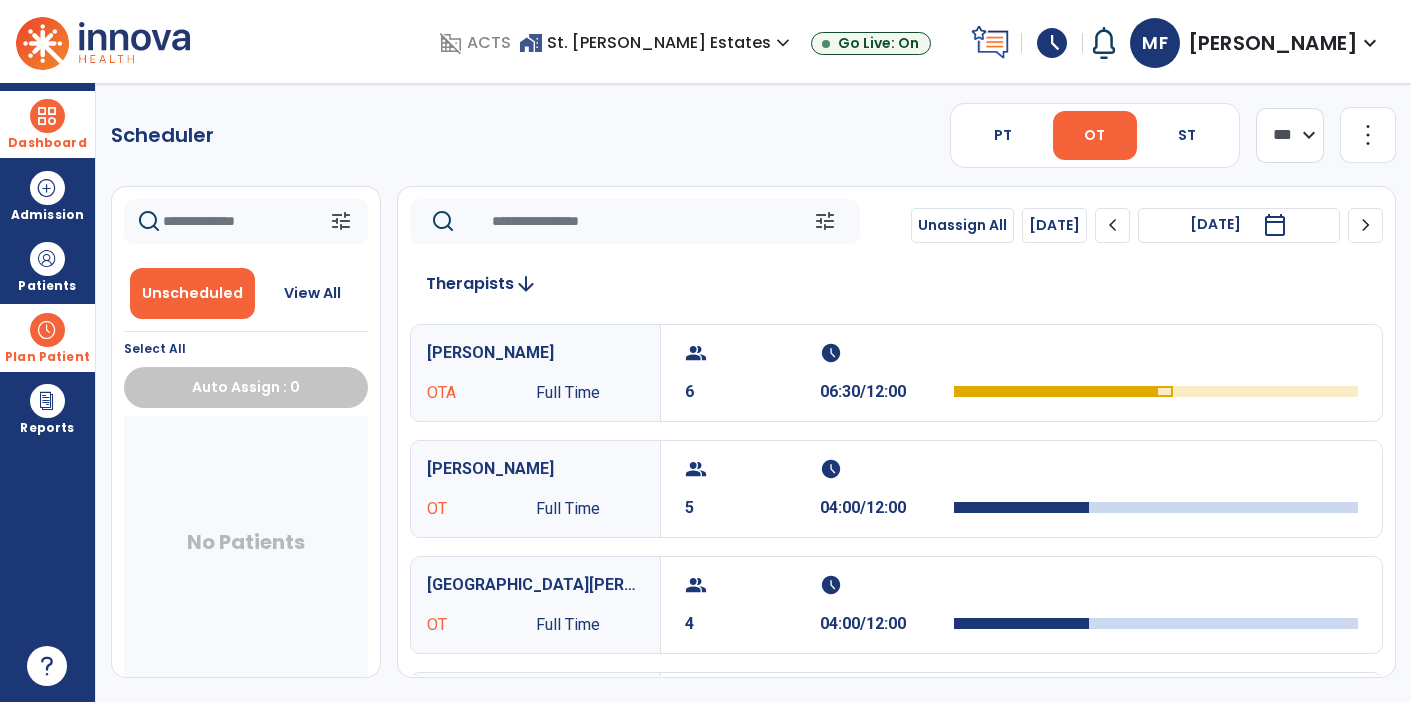 click on "calendar_today" at bounding box center [1275, 225] 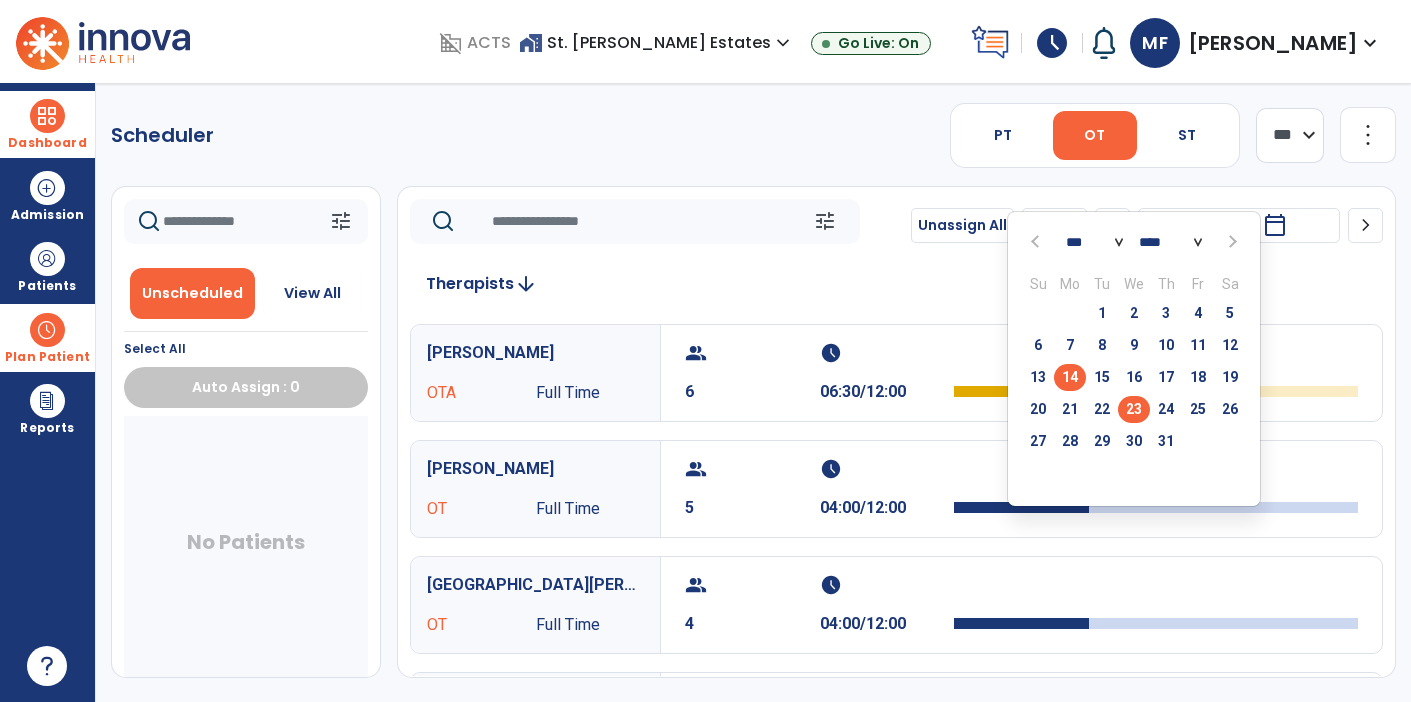 click on "23" at bounding box center [1134, 409] 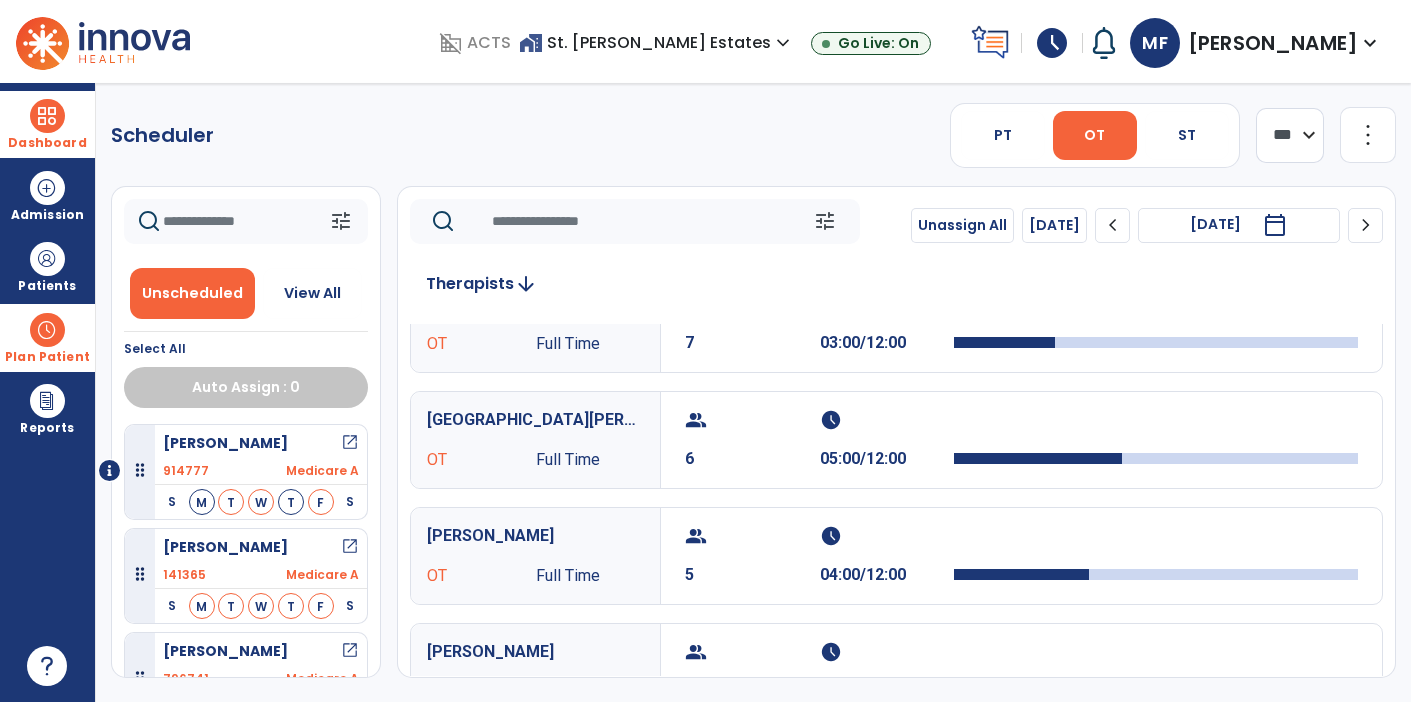 scroll, scrollTop: 0, scrollLeft: 0, axis: both 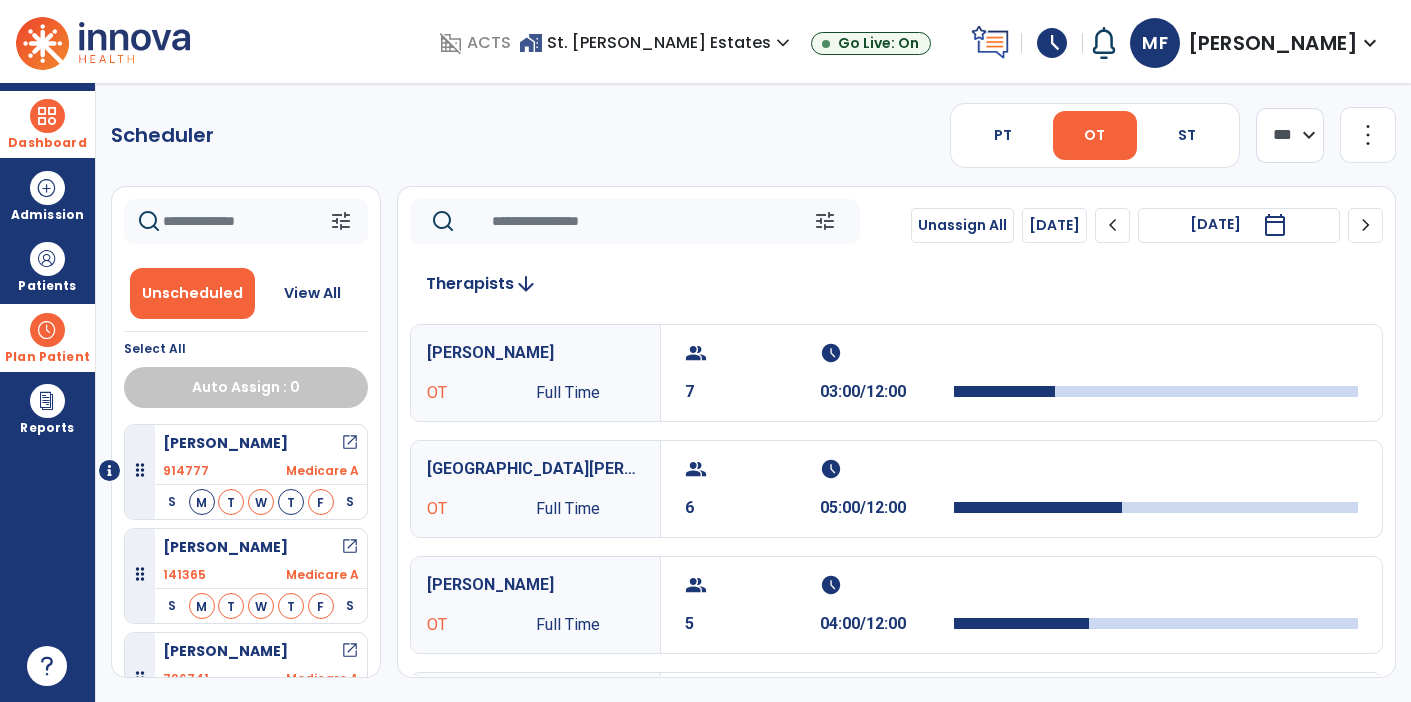 click on "calendar_today" at bounding box center [1275, 225] 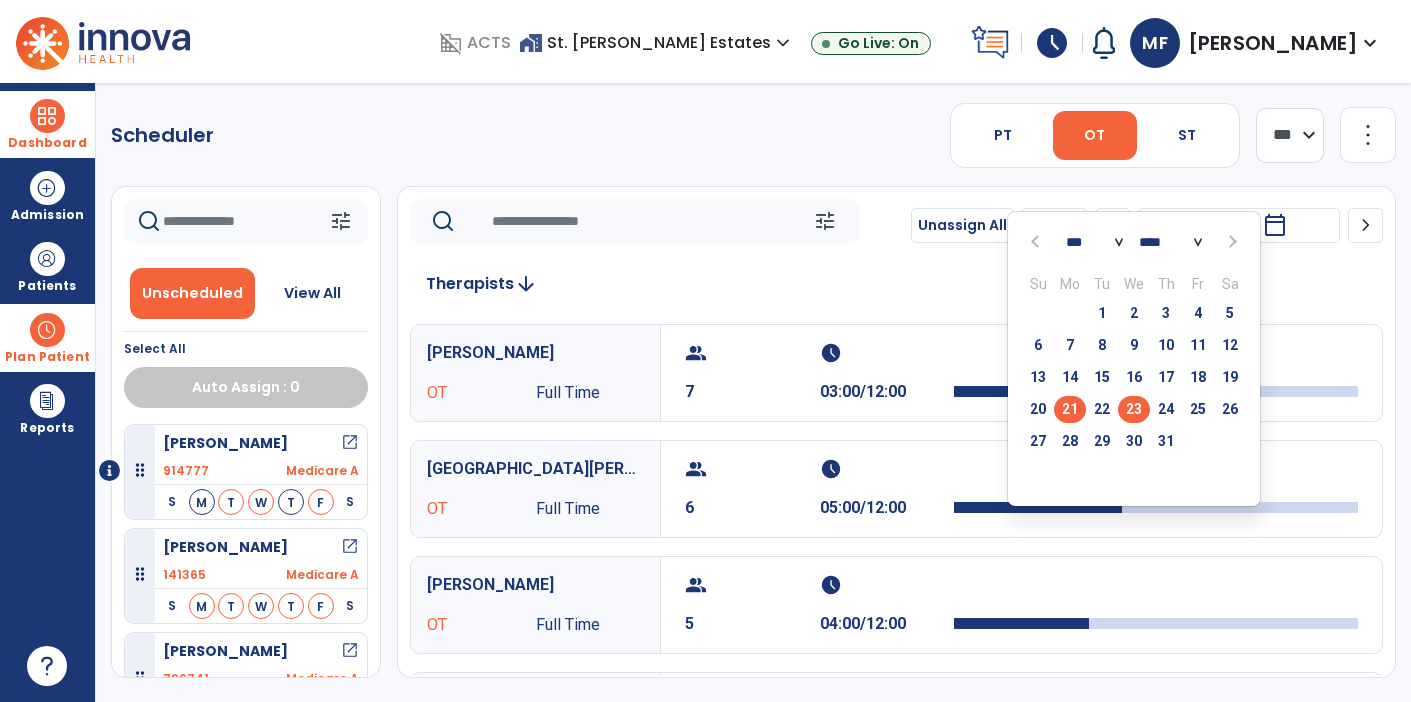 click on "21" at bounding box center (1070, 409) 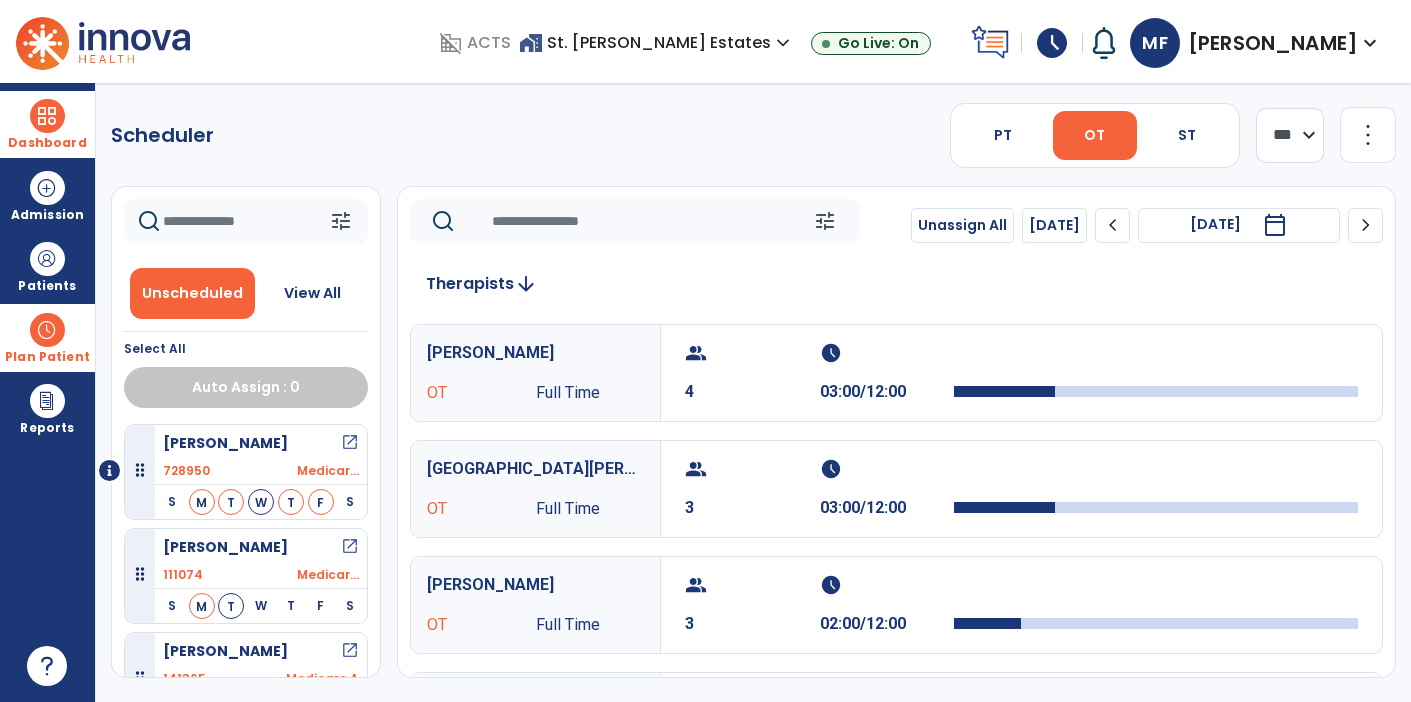 click on "calendar_today" at bounding box center (1275, 225) 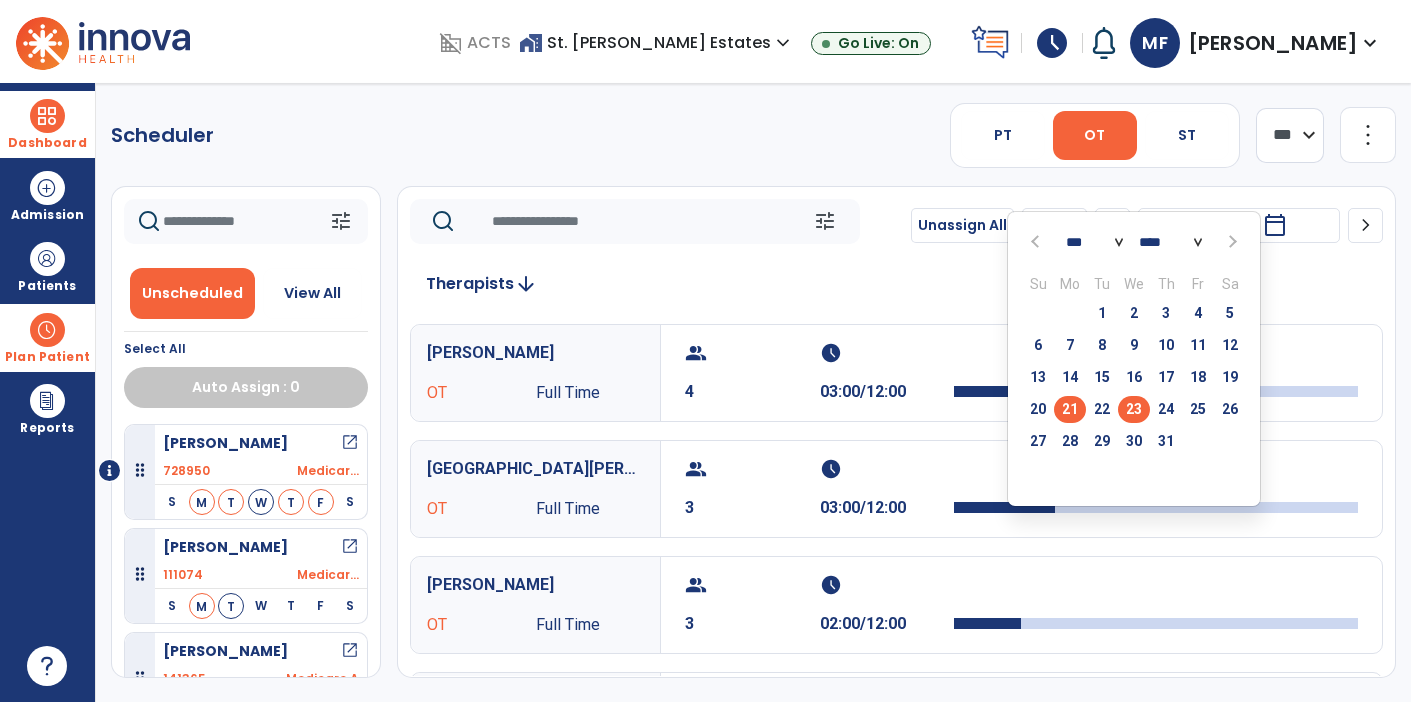 click on "23" at bounding box center (1134, 409) 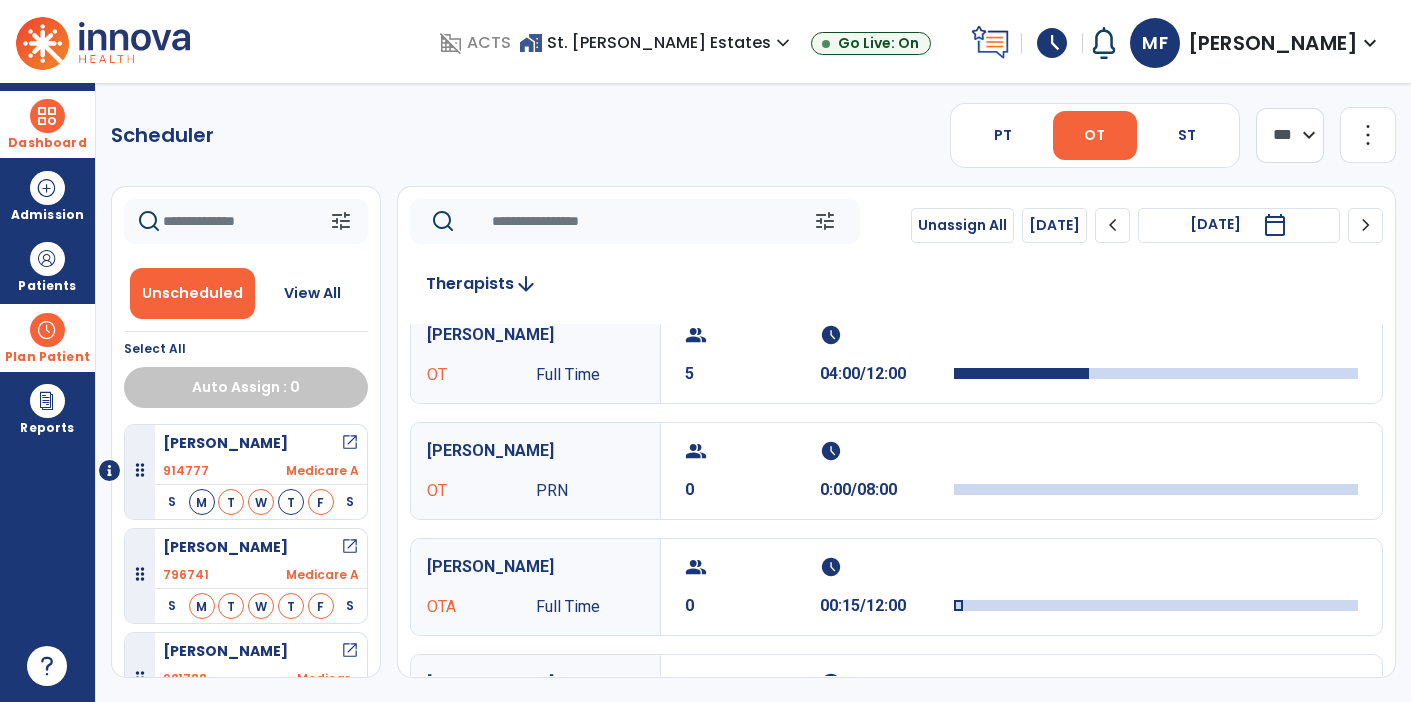 scroll, scrollTop: 245, scrollLeft: 0, axis: vertical 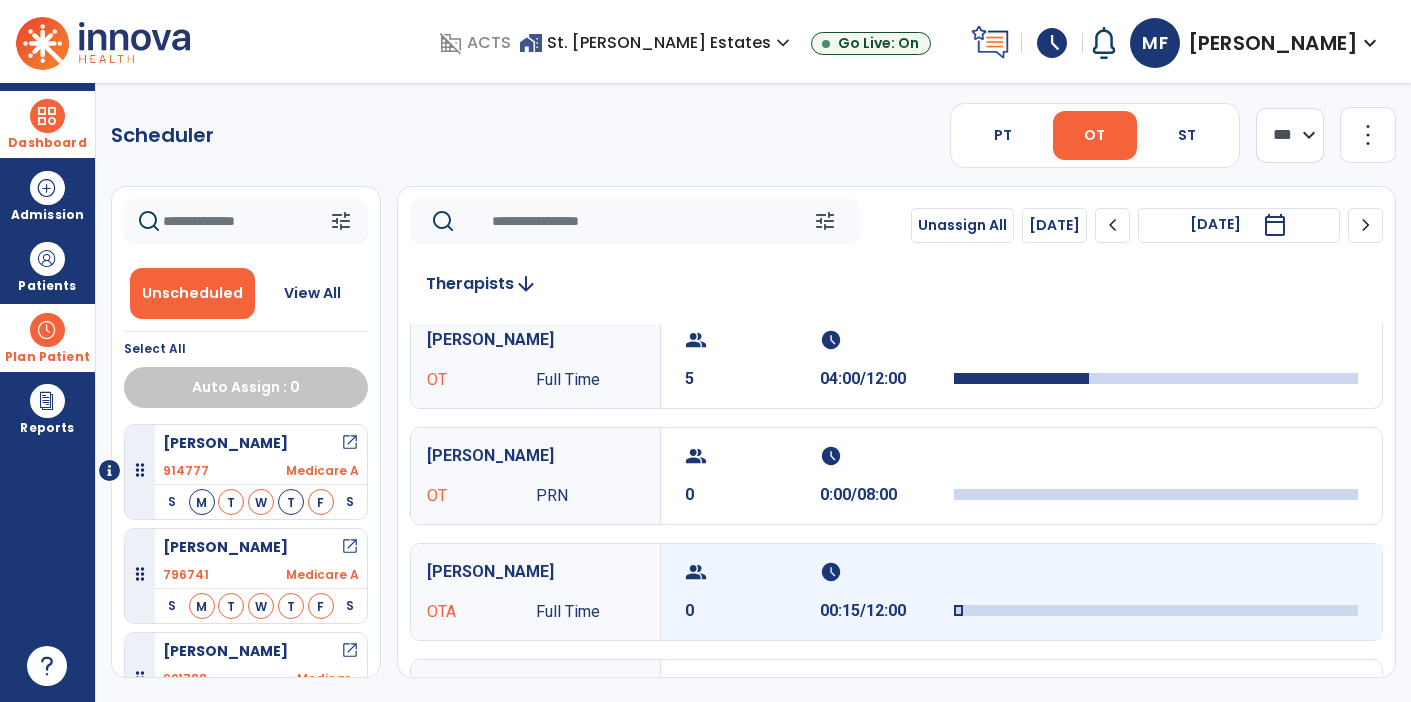 click on "schedule" at bounding box center (885, 572) 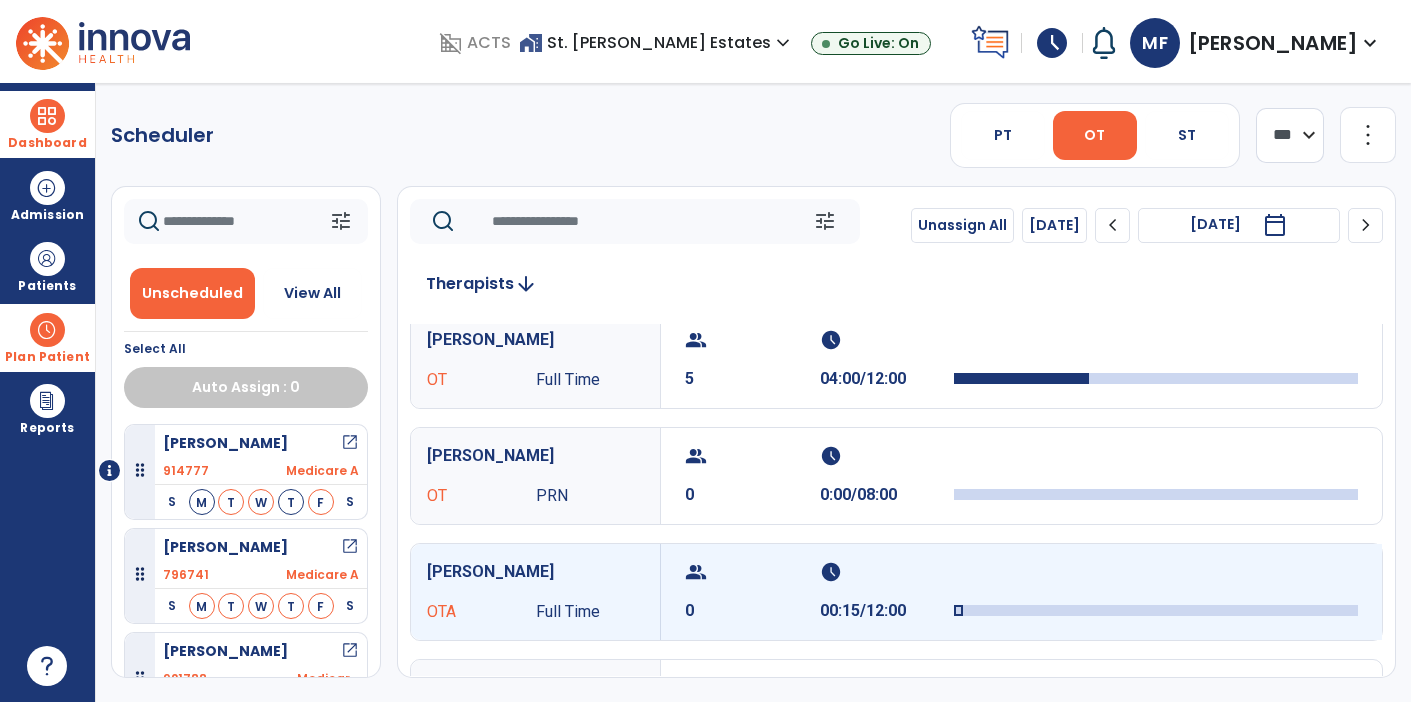 click on "schedule" at bounding box center (885, 572) 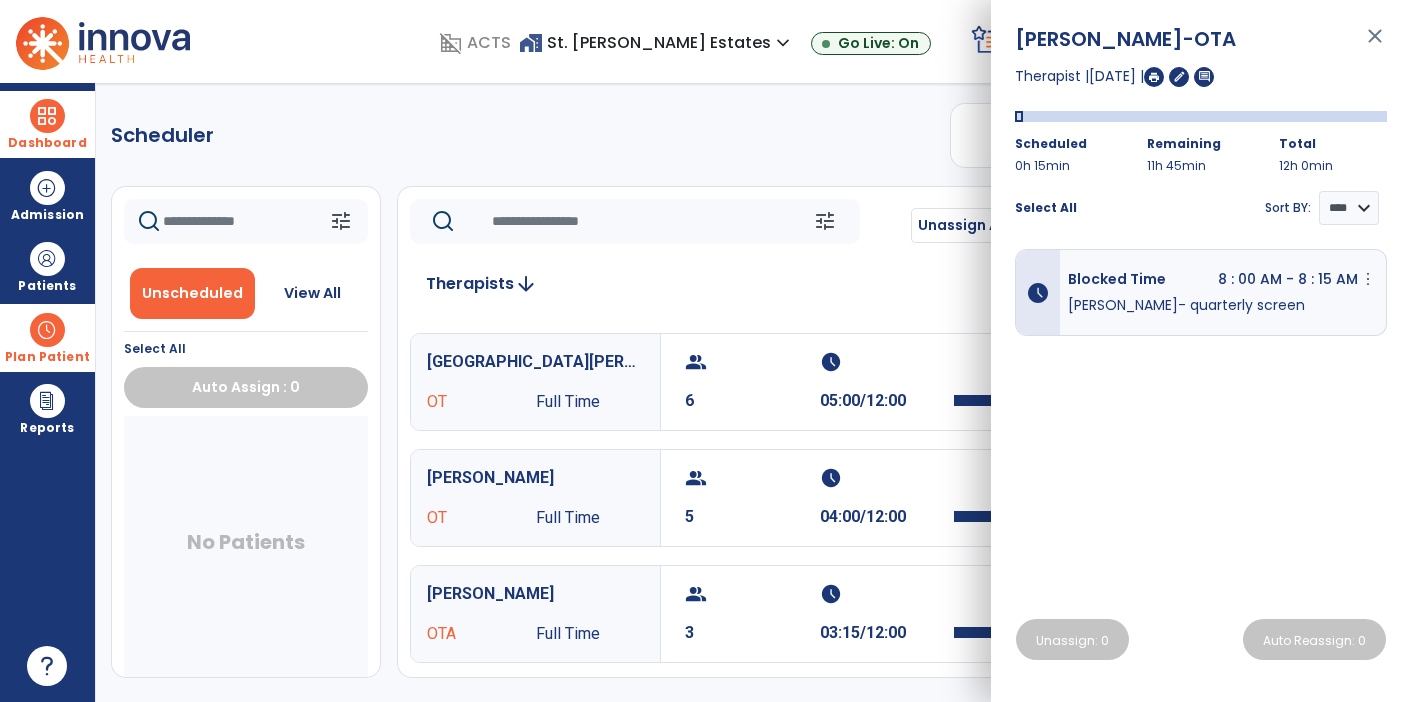 scroll, scrollTop: 99, scrollLeft: 0, axis: vertical 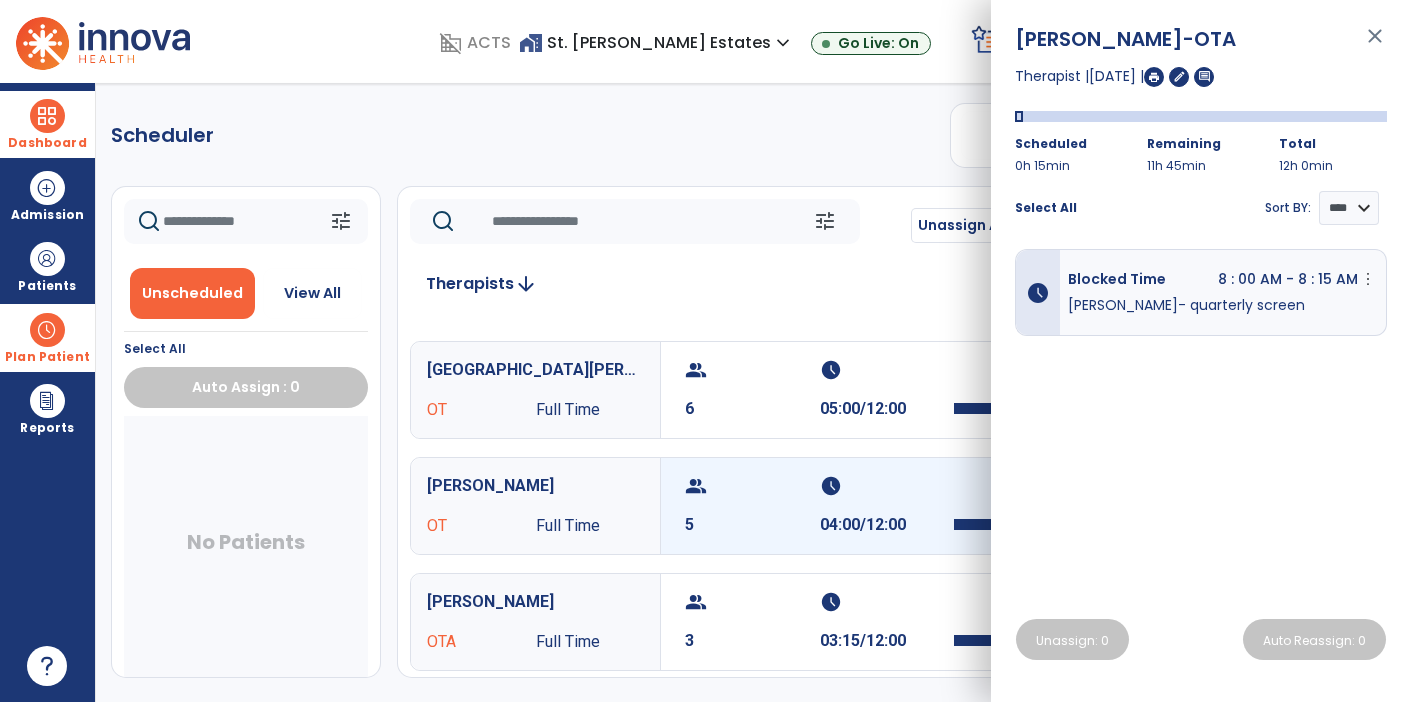 click on "schedule" at bounding box center (885, 486) 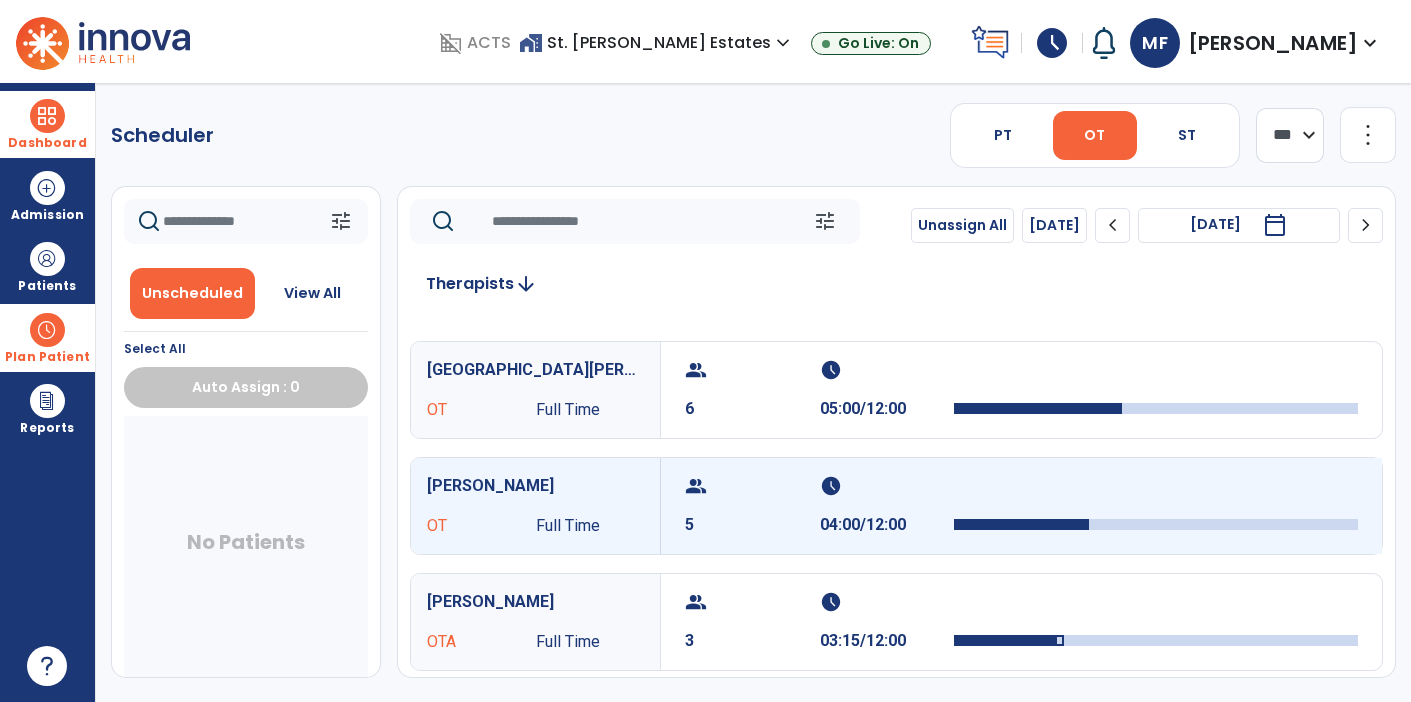 click on "schedule" at bounding box center (885, 486) 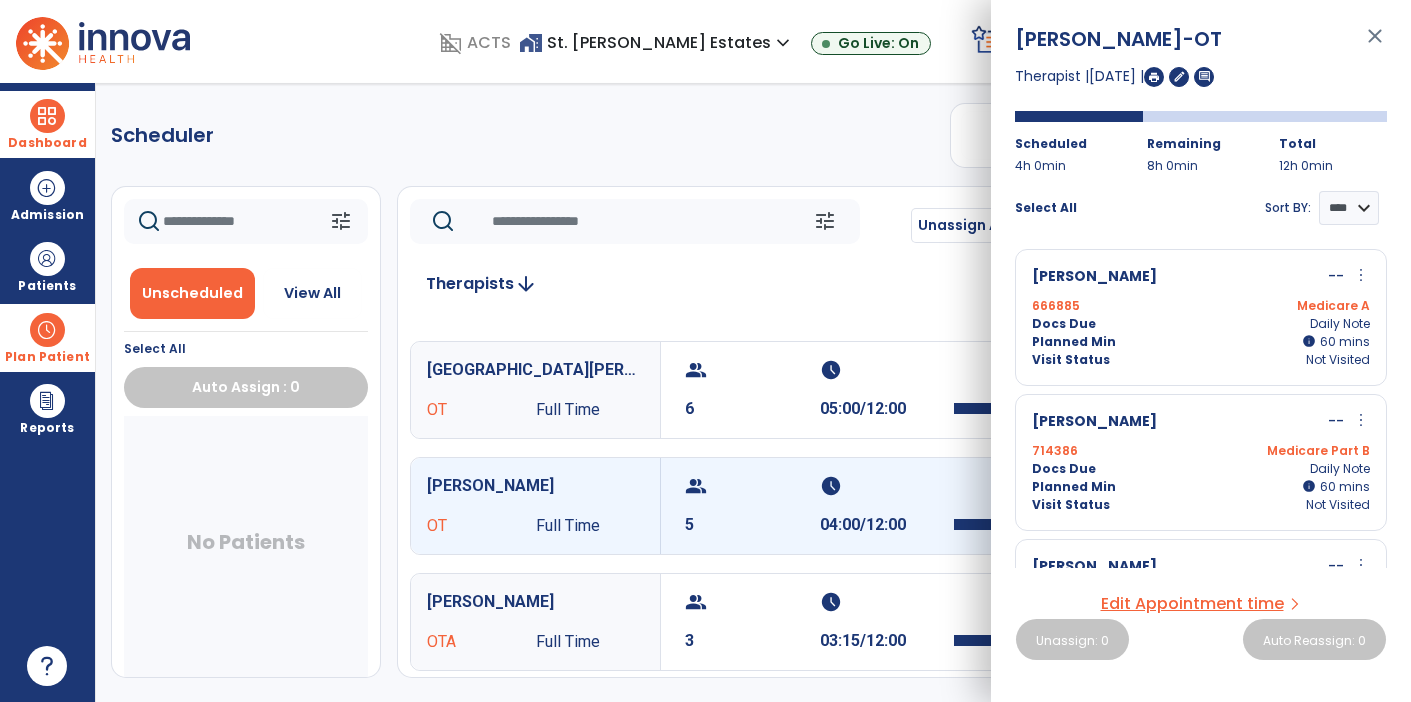click on "Medicare A" at bounding box center (1285, 306) 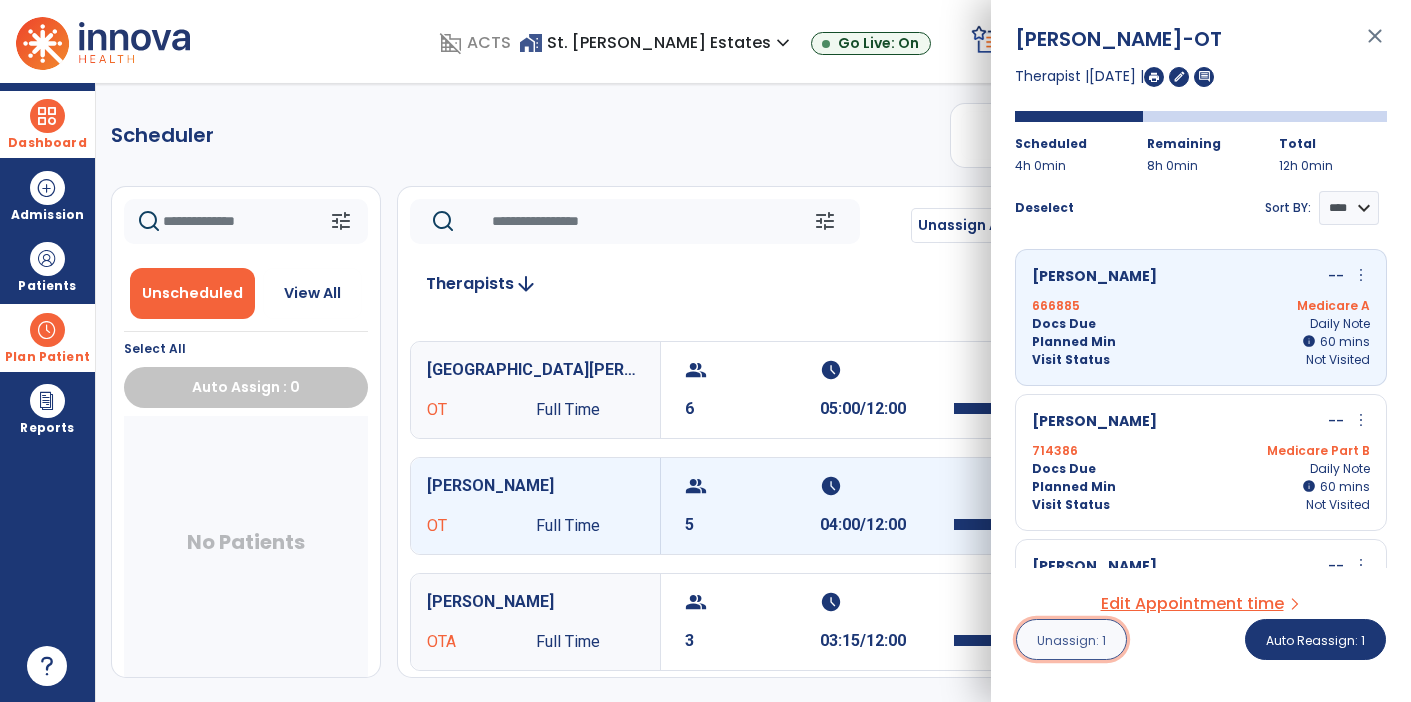 click on "Unassign: 1" at bounding box center (1071, 640) 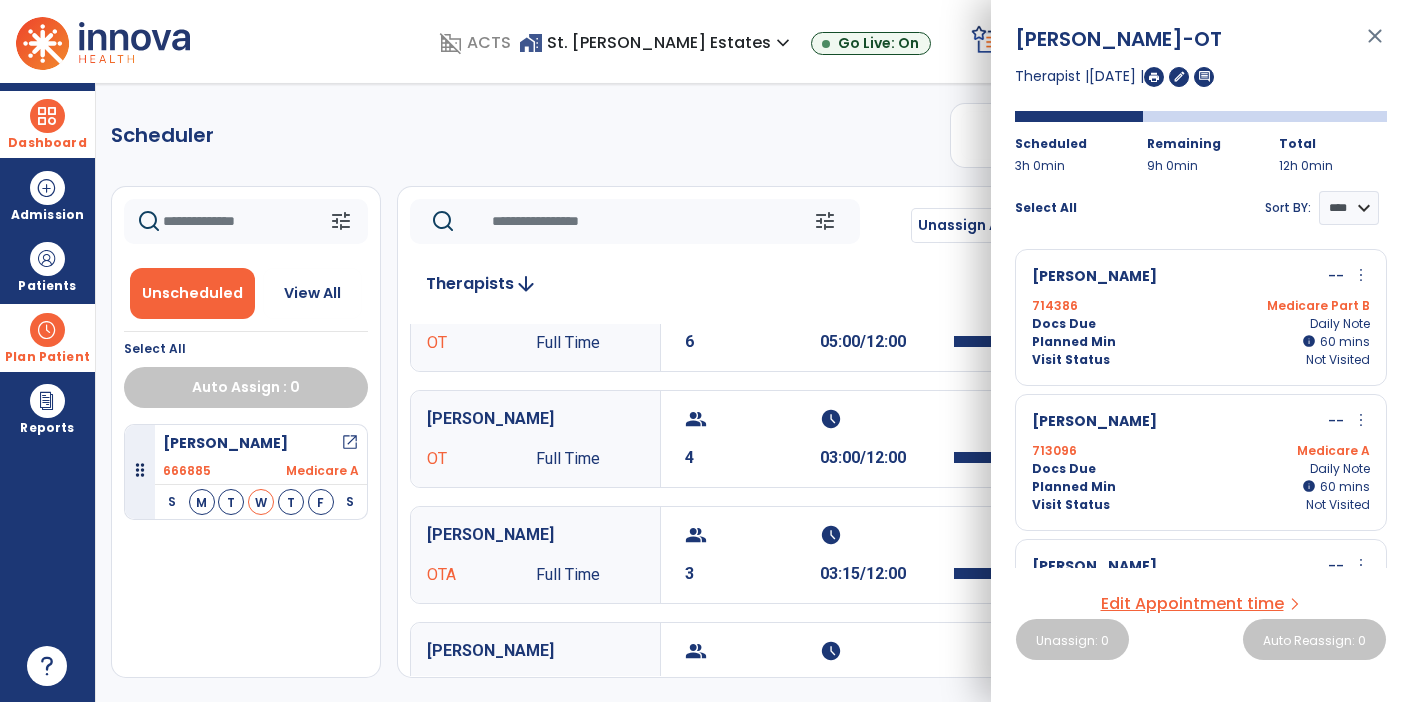 scroll, scrollTop: 160, scrollLeft: 0, axis: vertical 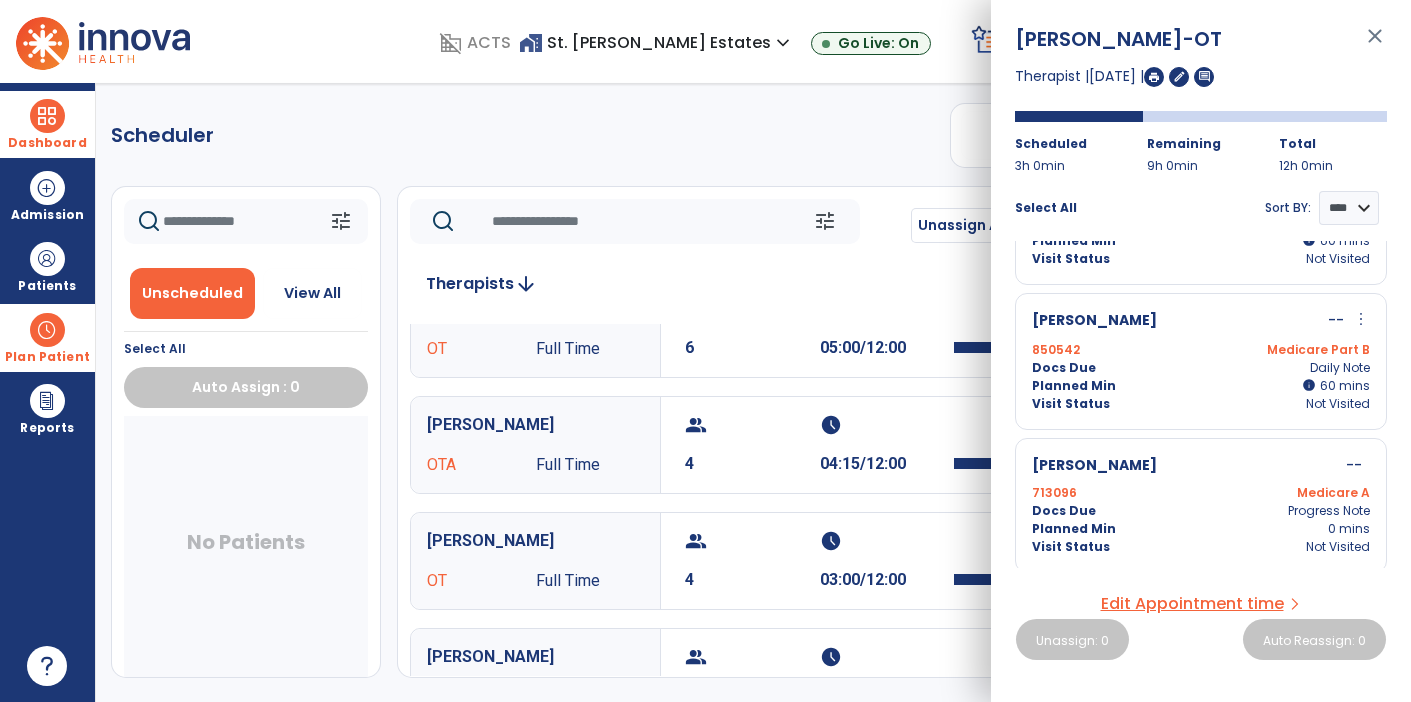 click on "Planned Min  info   60 I 60 mins" at bounding box center [1201, 386] 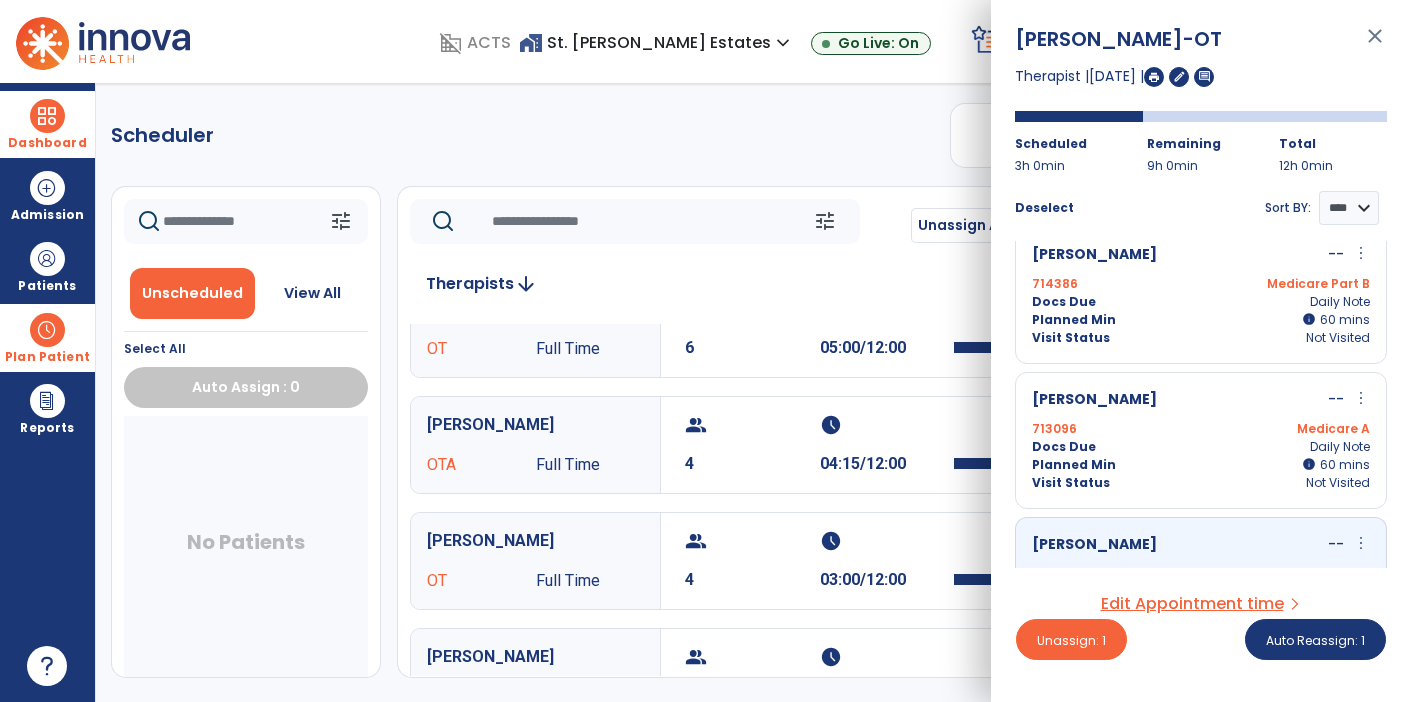 scroll, scrollTop: 0, scrollLeft: 0, axis: both 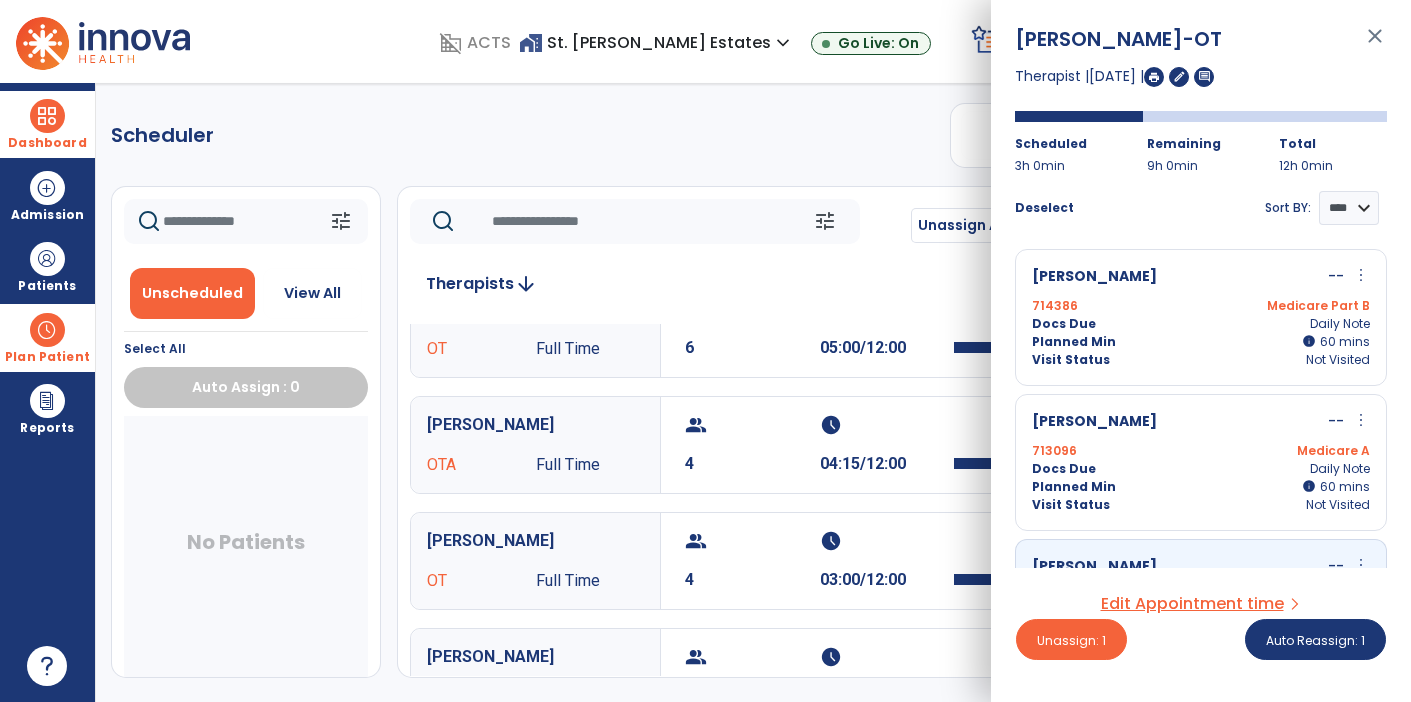 click on "Medicare A" at bounding box center (1285, 451) 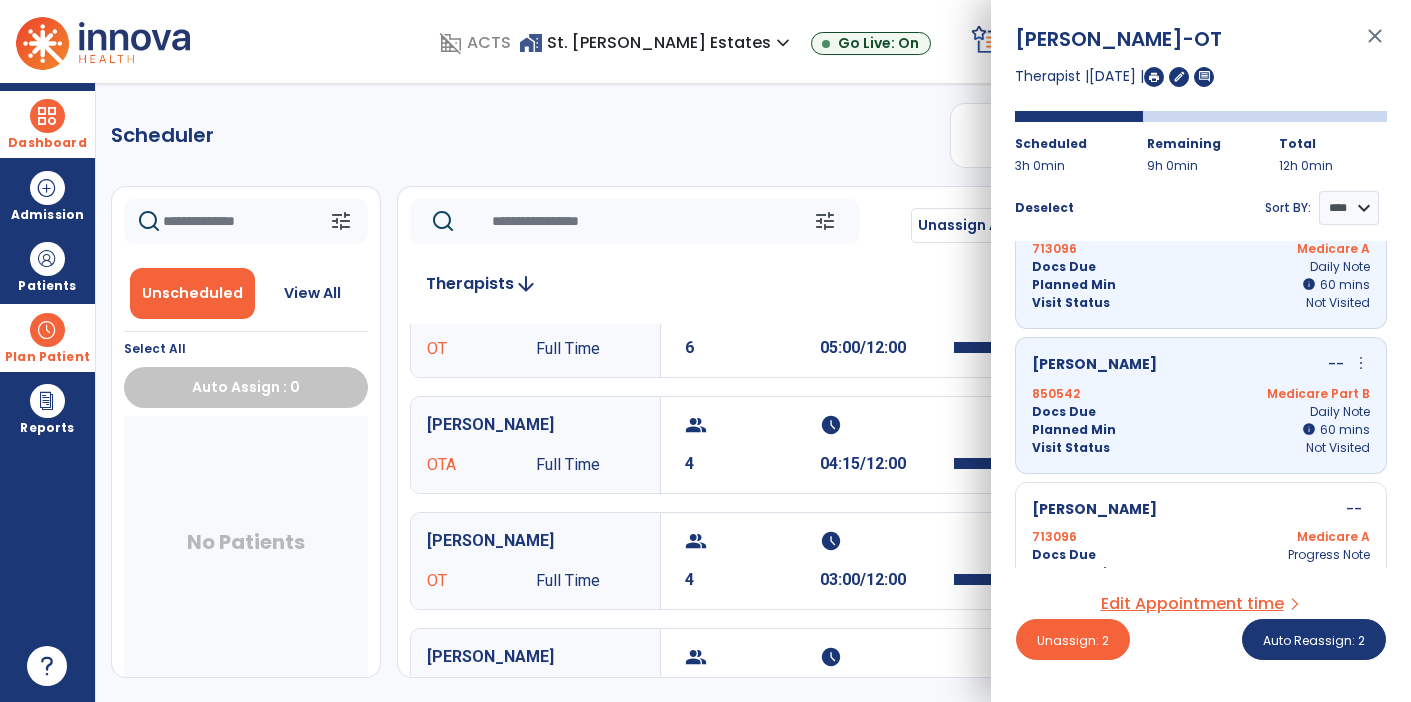 click on "Visit Status  Not Visited" at bounding box center (1201, 448) 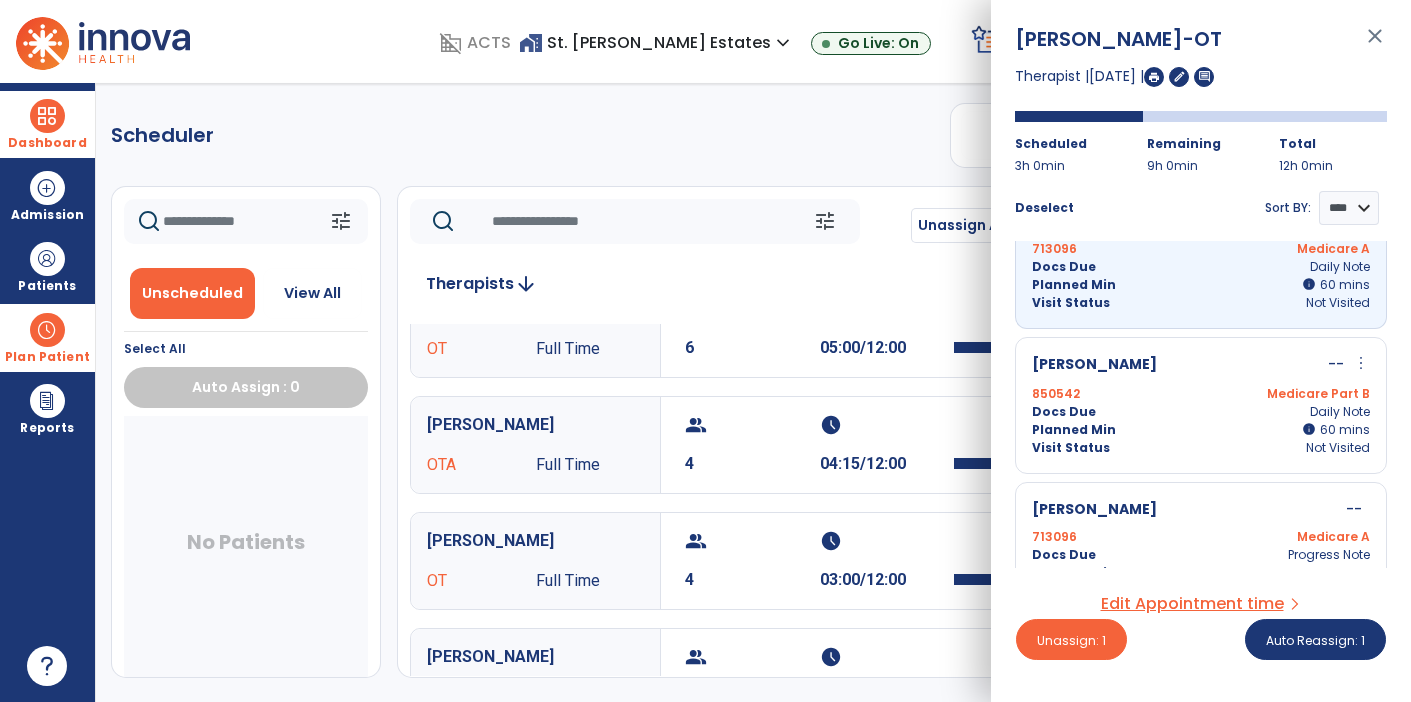 scroll, scrollTop: 246, scrollLeft: 0, axis: vertical 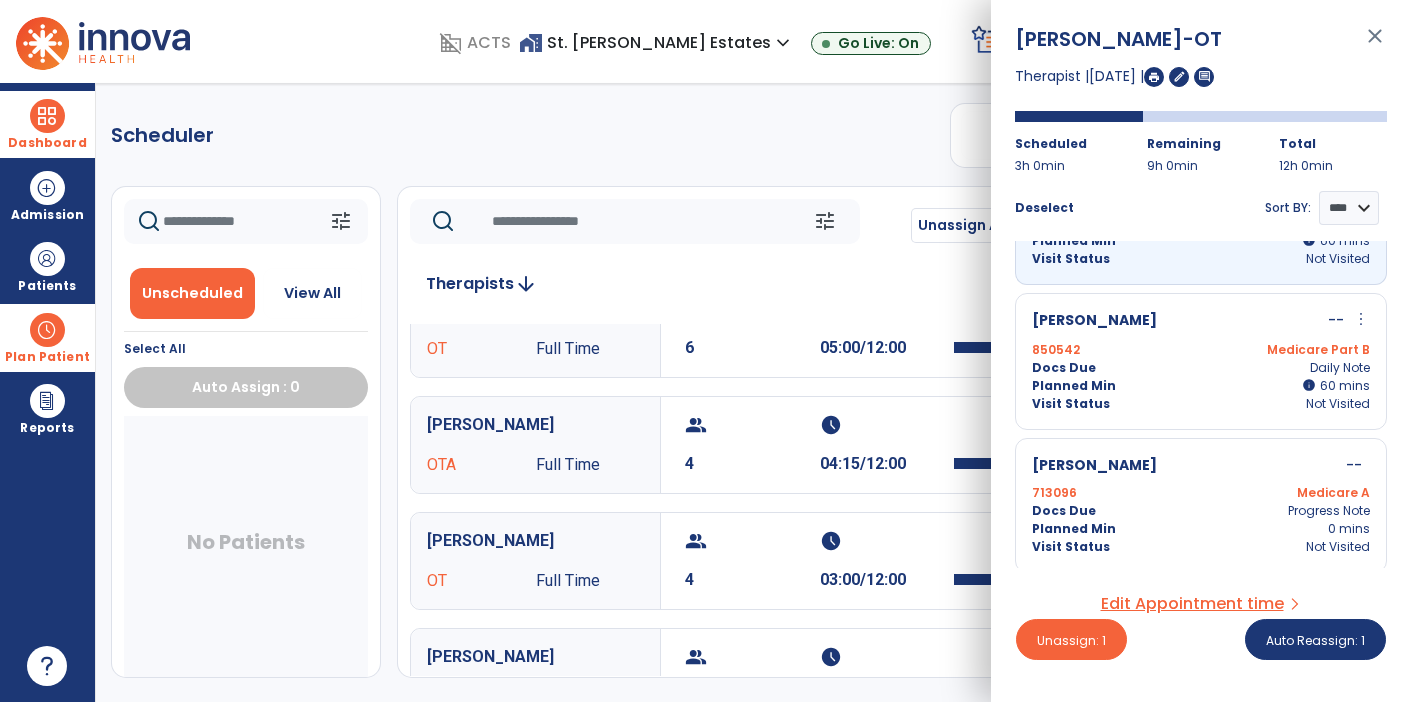 click on "Medicare A" at bounding box center (1285, 493) 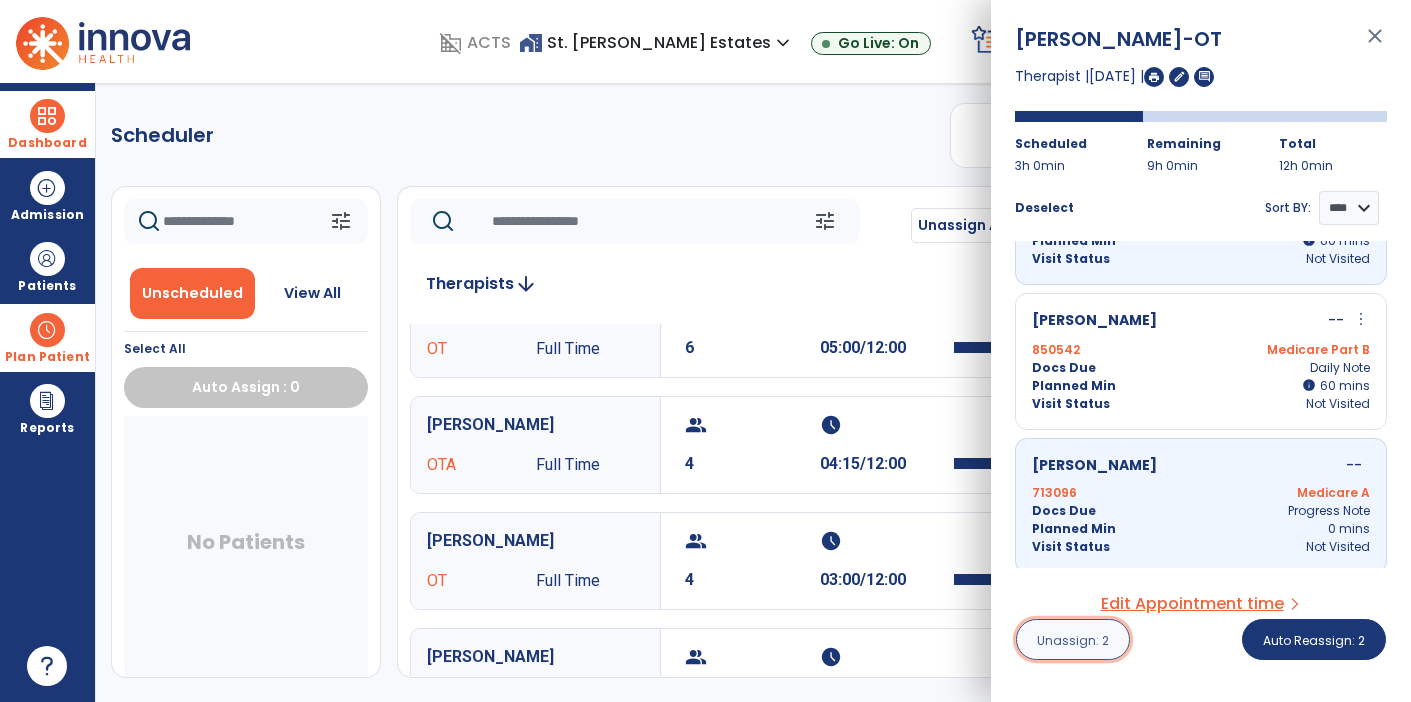 click on "Unassign: 2" at bounding box center [1073, 640] 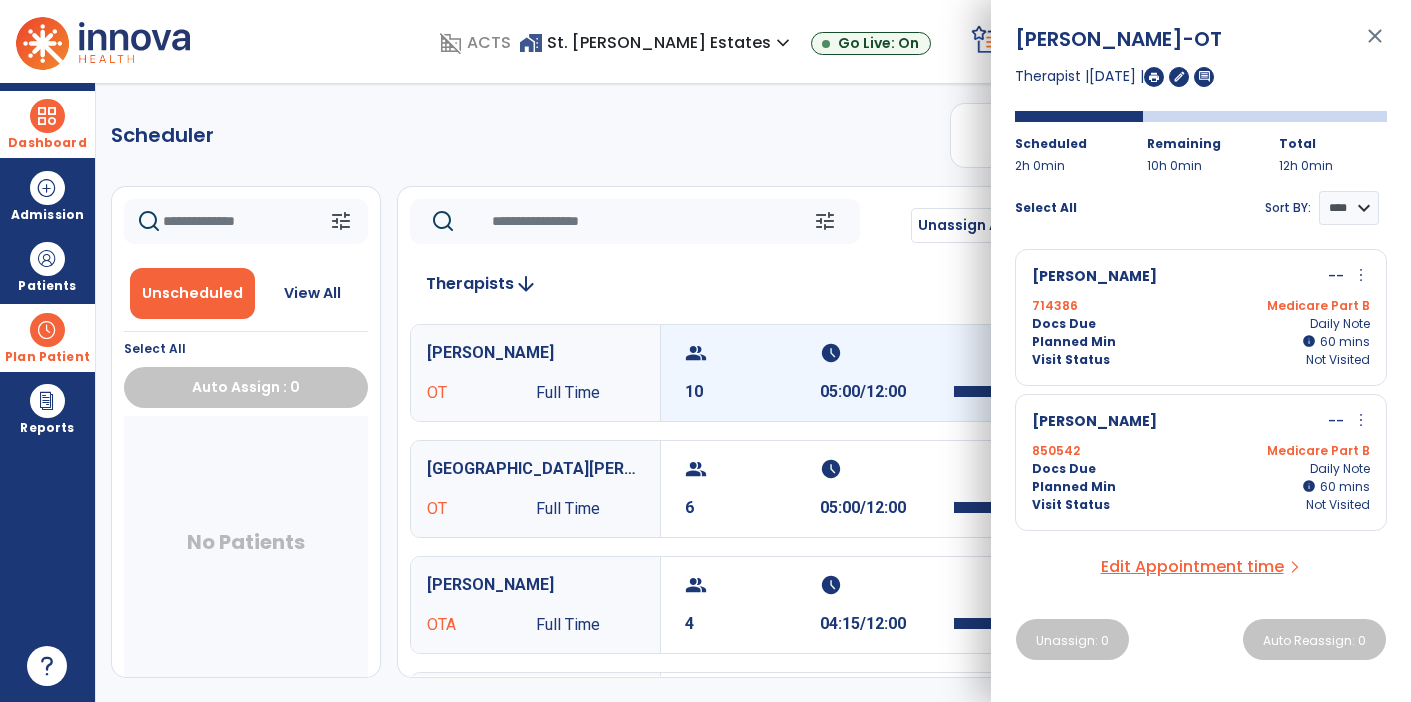 click on "group  10" at bounding box center [752, 373] 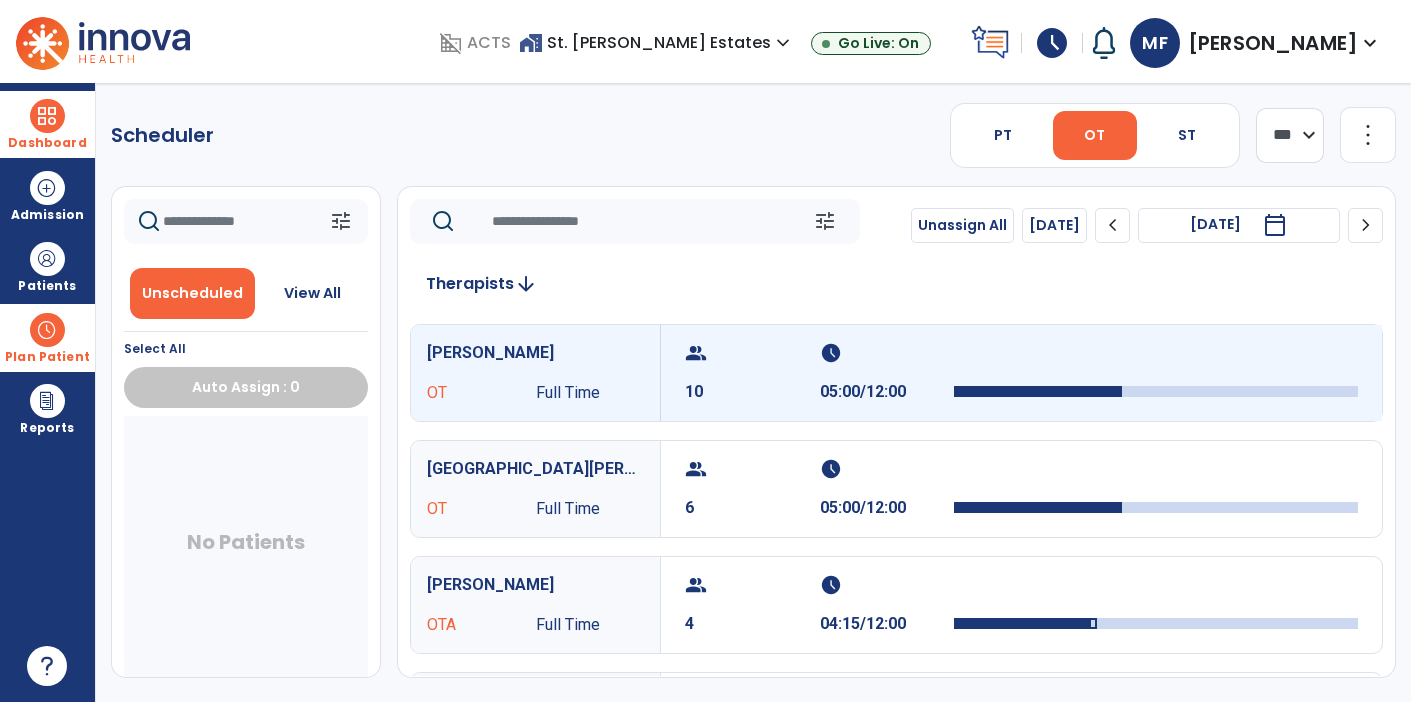 click on "schedule  05:00/12:00" at bounding box center [887, 373] 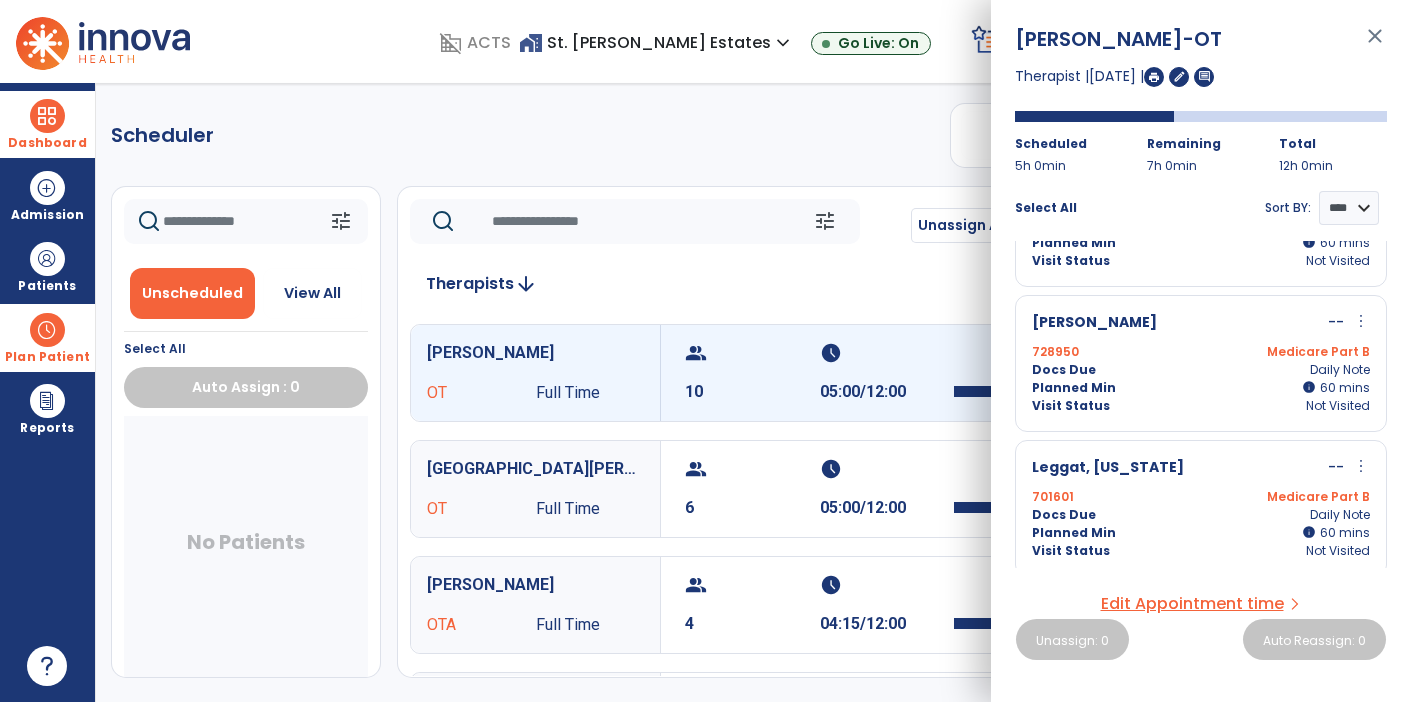 scroll, scrollTop: 99, scrollLeft: 0, axis: vertical 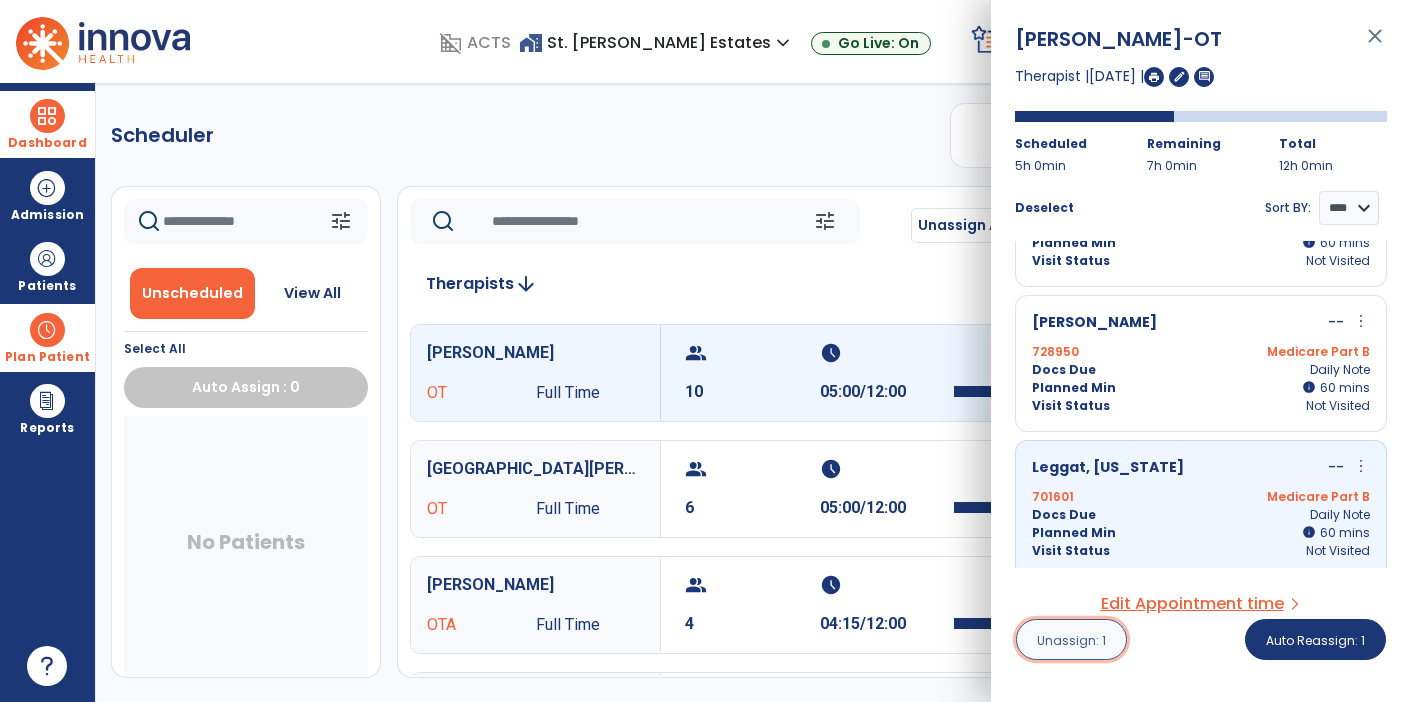 click on "Unassign: 1" at bounding box center [1071, 640] 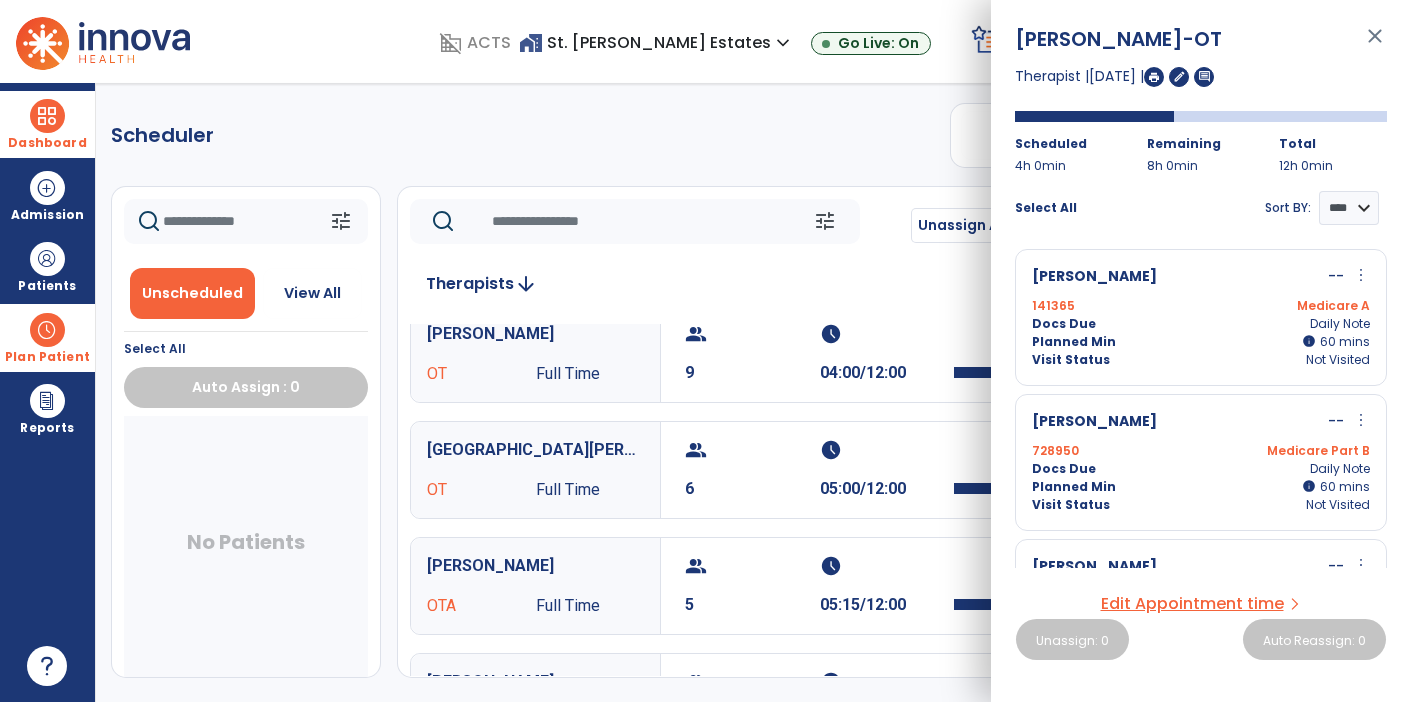 scroll, scrollTop: 0, scrollLeft: 0, axis: both 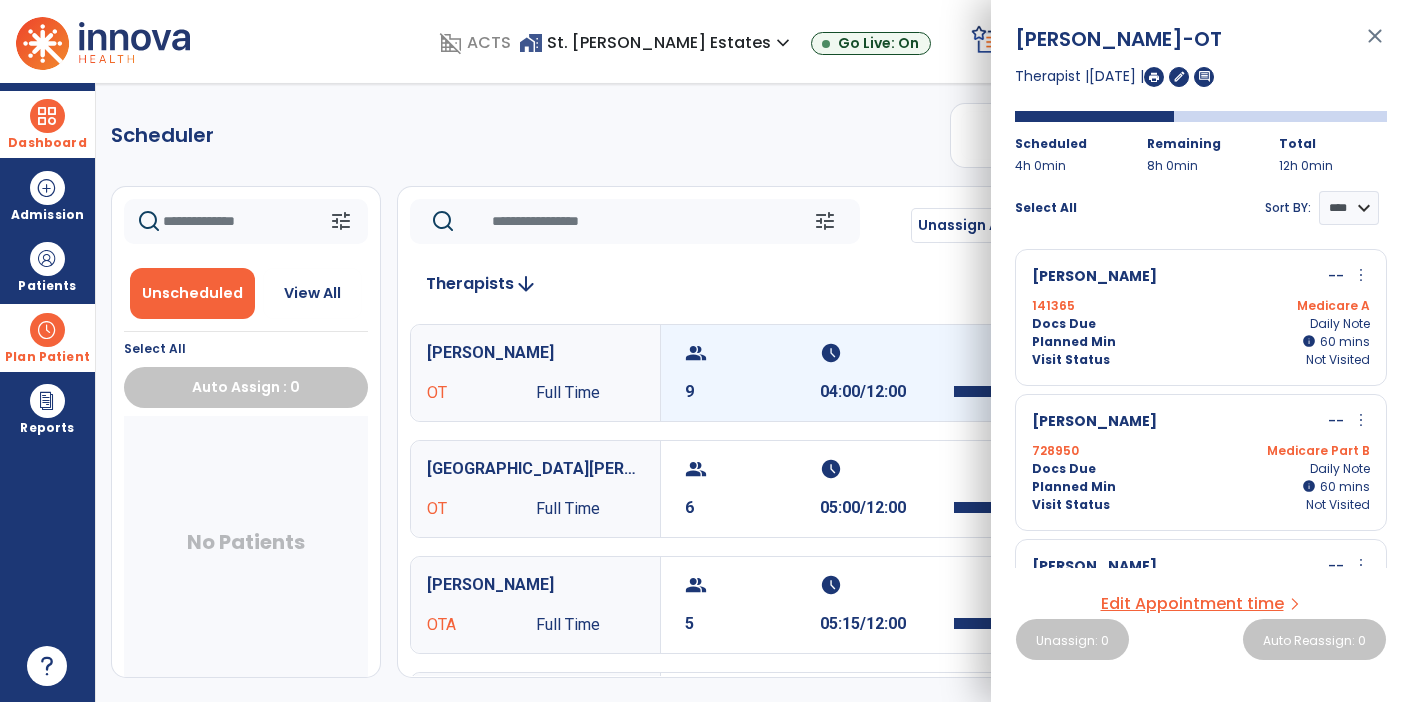 click on "group  9  schedule  04:00/12:00" at bounding box center (1021, 373) 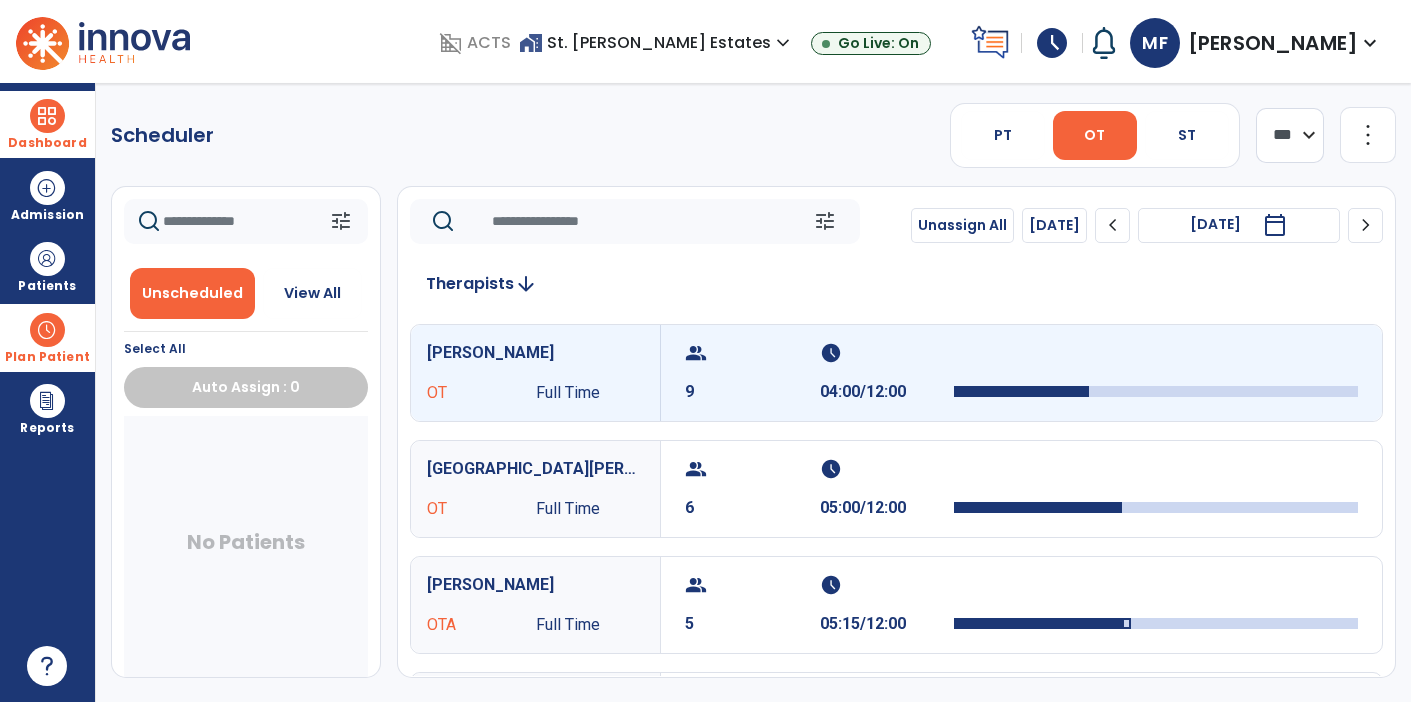 click on "calendar_today" at bounding box center (1275, 225) 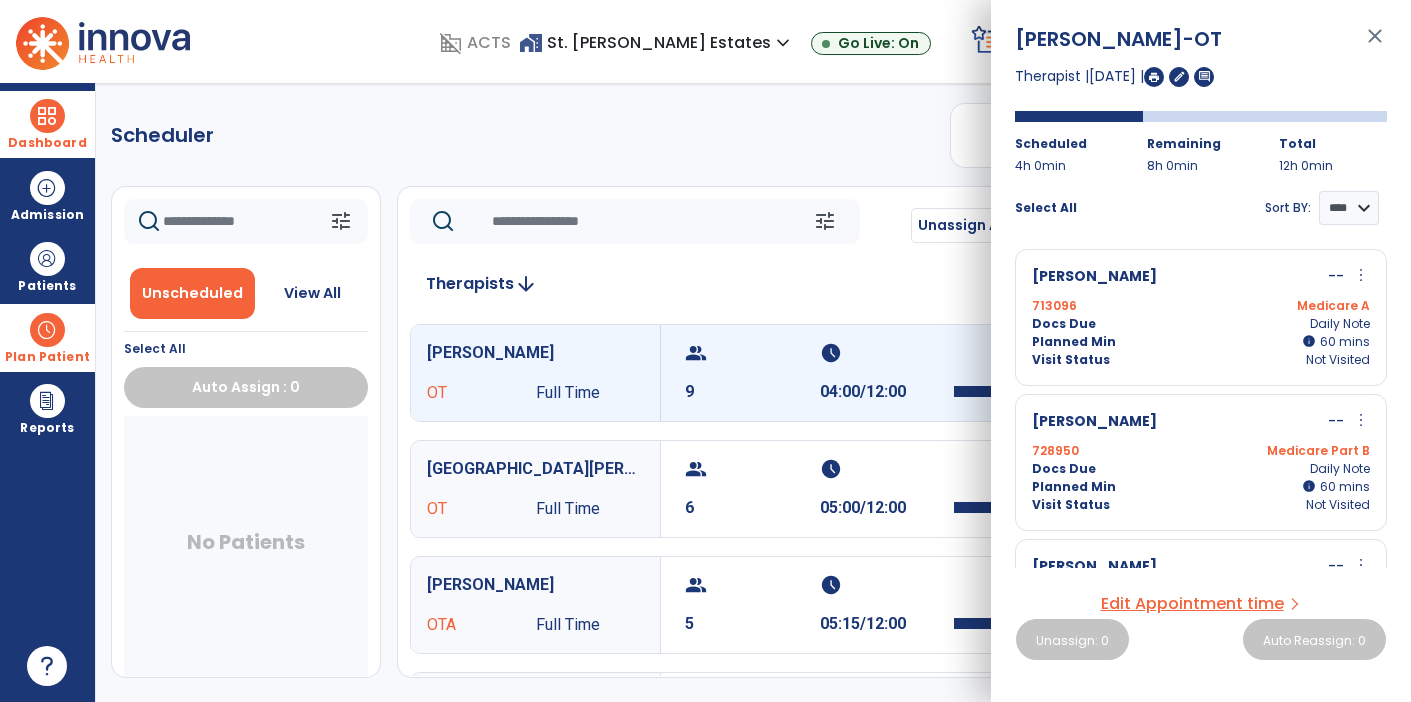 click on "schedule  04:00/12:00" at bounding box center (887, 373) 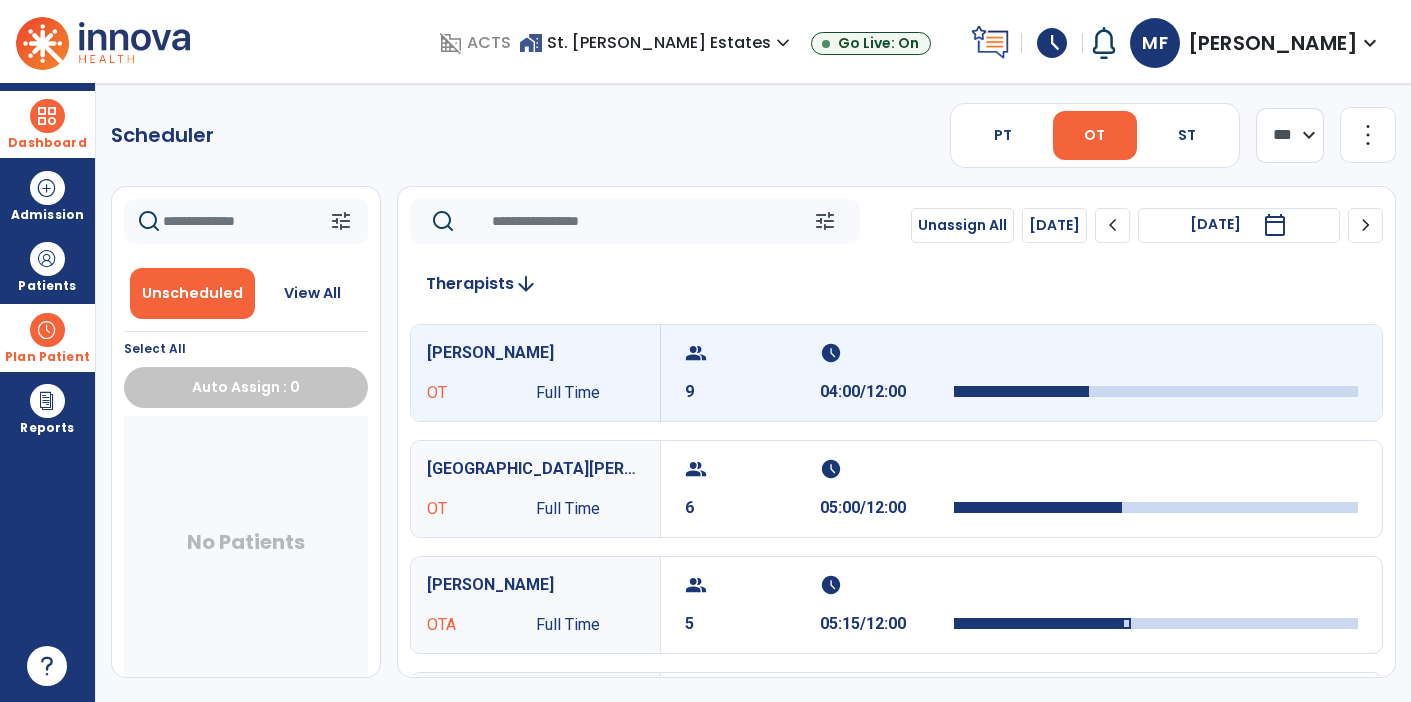 click on "calendar_today" at bounding box center (1275, 225) 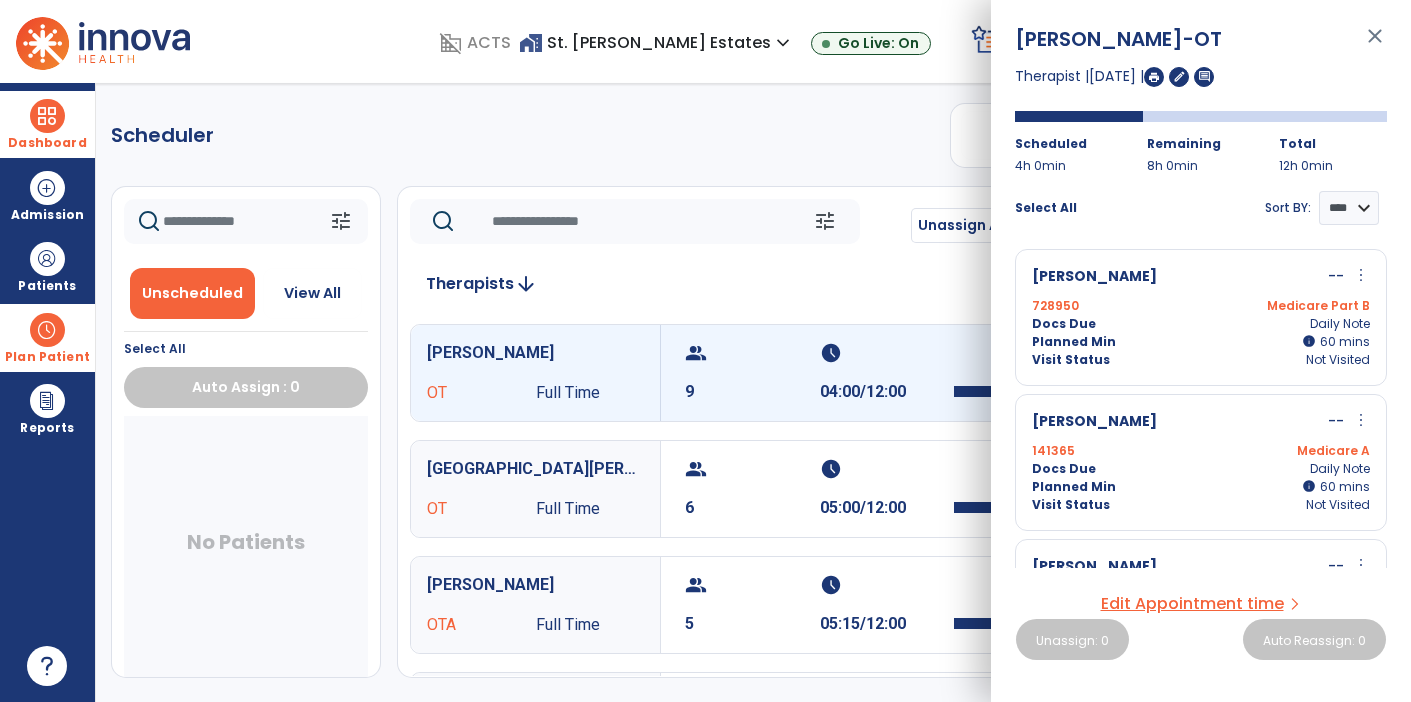 click 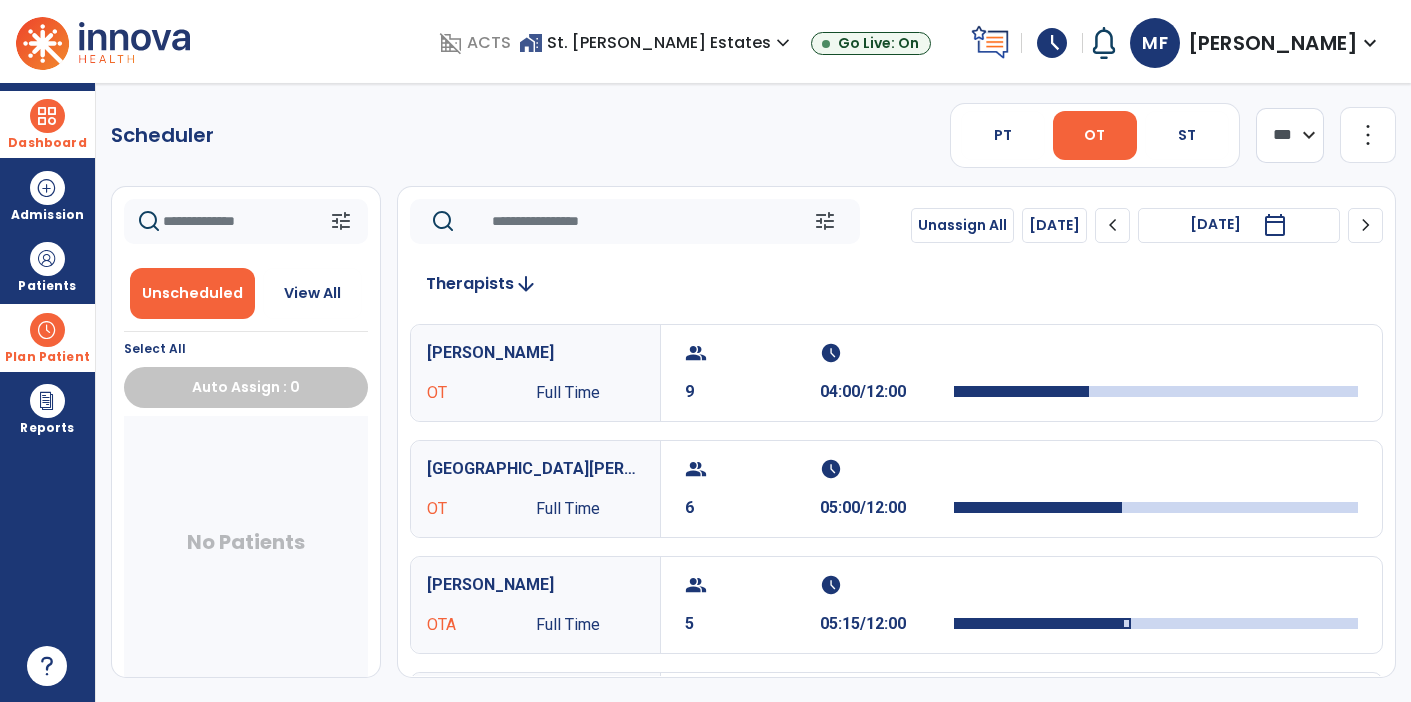 click on "calendar_today" at bounding box center (1275, 225) 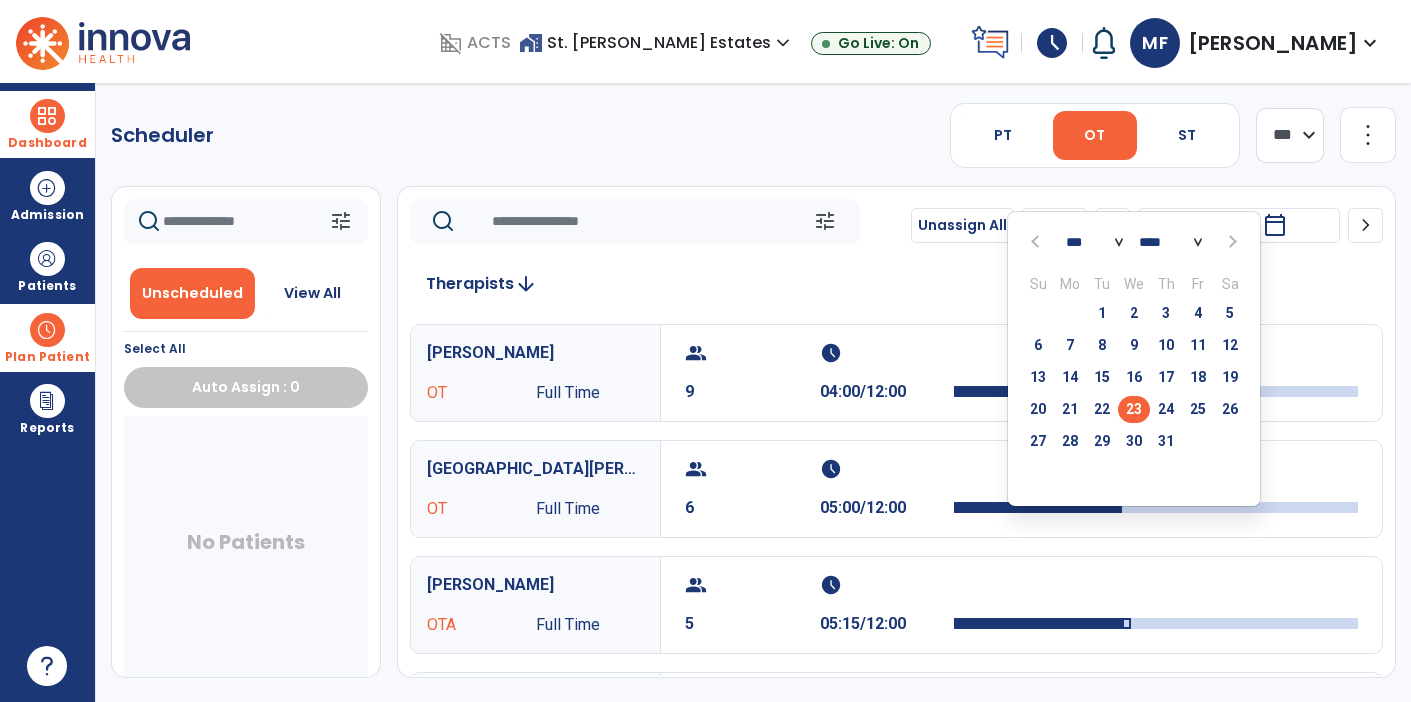 click on "23" at bounding box center [1134, 409] 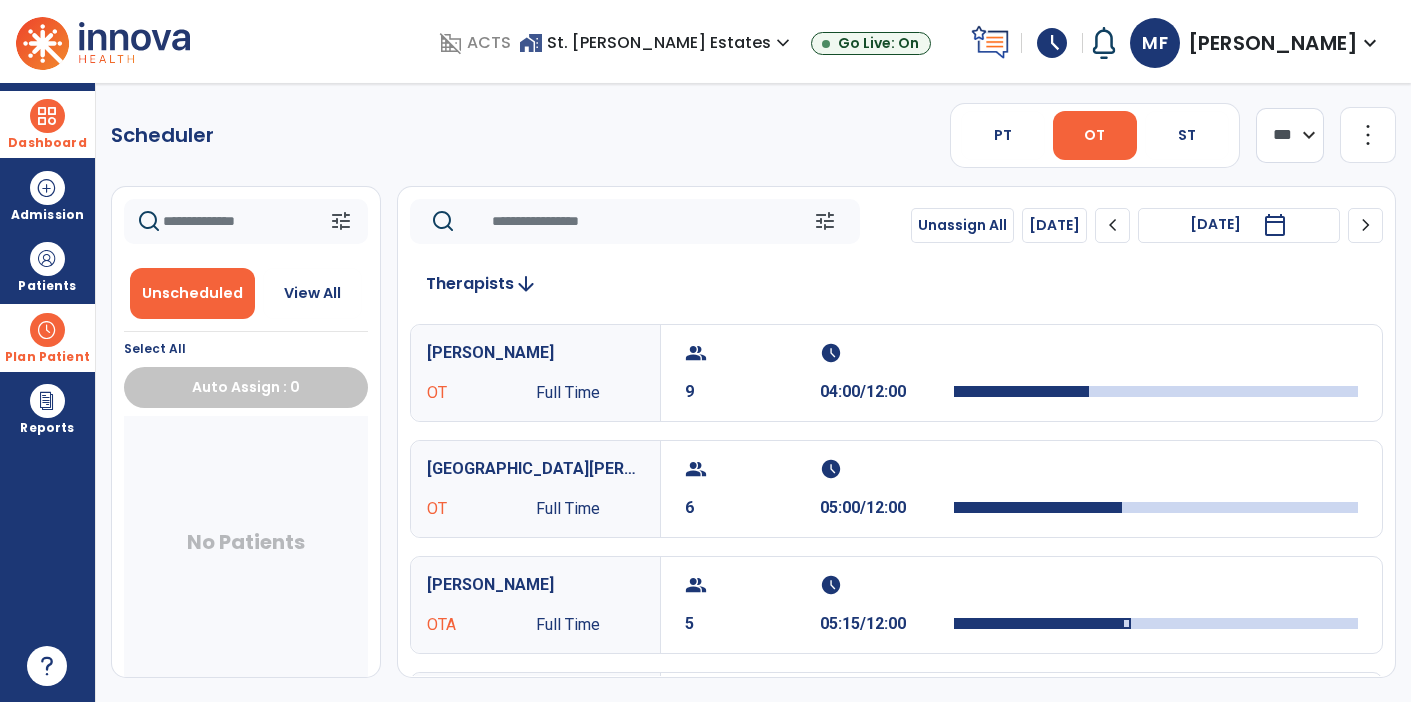 click on "calendar_today" at bounding box center [1277, 225] 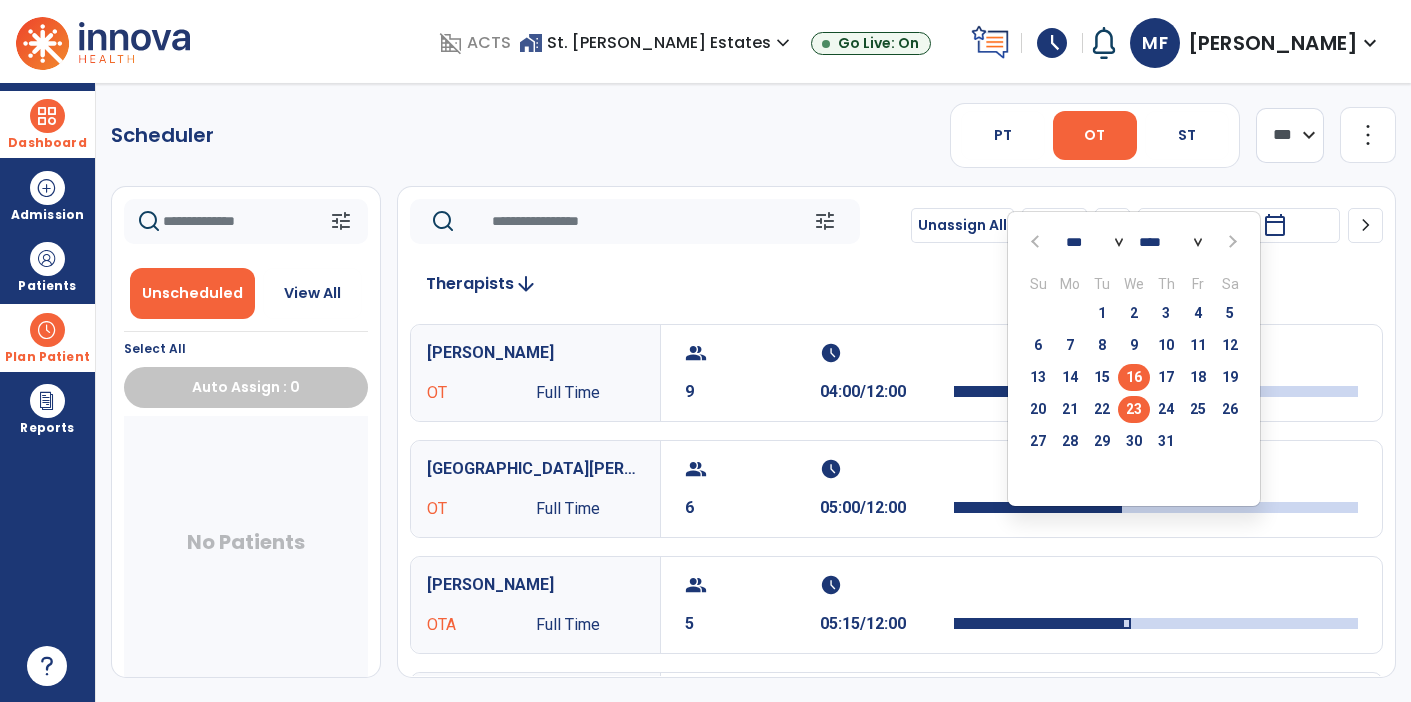click on "16" at bounding box center (1134, 377) 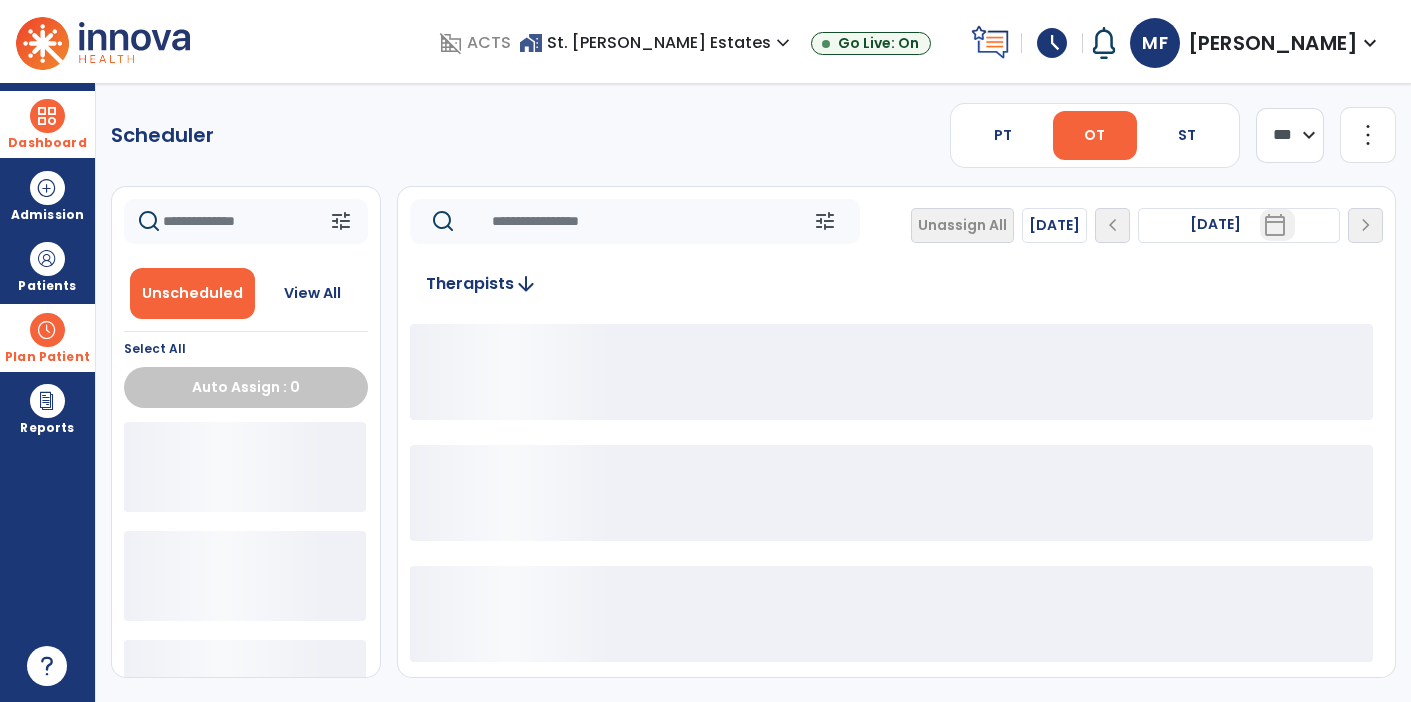 click on "calendar_today" at bounding box center [1275, 225] 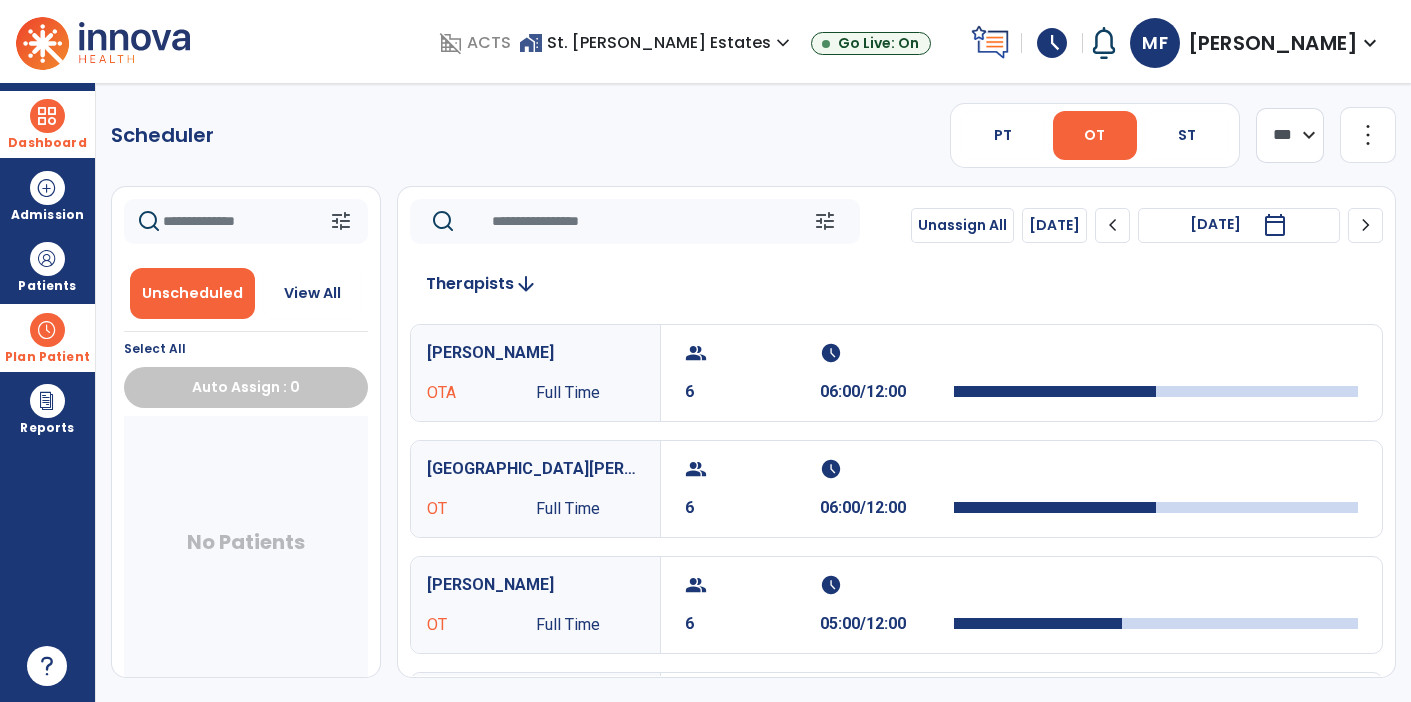 click on "calendar_today" at bounding box center [1275, 225] 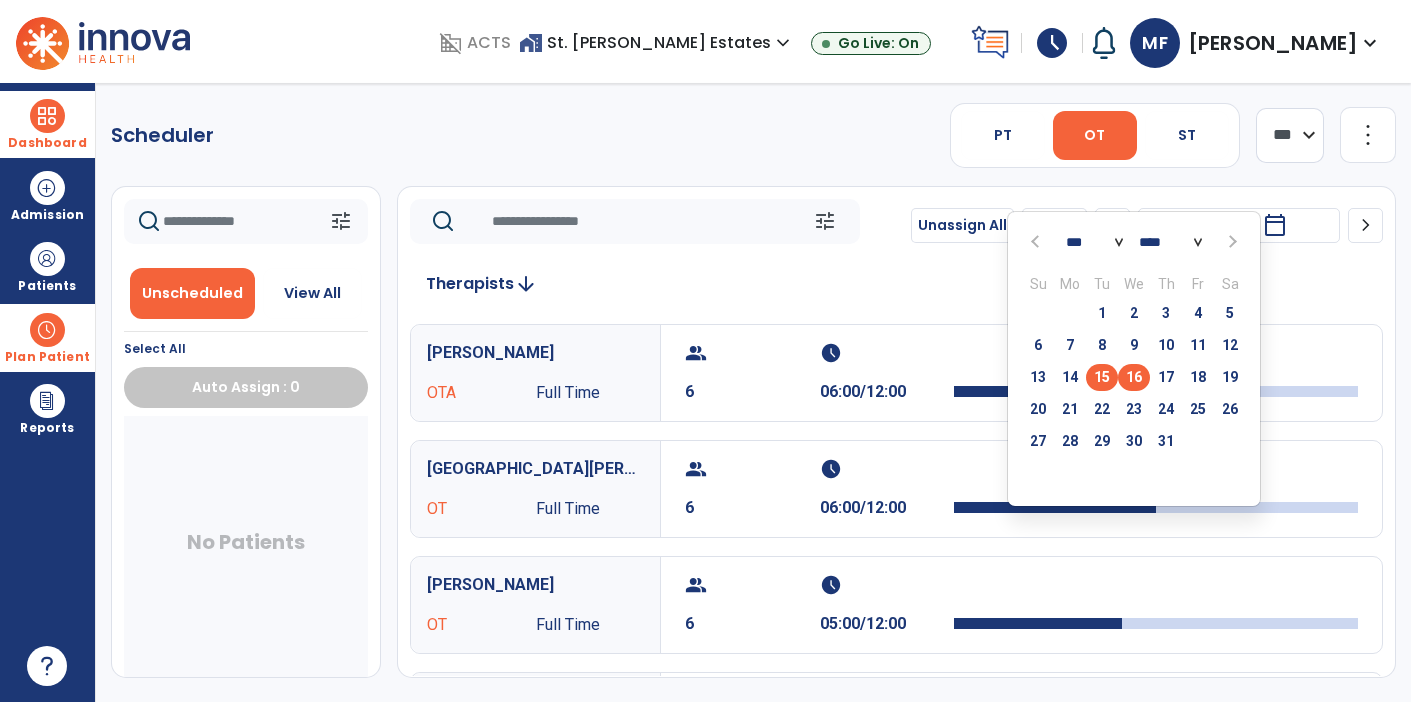 click on "15" at bounding box center (1102, 377) 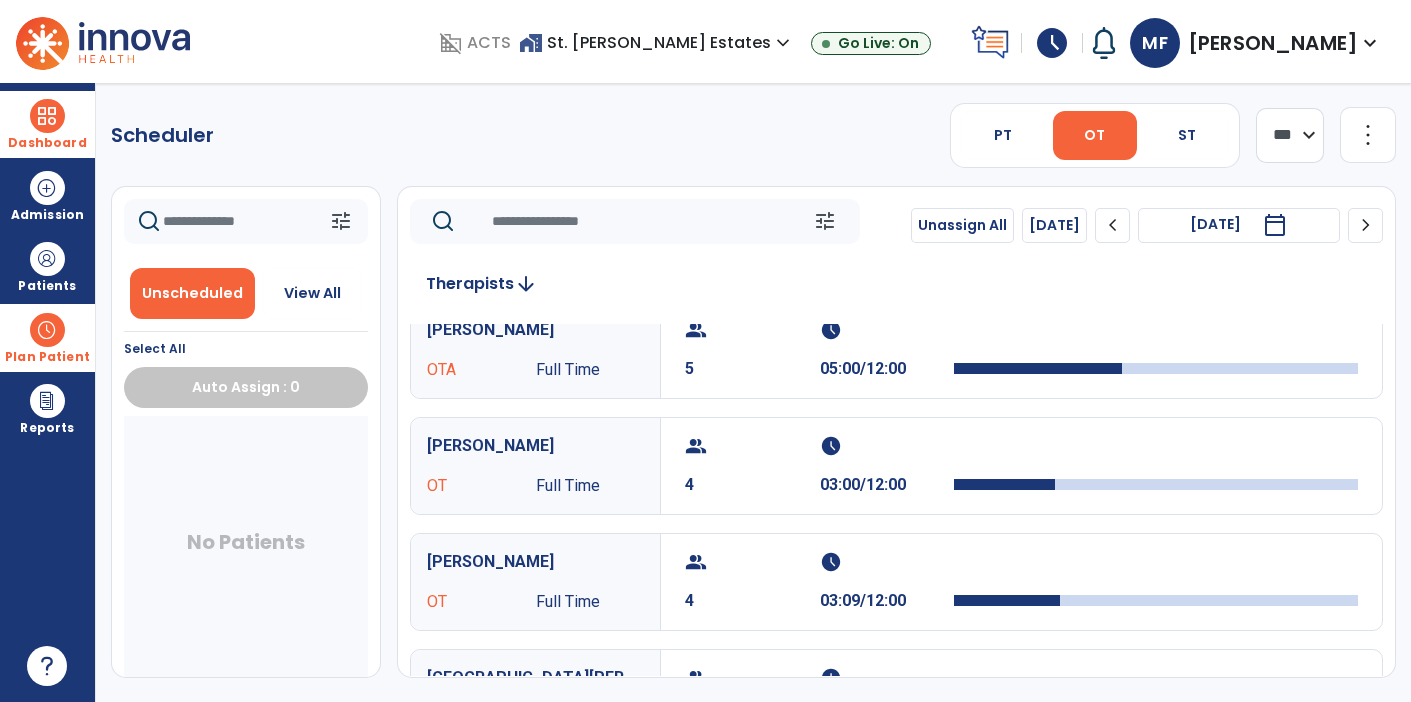 scroll, scrollTop: 0, scrollLeft: 0, axis: both 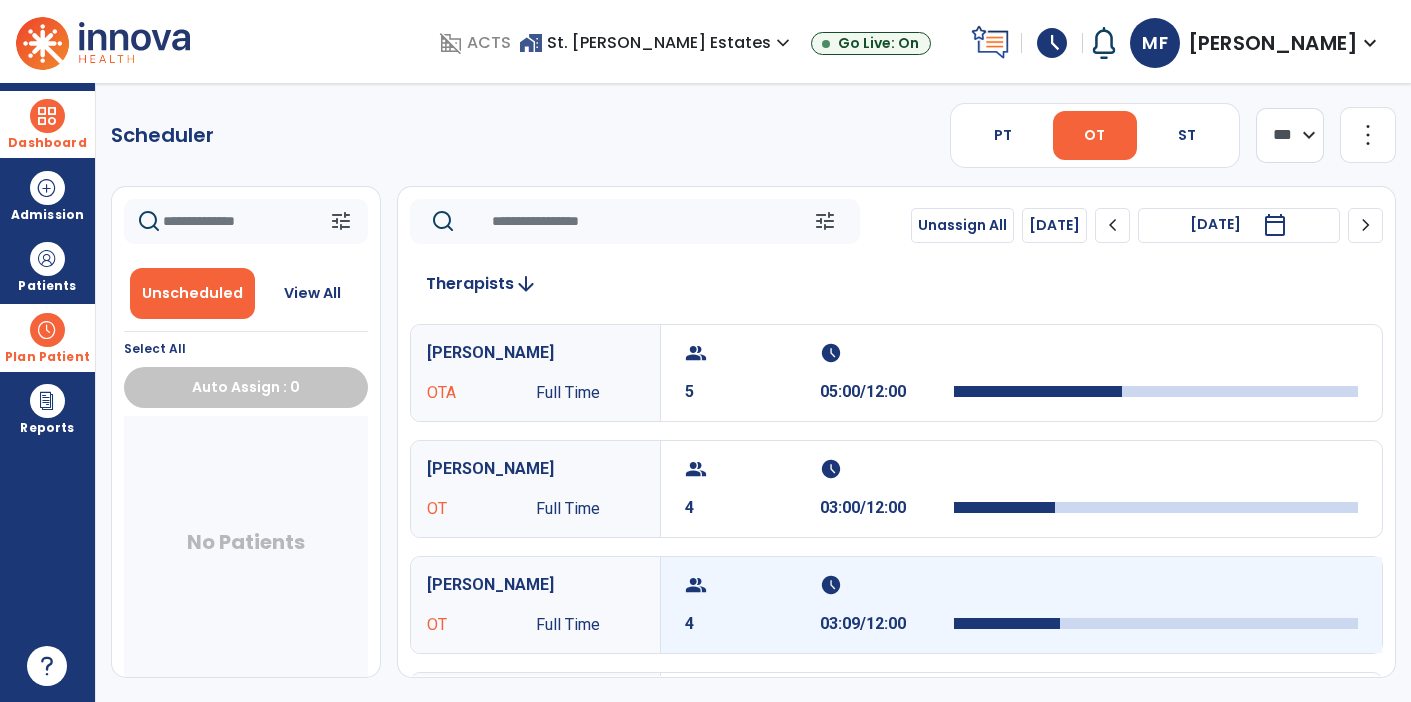 click on "schedule" at bounding box center (885, 585) 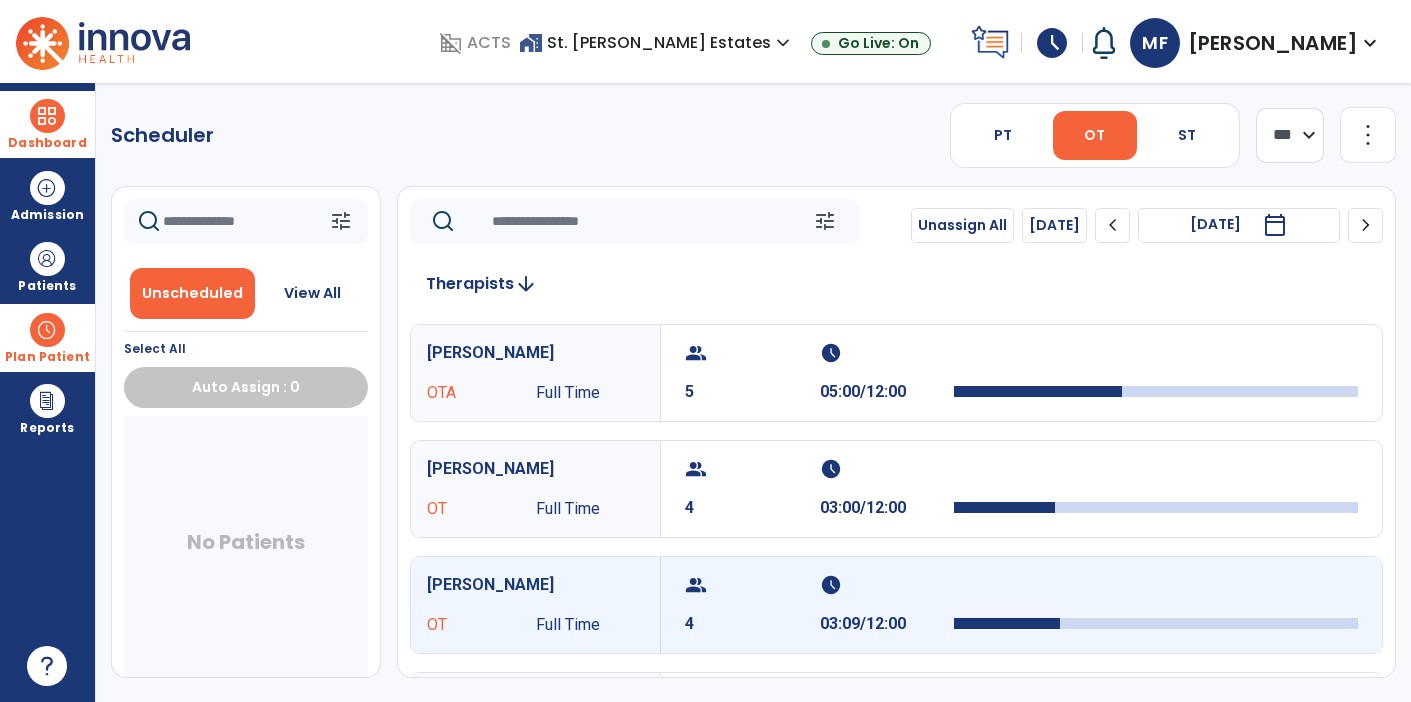 click on "schedule" at bounding box center [885, 585] 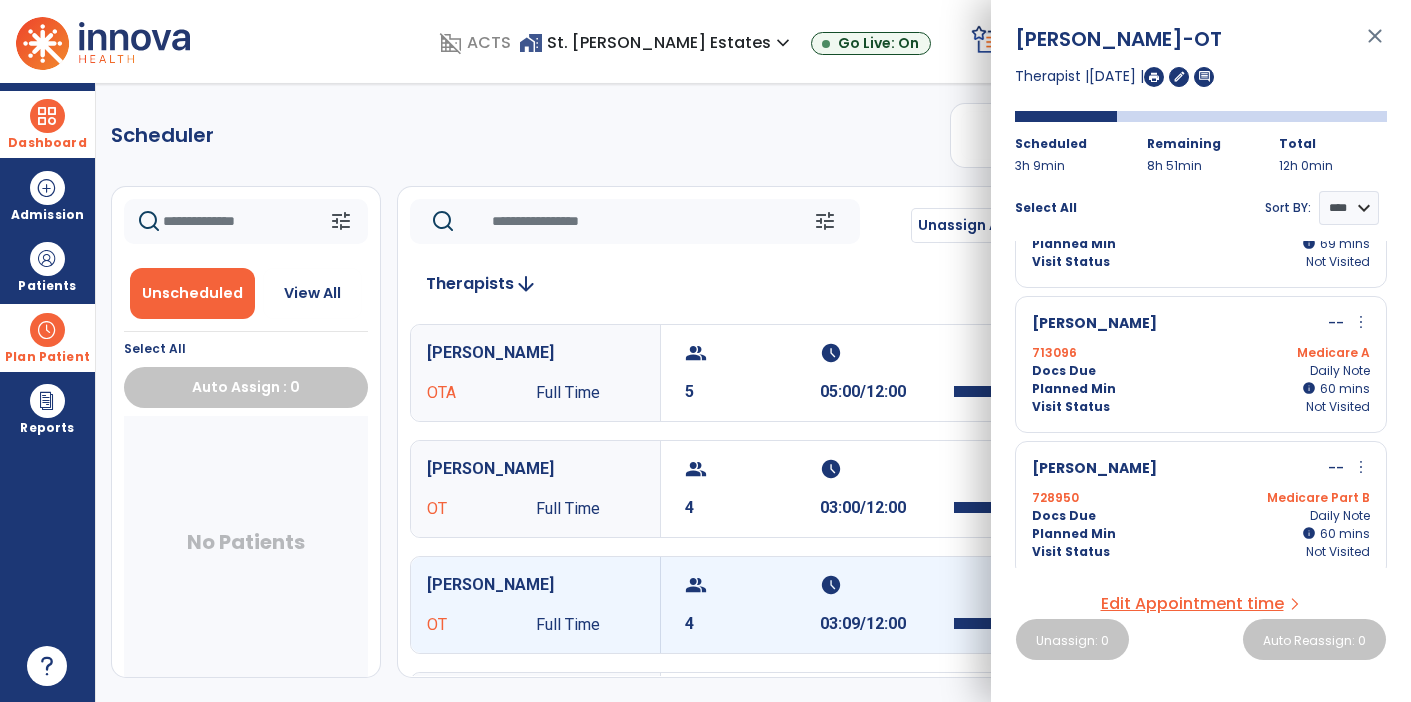 scroll, scrollTop: 0, scrollLeft: 0, axis: both 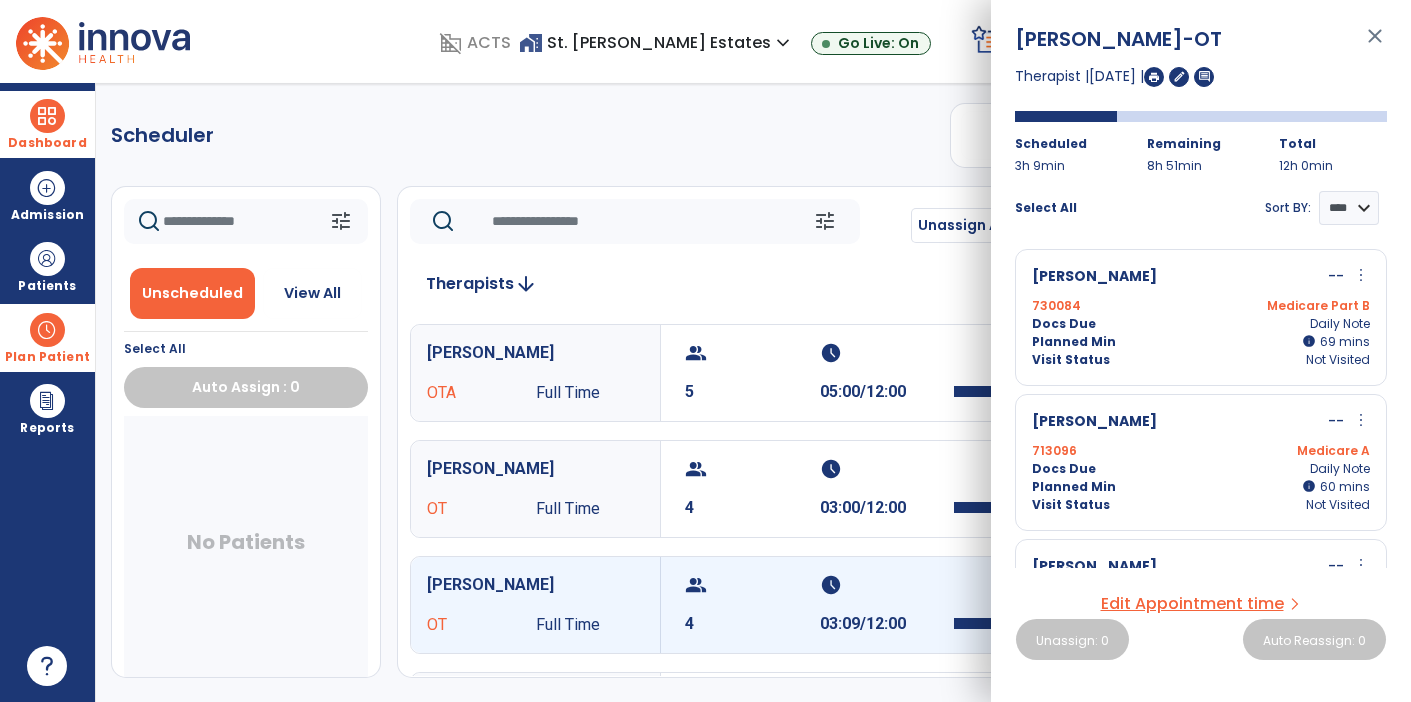 click on "Medicare Part B" at bounding box center [1285, 306] 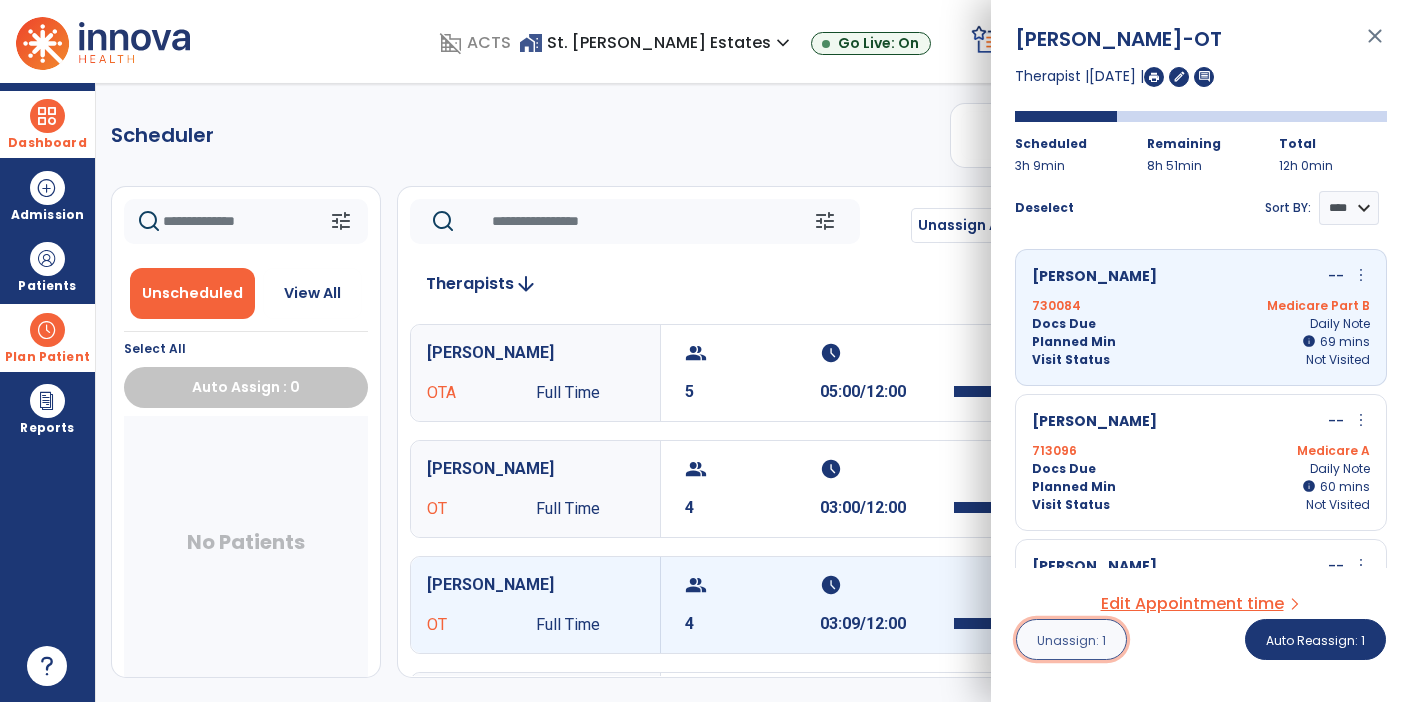 click on "Unassign: 1" at bounding box center (1071, 640) 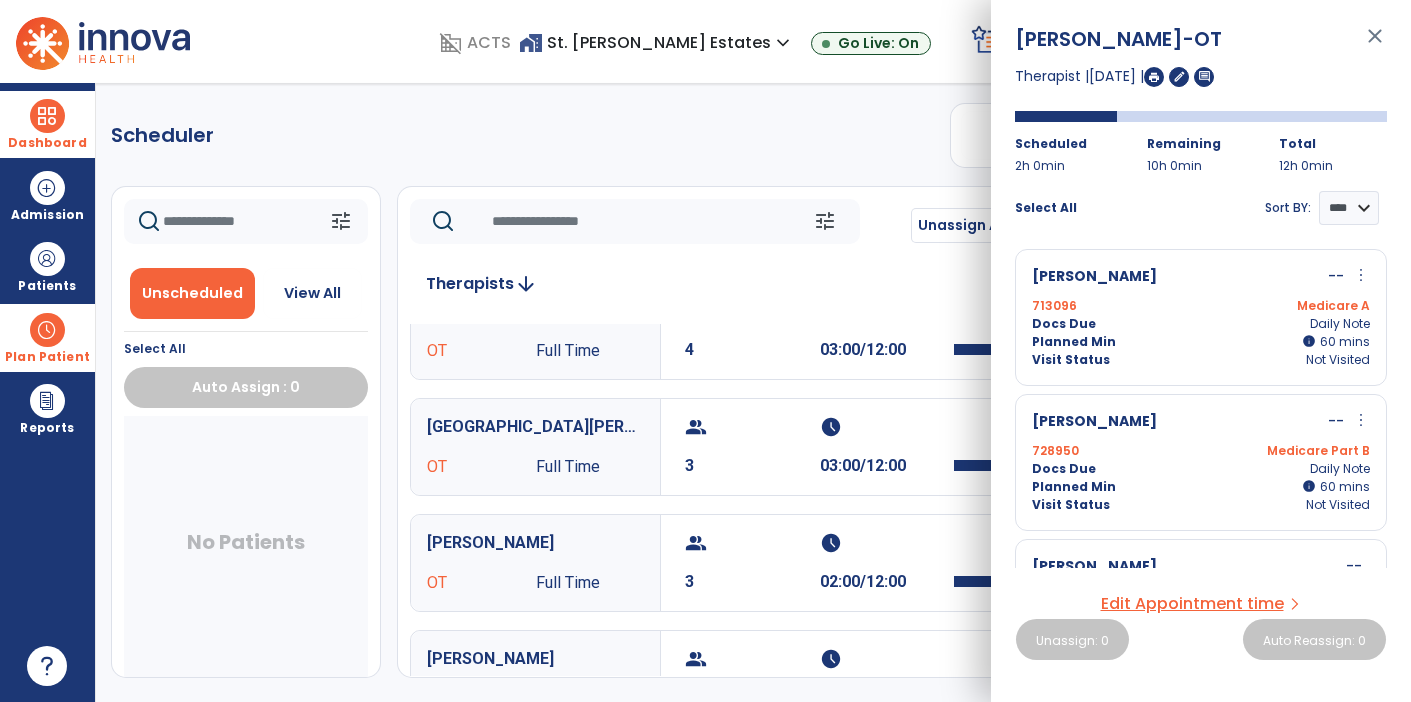 scroll, scrollTop: 182, scrollLeft: 0, axis: vertical 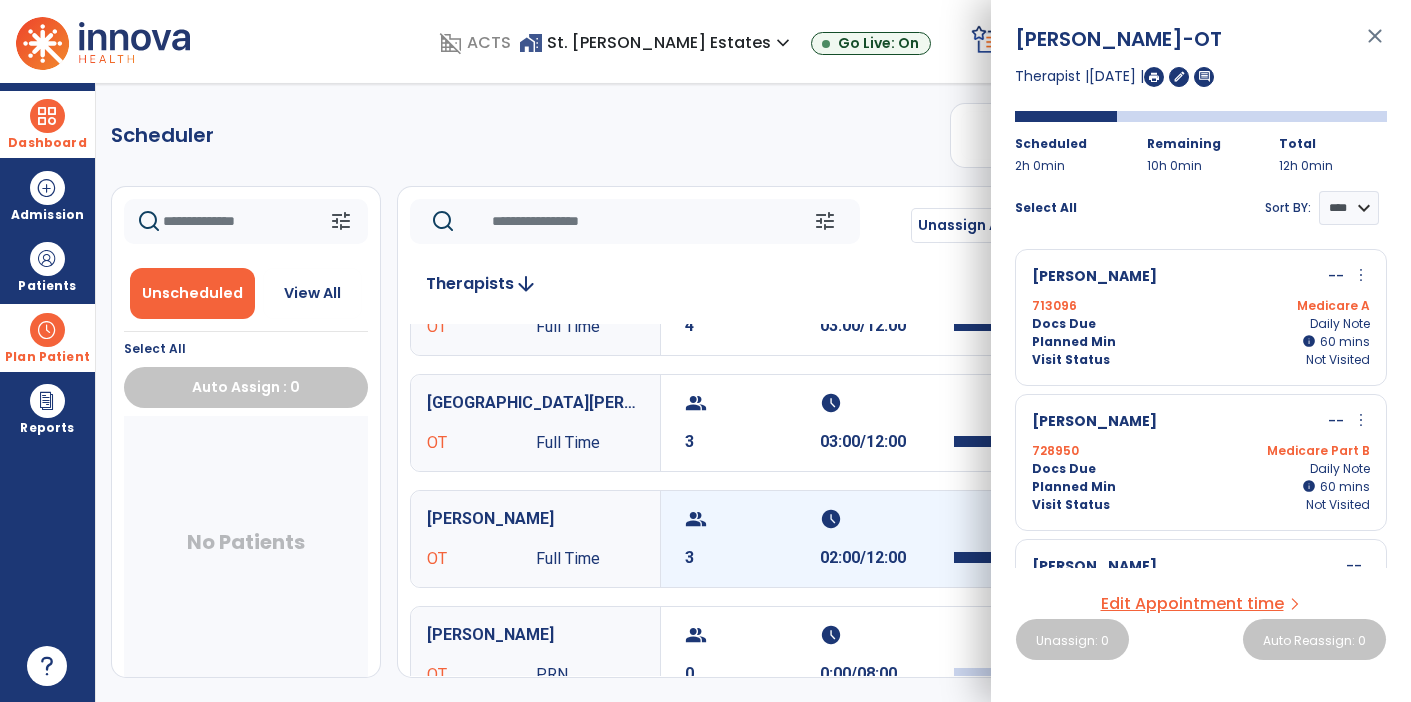 click on "schedule  02:00/12:00" at bounding box center [887, 539] 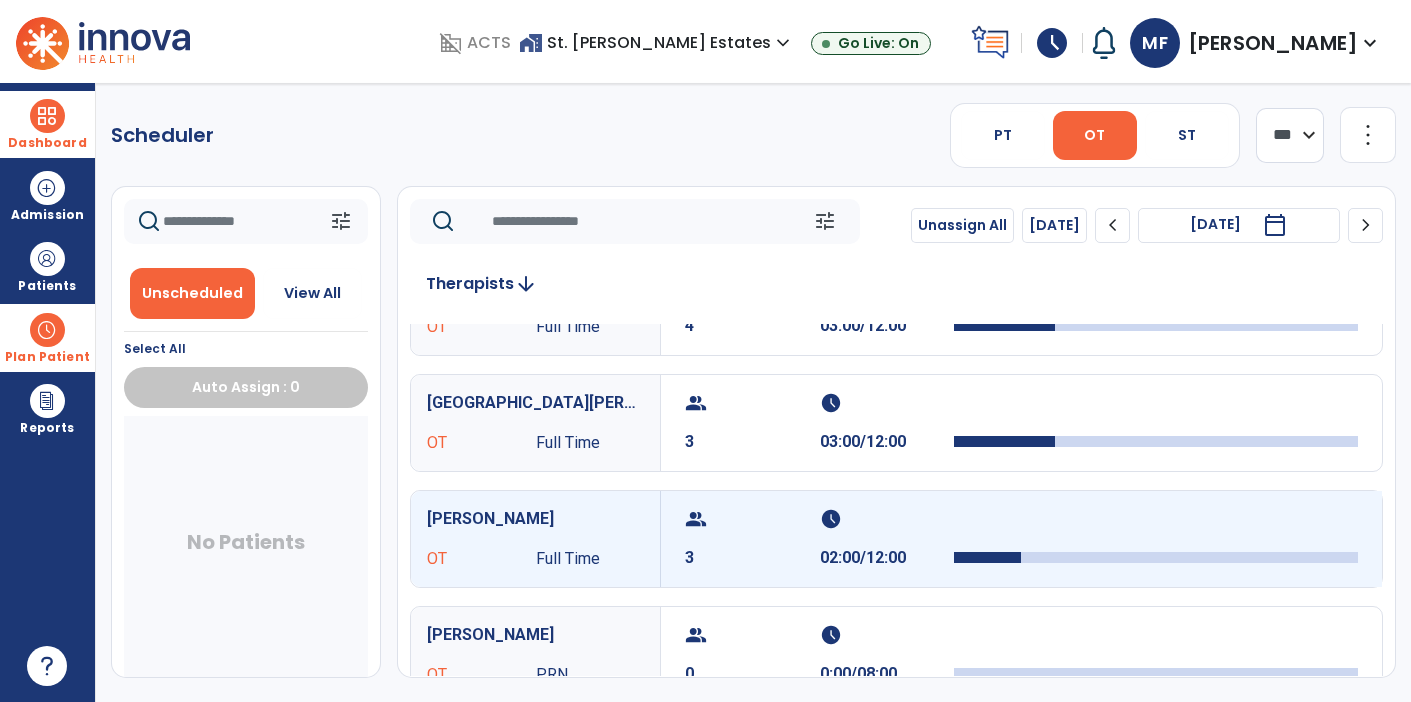 click on "schedule" at bounding box center (885, 519) 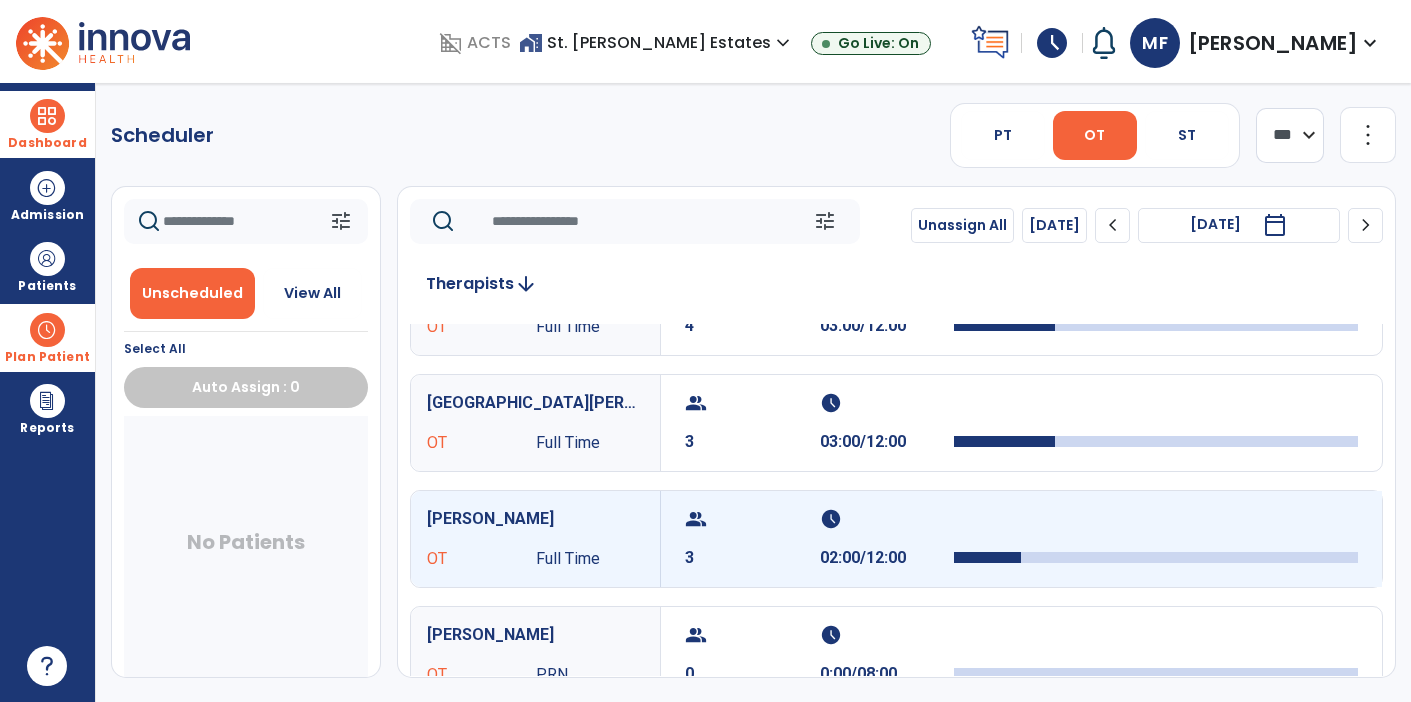 click on "schedule  02:00/12:00" at bounding box center [887, 539] 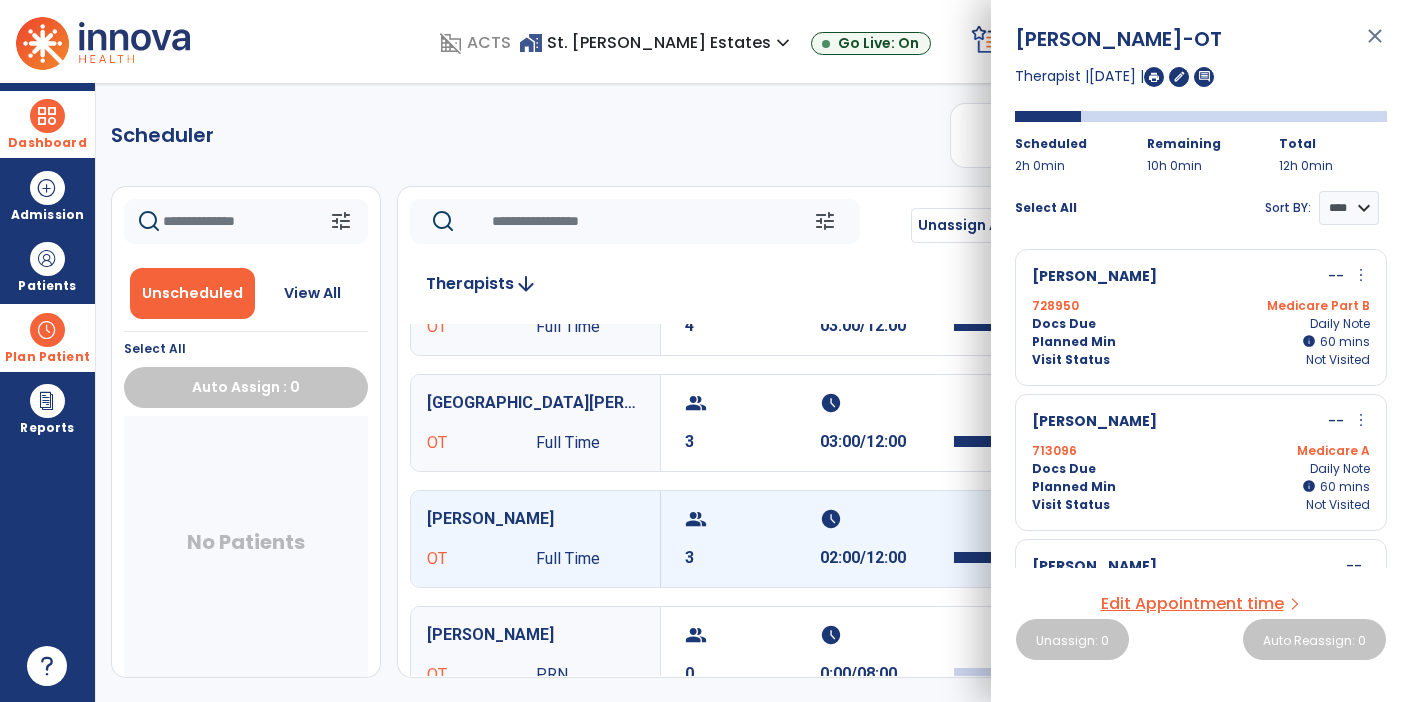 click on "schedule" at bounding box center (885, 519) 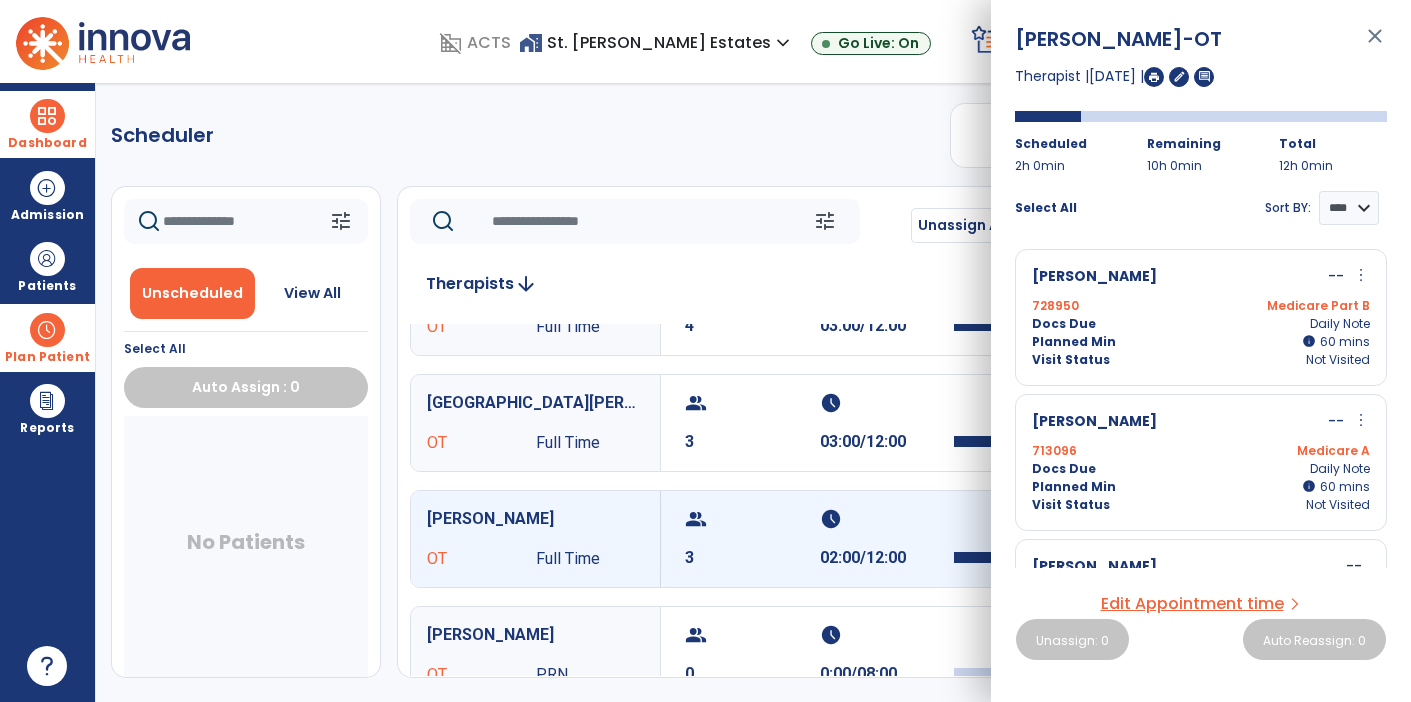 scroll, scrollTop: 0, scrollLeft: 0, axis: both 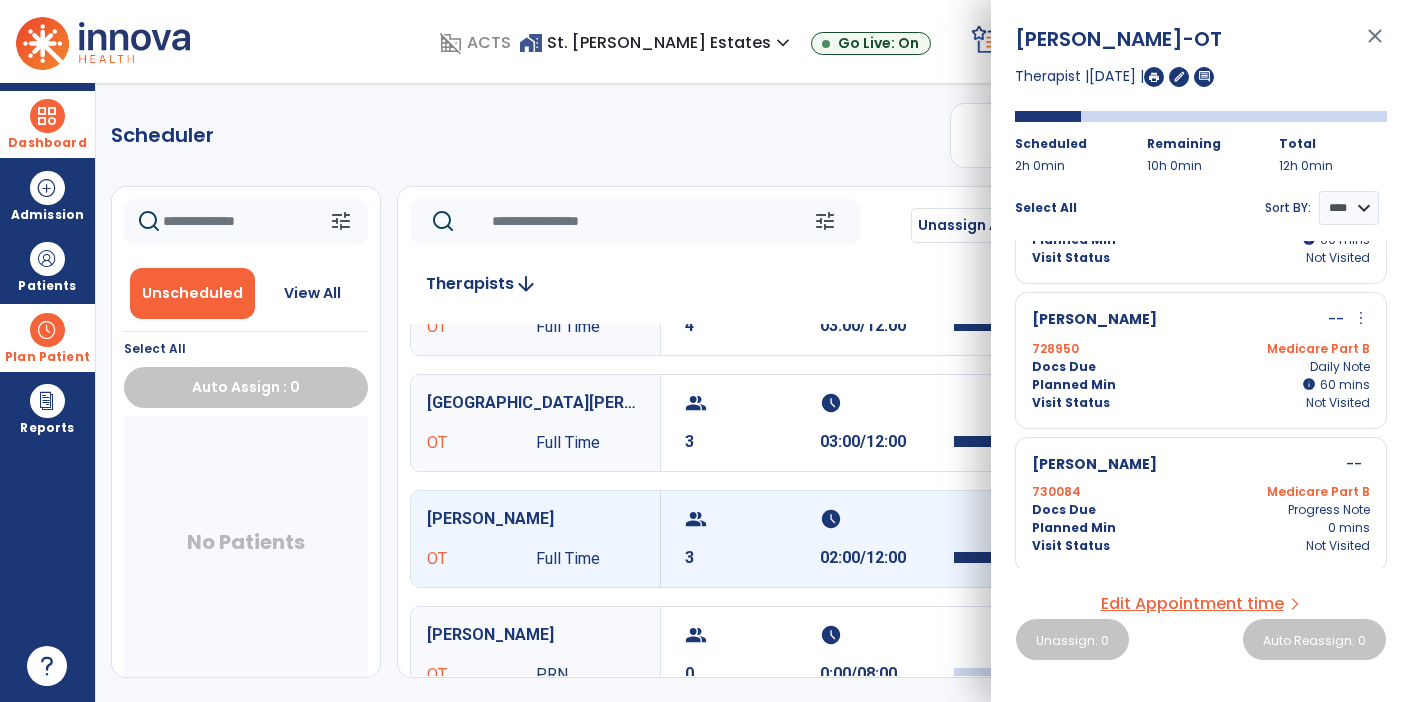 click on "group  3  schedule  02:00/12:00" at bounding box center [1021, 539] 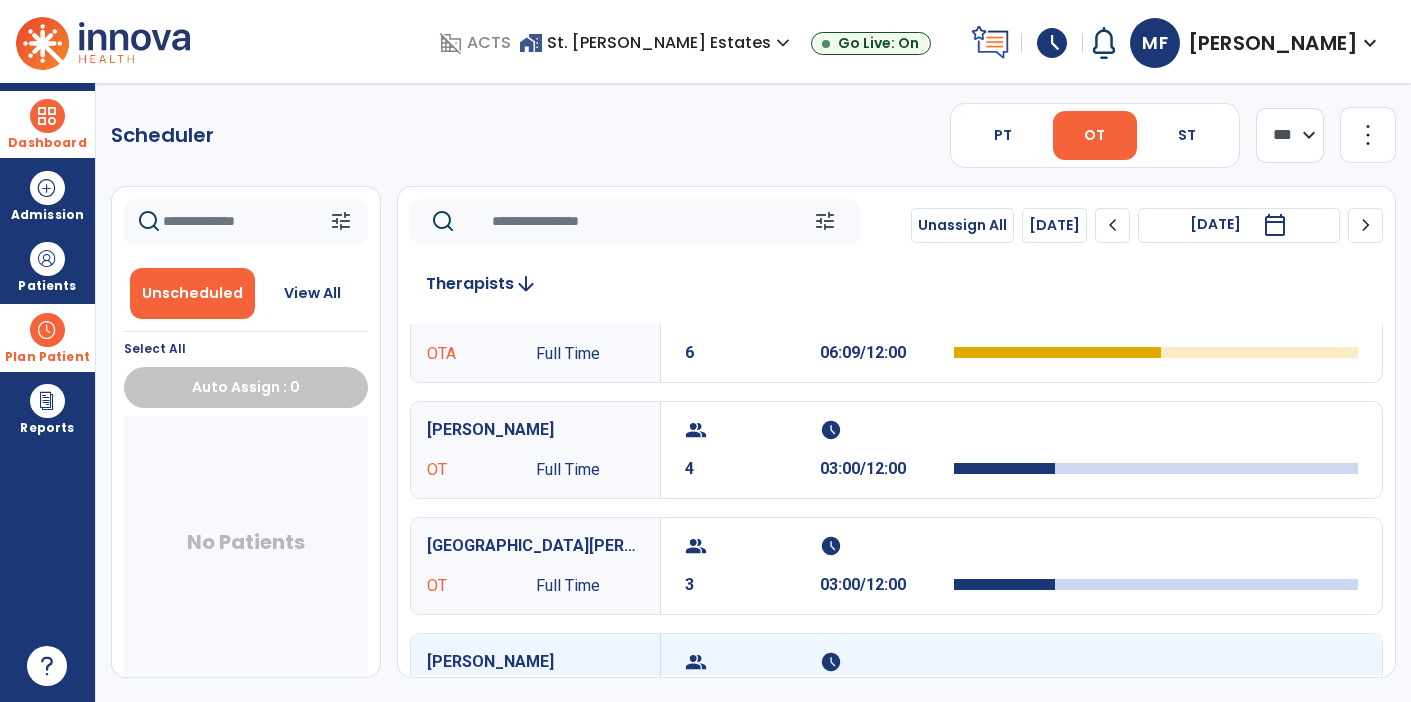scroll, scrollTop: 33, scrollLeft: 0, axis: vertical 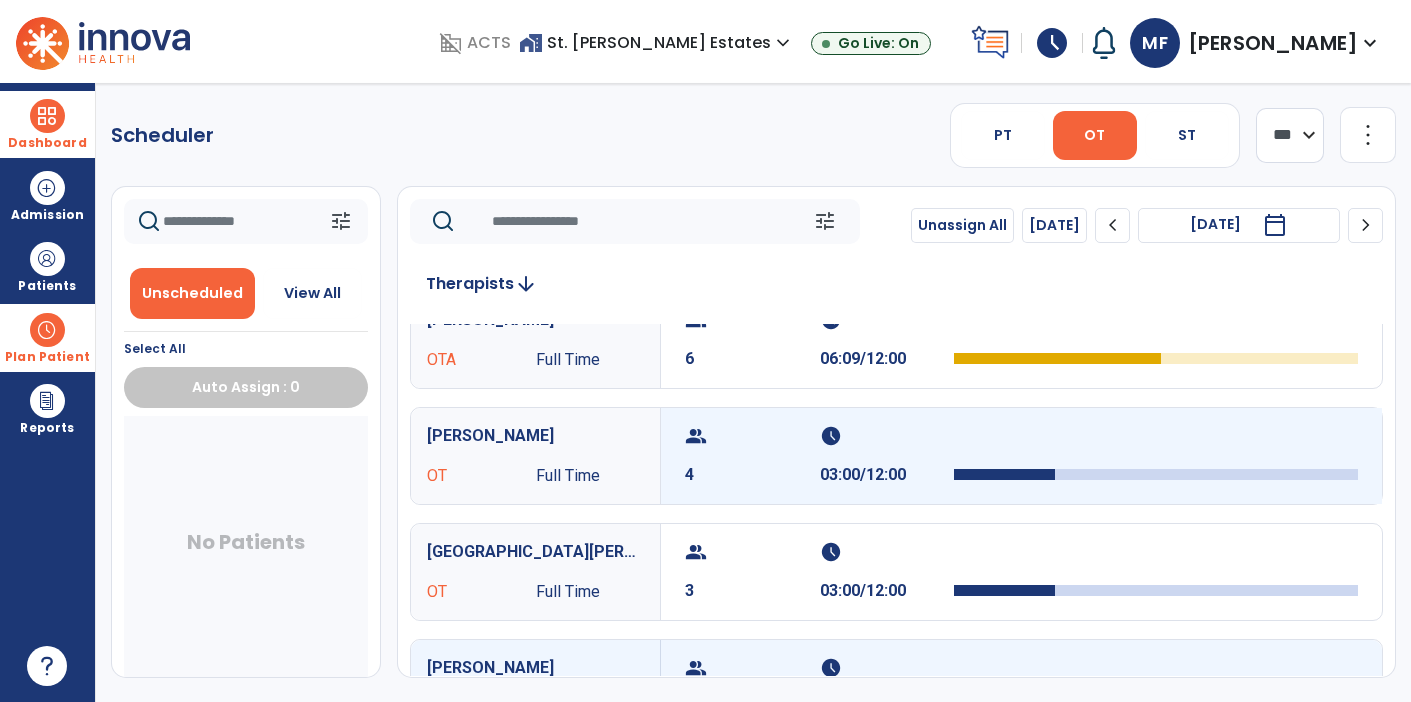 click on "schedule" at bounding box center [885, 436] 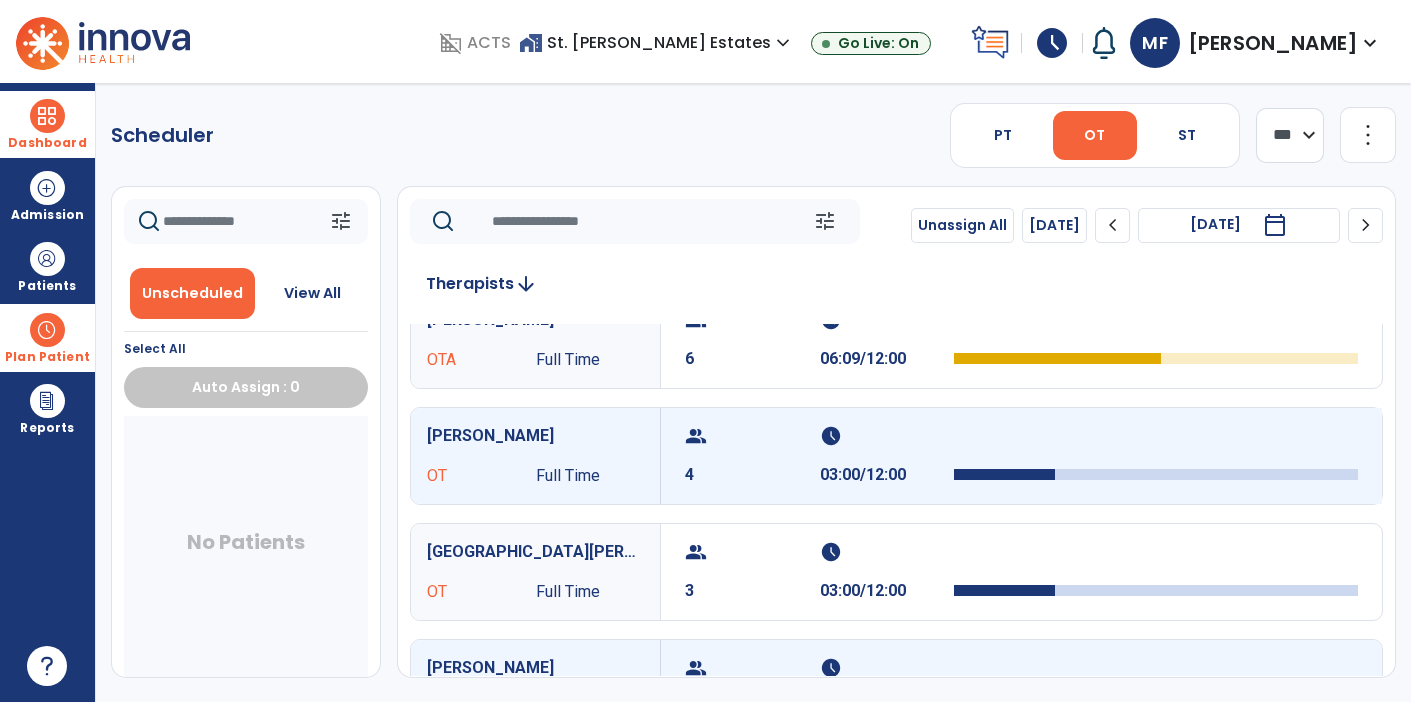 click on "schedule" at bounding box center [885, 436] 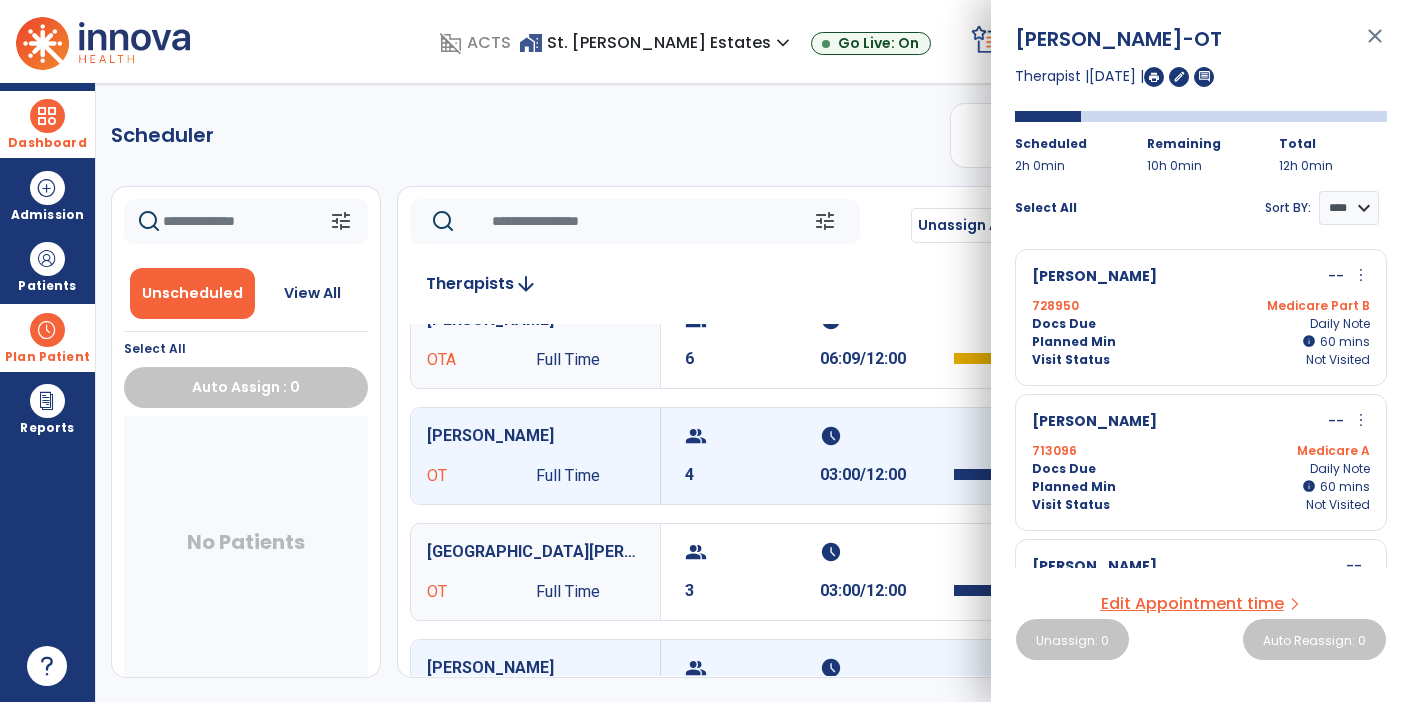 scroll, scrollTop: 0, scrollLeft: 0, axis: both 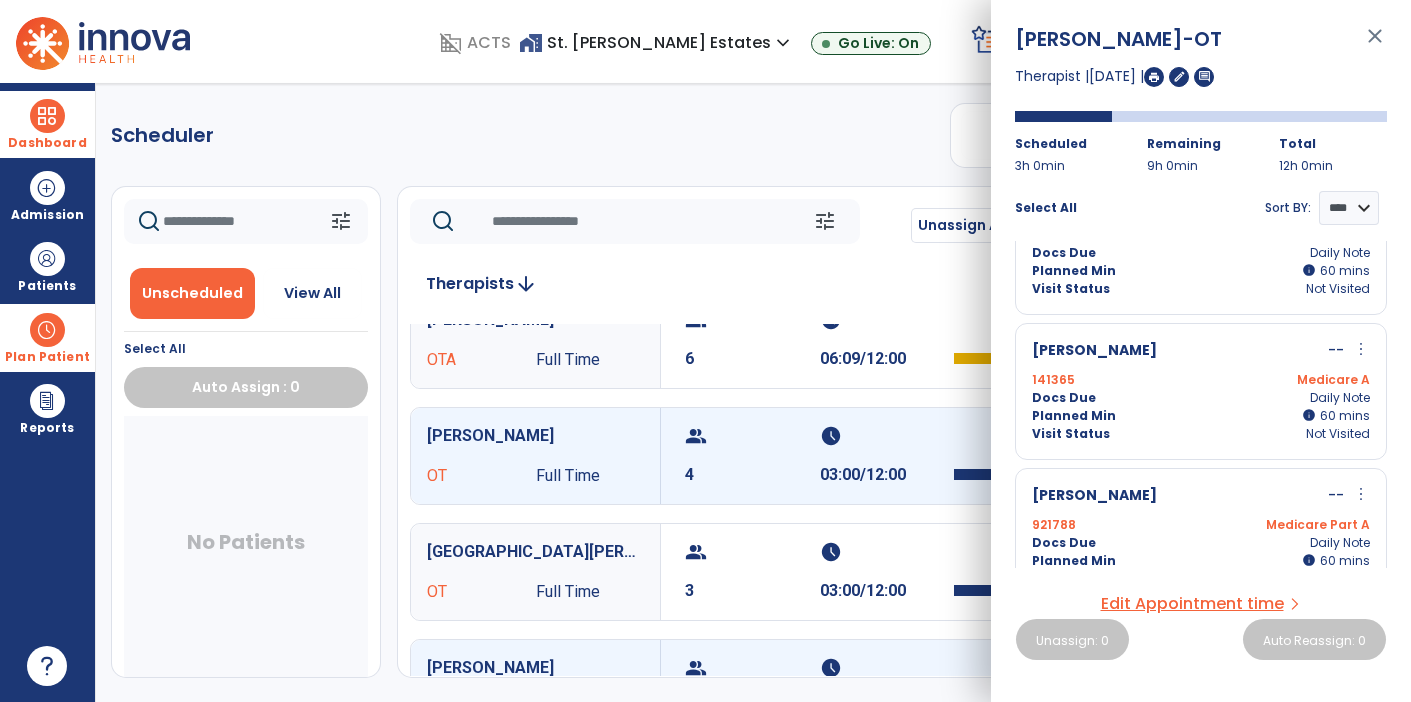 click on "Docs Due Daily Note" at bounding box center [1201, 398] 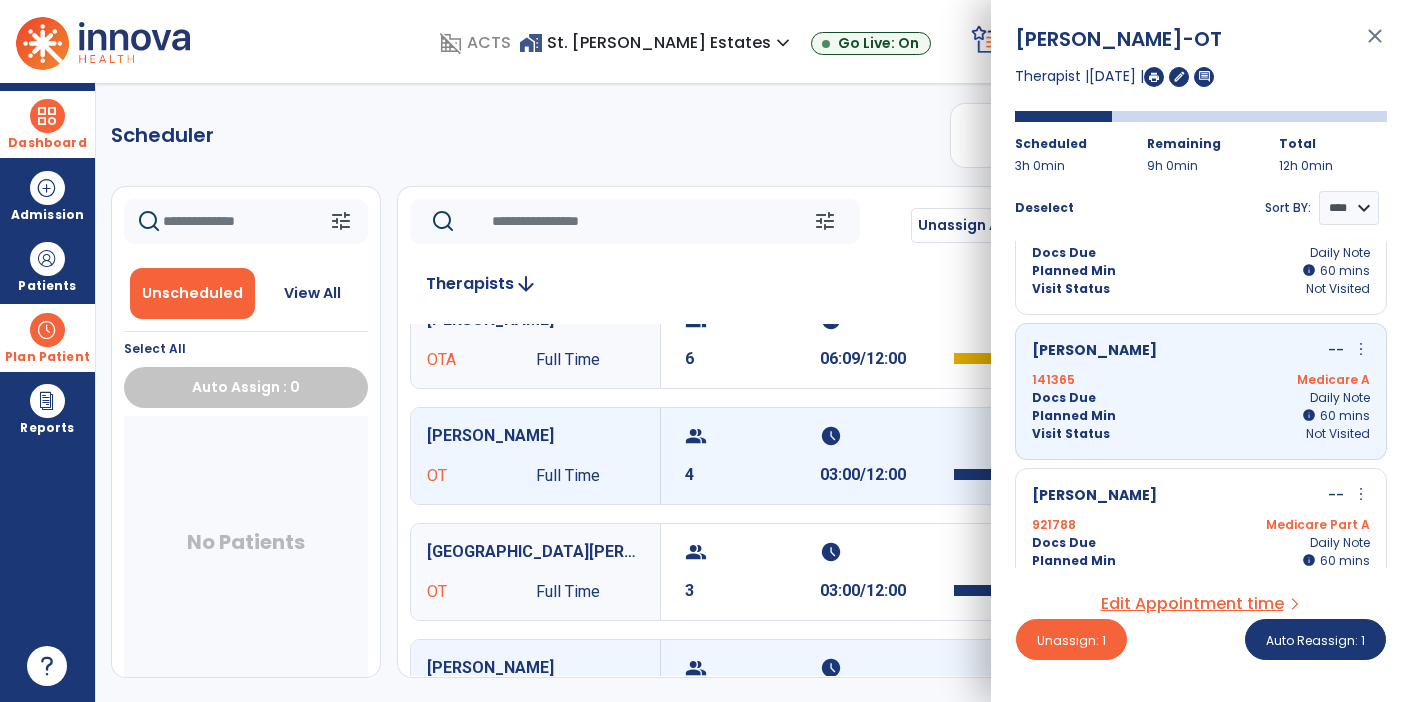scroll, scrollTop: 246, scrollLeft: 0, axis: vertical 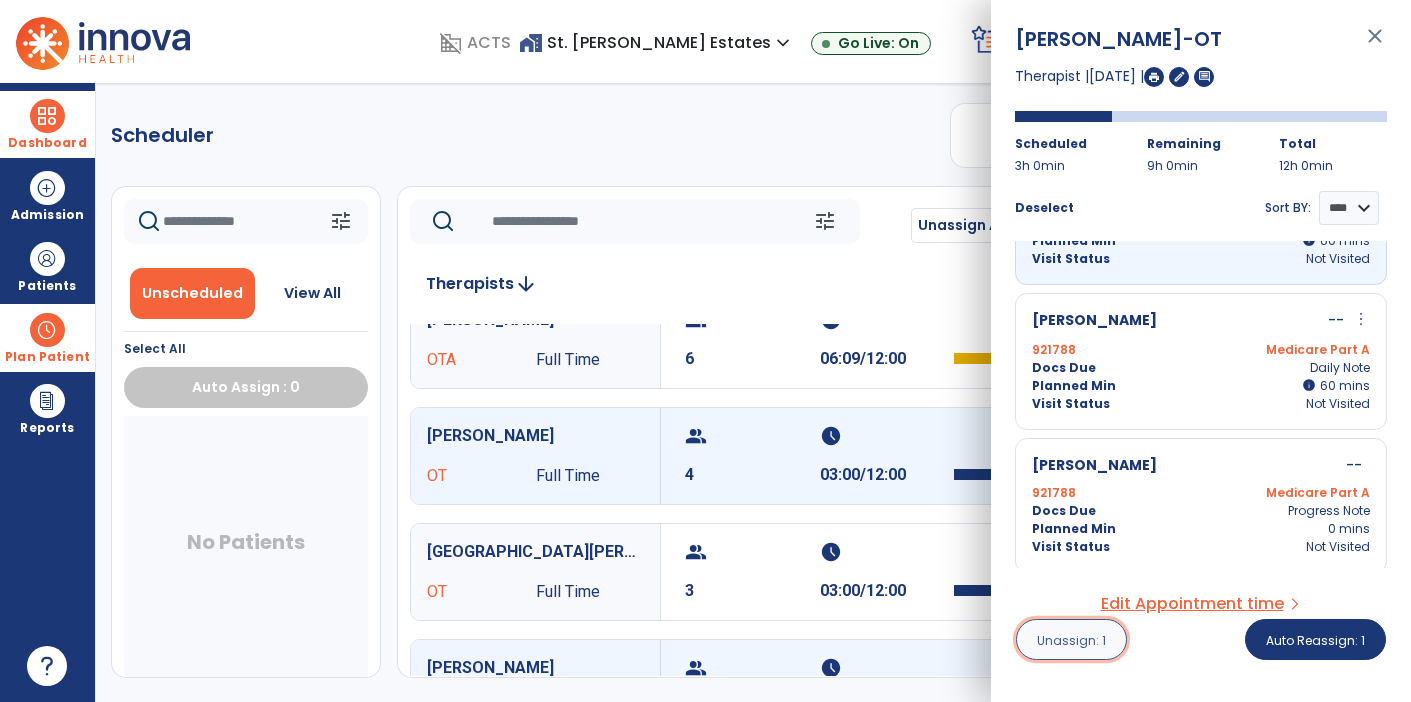 click on "Unassign: 1" at bounding box center [1071, 640] 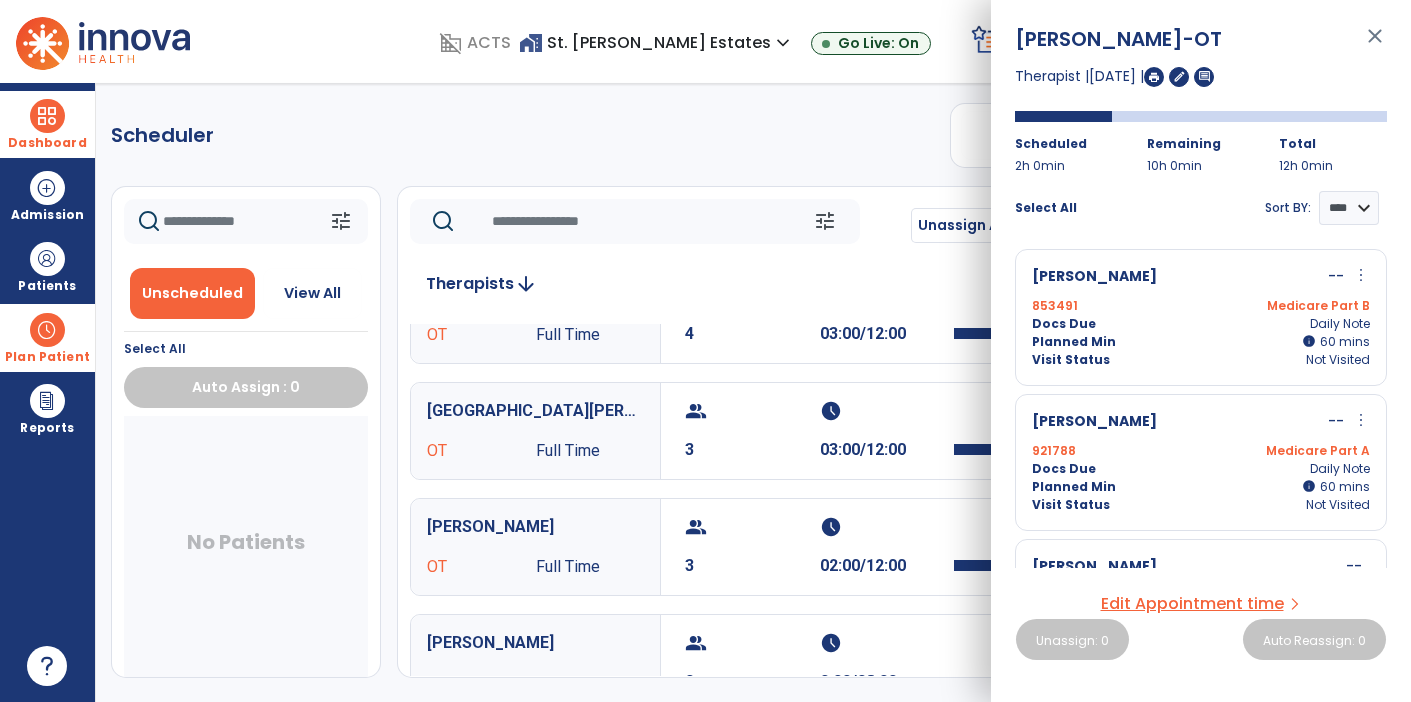 scroll, scrollTop: 0, scrollLeft: 0, axis: both 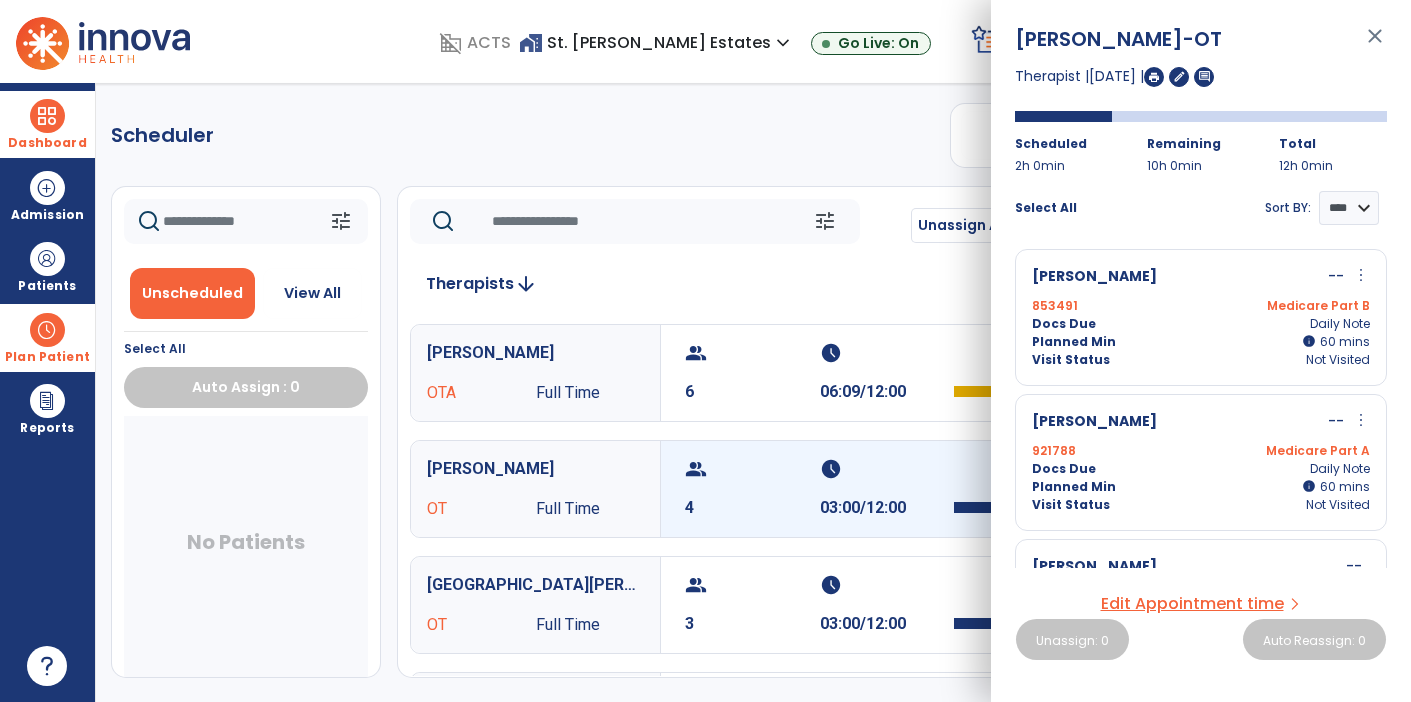 click on "schedule" at bounding box center [885, 469] 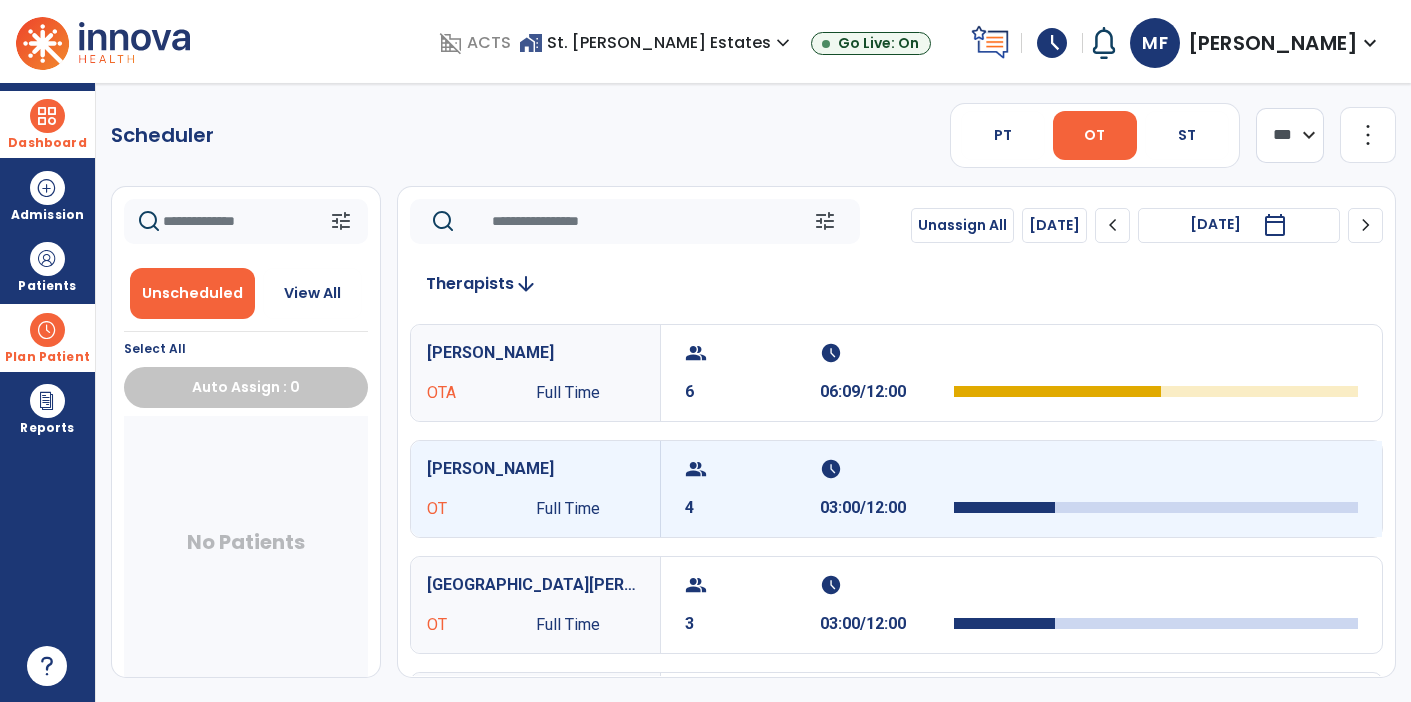 click on "schedule" at bounding box center [885, 469] 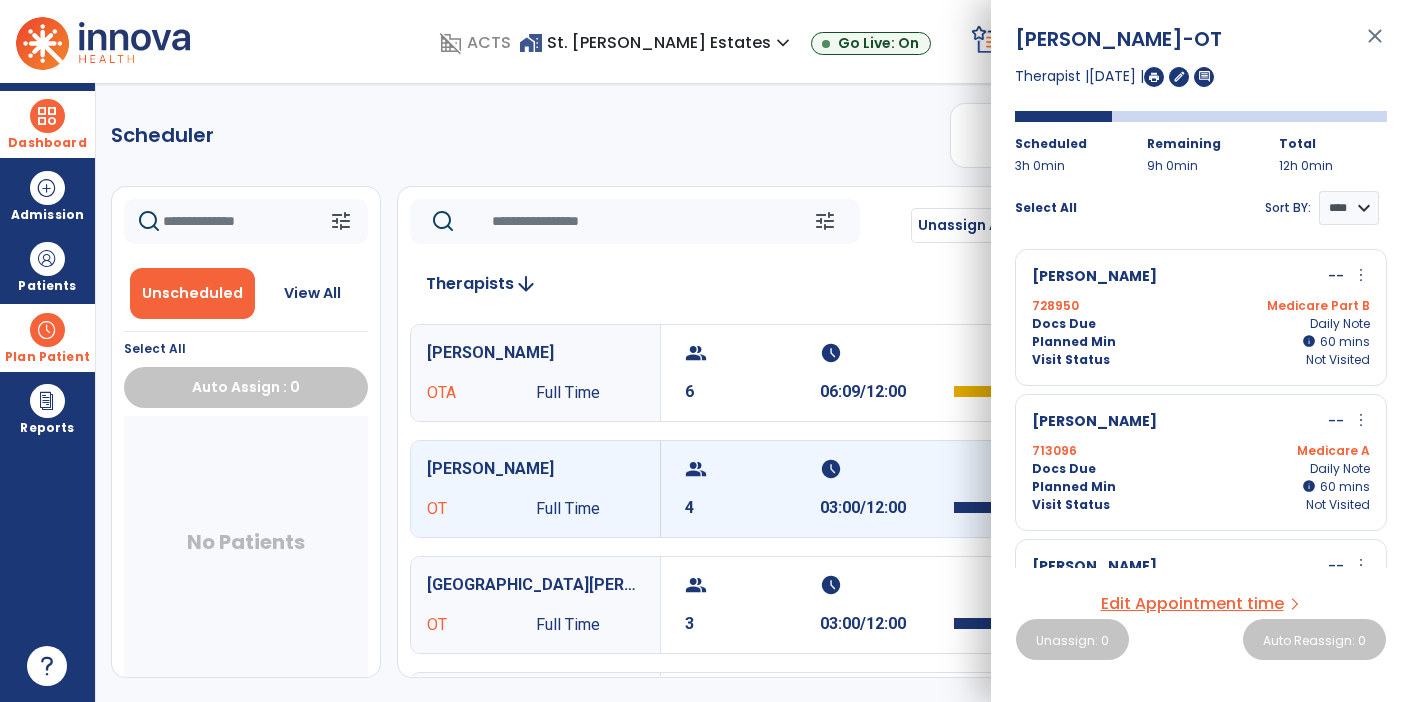 click on "more_vert" at bounding box center [1361, 275] 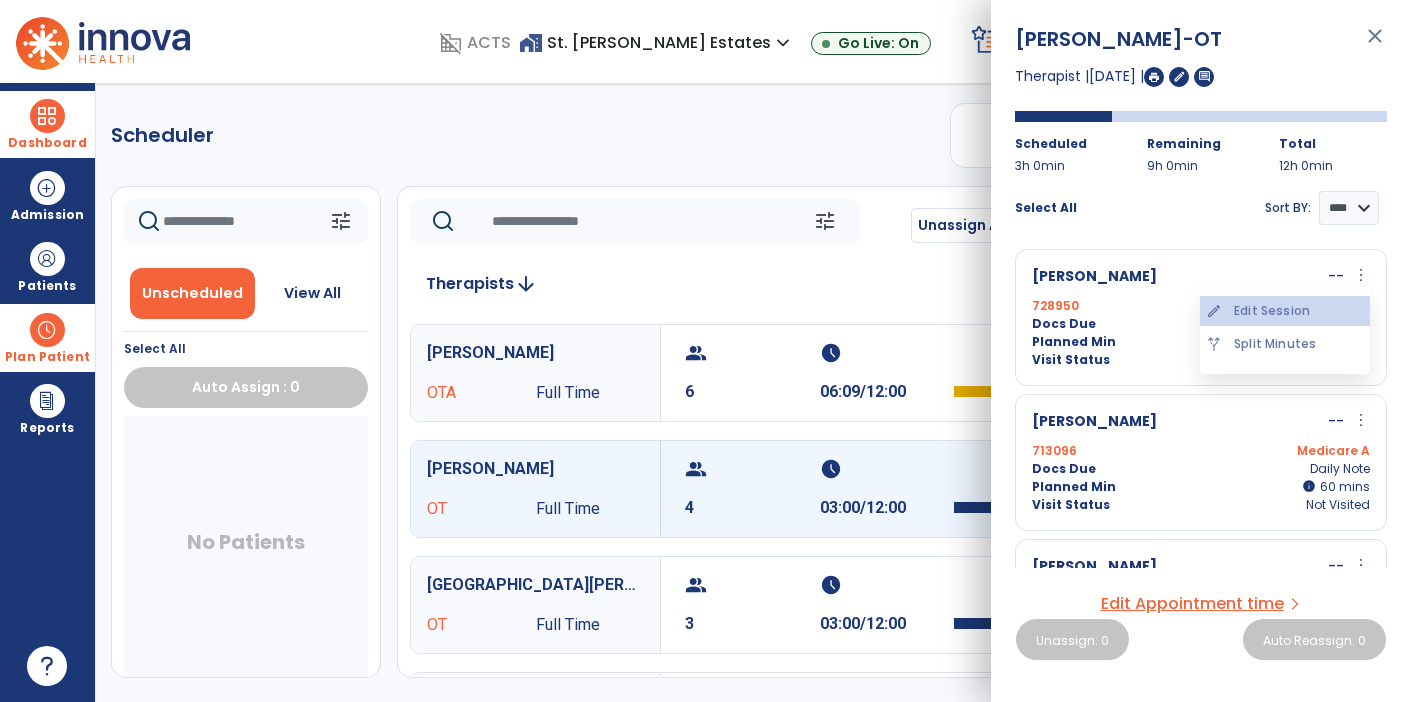 click on "edit   Edit Session" at bounding box center (1285, 311) 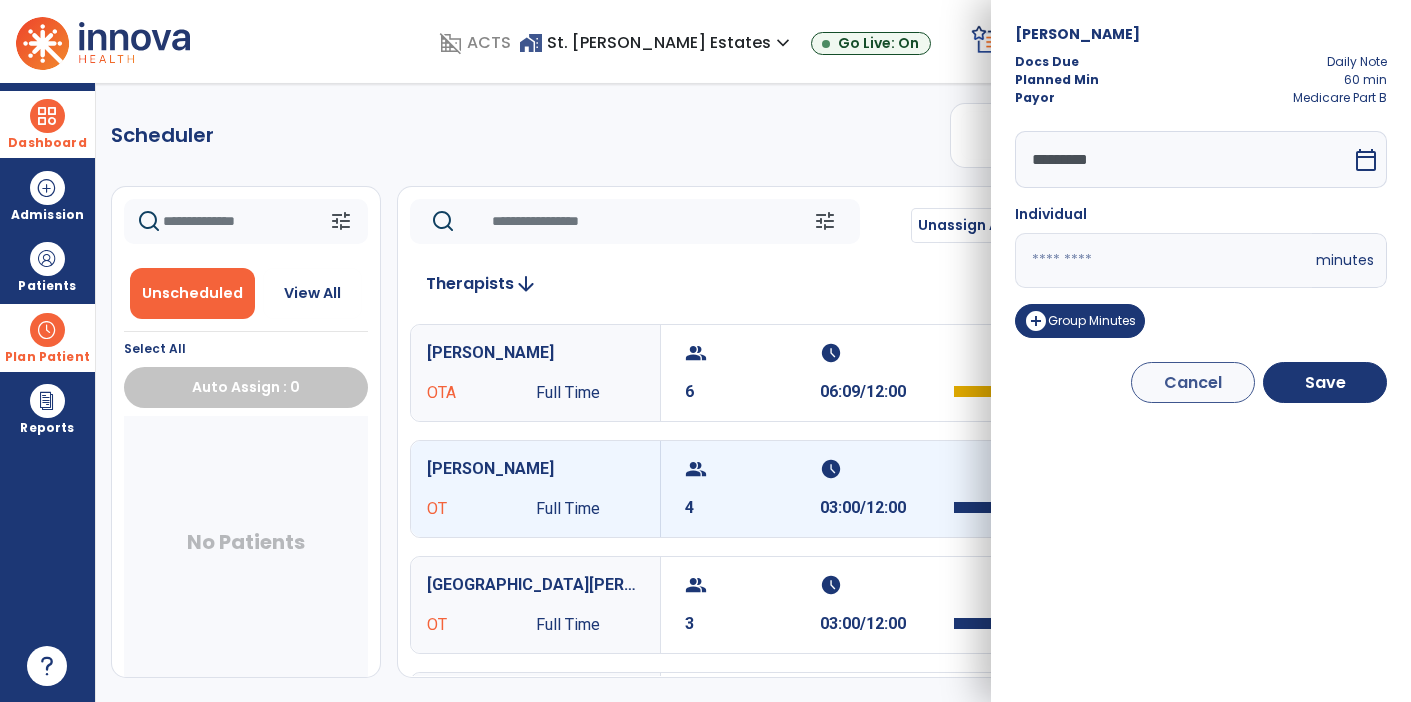 click on "**" at bounding box center [1163, 260] 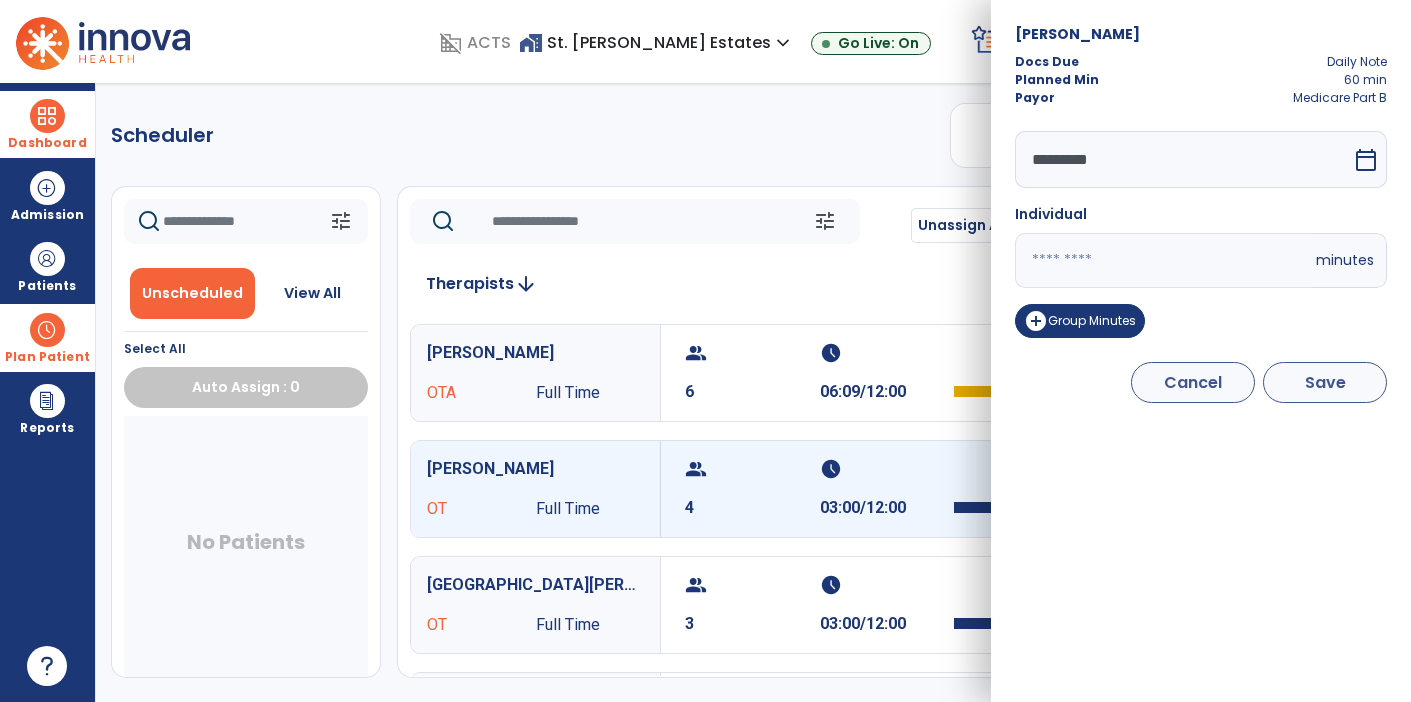 type on "***" 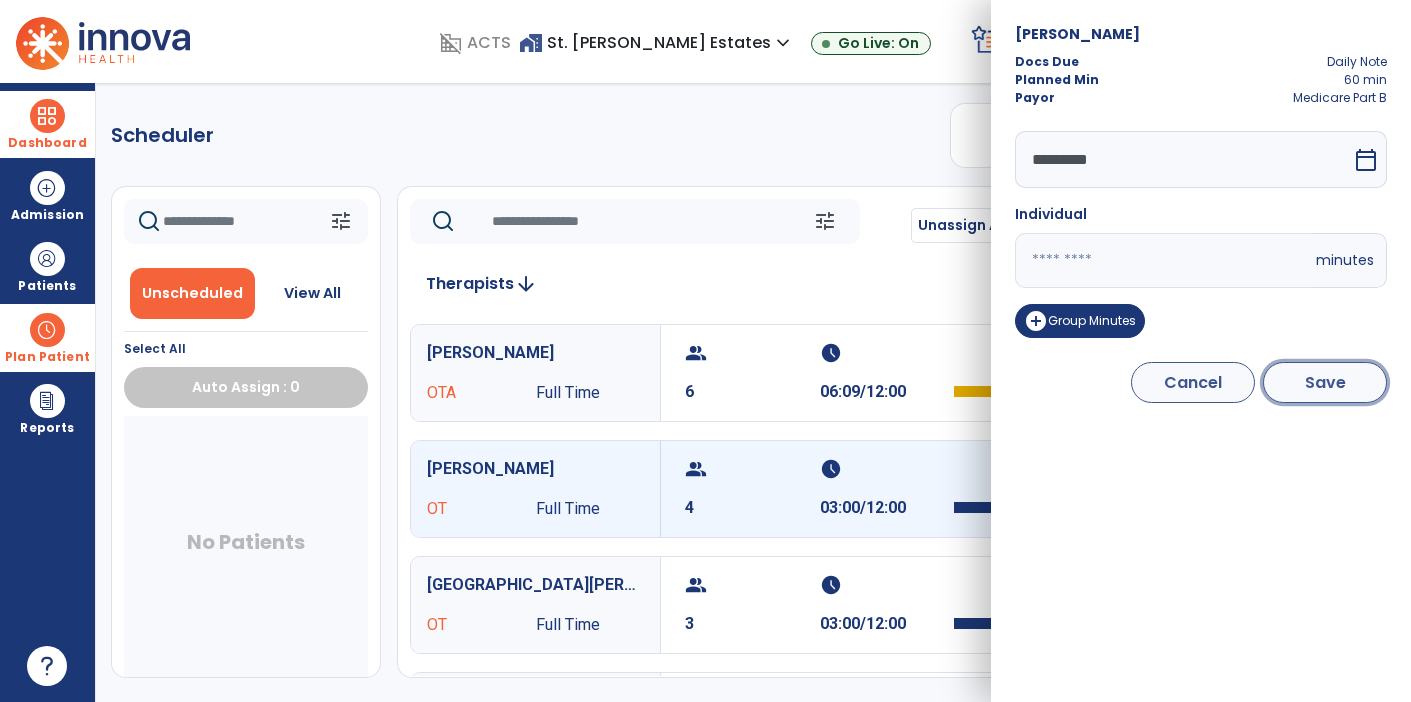 click on "Save" at bounding box center (1325, 382) 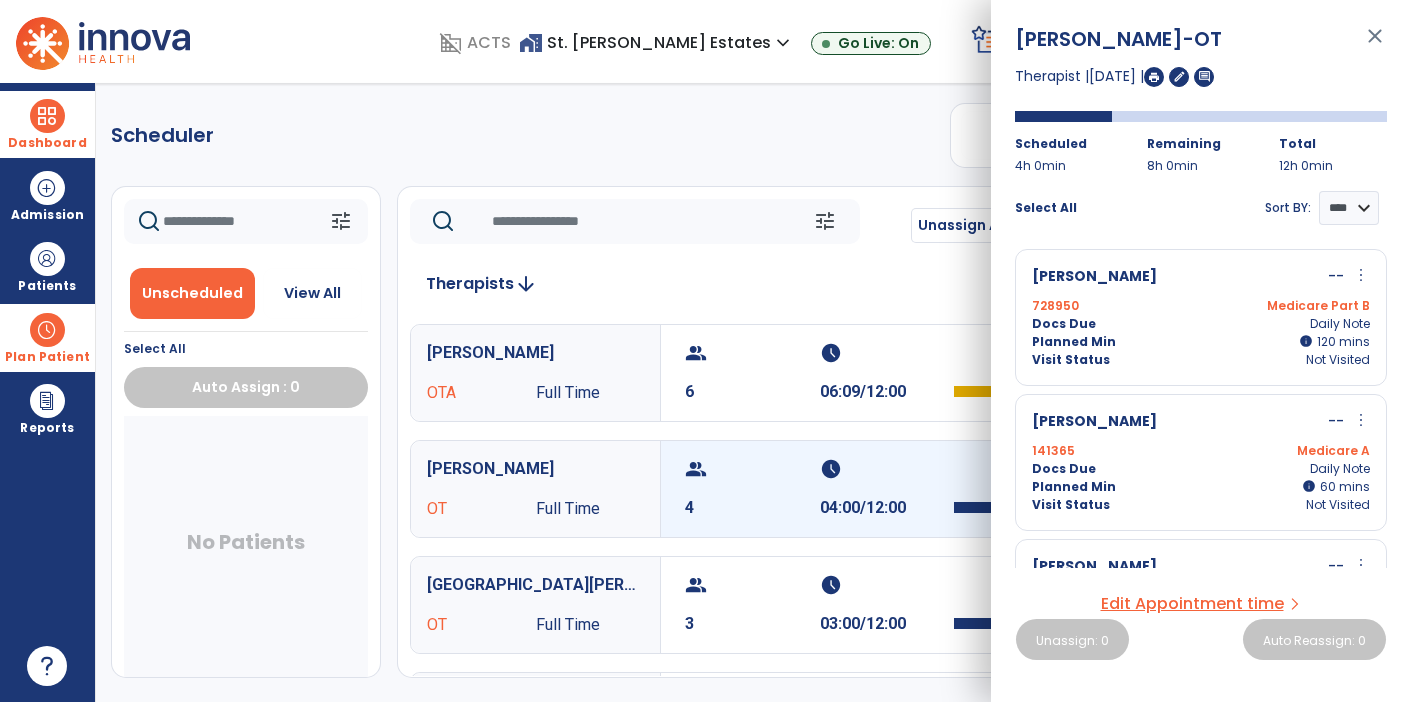 click on "schedule" at bounding box center (885, 469) 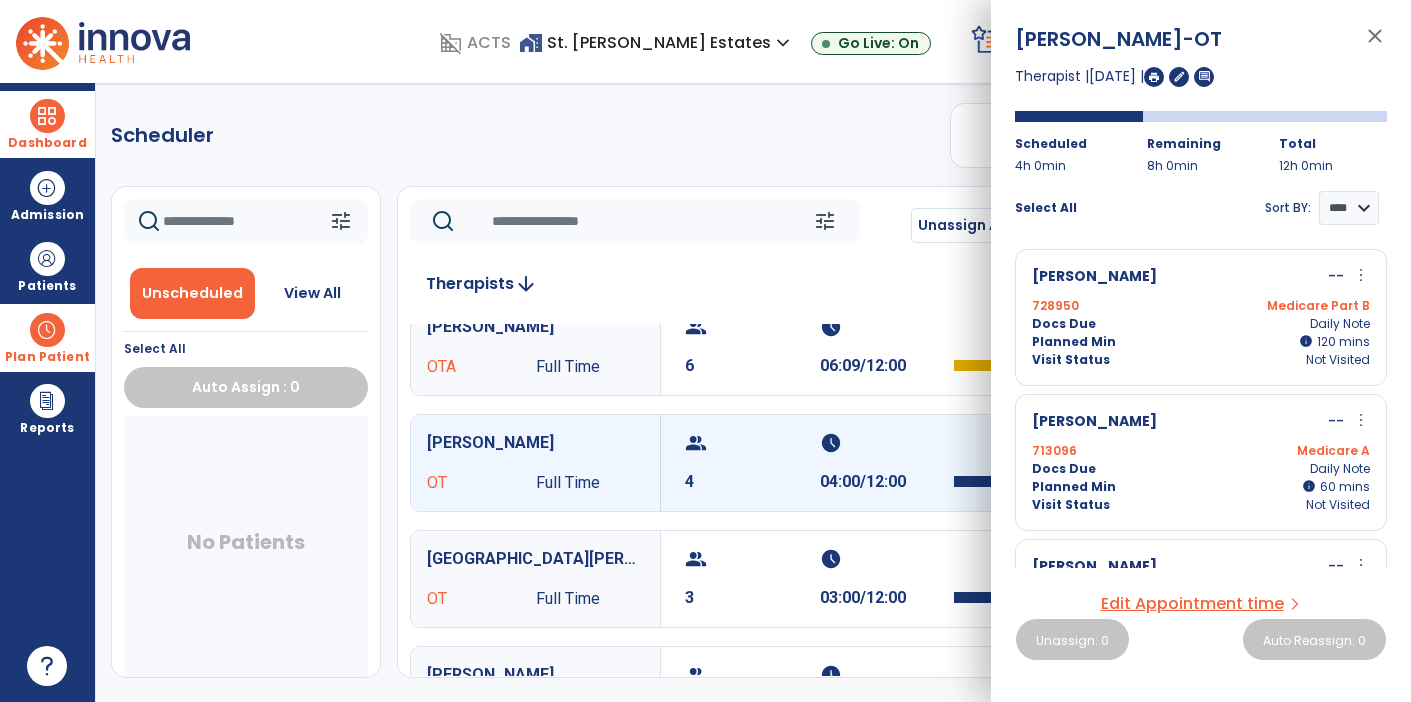 scroll, scrollTop: 111, scrollLeft: 0, axis: vertical 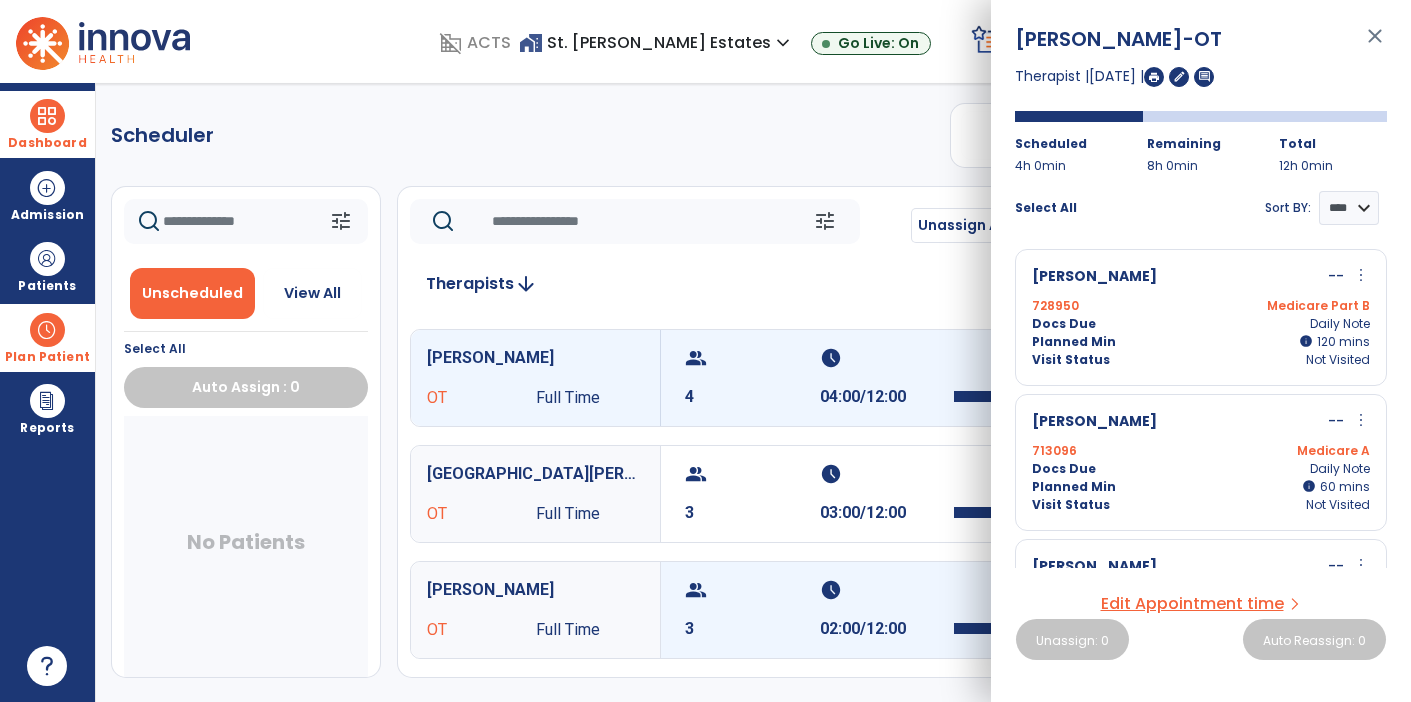 click on "schedule" at bounding box center [885, 590] 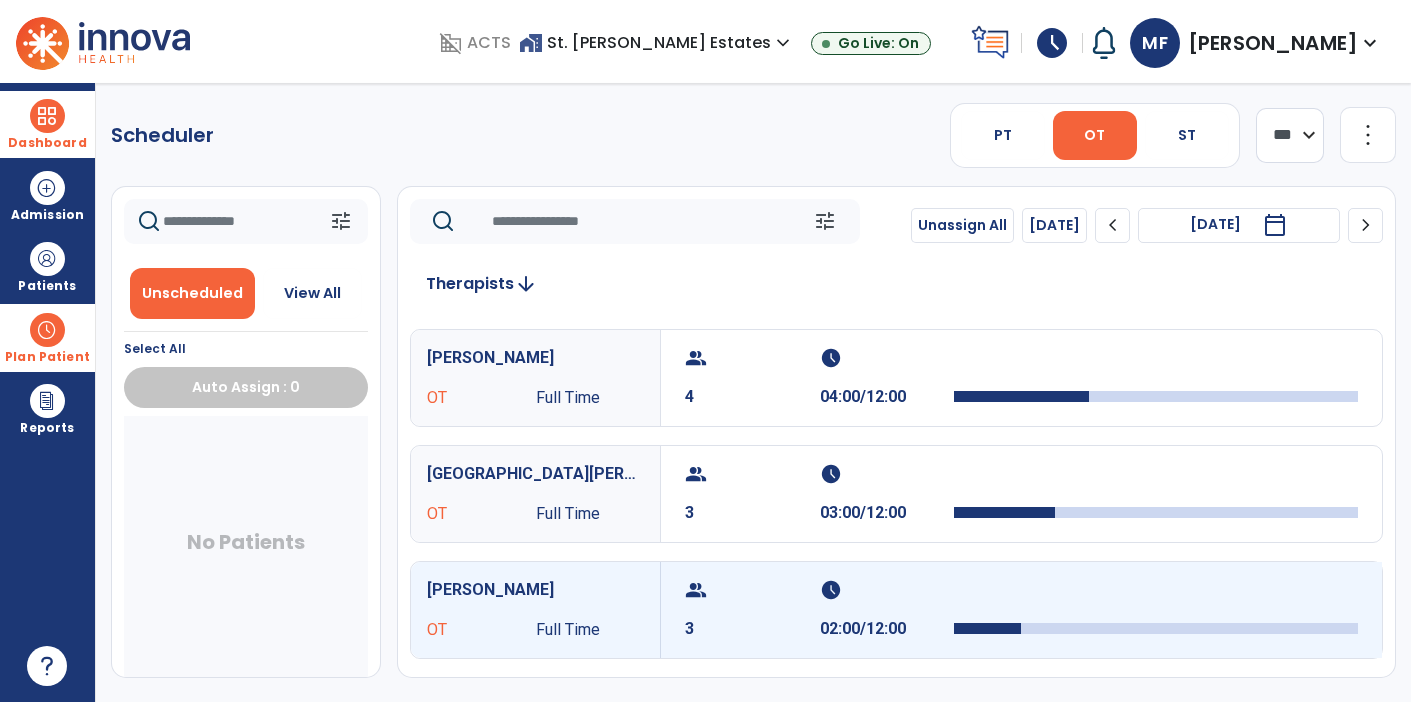 click on "schedule" at bounding box center [885, 590] 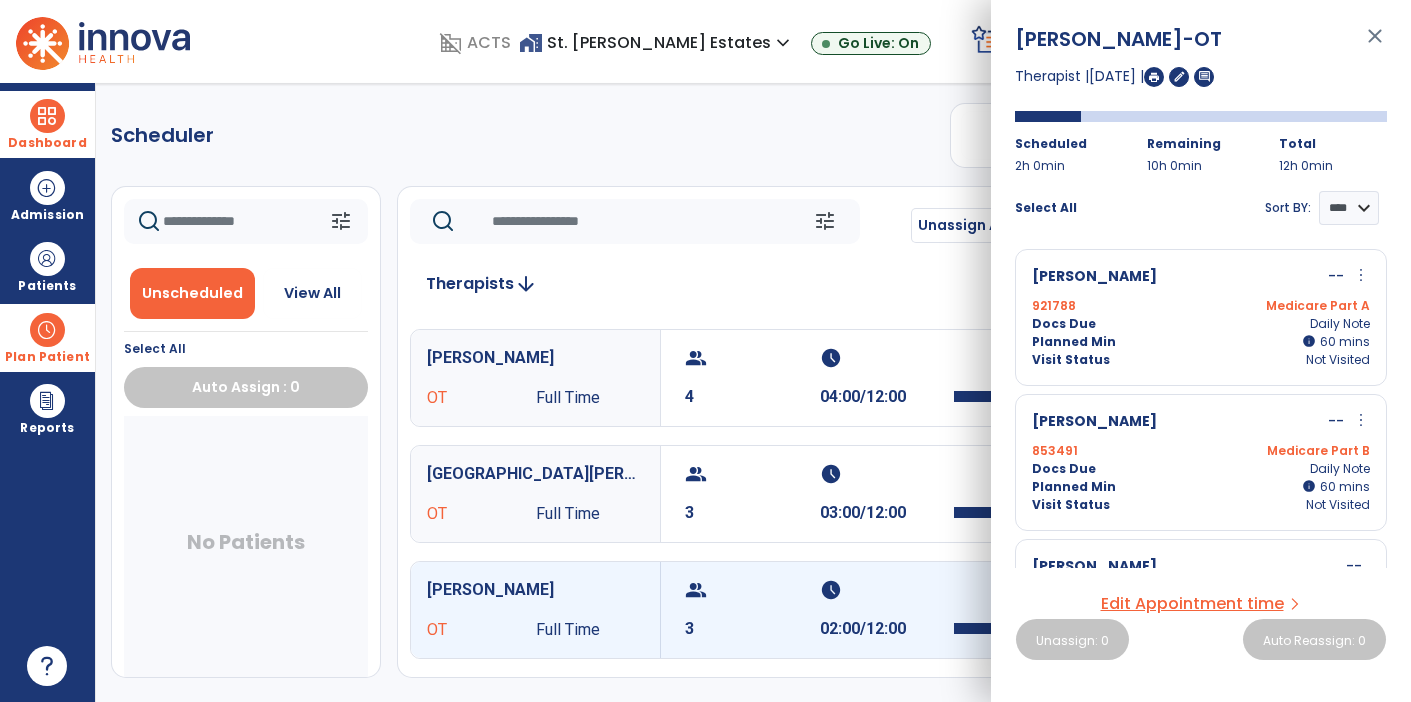 click on "No Patients" at bounding box center [246, 546] 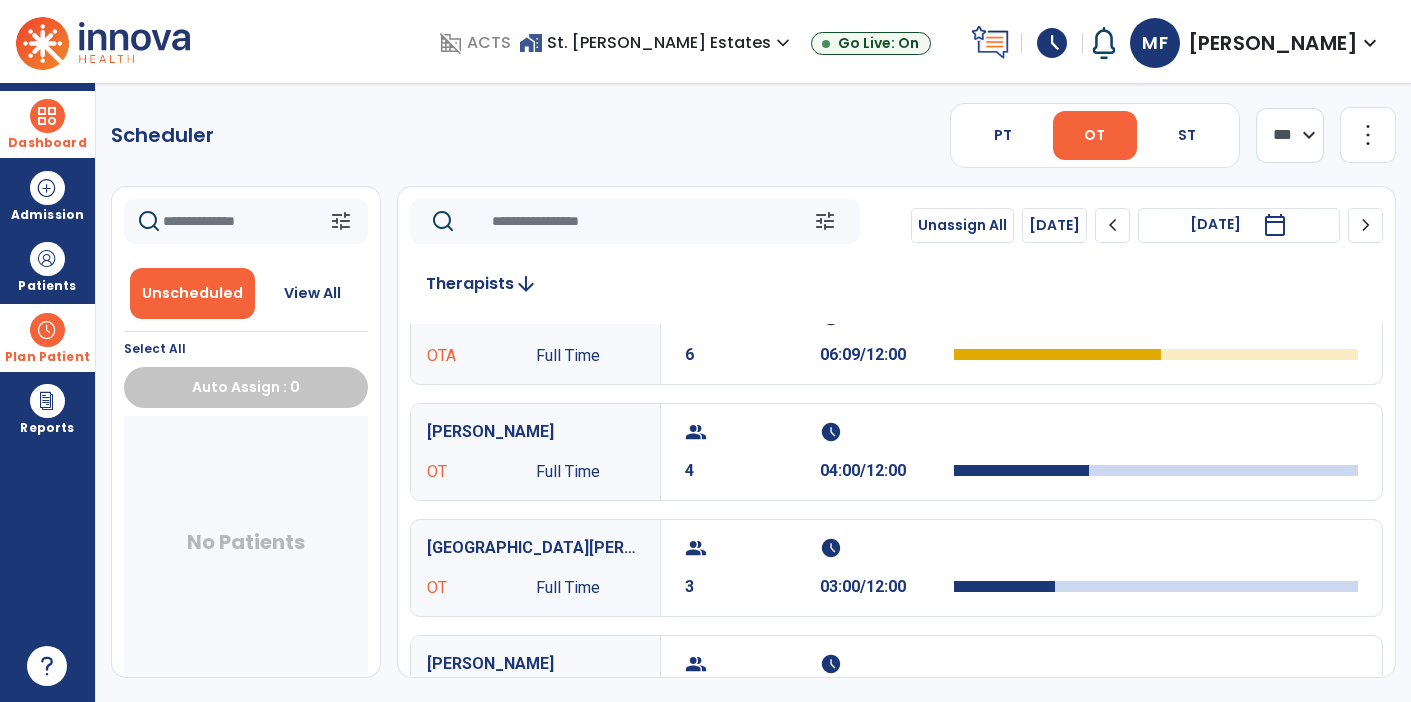 scroll, scrollTop: 0, scrollLeft: 0, axis: both 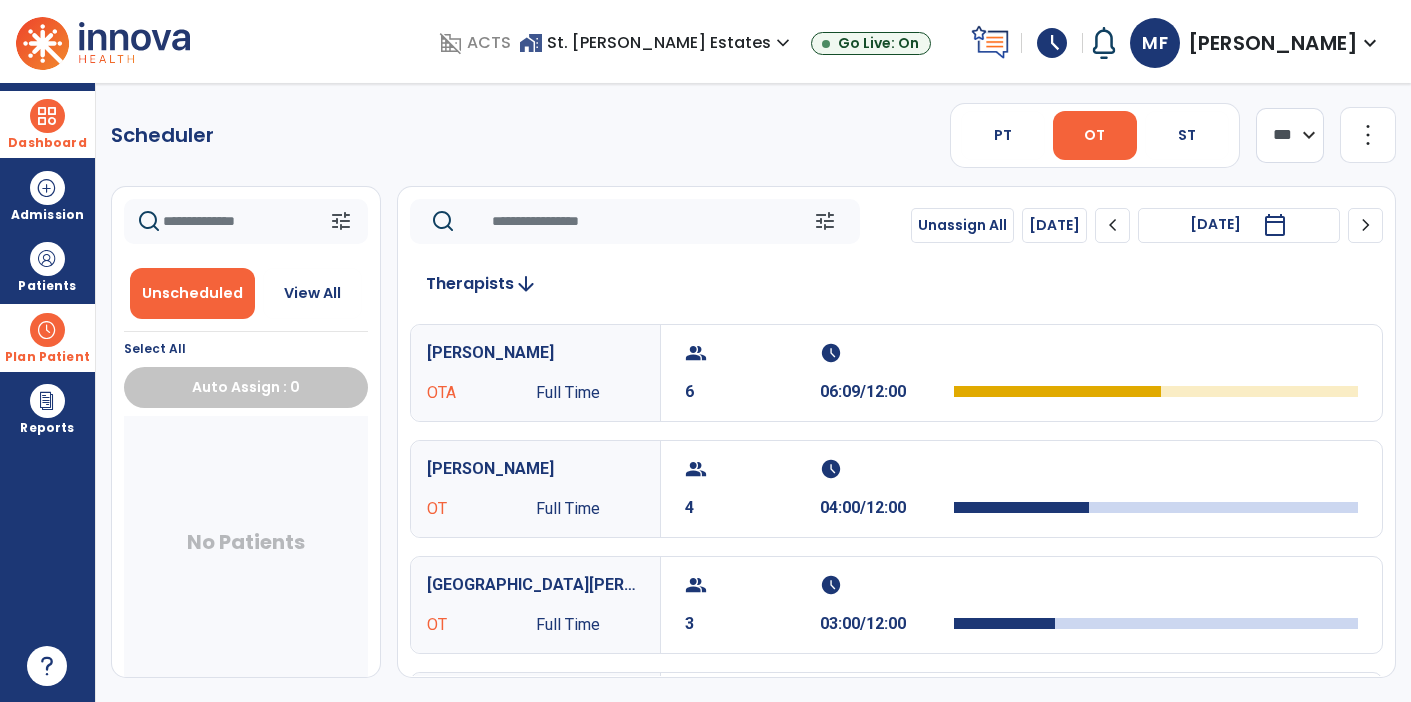 click on "calendar_today" at bounding box center [1275, 225] 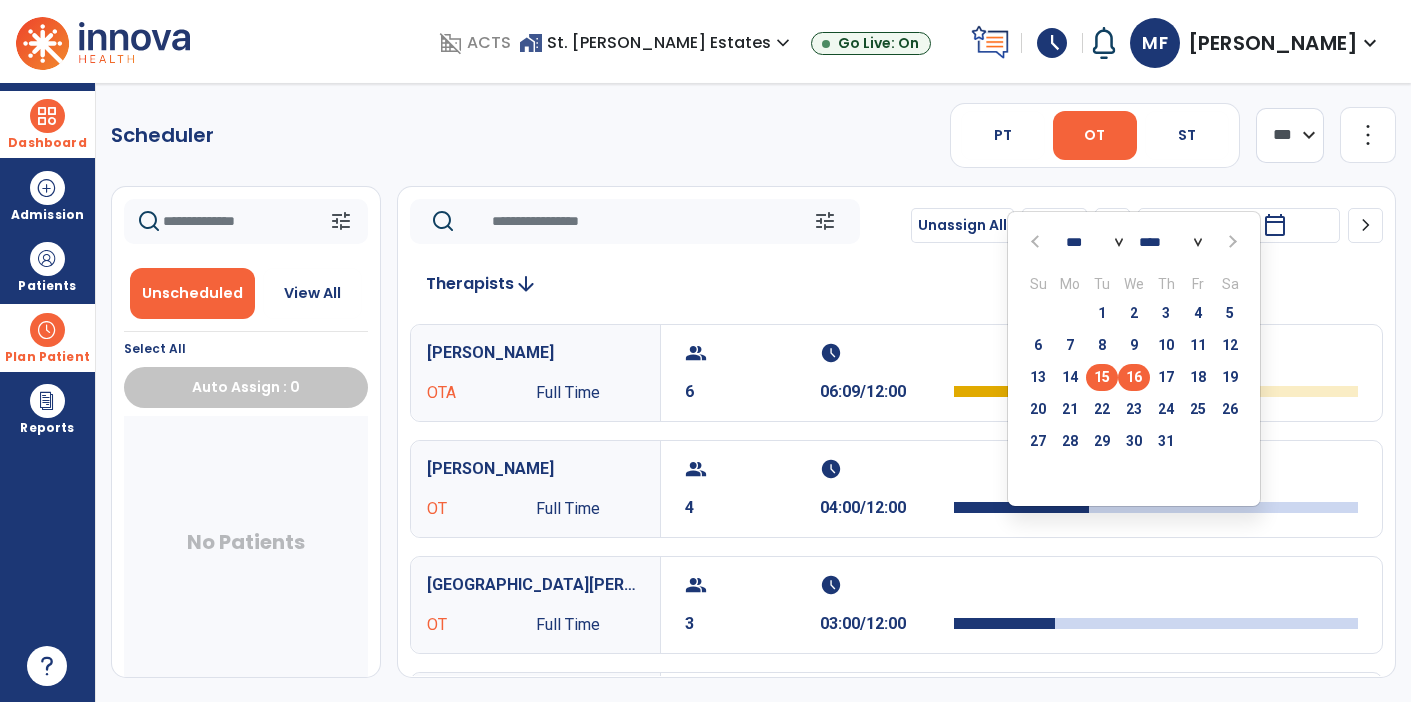 click on "16" at bounding box center [1134, 377] 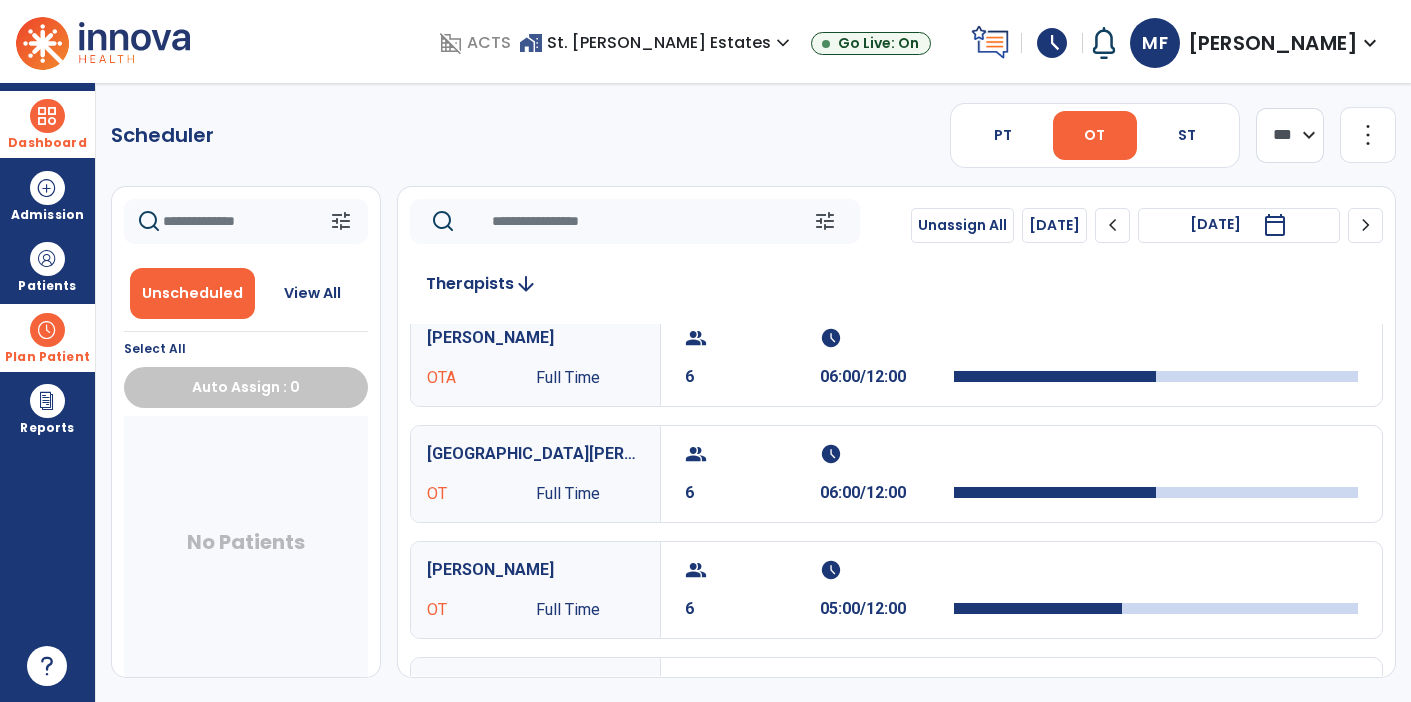 scroll, scrollTop: 0, scrollLeft: 0, axis: both 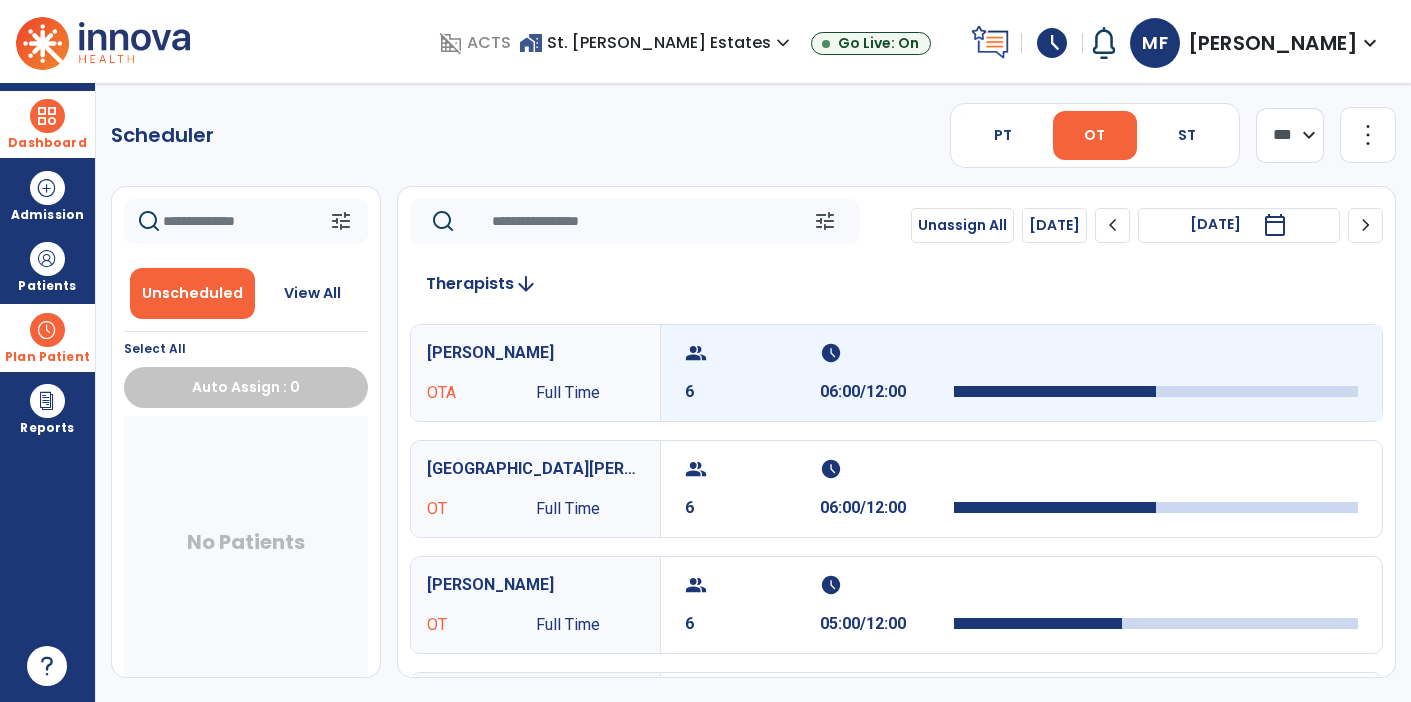 click on "schedule" at bounding box center (885, 353) 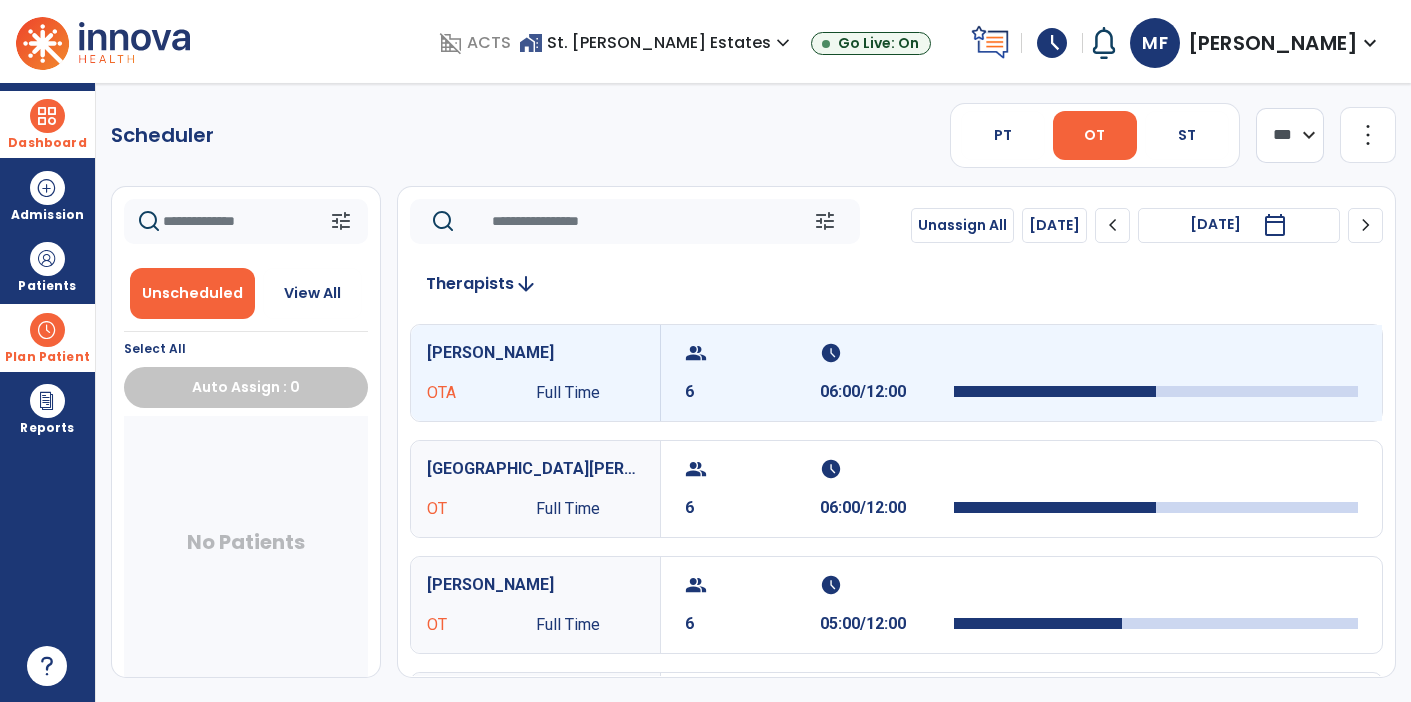 click on "schedule" at bounding box center [885, 353] 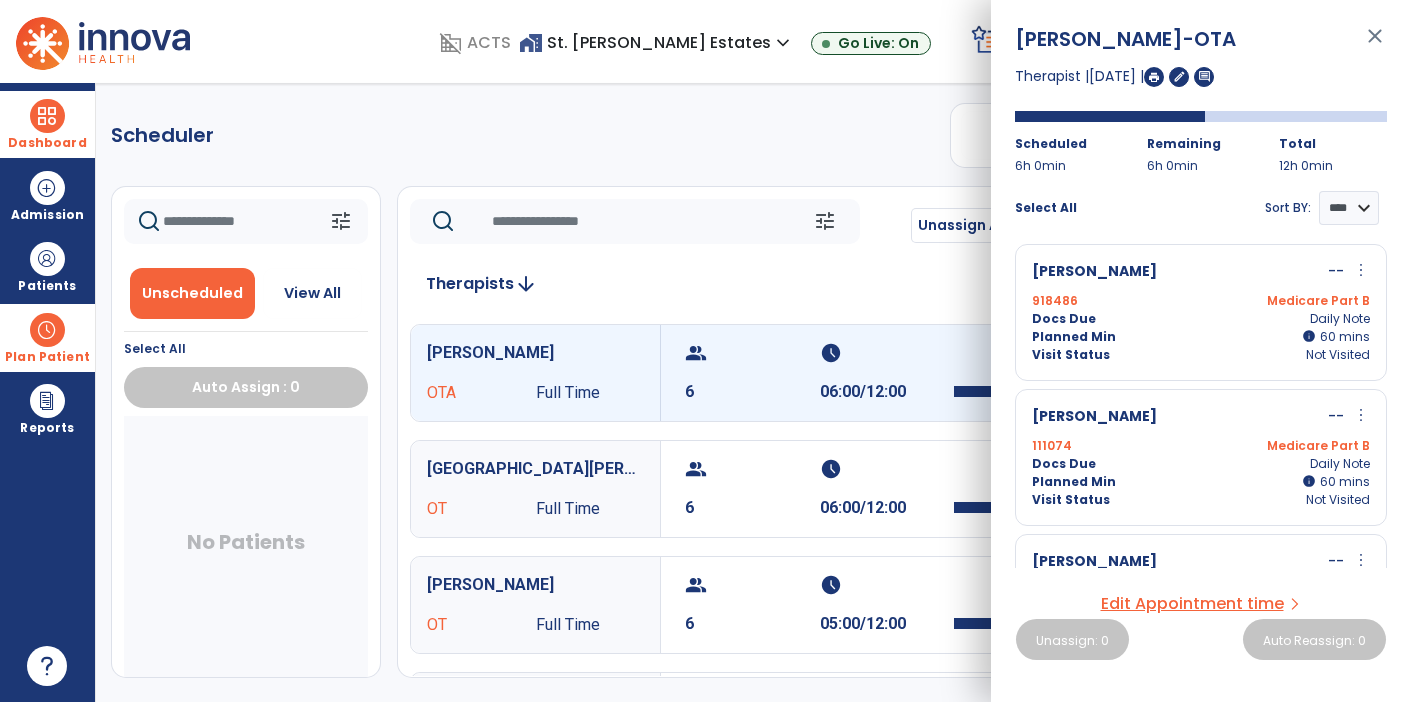 scroll, scrollTop: 0, scrollLeft: 0, axis: both 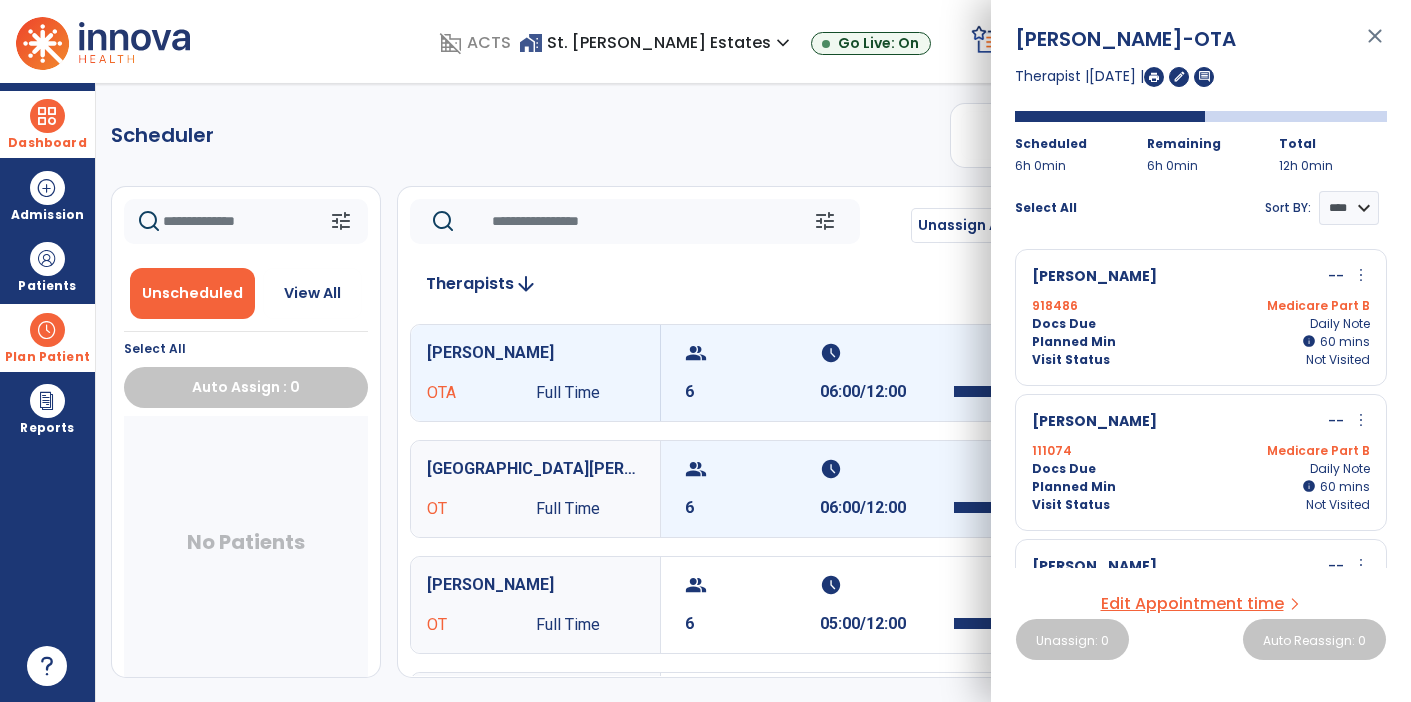 click on "group  6  schedule  06:00/12:00" at bounding box center [1021, 489] 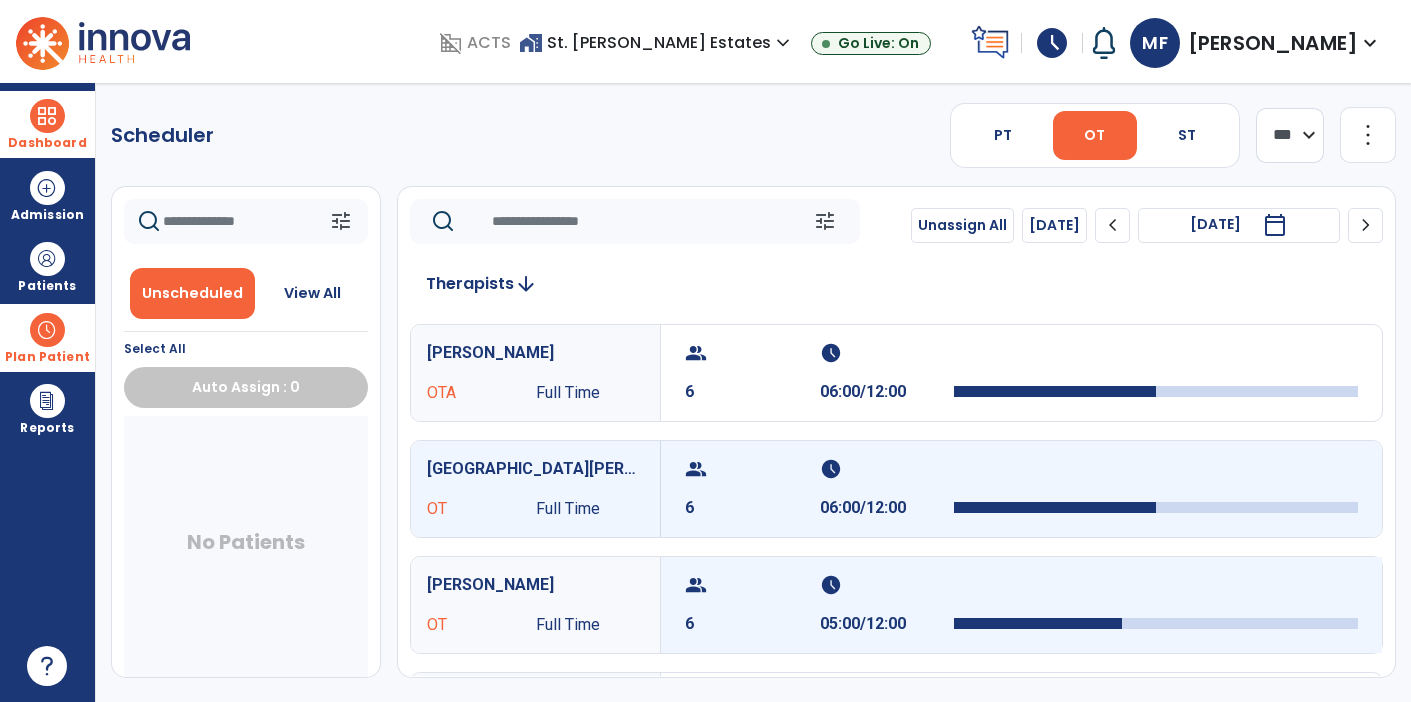 click on "schedule" at bounding box center (885, 585) 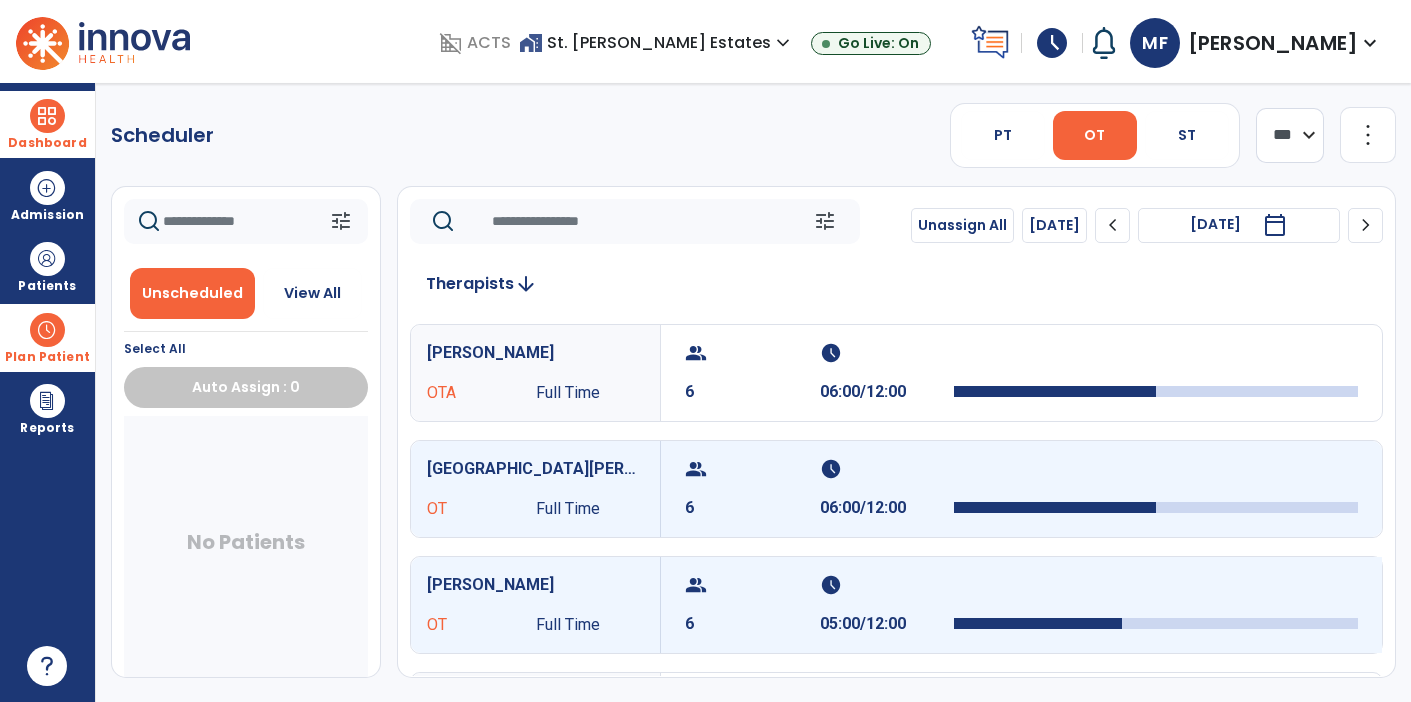 click on "schedule" at bounding box center (885, 585) 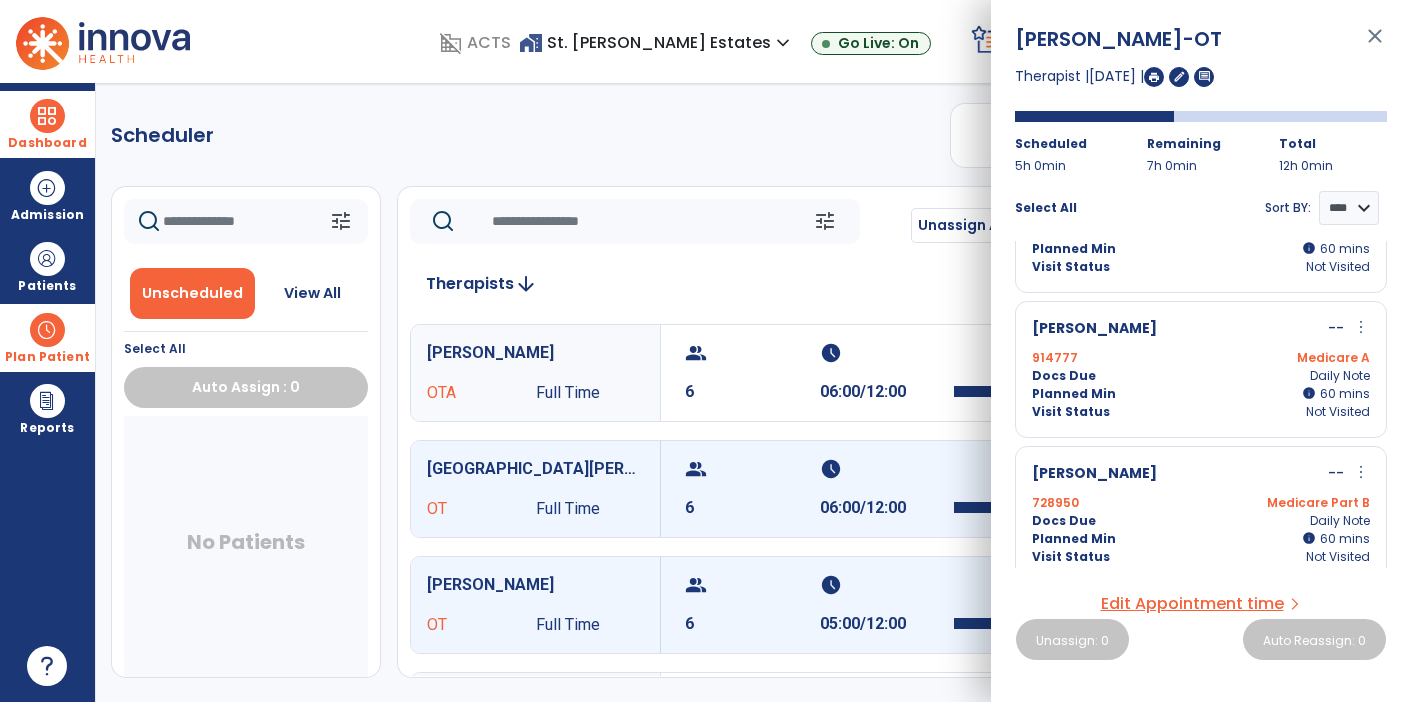 scroll, scrollTop: 236, scrollLeft: 0, axis: vertical 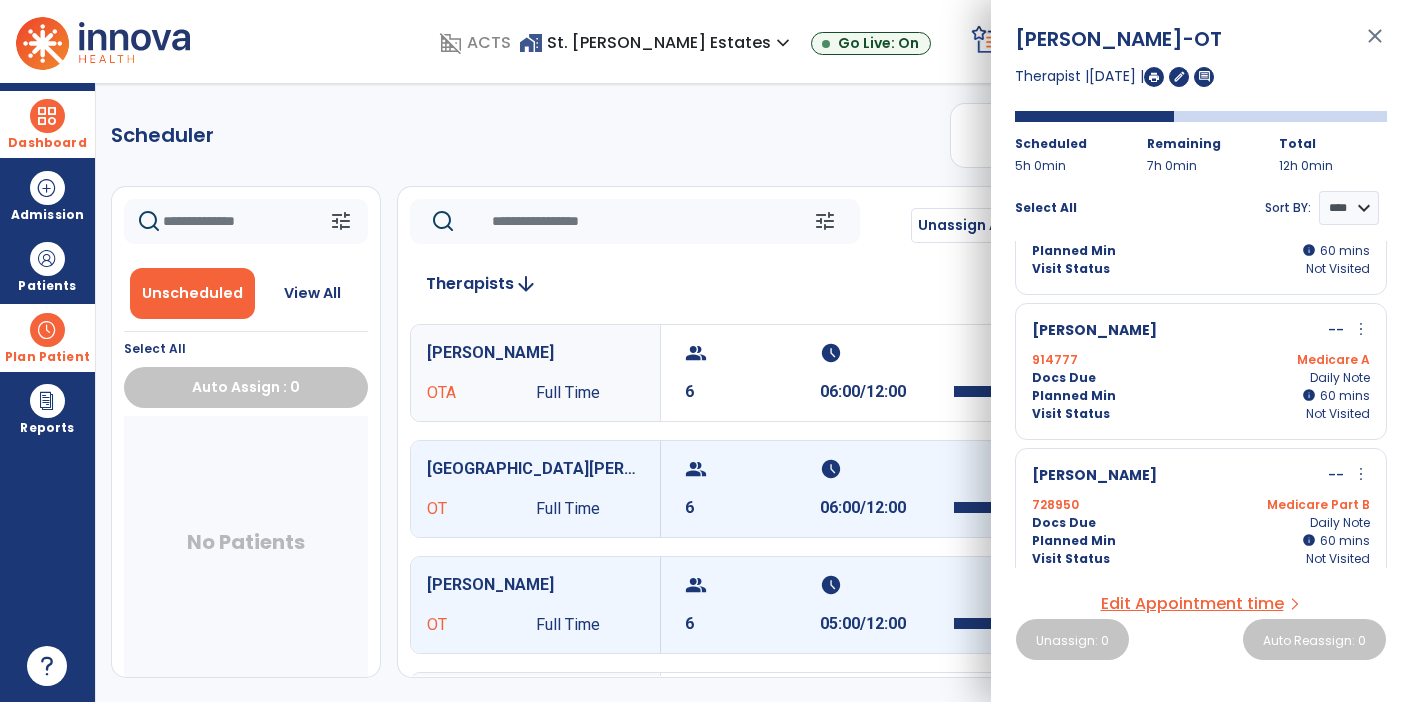 click on "more_vert" at bounding box center [1361, 329] 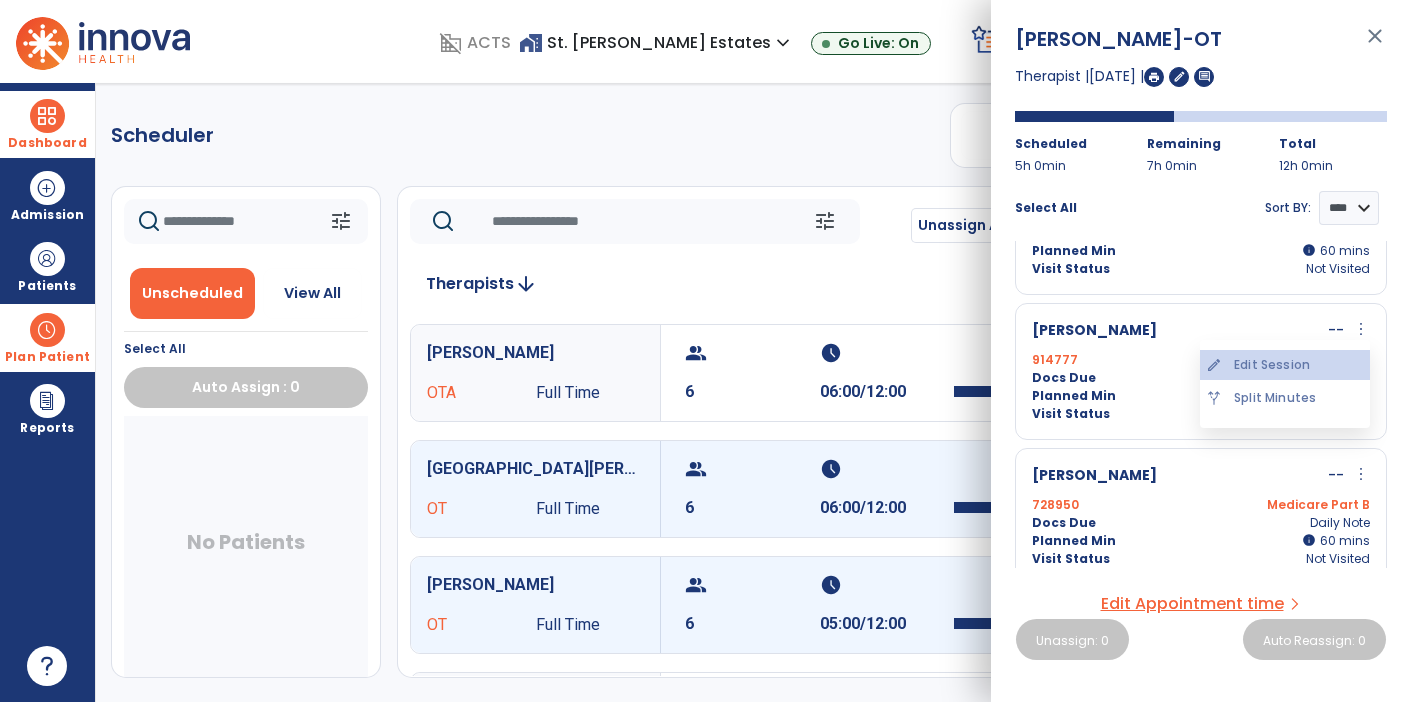 click on "edit   Edit Session" at bounding box center [1285, 365] 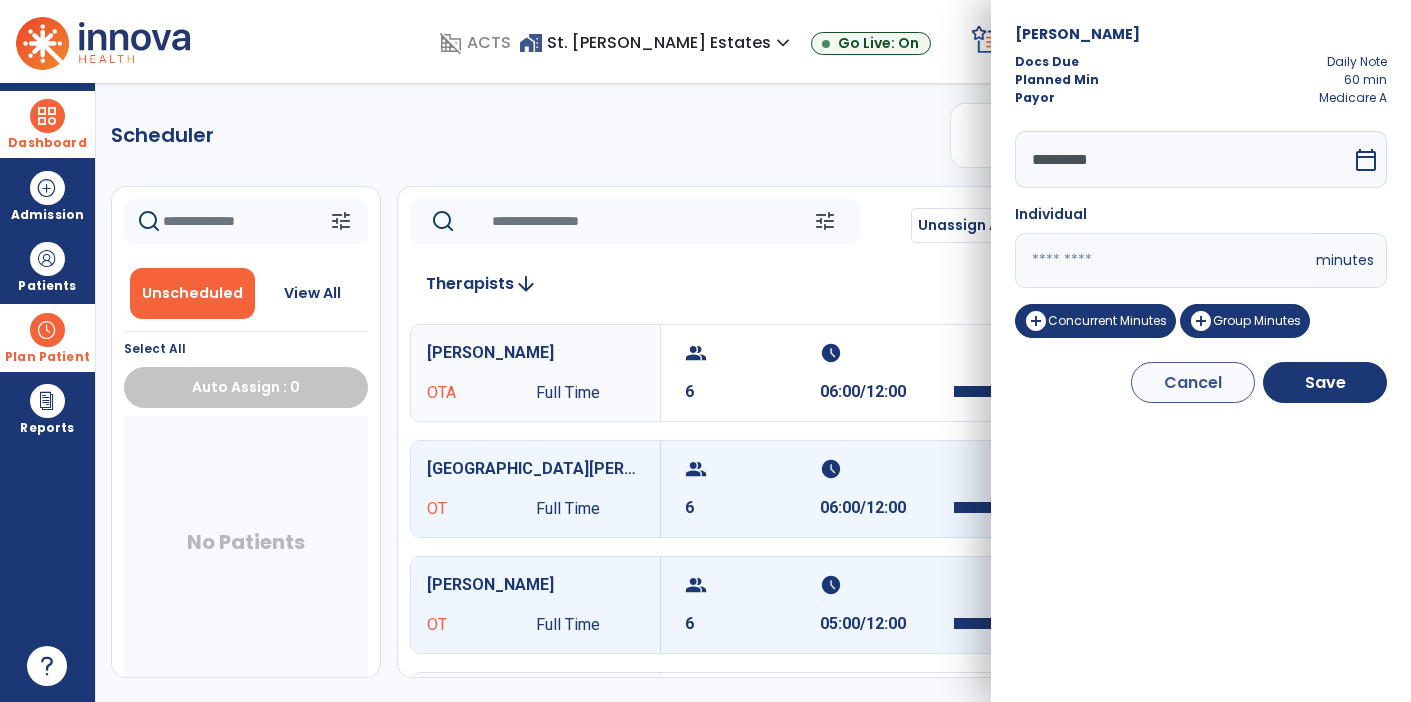 click on "**" at bounding box center (1163, 260) 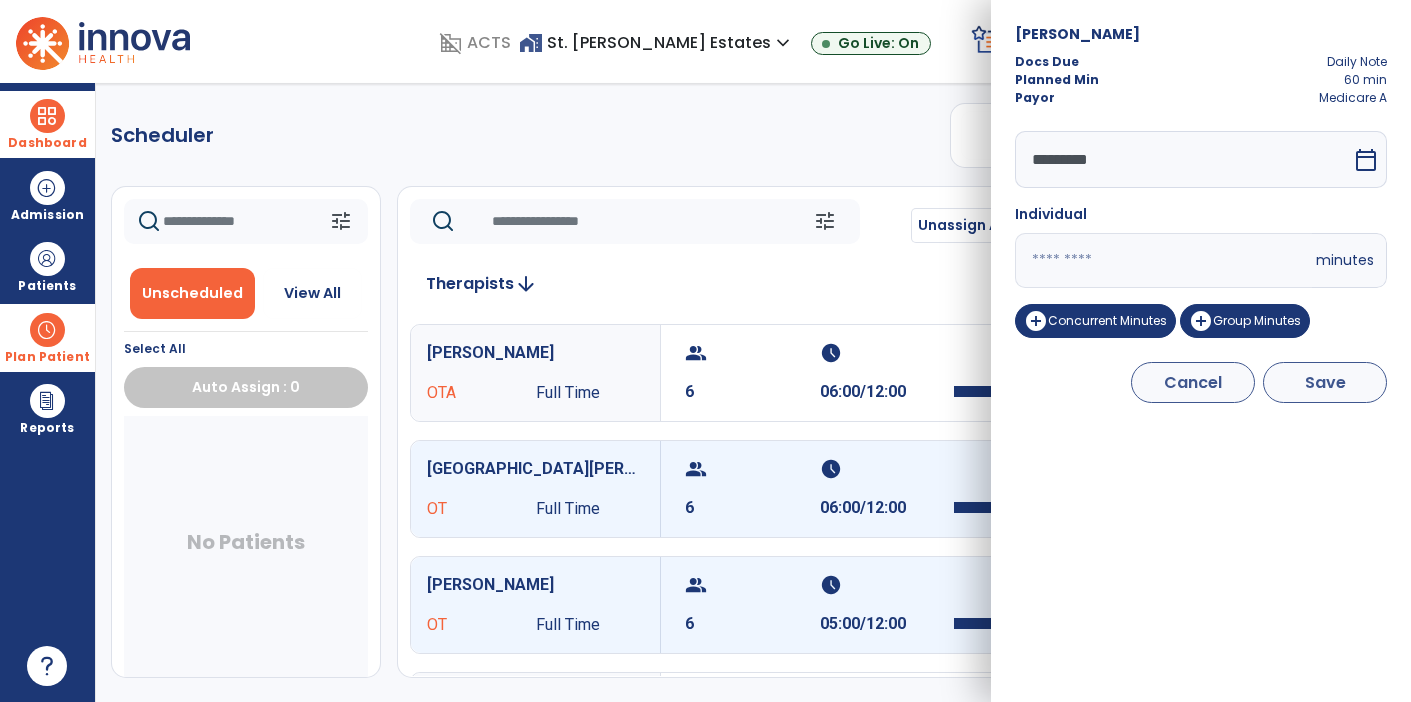 type on "***" 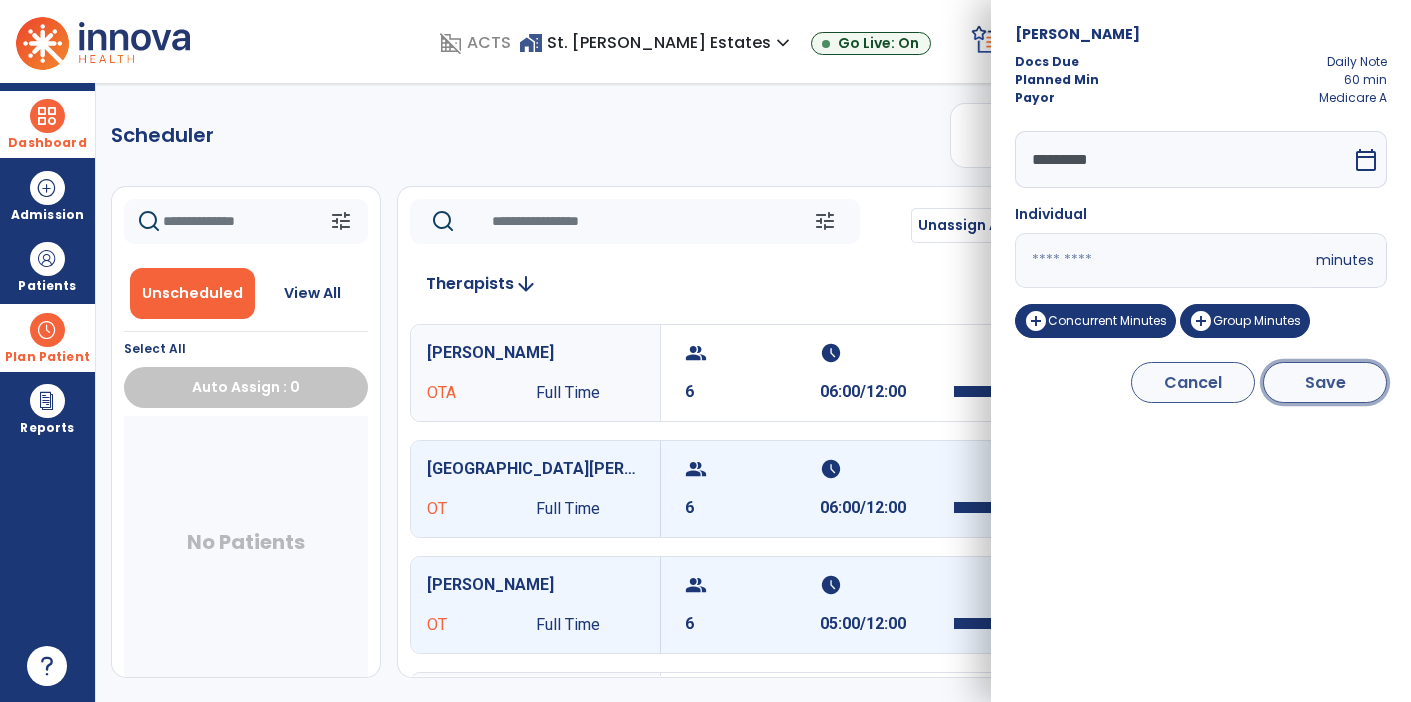 click on "Save" at bounding box center (1325, 382) 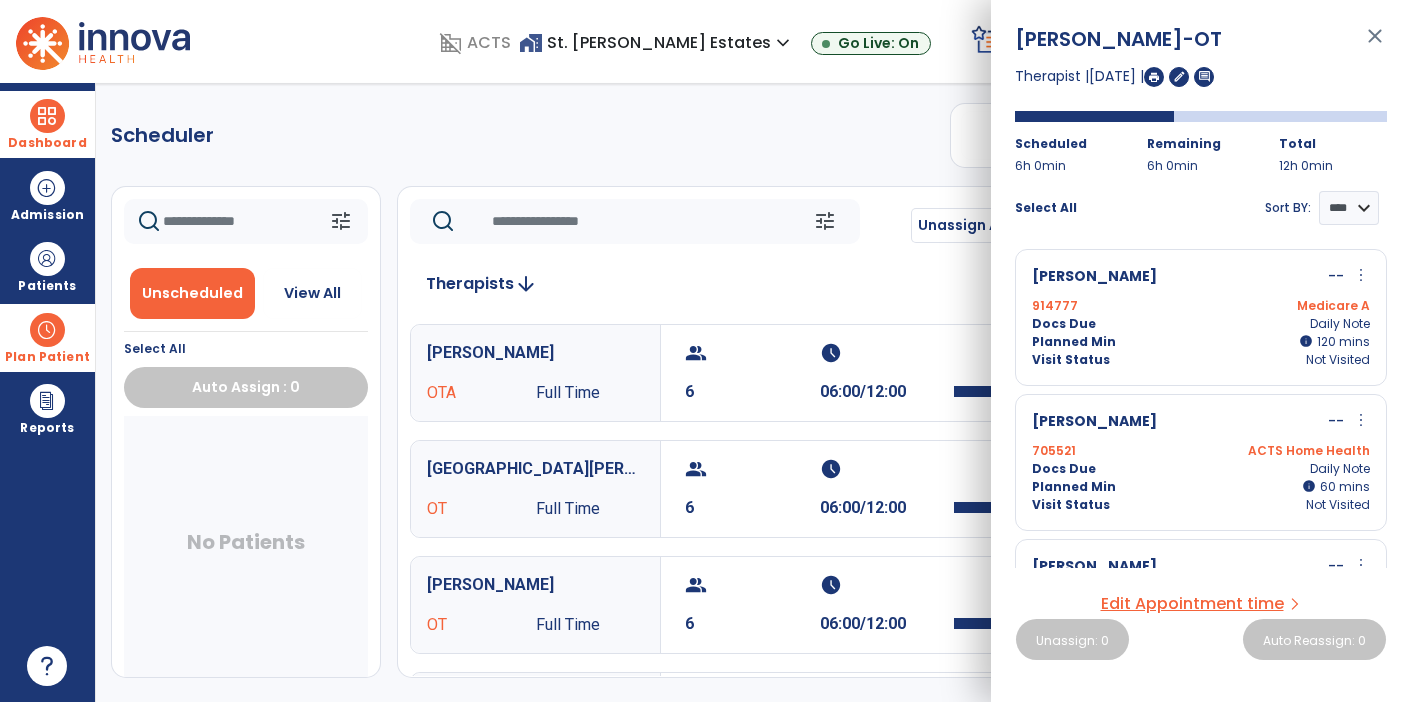 click 